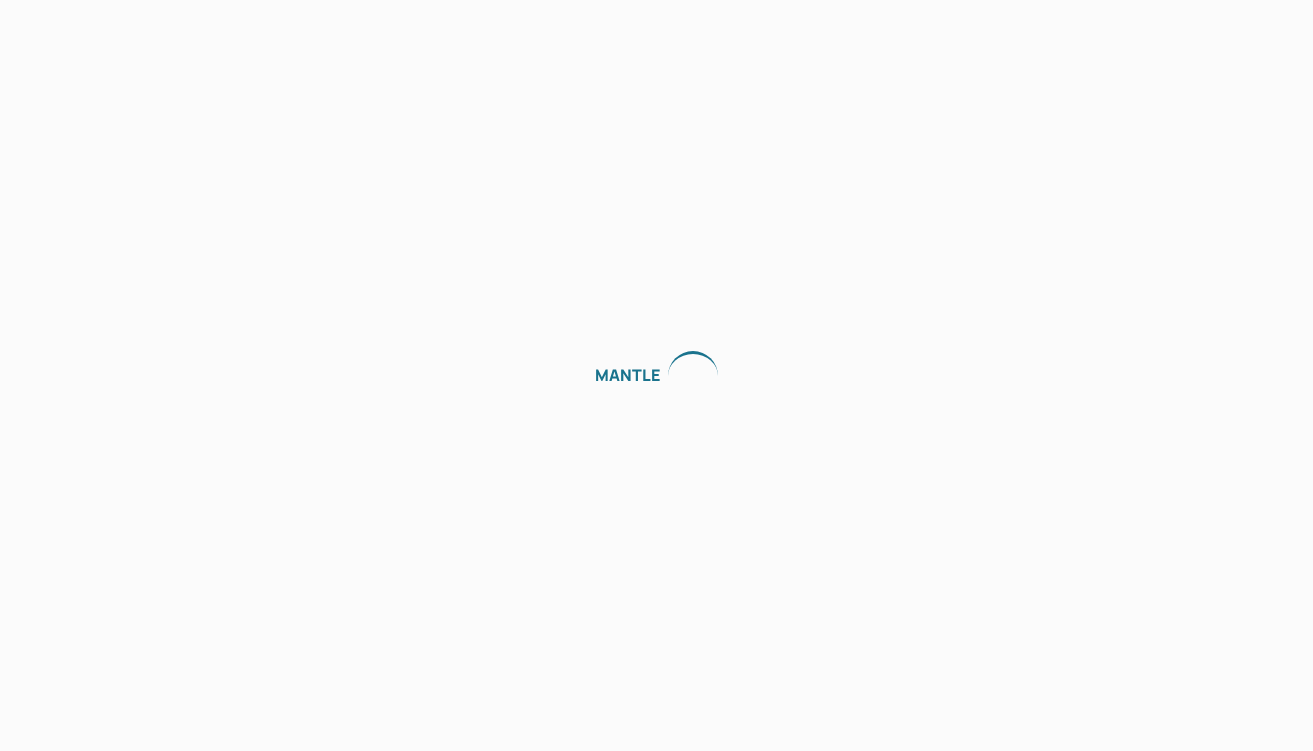 scroll, scrollTop: 0, scrollLeft: 0, axis: both 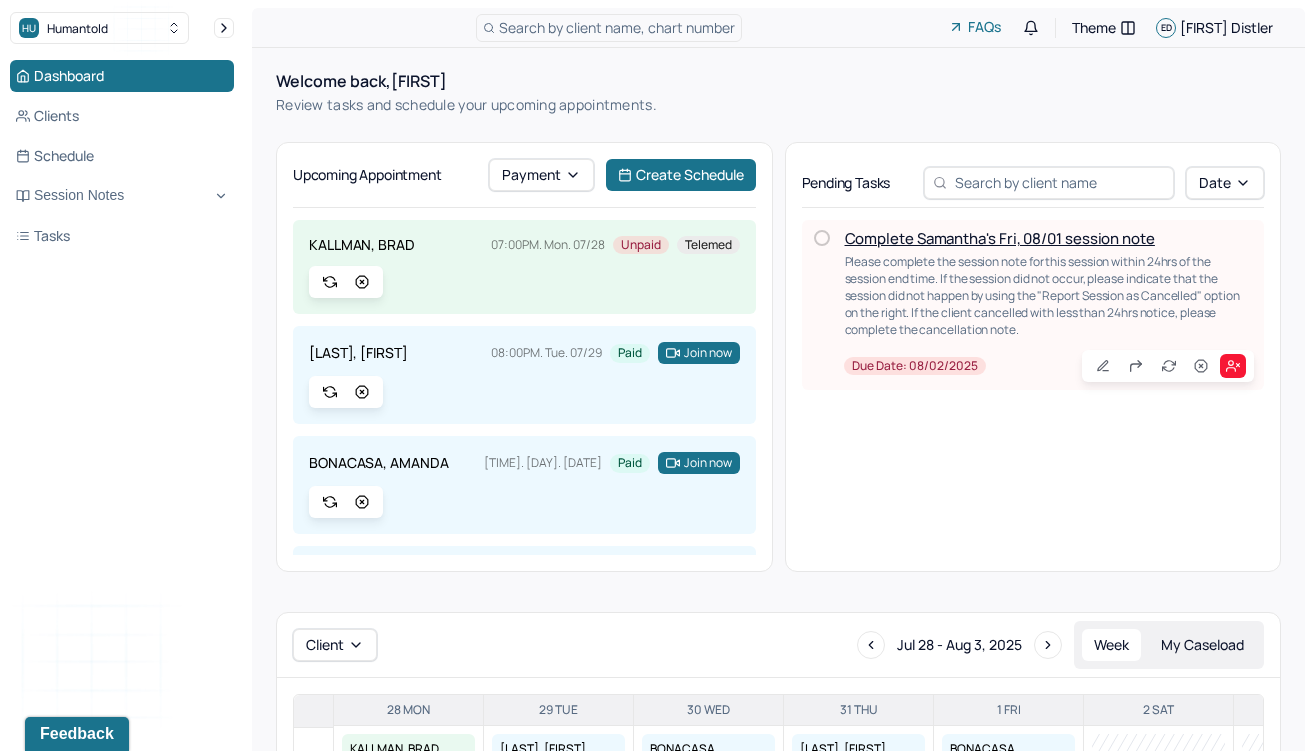 click on "Complete Samantha's Fri, 08/01 session note" at bounding box center (1000, 238) 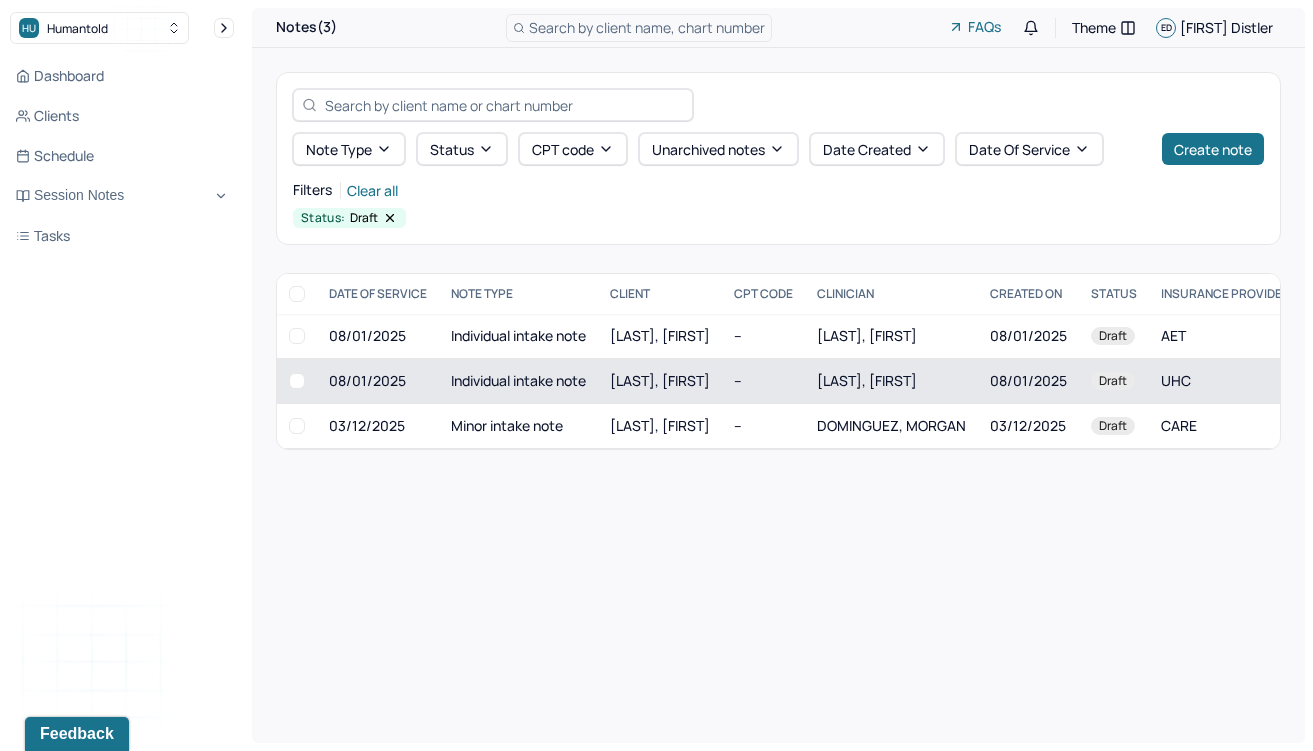 click on "[LAST], [FIRST]" at bounding box center (660, 380) 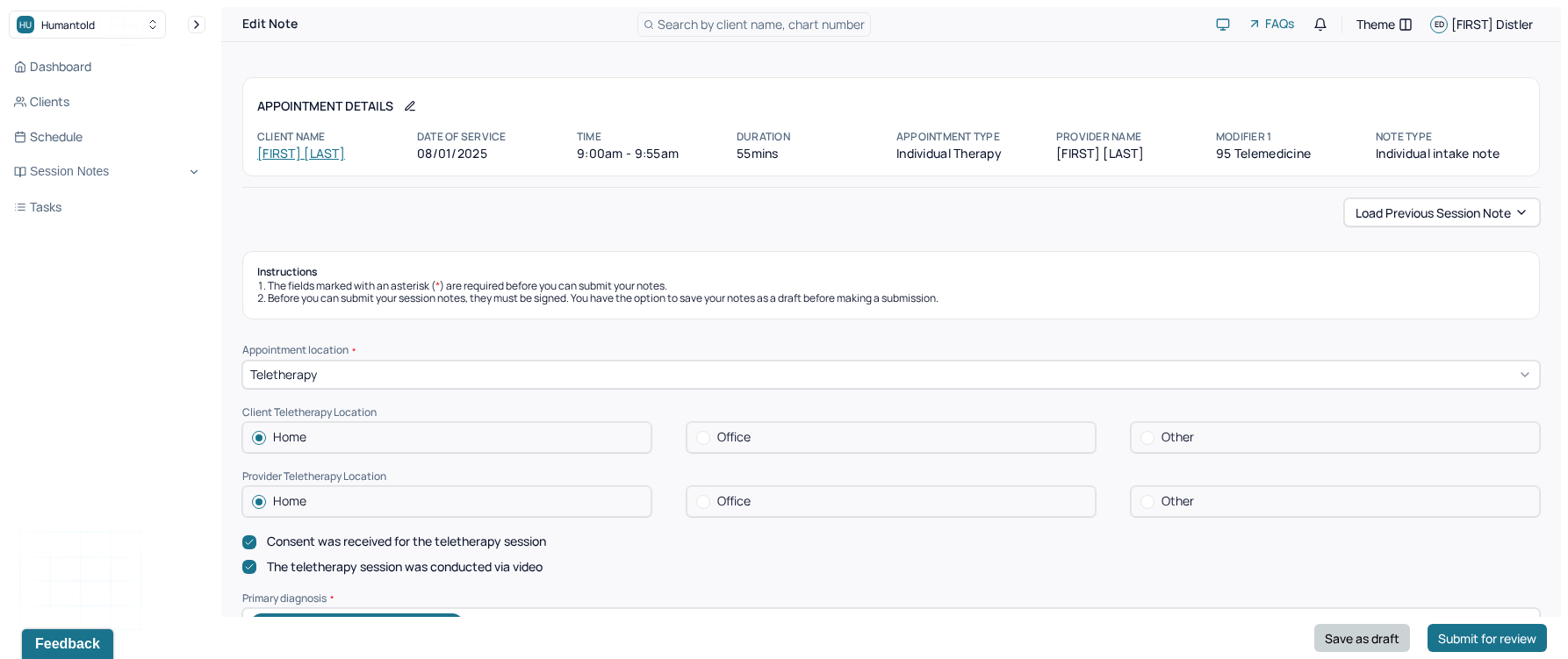 click on "Save as draft" at bounding box center [1362, 638] 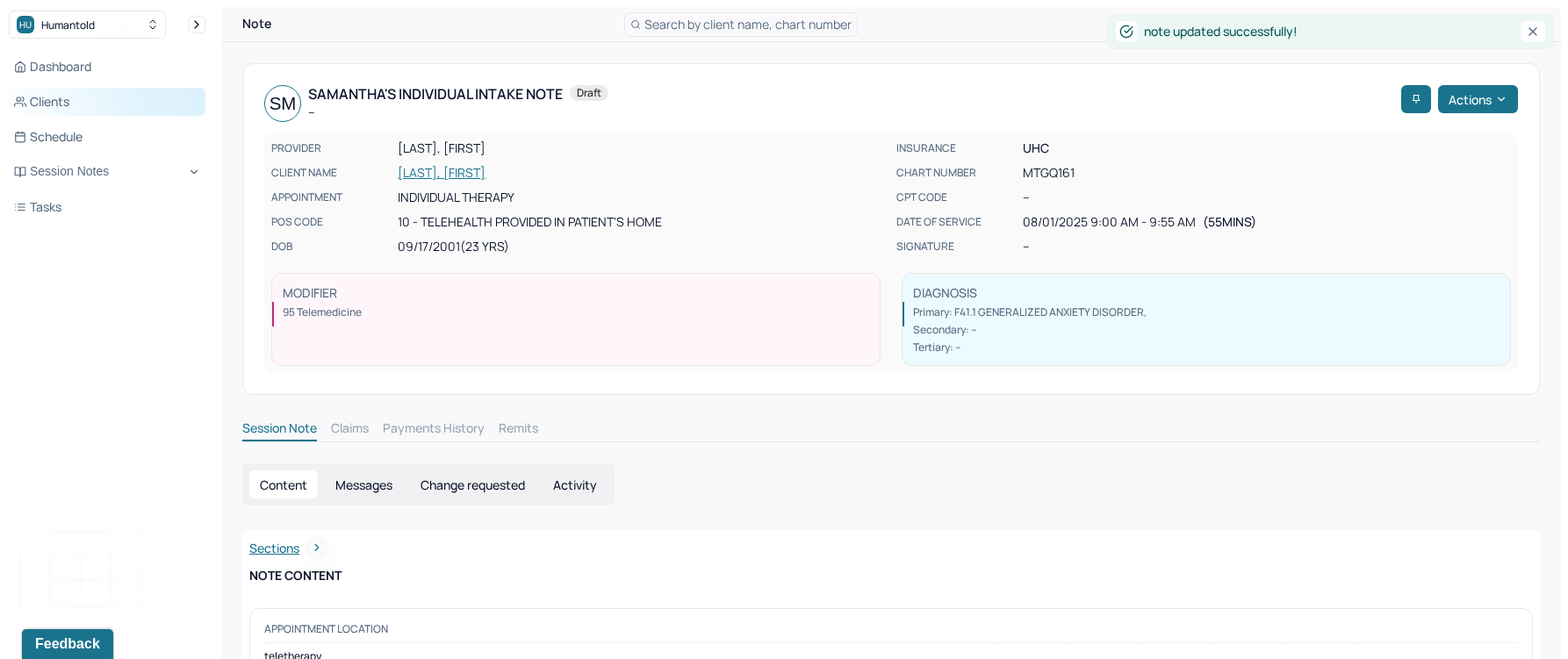 click on "Clients" at bounding box center (107, 102) 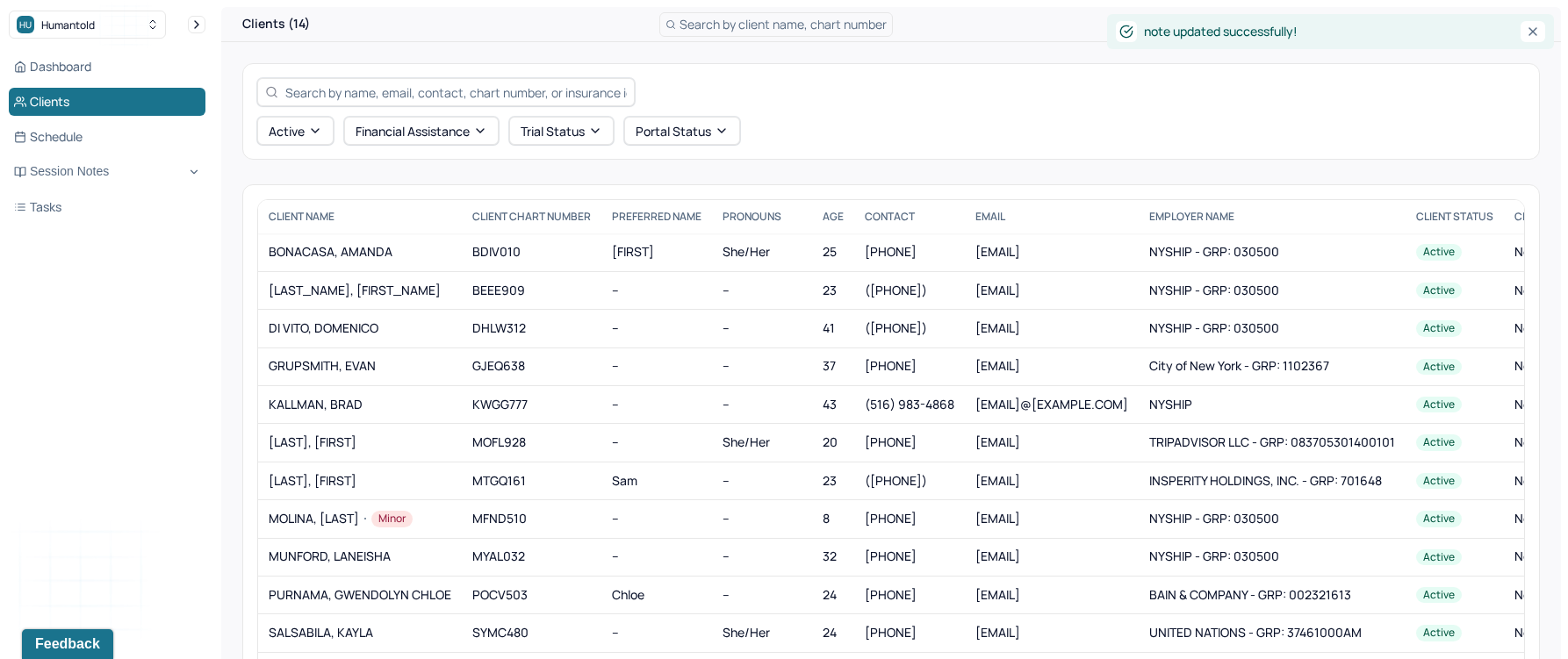 scroll, scrollTop: 40, scrollLeft: 0, axis: vertical 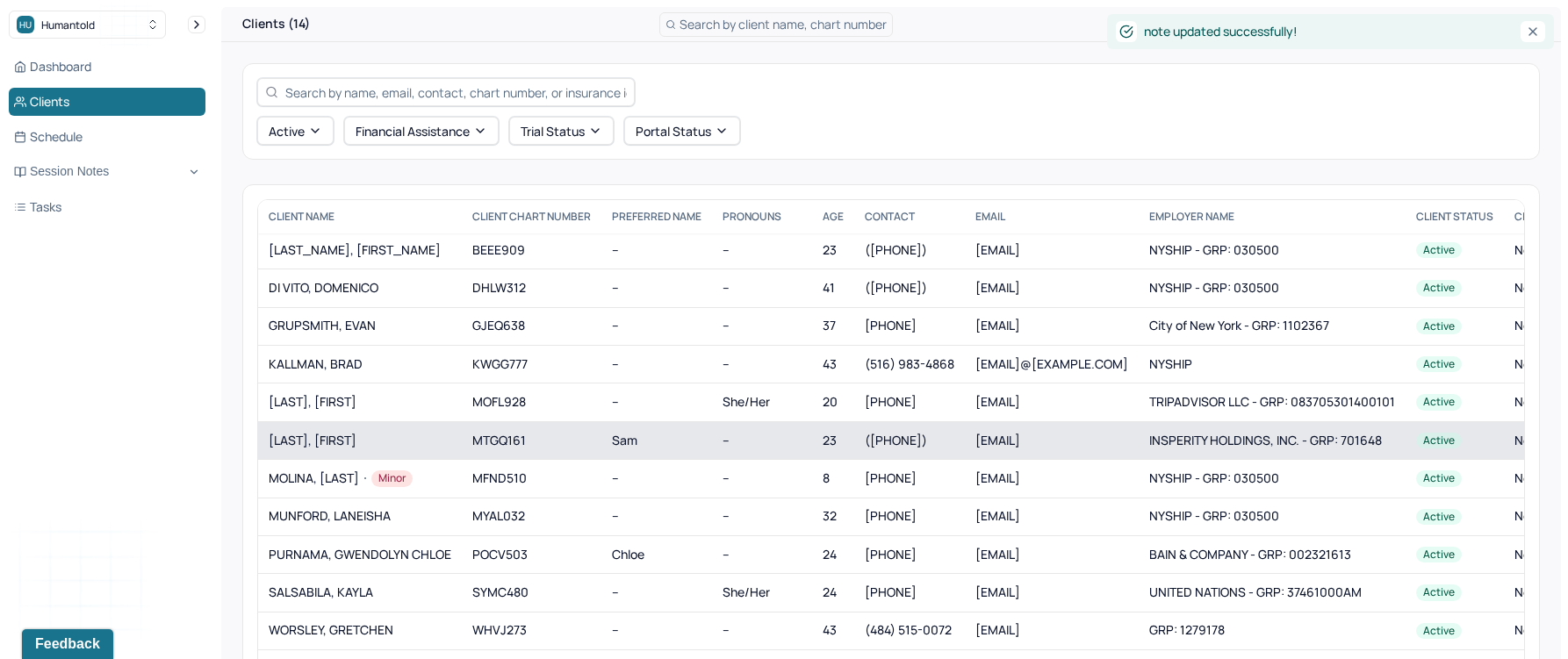 click on "[LAST], [FIRST]" at bounding box center (360, 441) 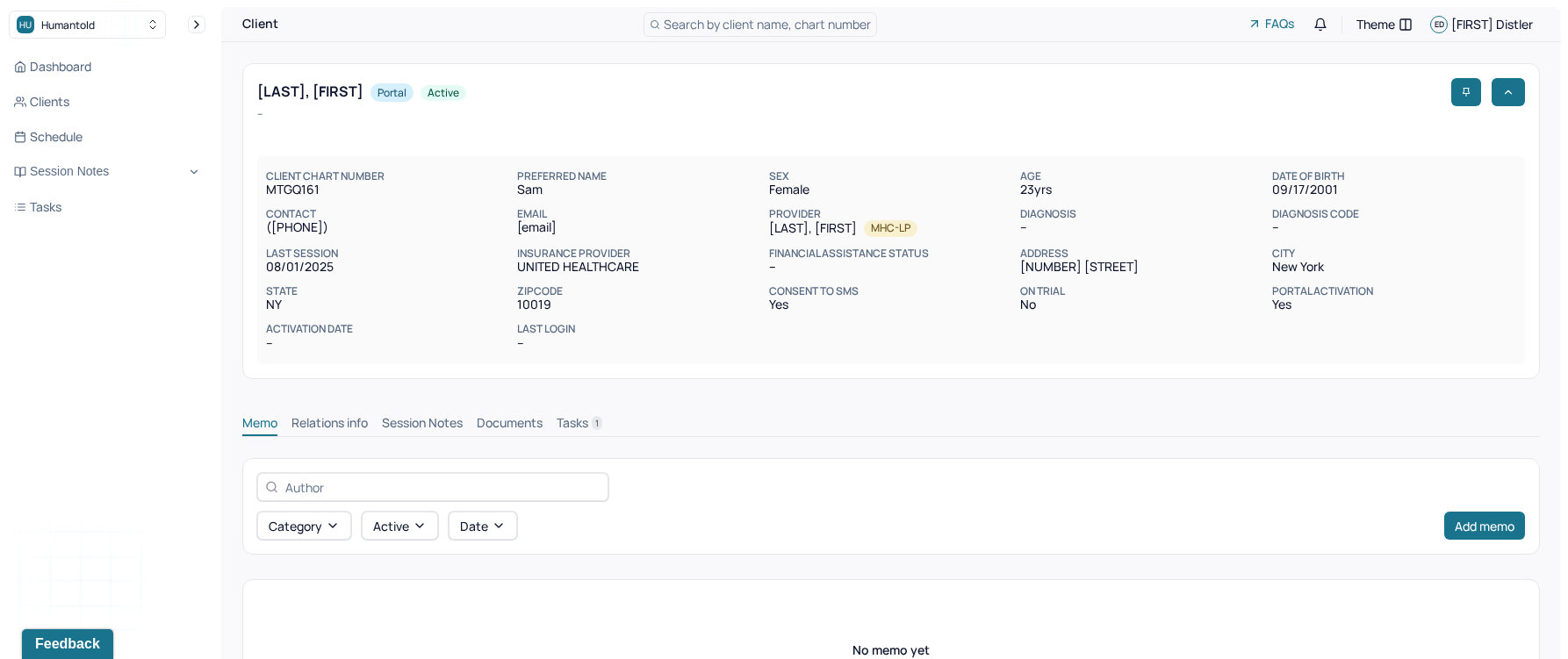 click on "Session Notes" at bounding box center [422, 425] 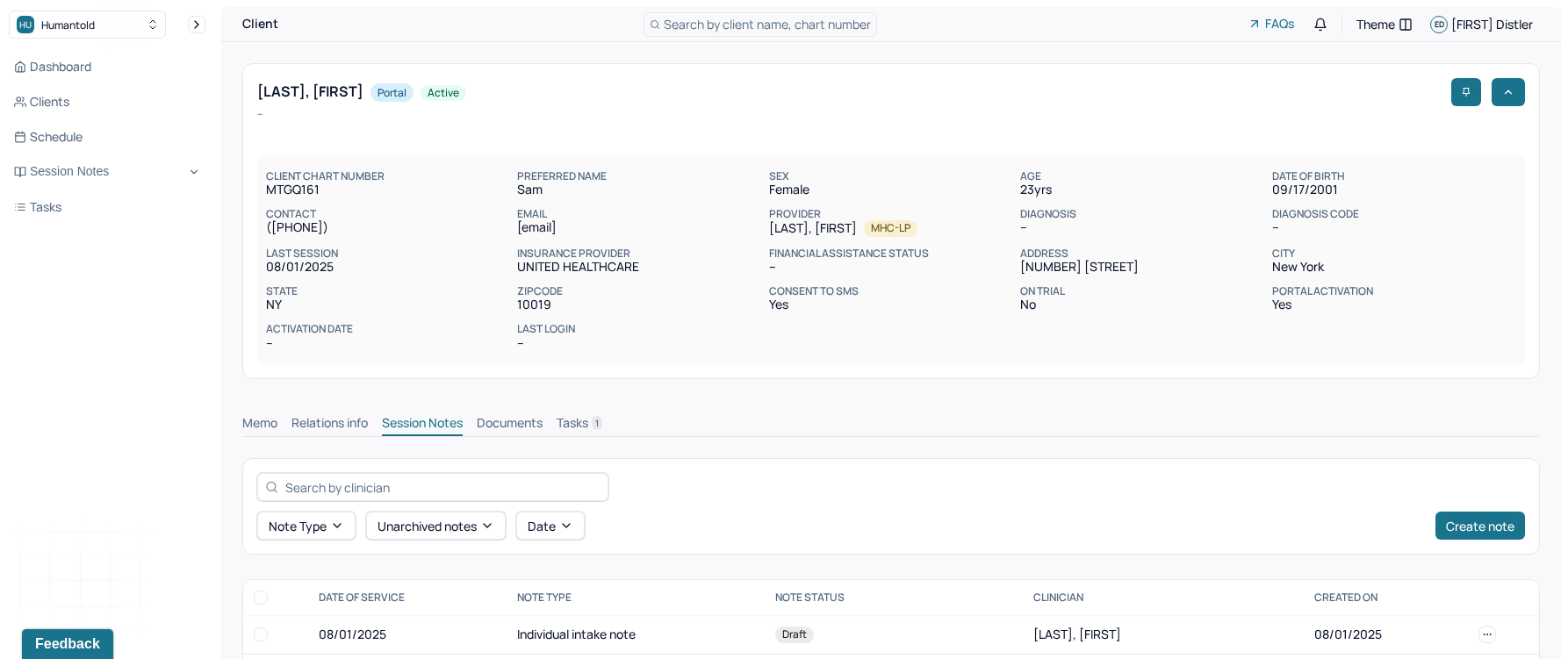 scroll, scrollTop: 61, scrollLeft: 0, axis: vertical 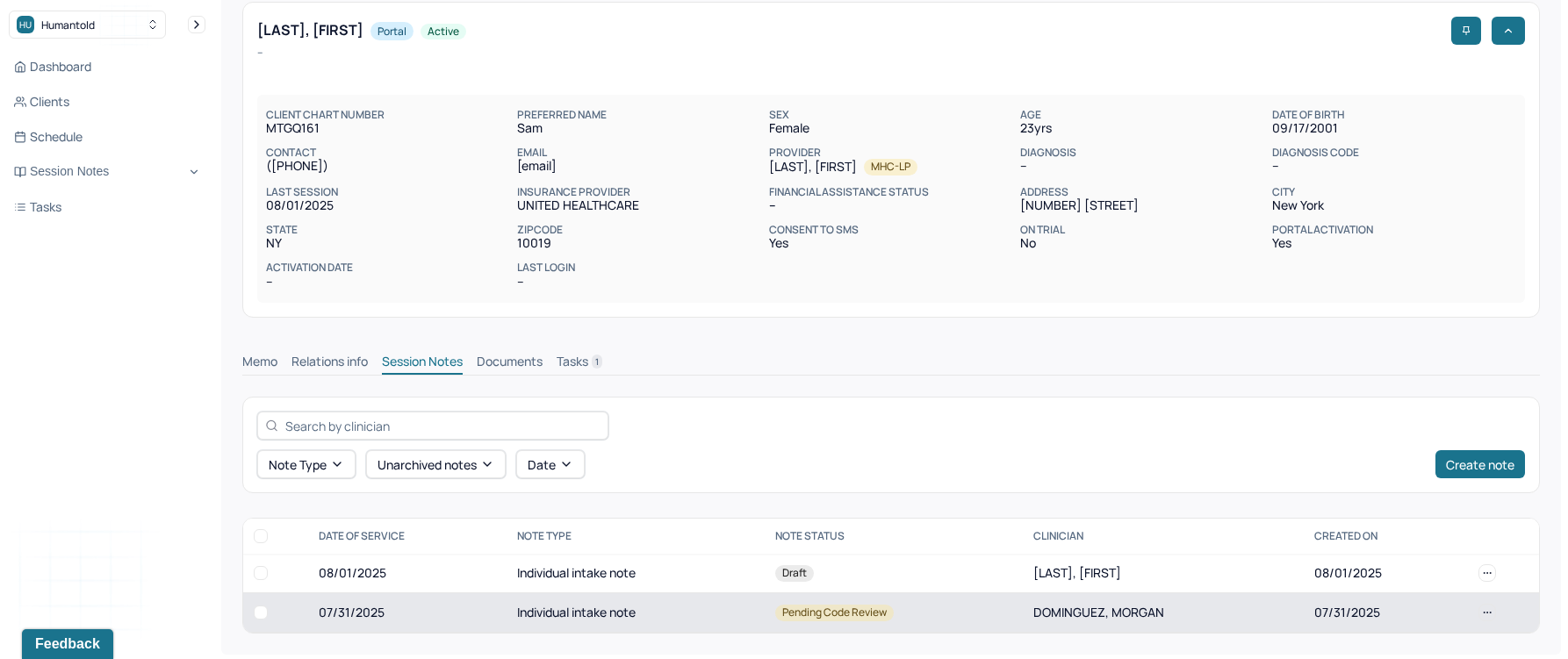 click on "Individual intake note" at bounding box center [636, 612] 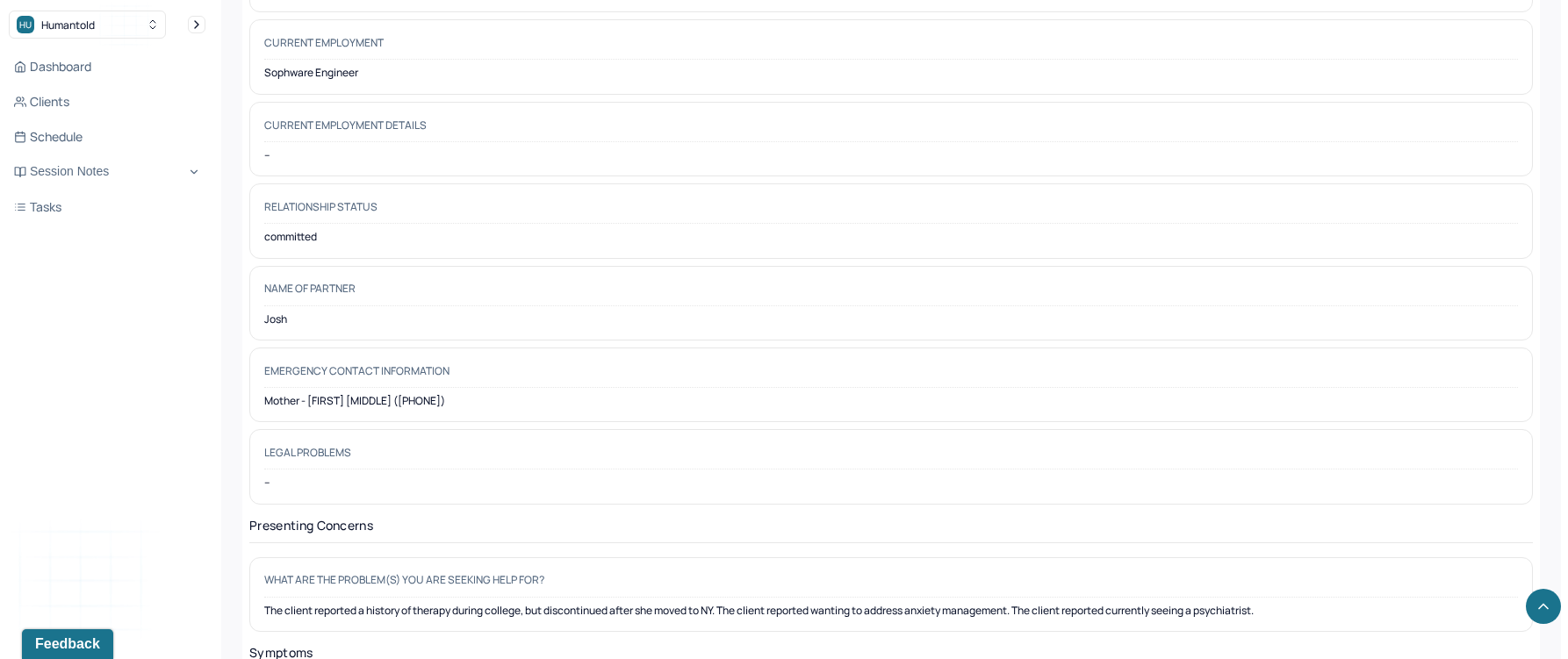 scroll, scrollTop: 2197, scrollLeft: 0, axis: vertical 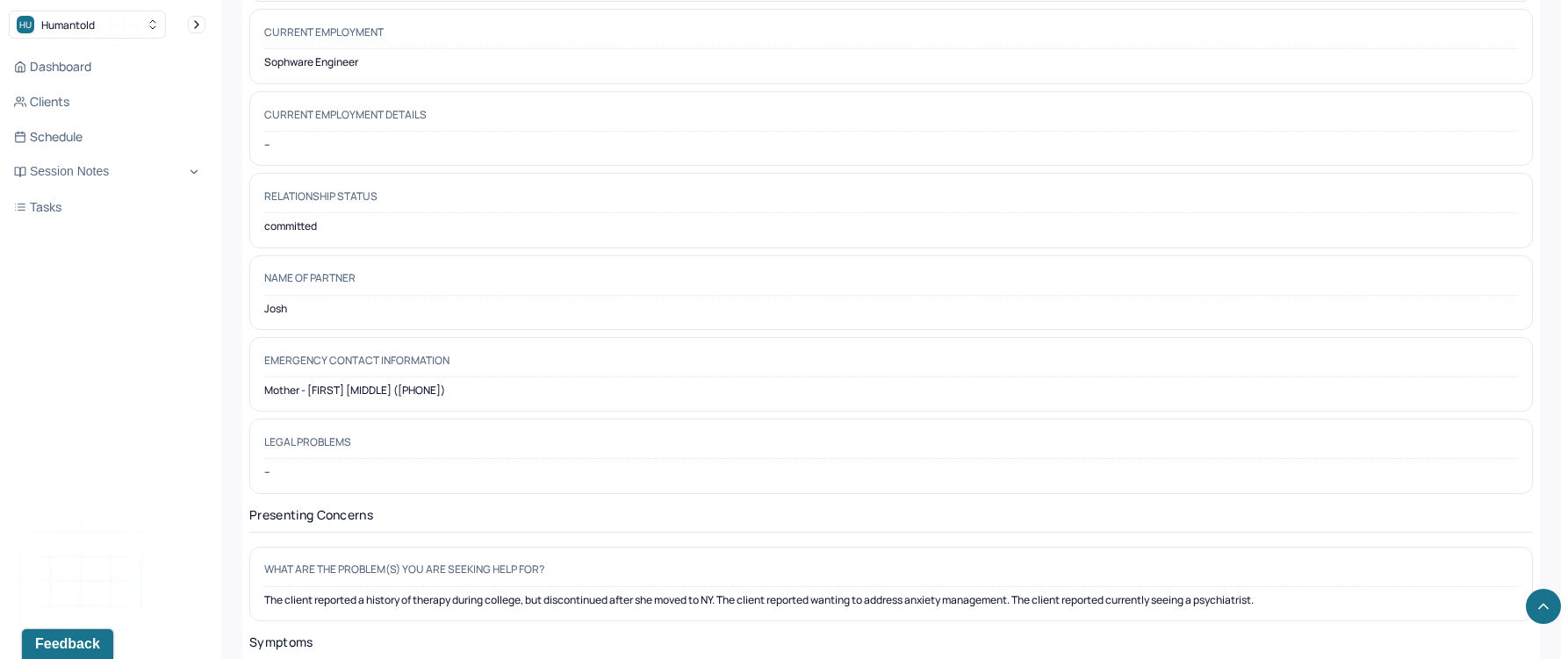 drag, startPoint x: 467, startPoint y: 370, endPoint x: 263, endPoint y: 374, distance: 204.03921 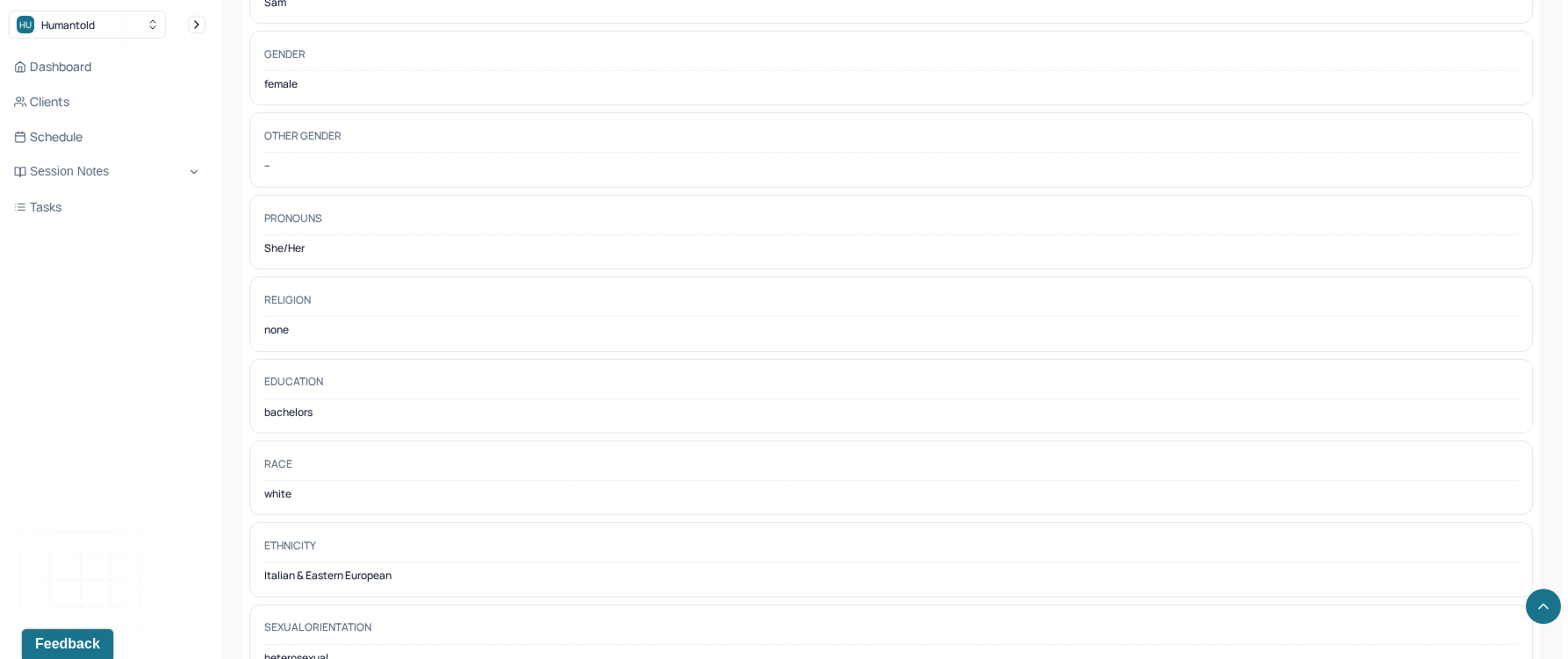 scroll, scrollTop: 0, scrollLeft: 0, axis: both 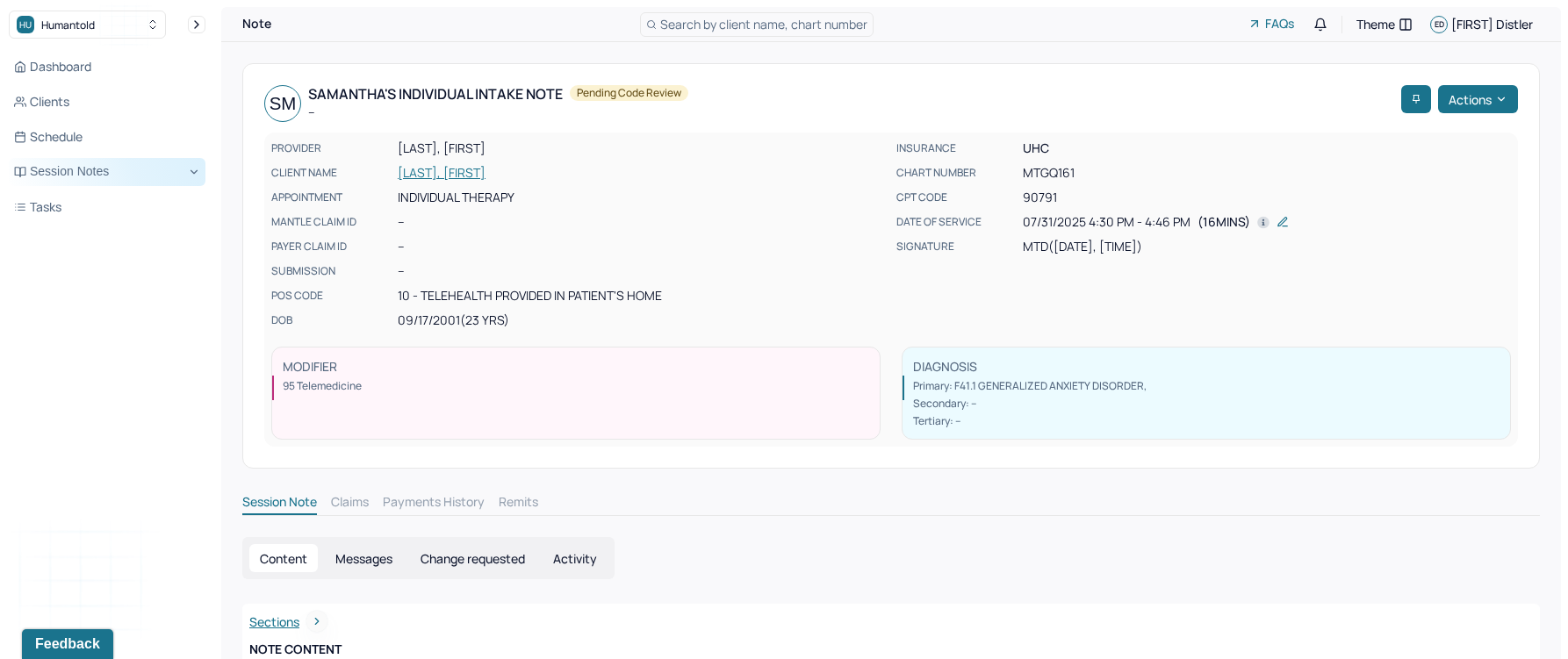 click on "Session Notes" at bounding box center [107, 172] 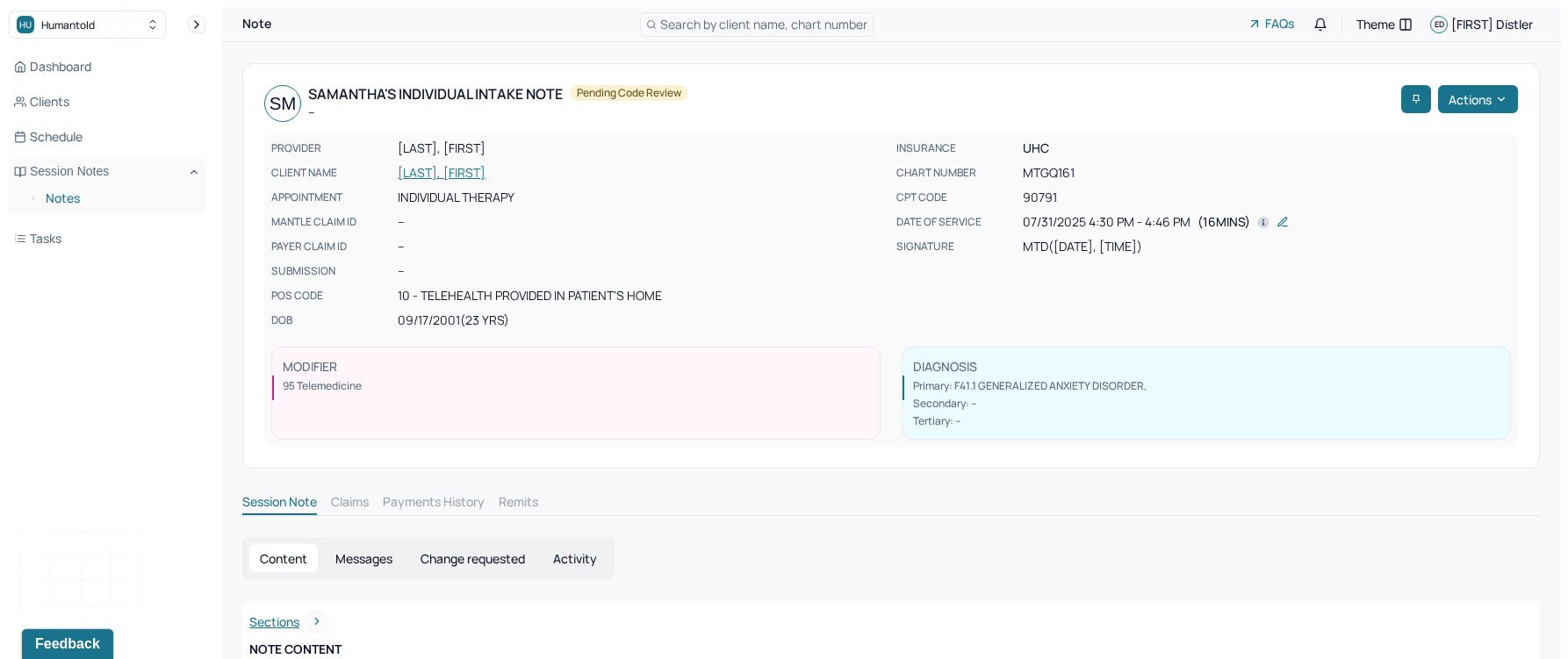 click on "Notes" at bounding box center (119, 198) 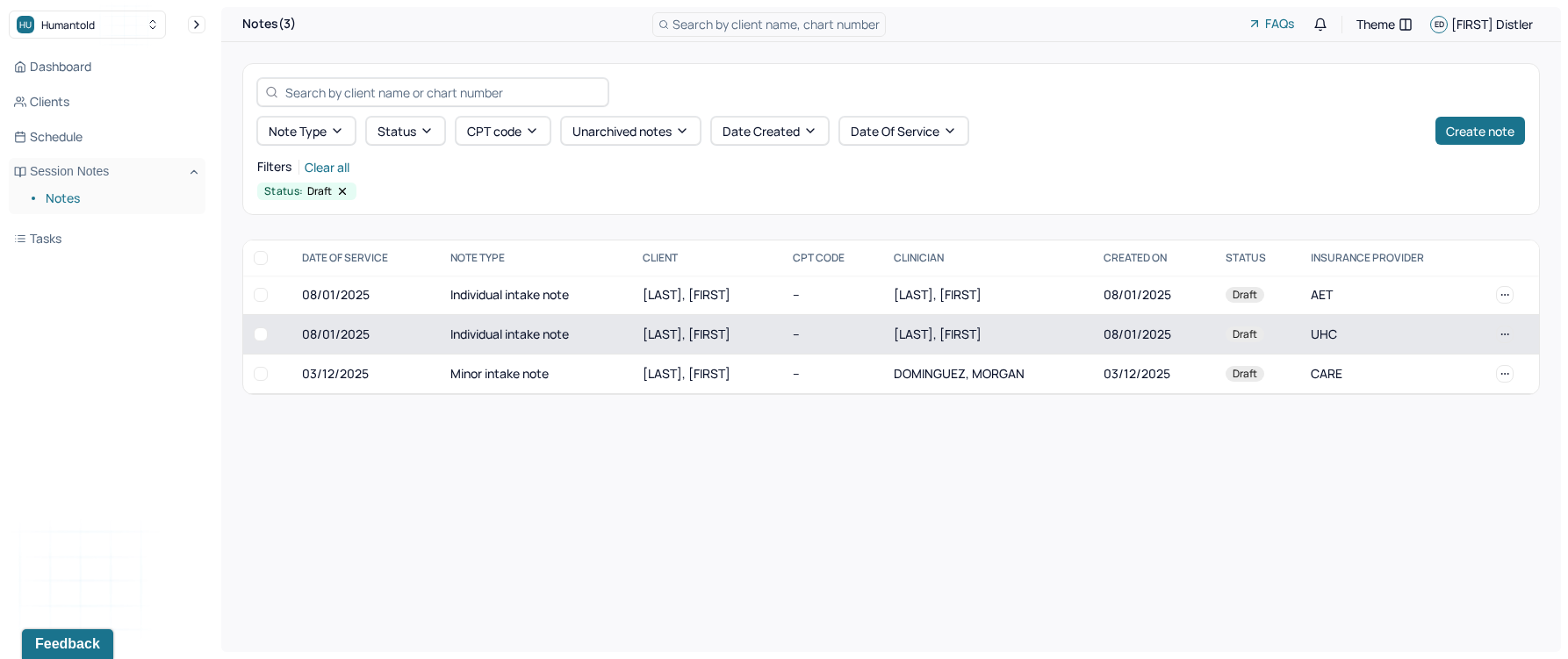 click on "[LAST], [FIRST]" at bounding box center [707, 334] 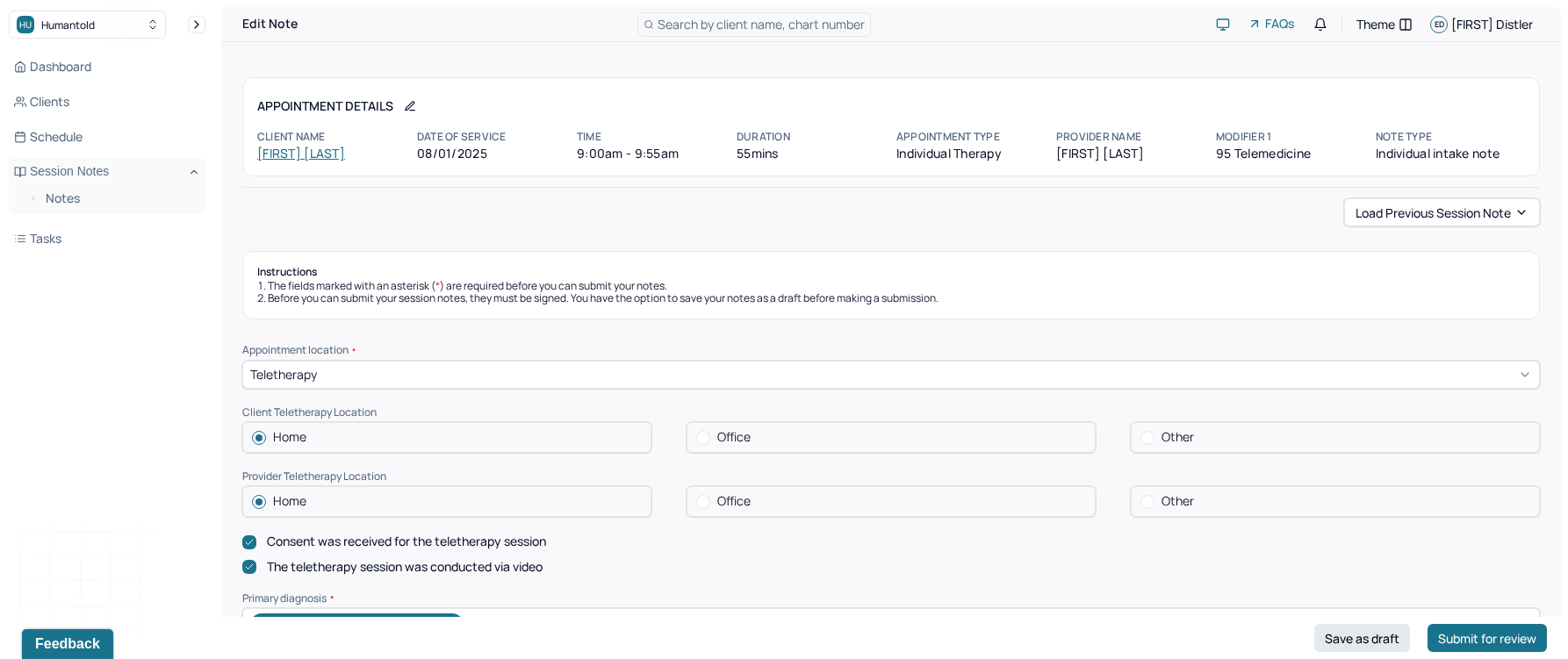 click on "Teletherapy" at bounding box center [891, 375] 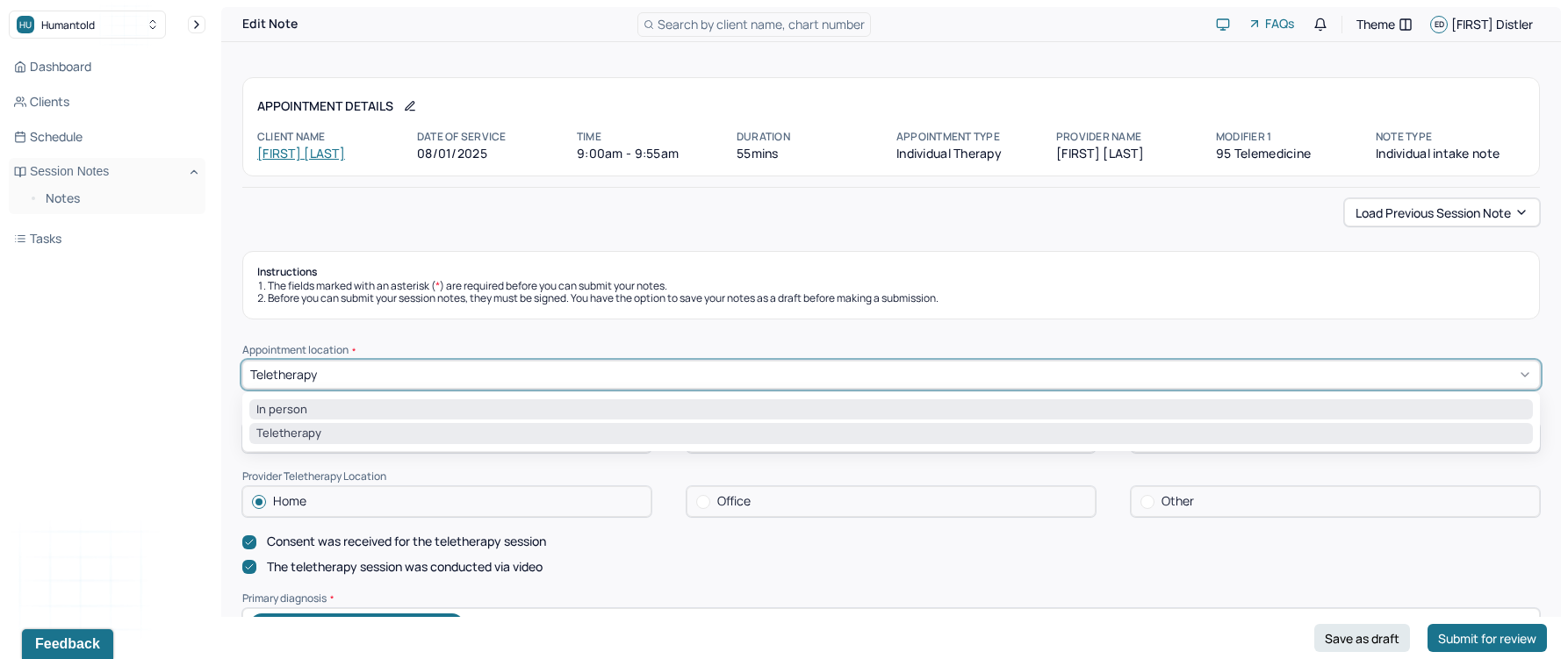 click on "In person" at bounding box center [891, 410] 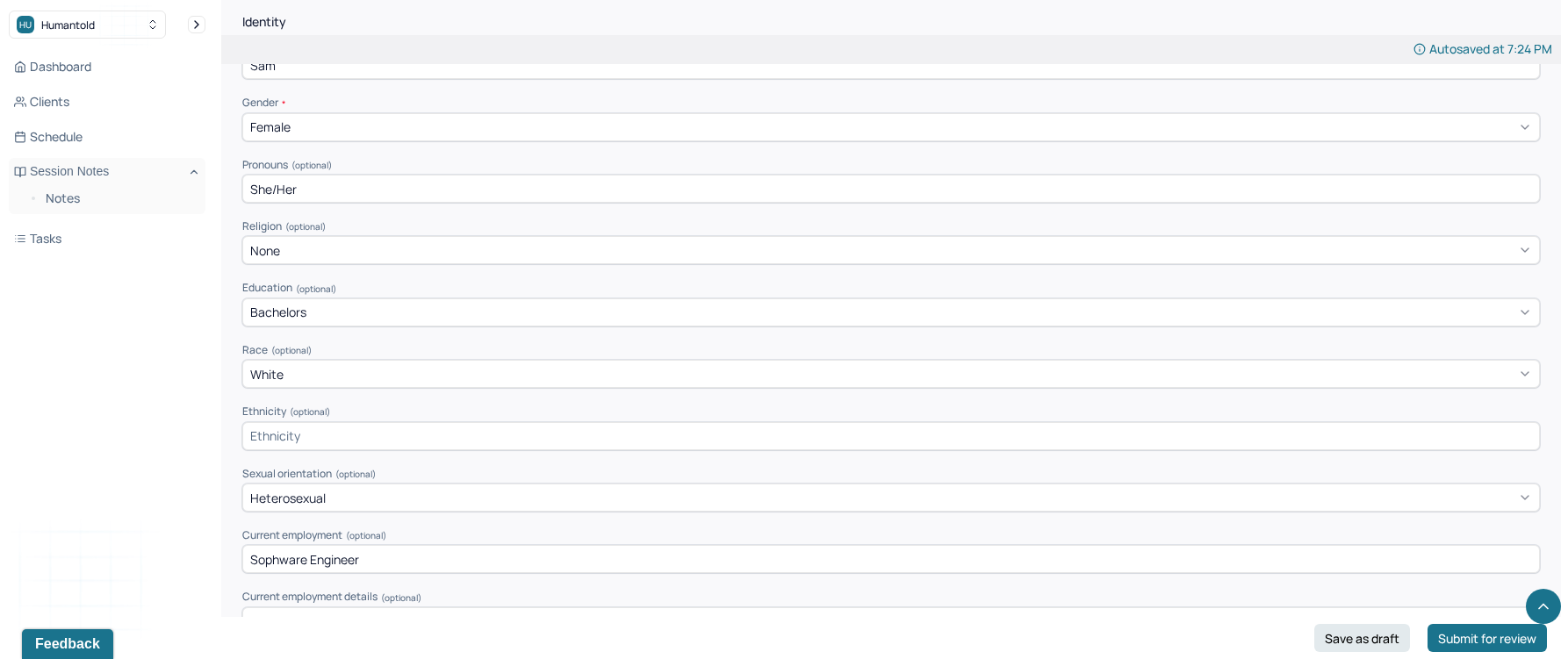 scroll, scrollTop: 602, scrollLeft: 0, axis: vertical 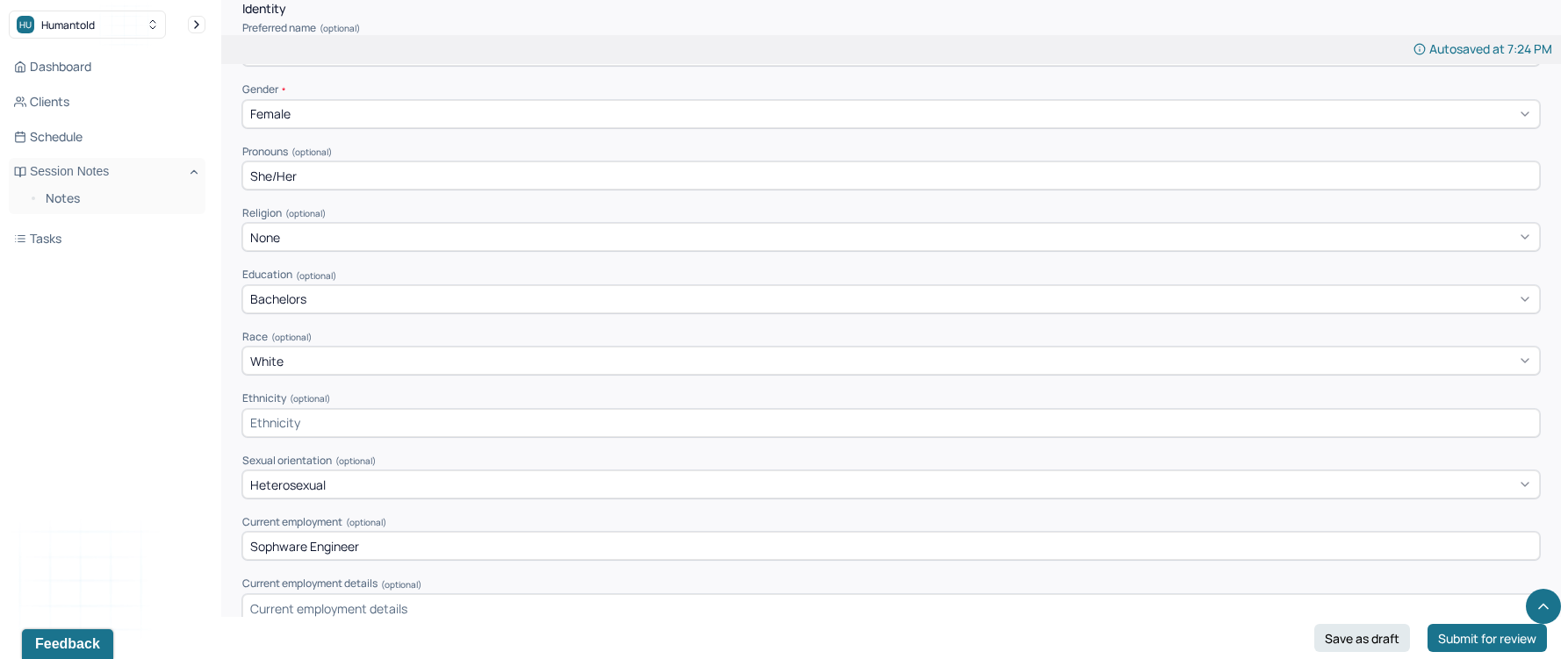 click on "None" at bounding box center [891, 237] 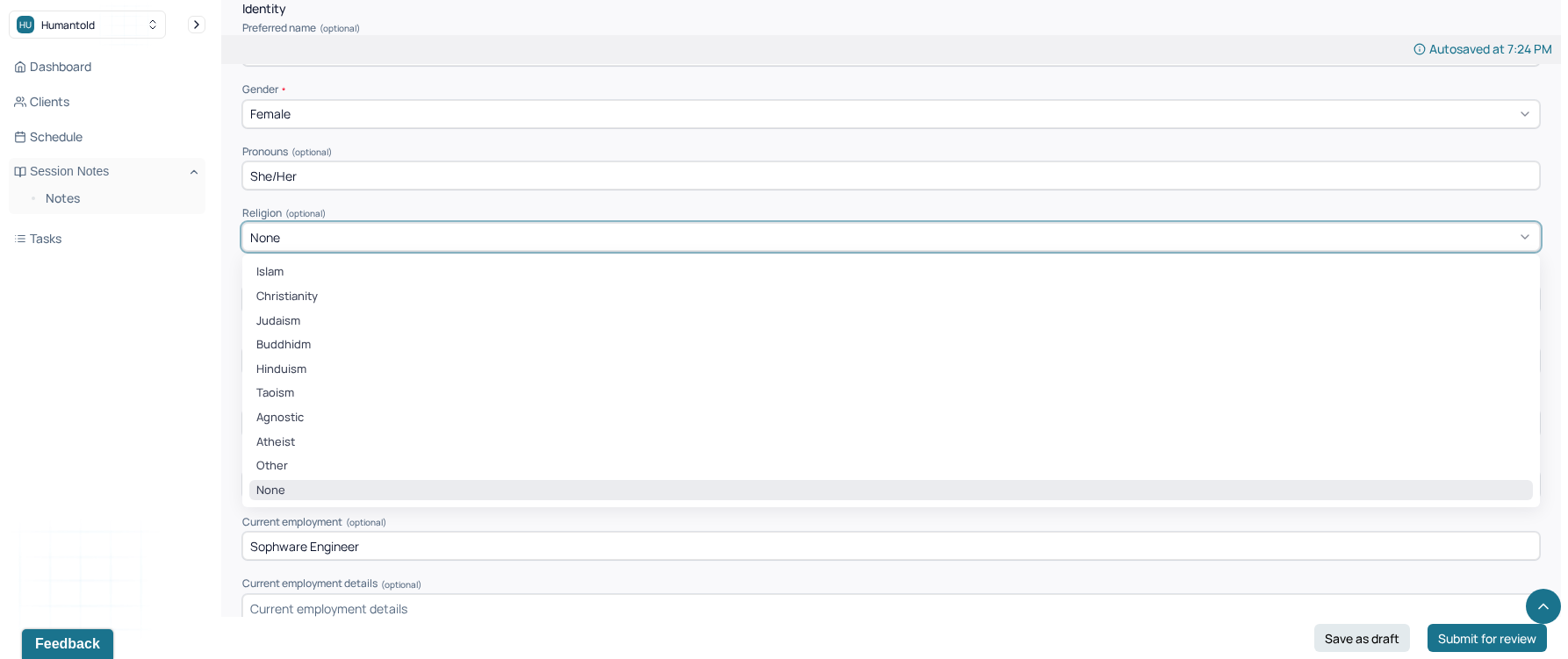 click on "None" at bounding box center [891, 491] 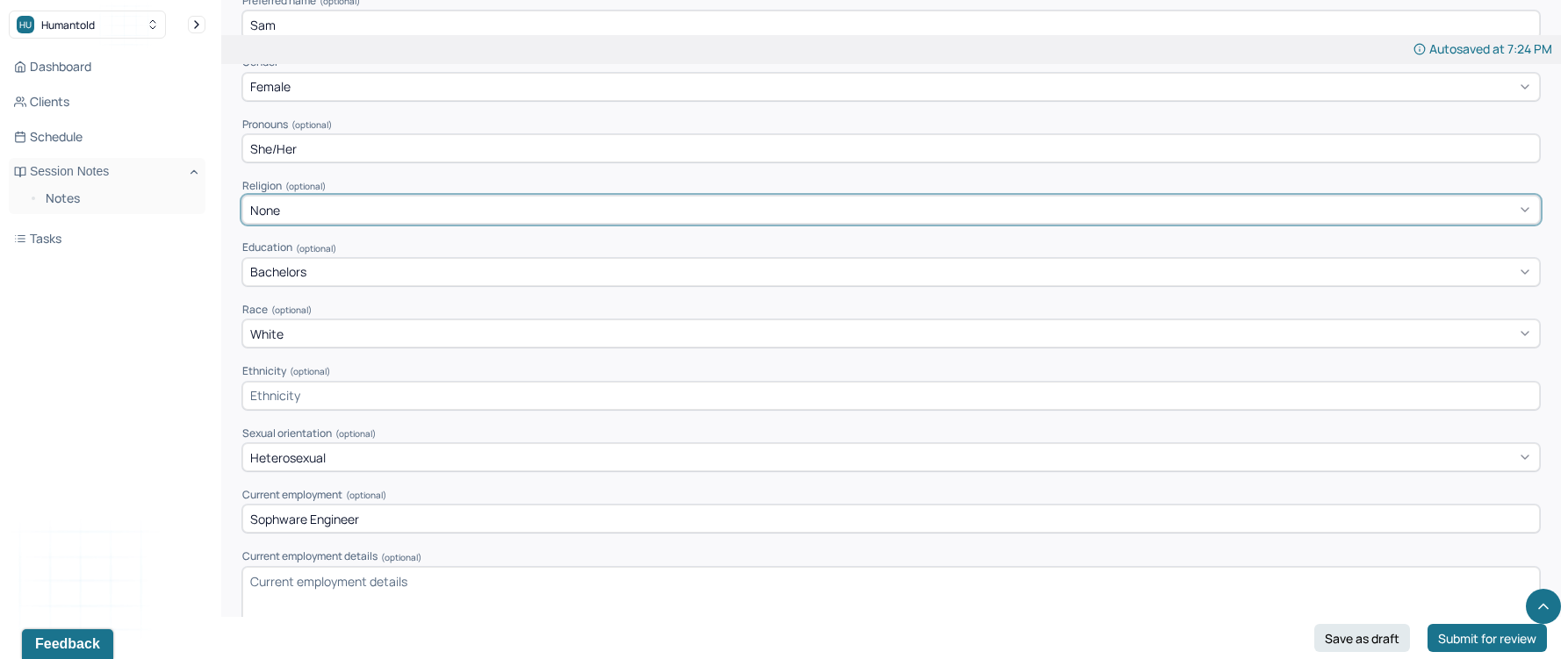 scroll, scrollTop: 632, scrollLeft: 0, axis: vertical 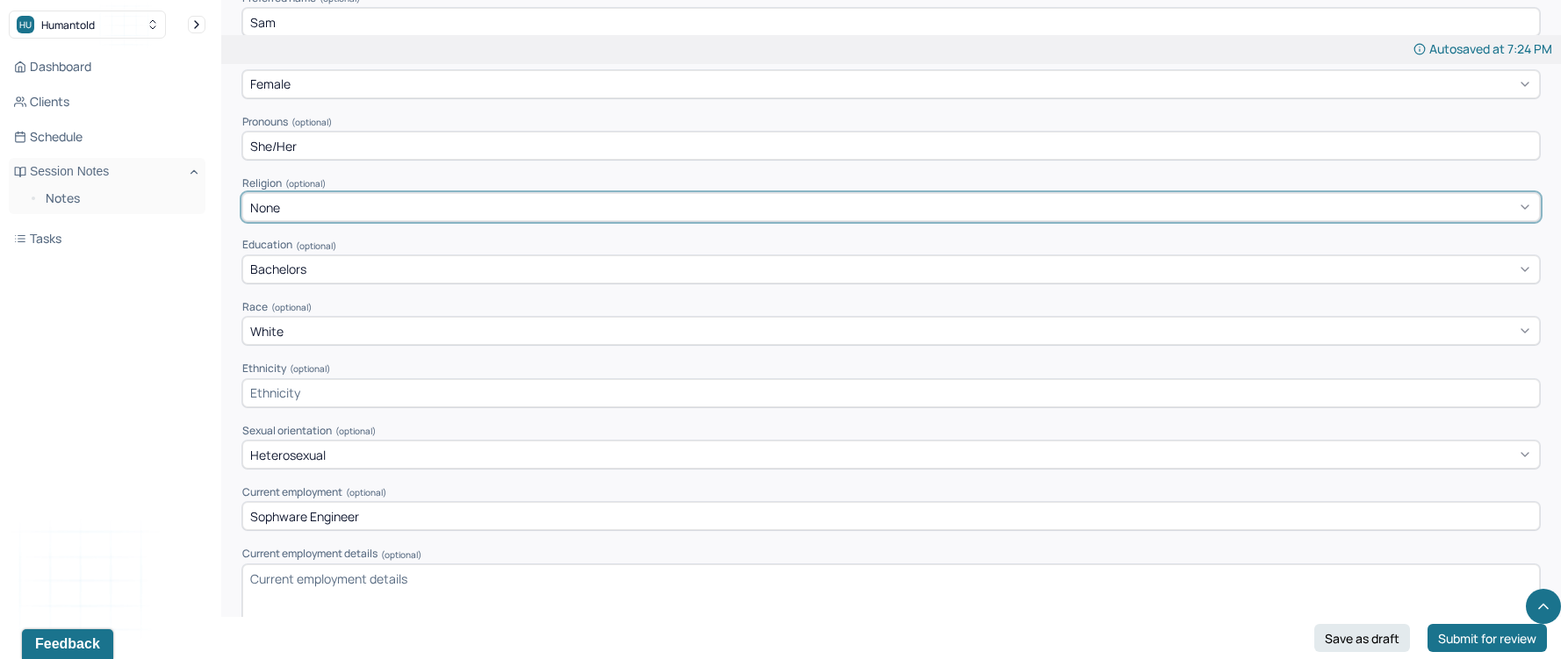 click on "Bachelors" at bounding box center [891, 269] 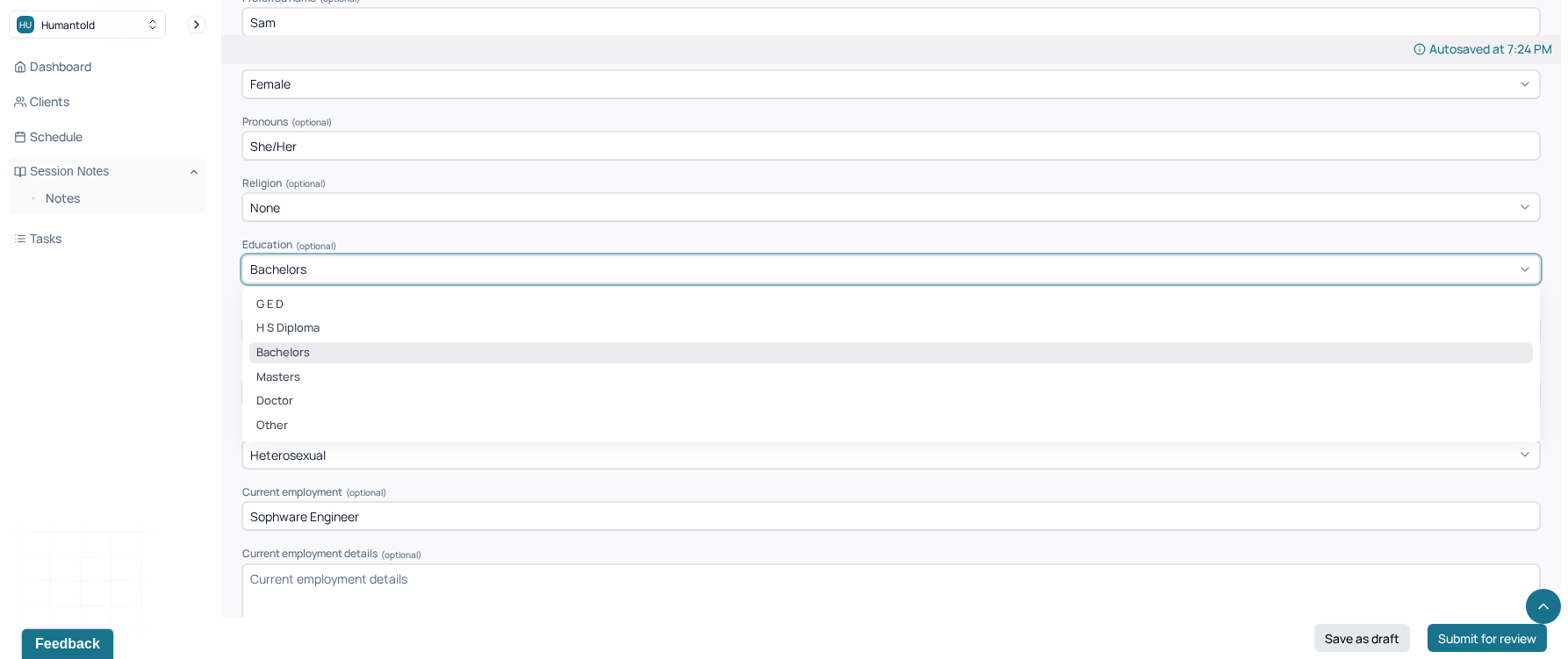 click on "Bachelors" at bounding box center (891, 353) 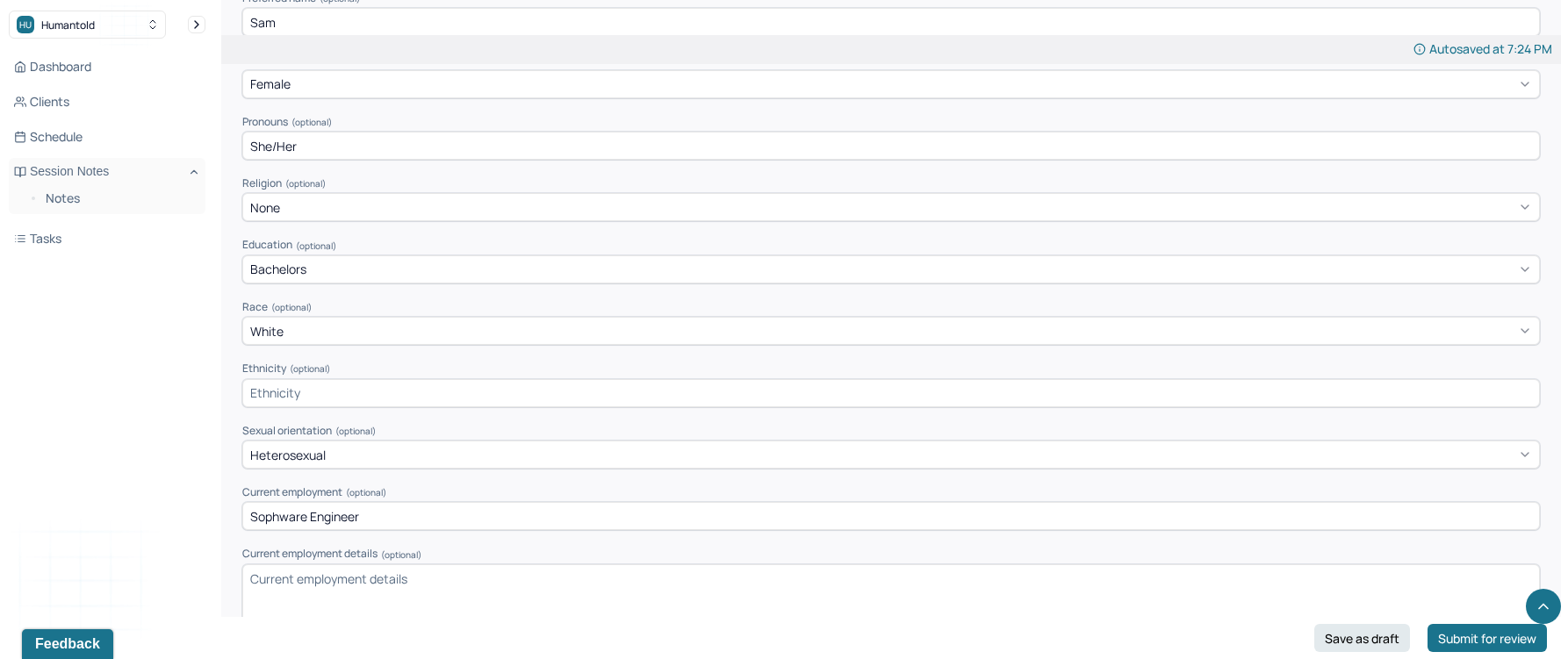 click at bounding box center (891, 393) 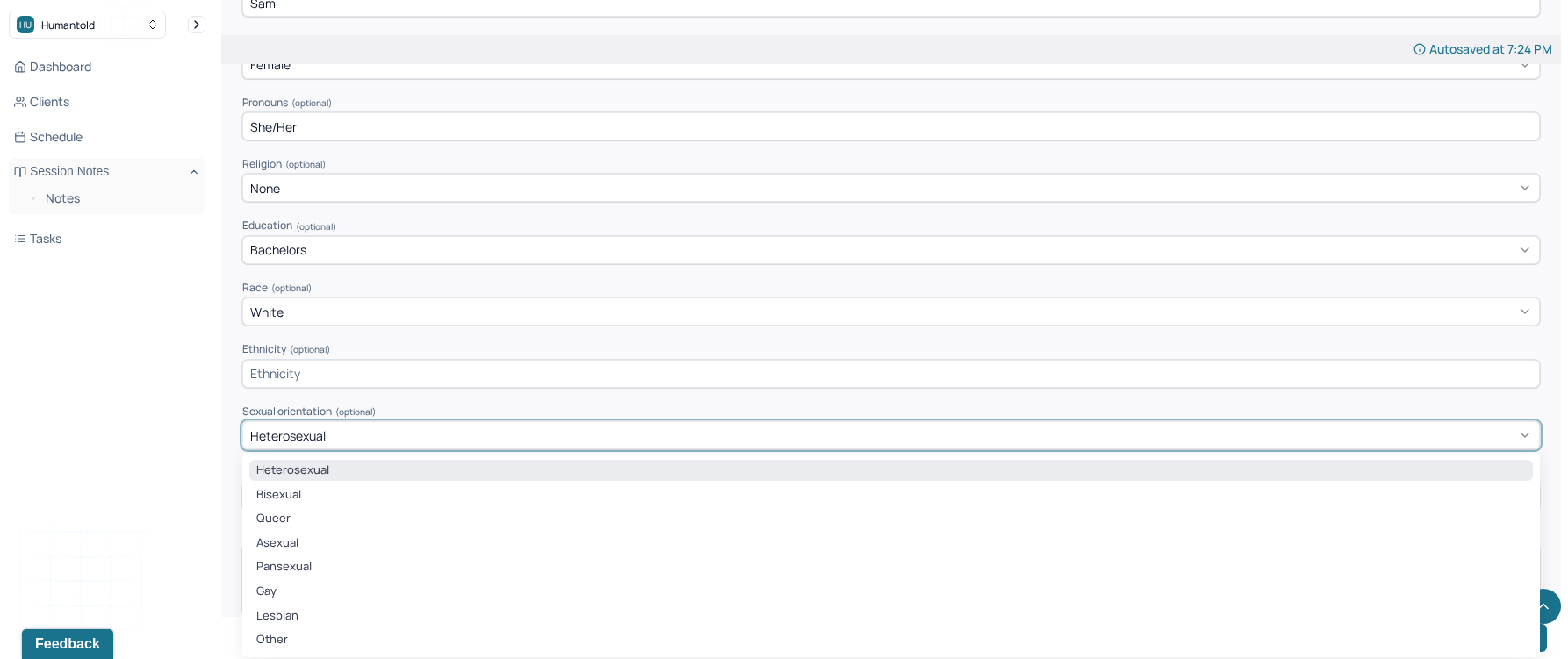 scroll, scrollTop: 651, scrollLeft: 0, axis: vertical 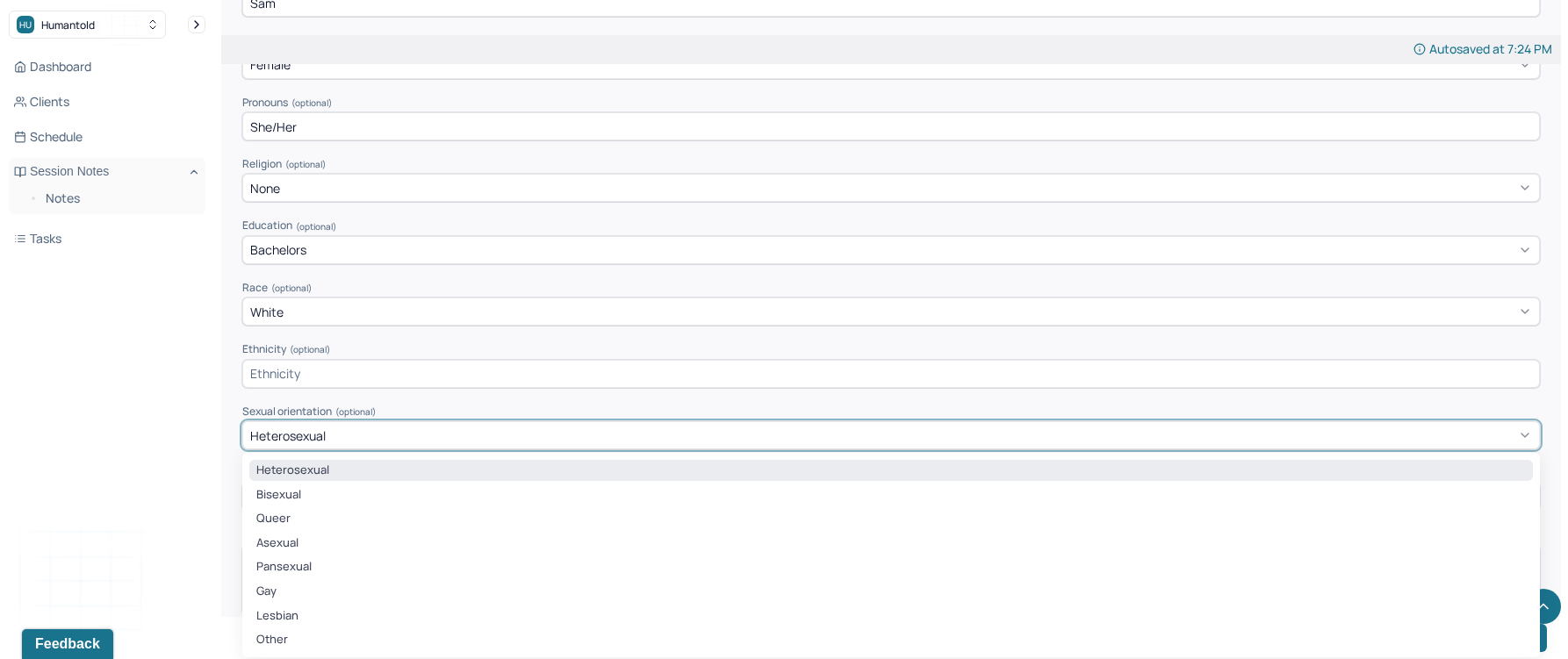click on "Heterosexual" at bounding box center [891, 470] 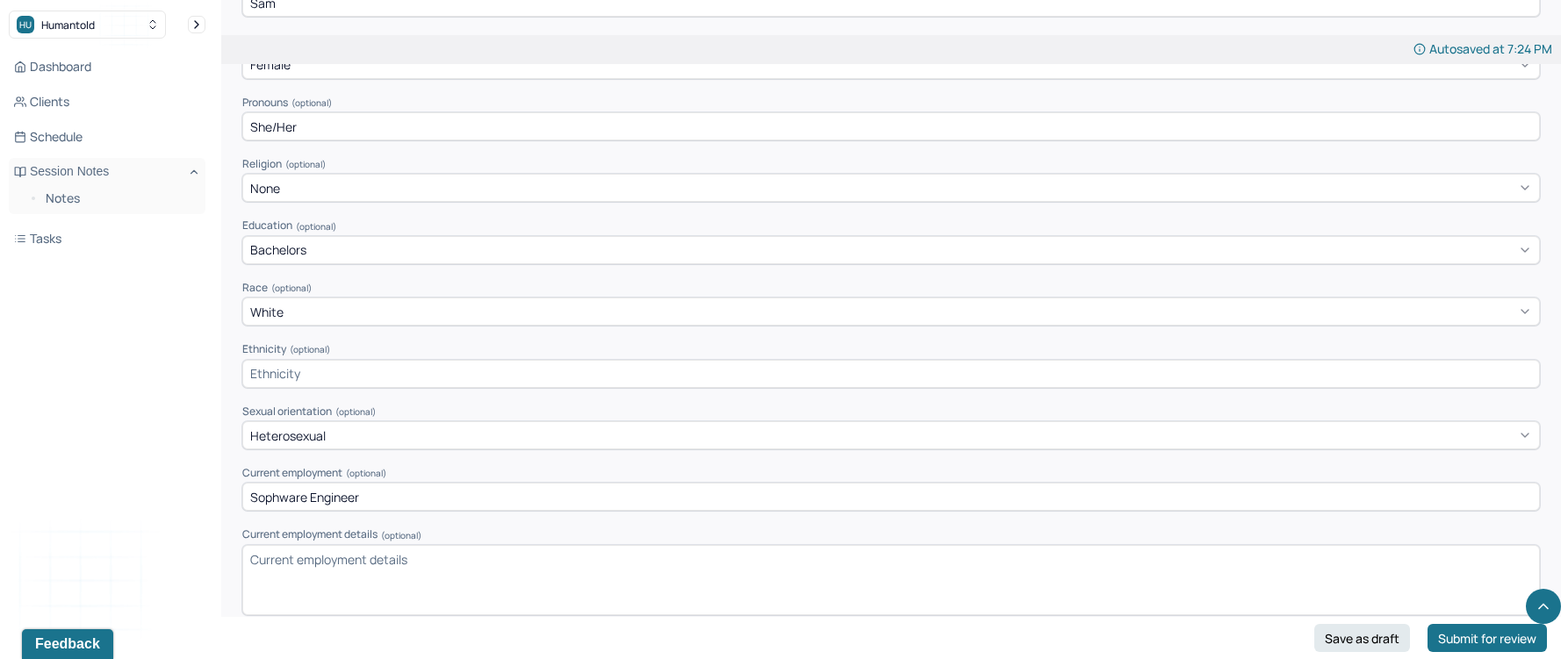 click on "Sophware Engineer" at bounding box center [891, 497] 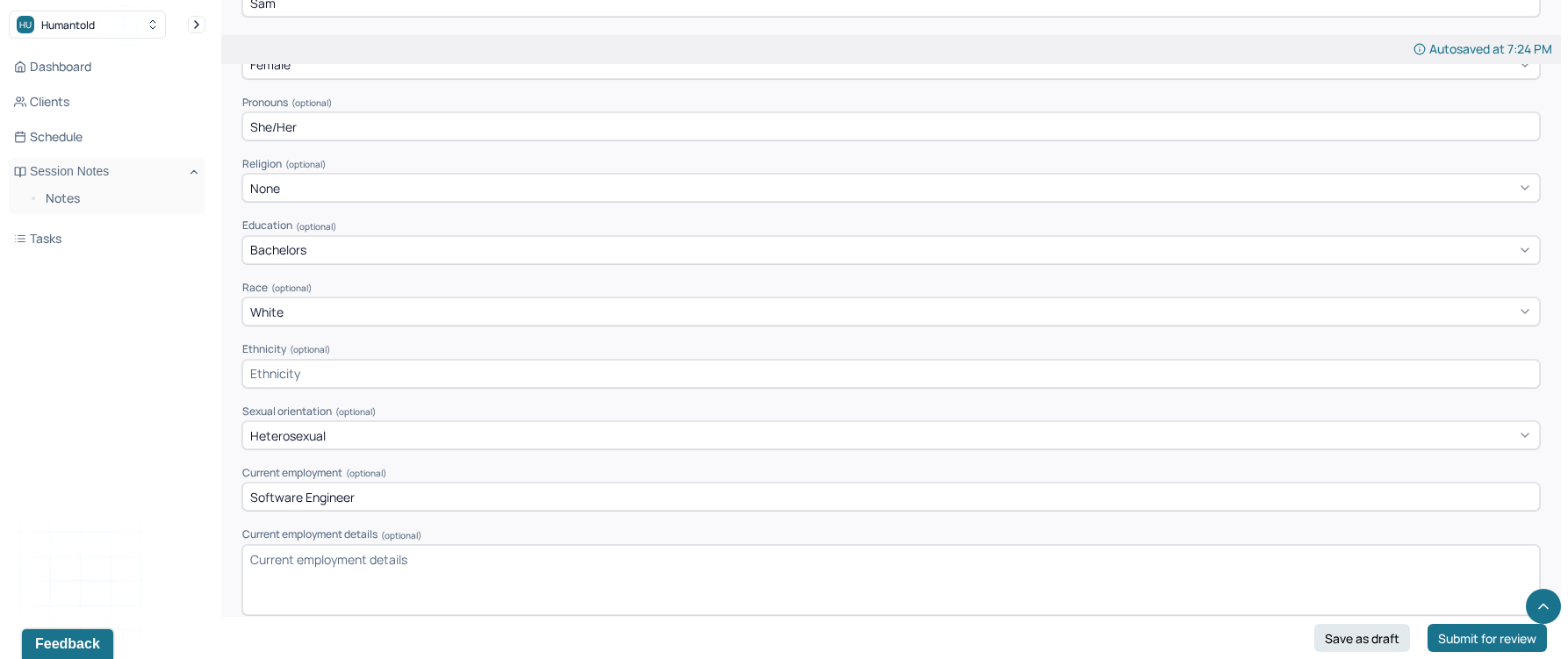 type on "Software Engineer" 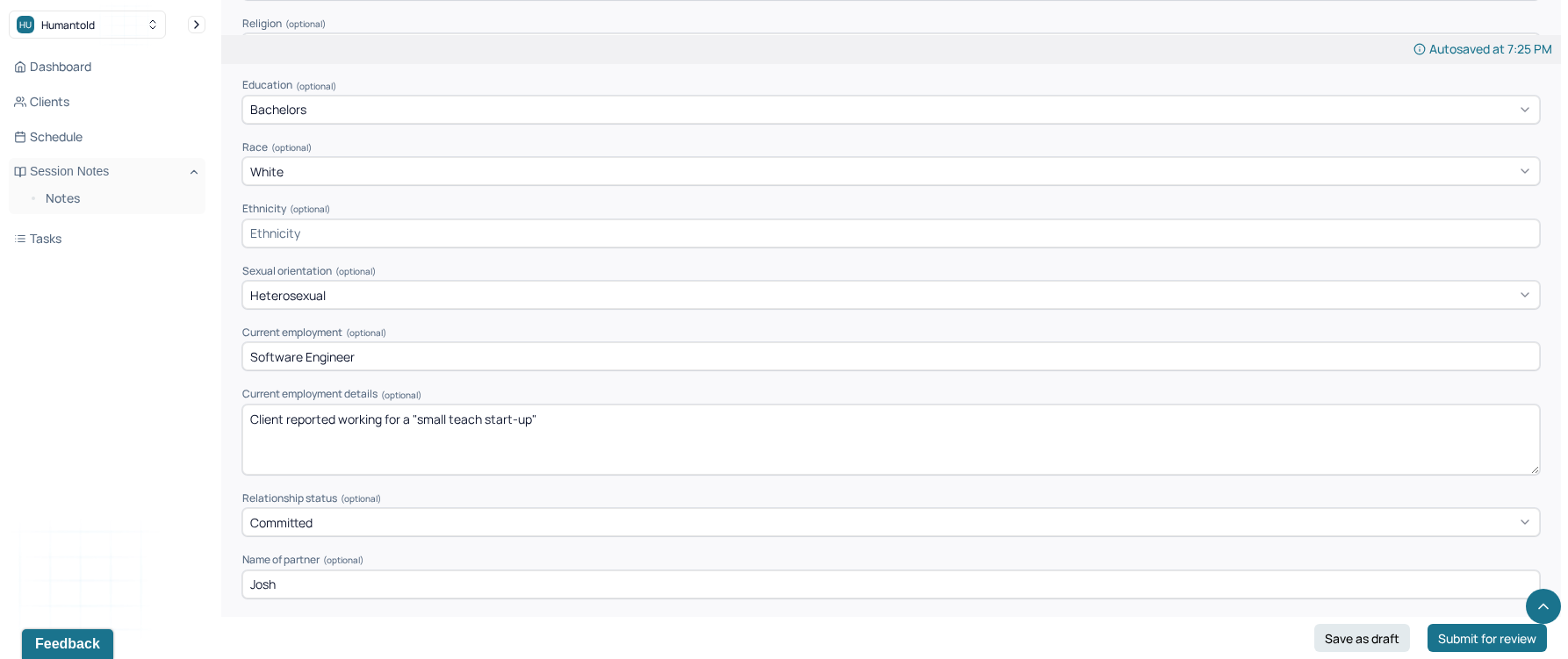scroll, scrollTop: 827, scrollLeft: 0, axis: vertical 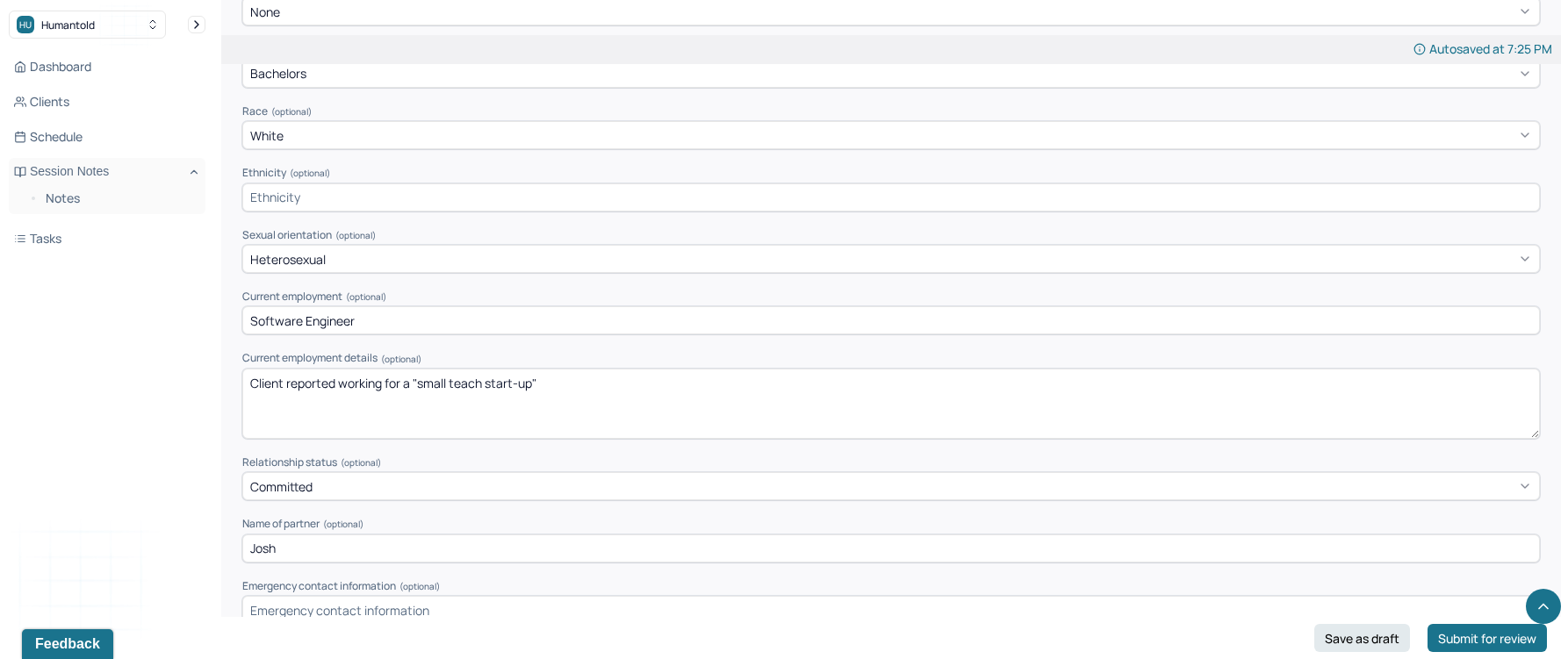 click on "Software Engineer" at bounding box center [891, 320] 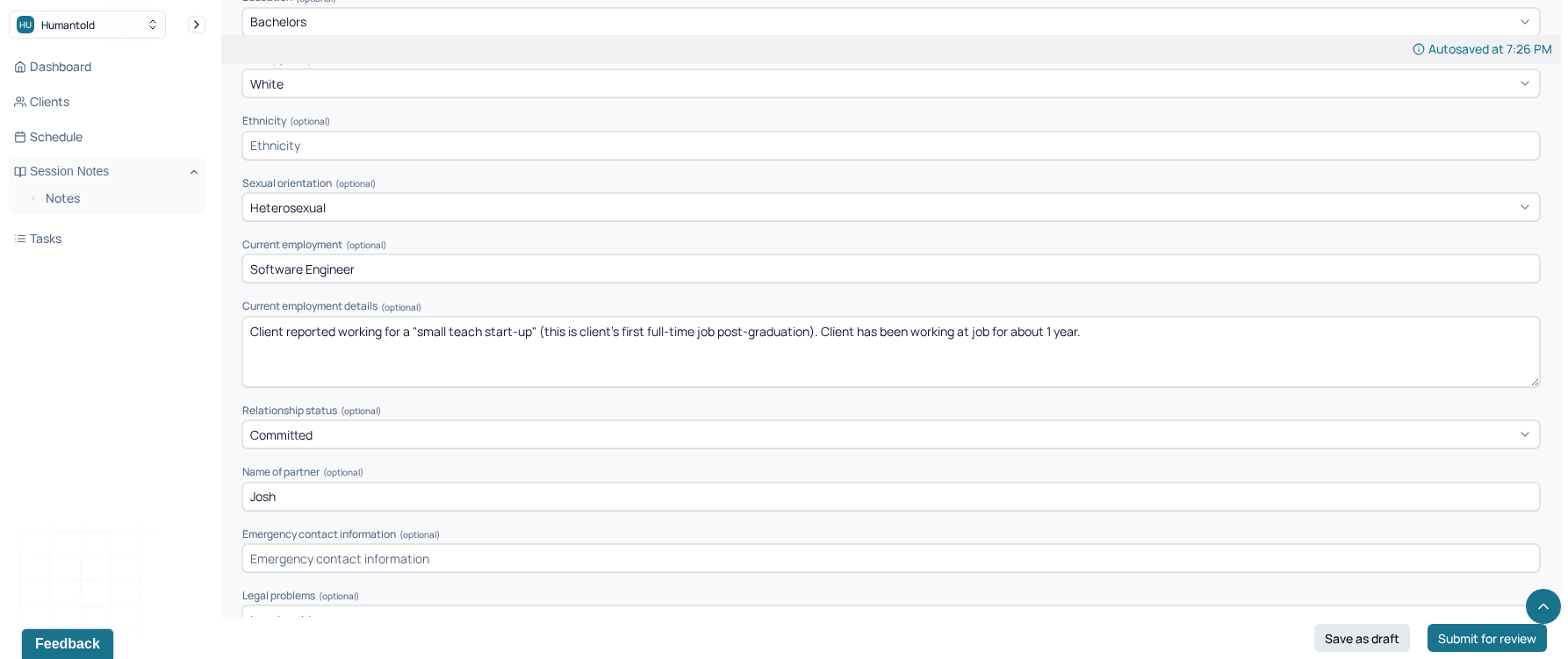 scroll, scrollTop: 894, scrollLeft: 0, axis: vertical 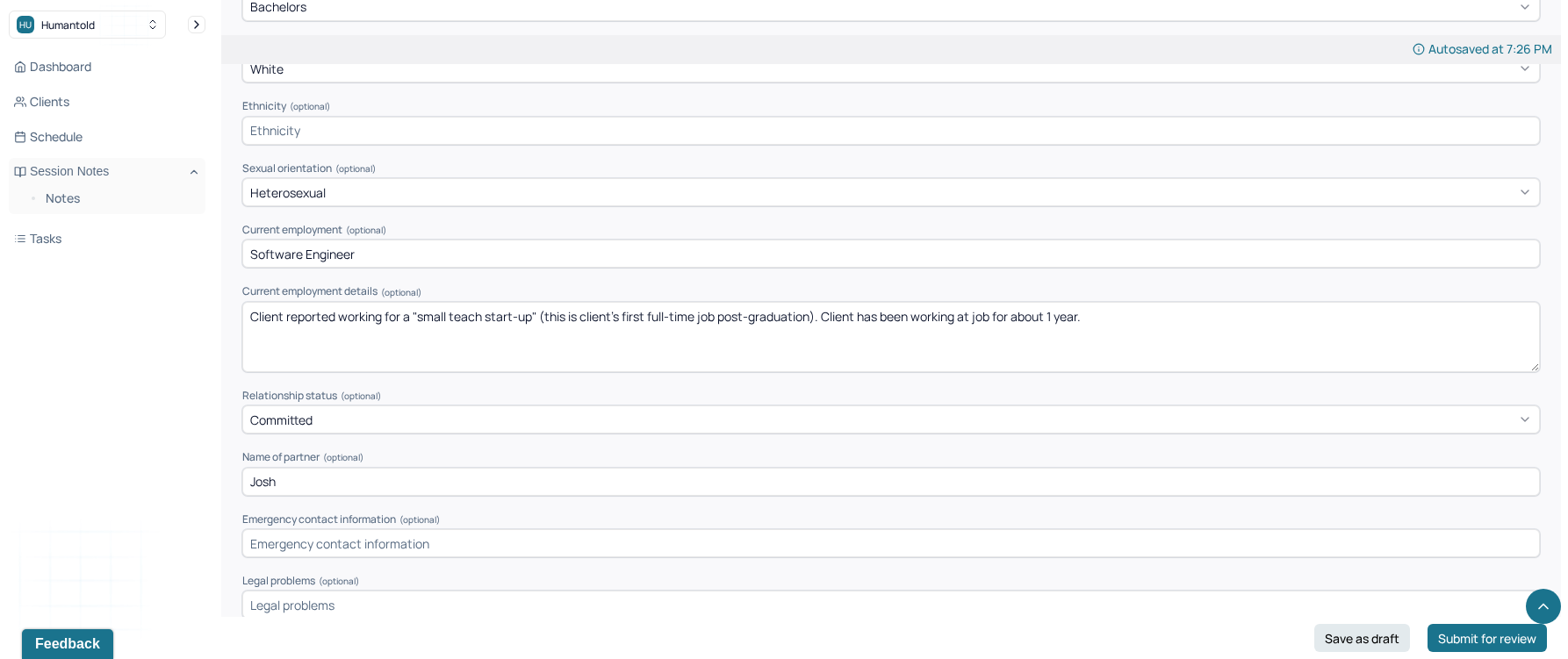 click on "Client reported working for a "small teach start-up" (this is client's first full-time job post-graduation). Client has been working at job for about 1 year." at bounding box center (891, 337) 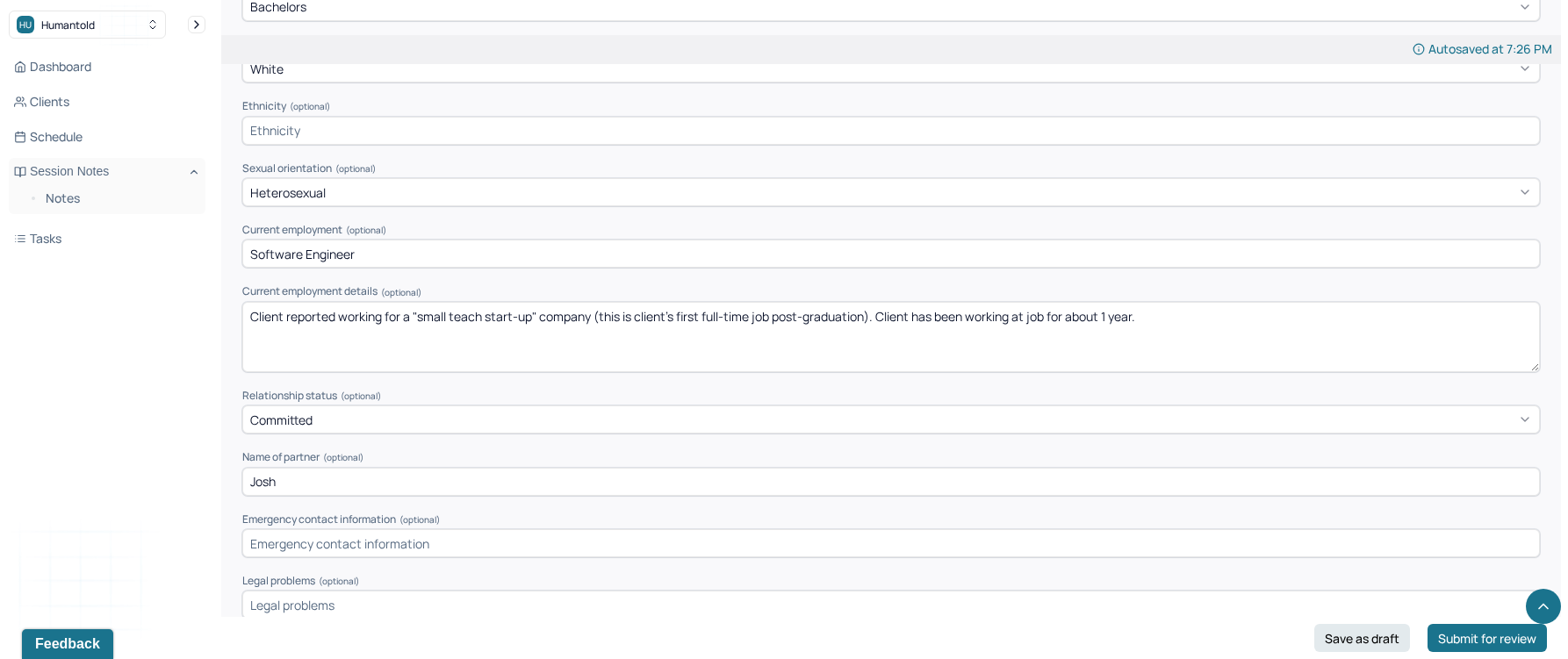 click on "Client reported working for a "small teach start-up" company (this is client's first full-time job post-graduation). Client has been working at job for about 1 year." at bounding box center [891, 337] 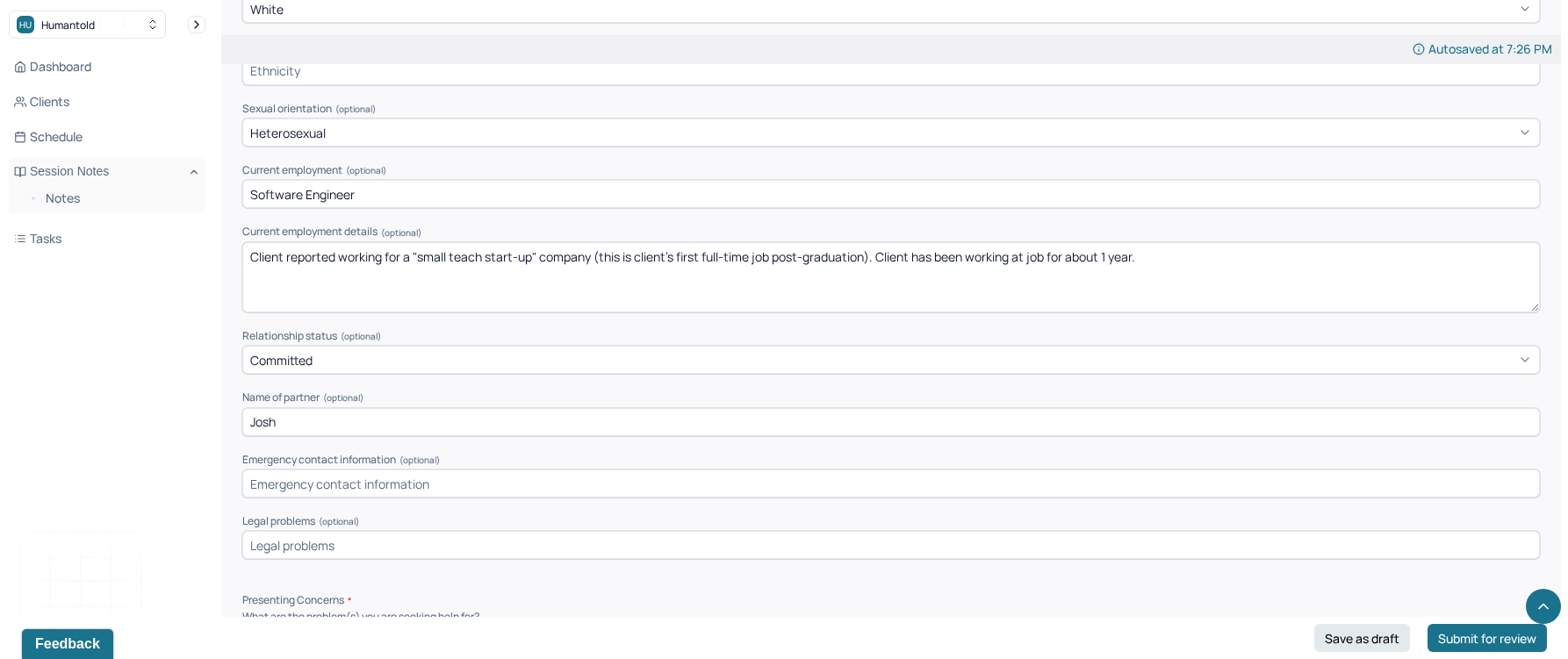 scroll, scrollTop: 961, scrollLeft: 0, axis: vertical 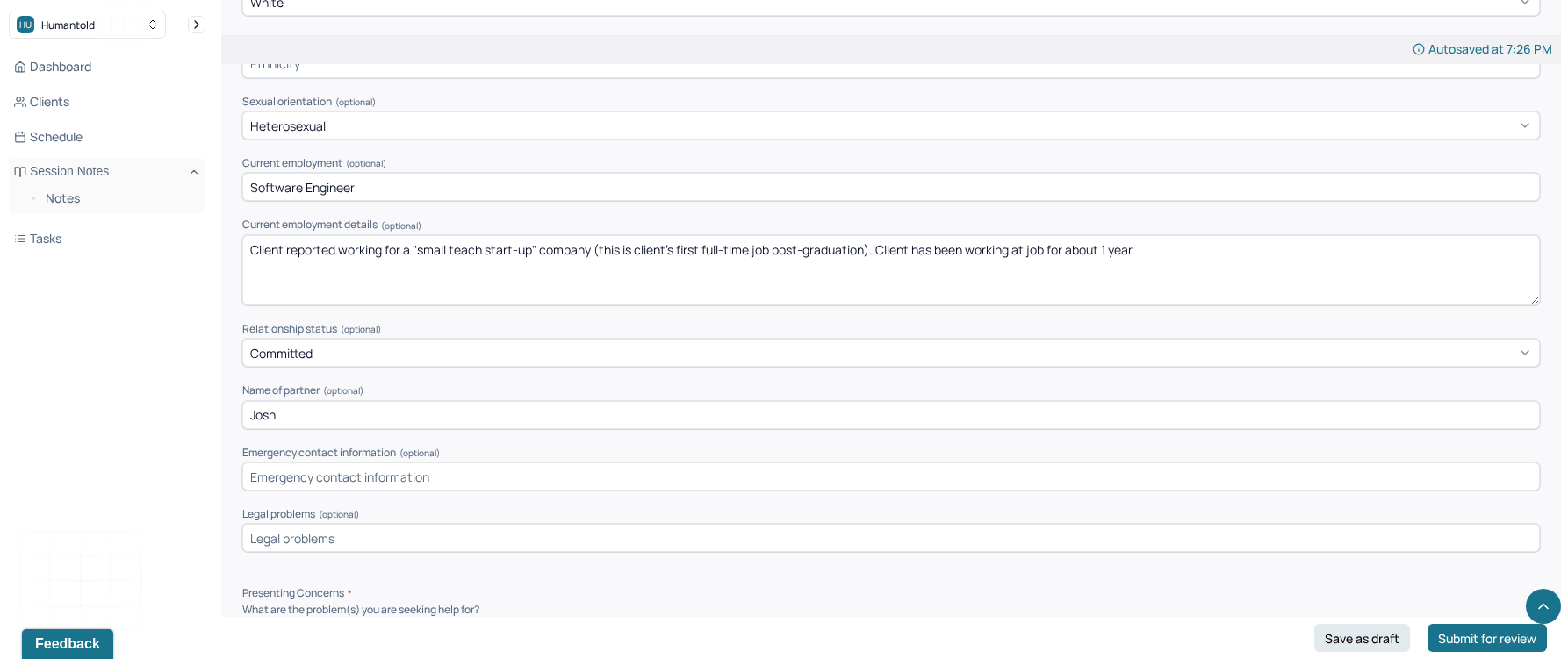 type on "Client reported working for a "small teach start-up" company (this is client's first full-time job post-graduation). Client has been working at job for about 1 year." 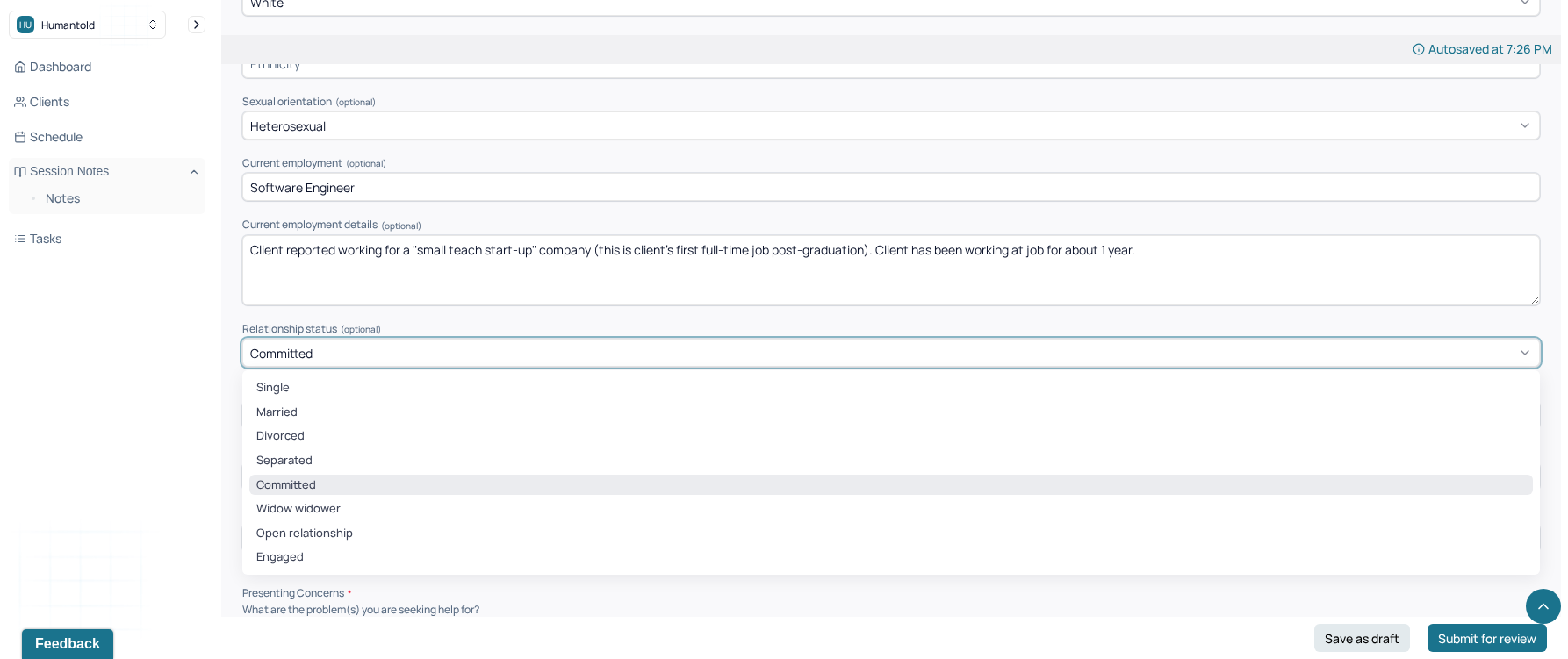 click on "Committed" at bounding box center (891, 485) 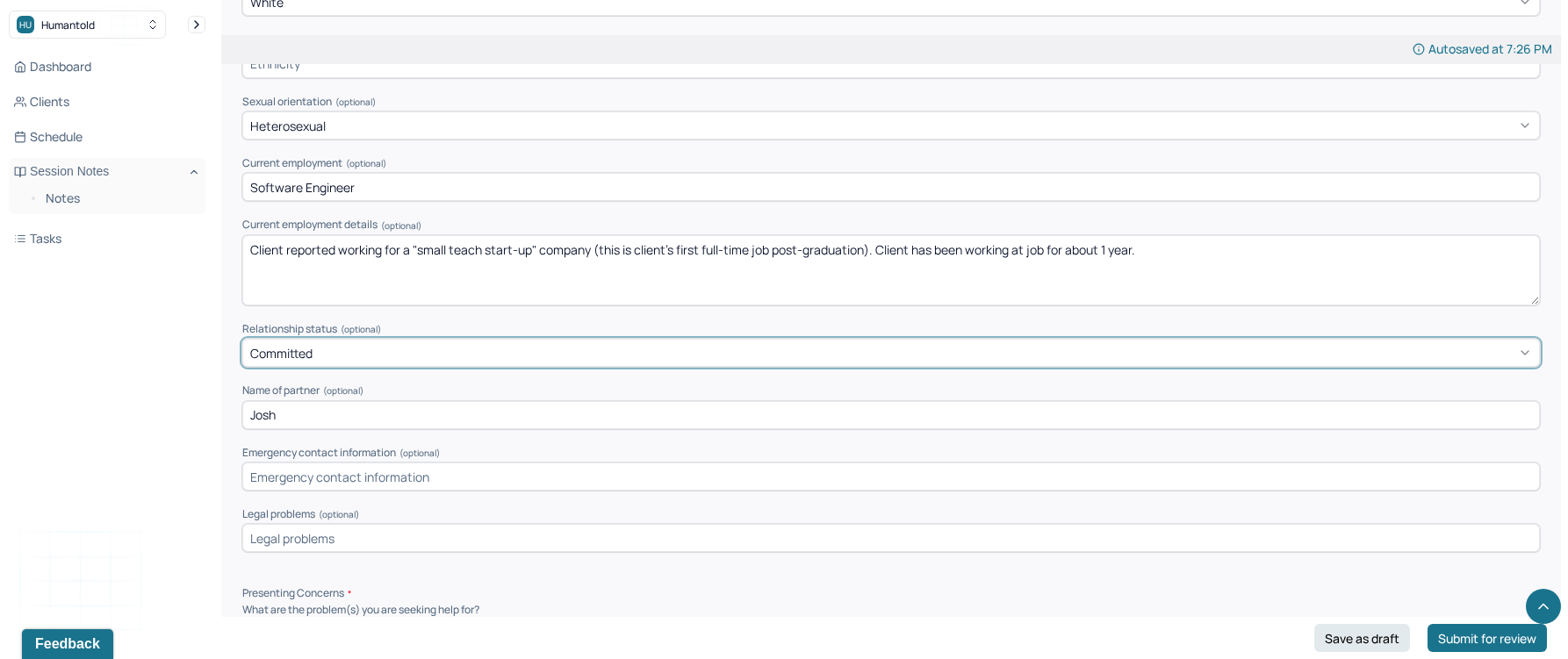click on "Josh" at bounding box center [891, 415] 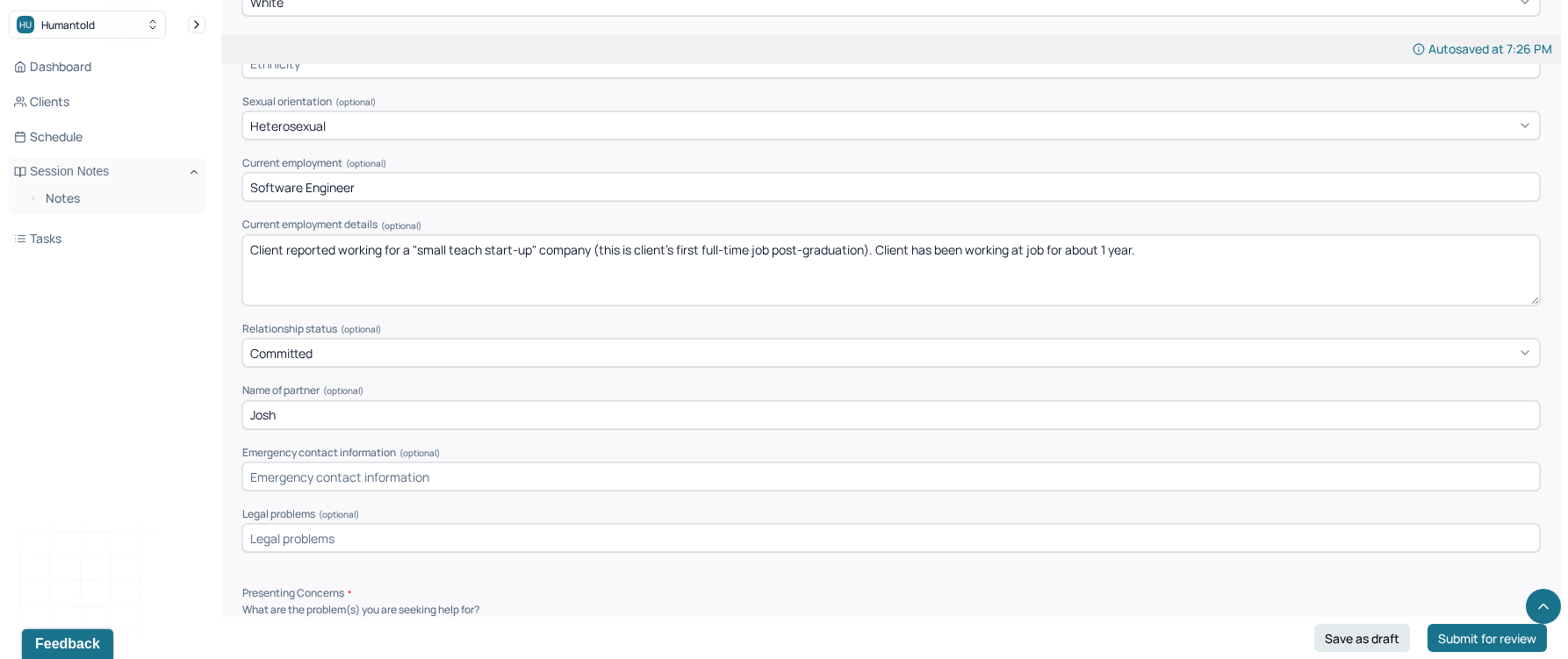 click at bounding box center (891, 476) 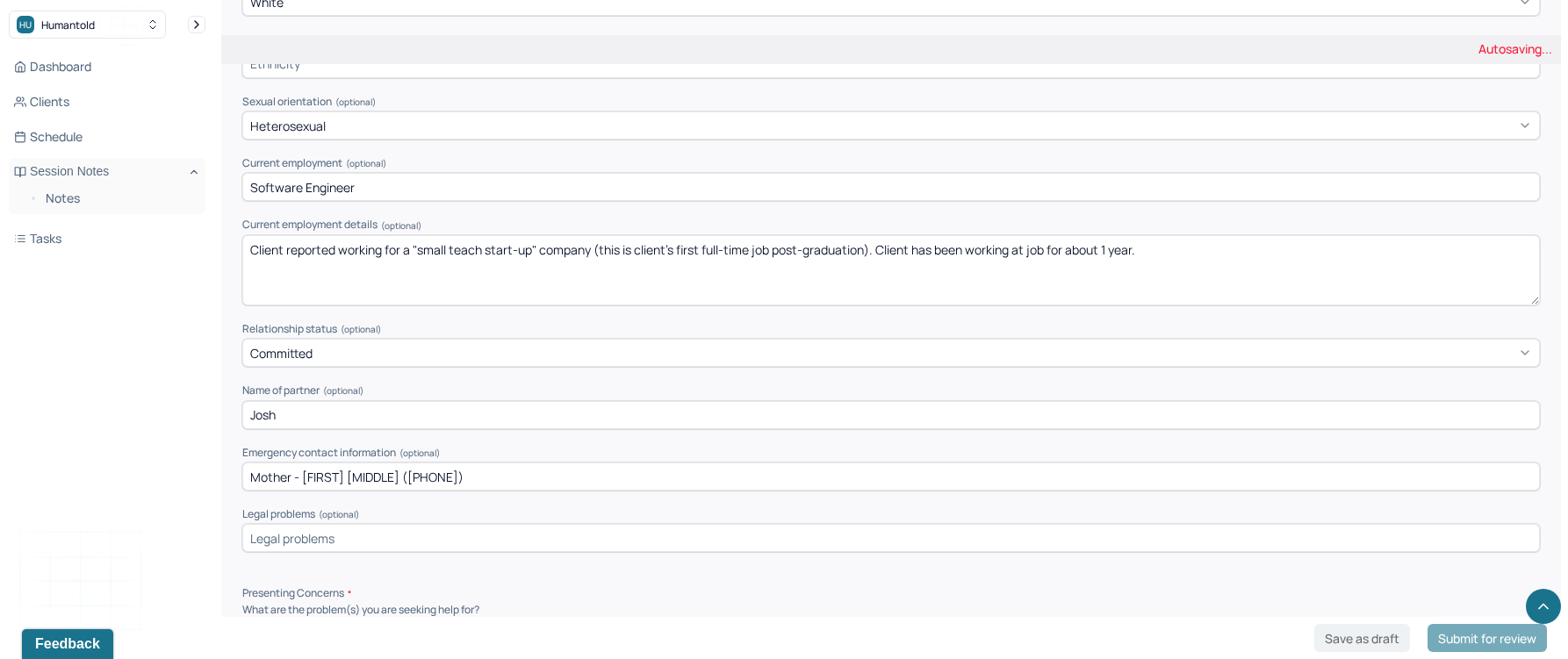 drag, startPoint x: 304, startPoint y: 471, endPoint x: 220, endPoint y: 470, distance: 84.005952 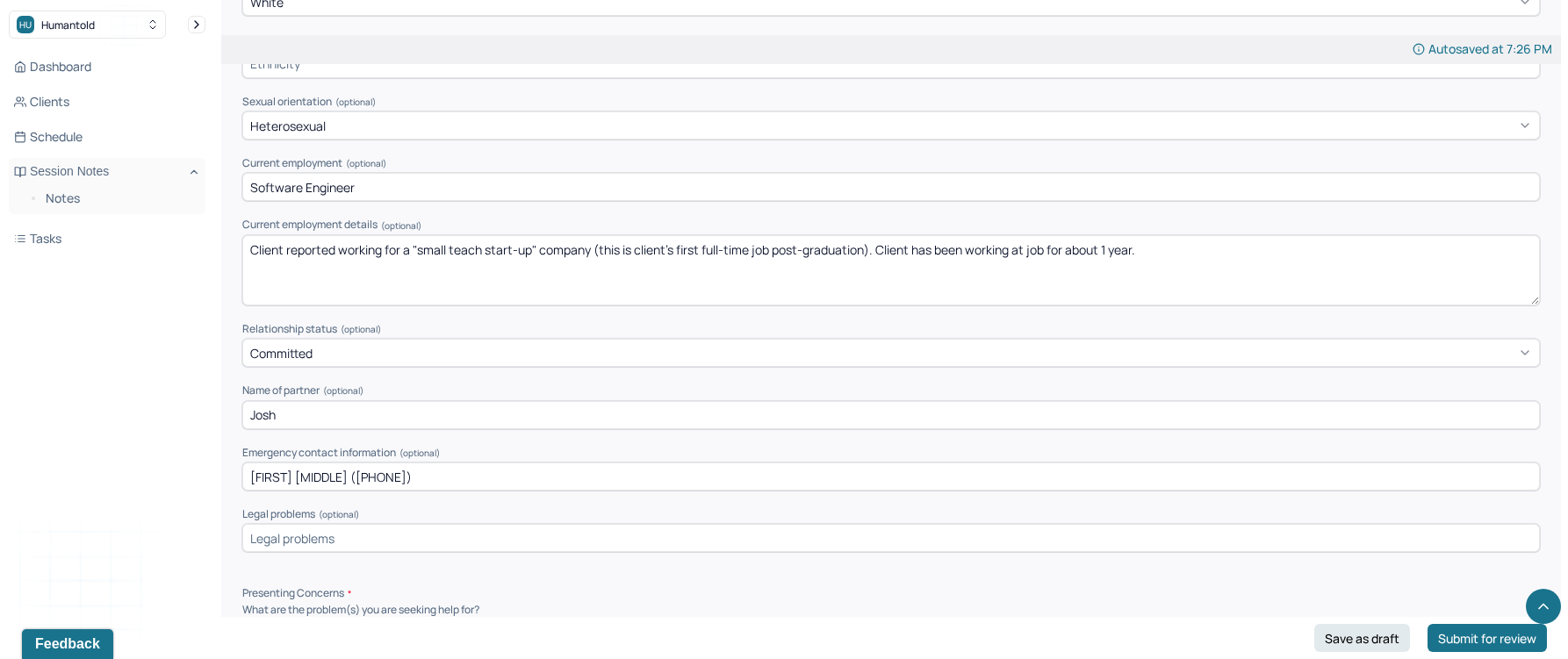 click on "[FIRST] [MIDDLE] ([PHONE])" at bounding box center [891, 476] 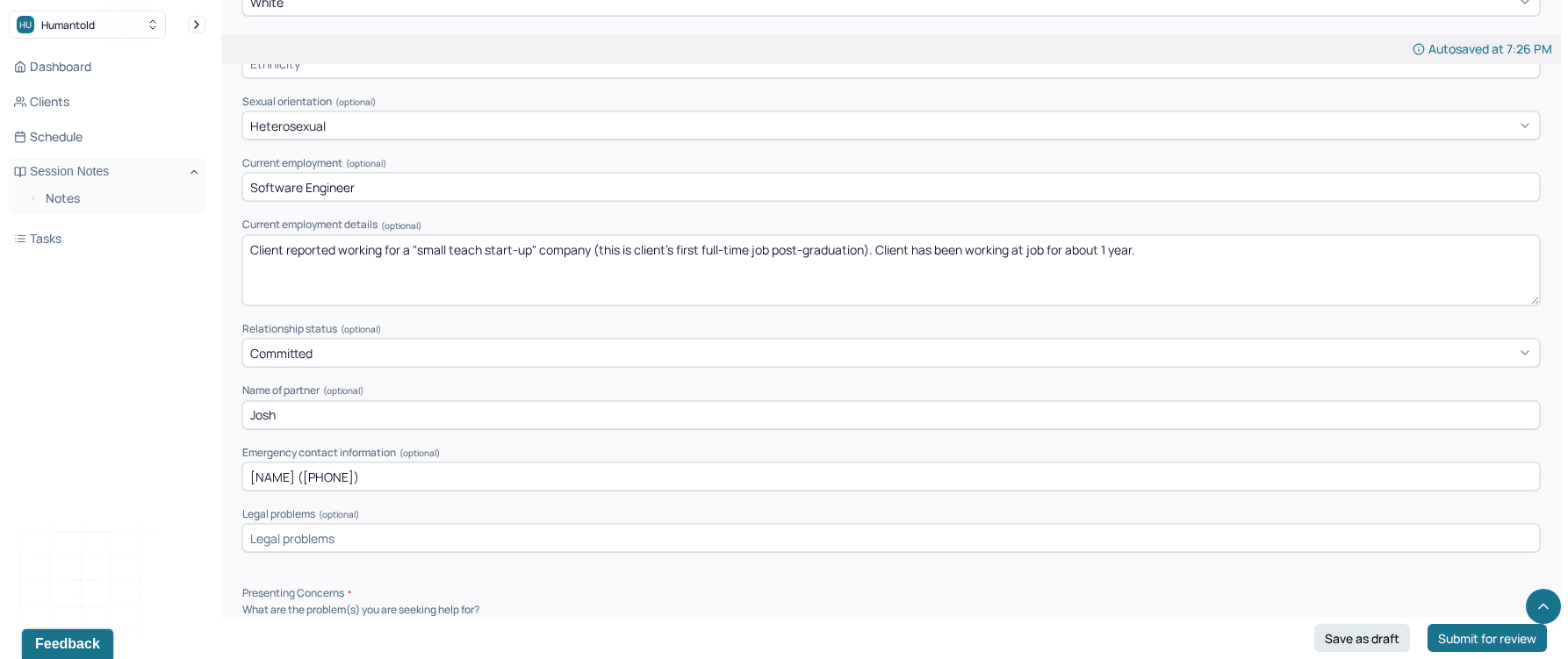 click on "[NAME] ([PHONE])" at bounding box center [891, 476] 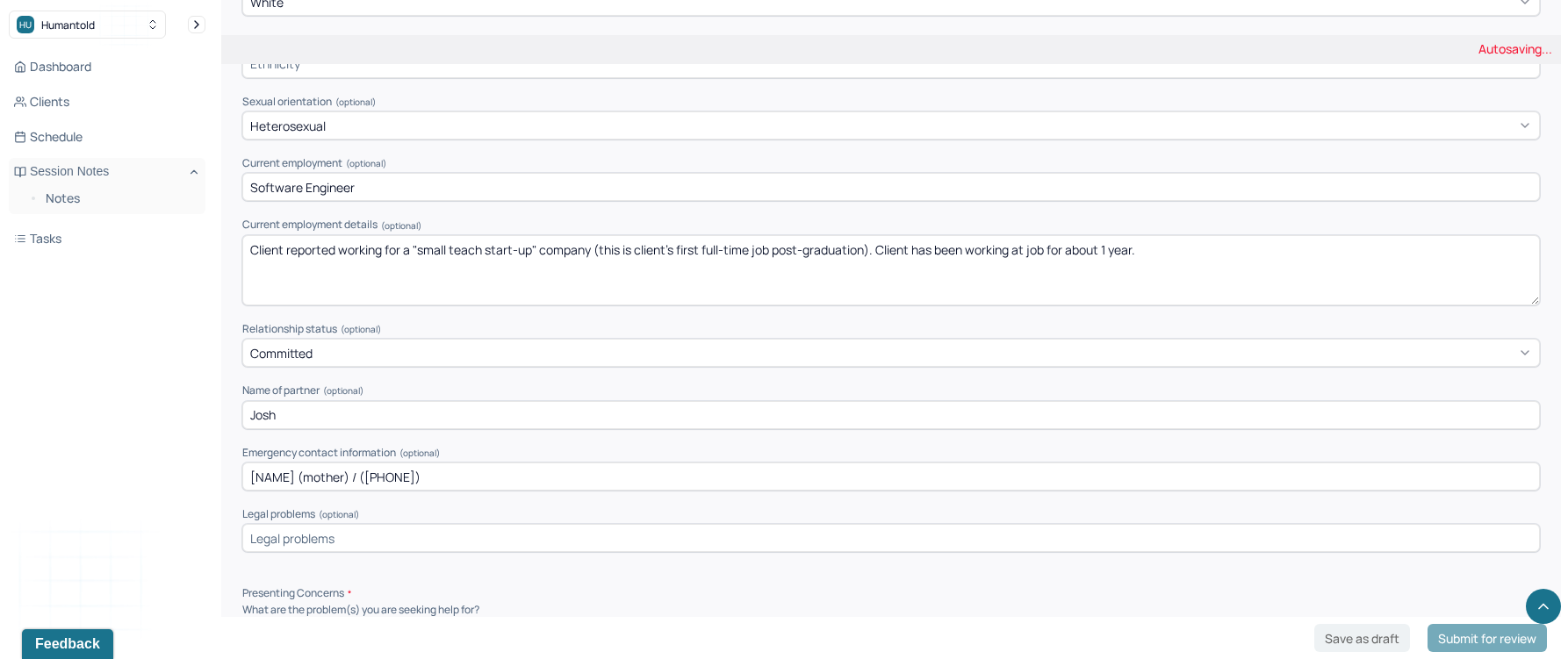type on "[NAME] (mother) / ([PHONE])" 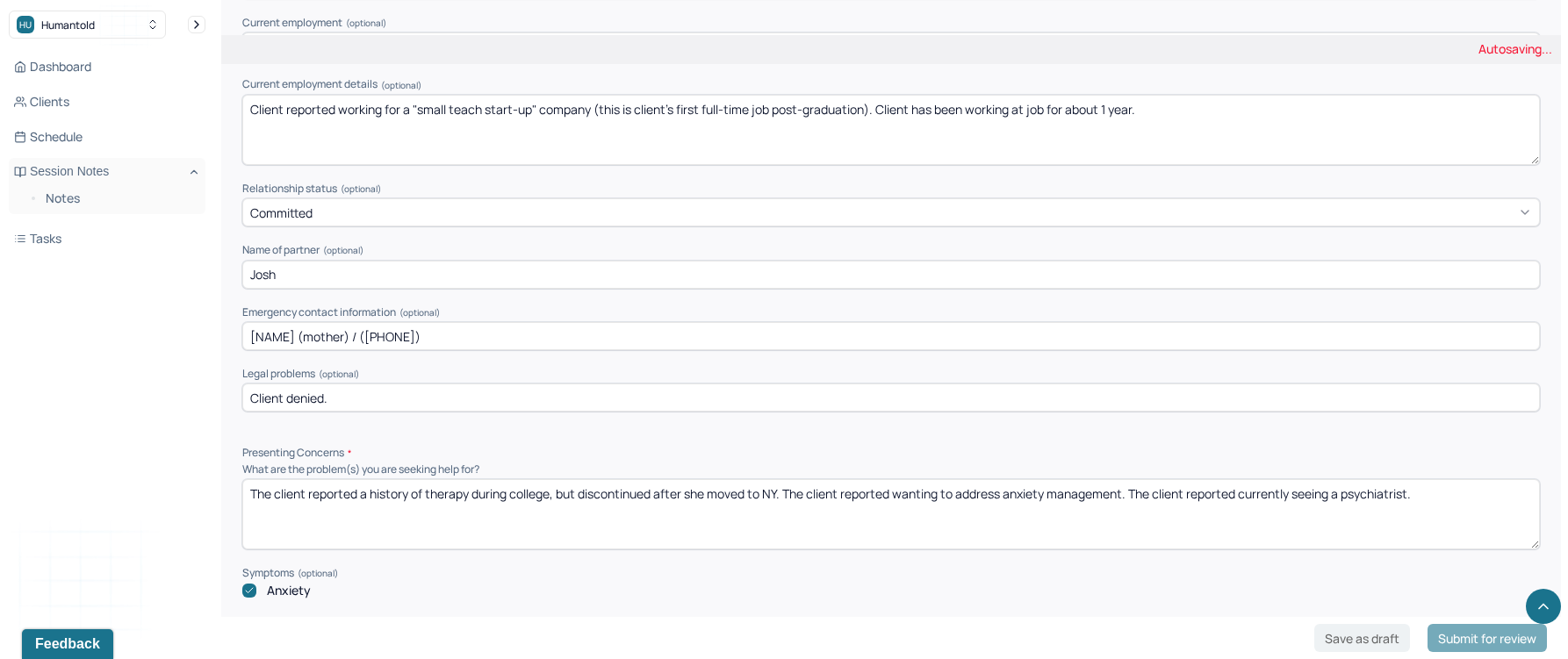 scroll, scrollTop: 1115, scrollLeft: 0, axis: vertical 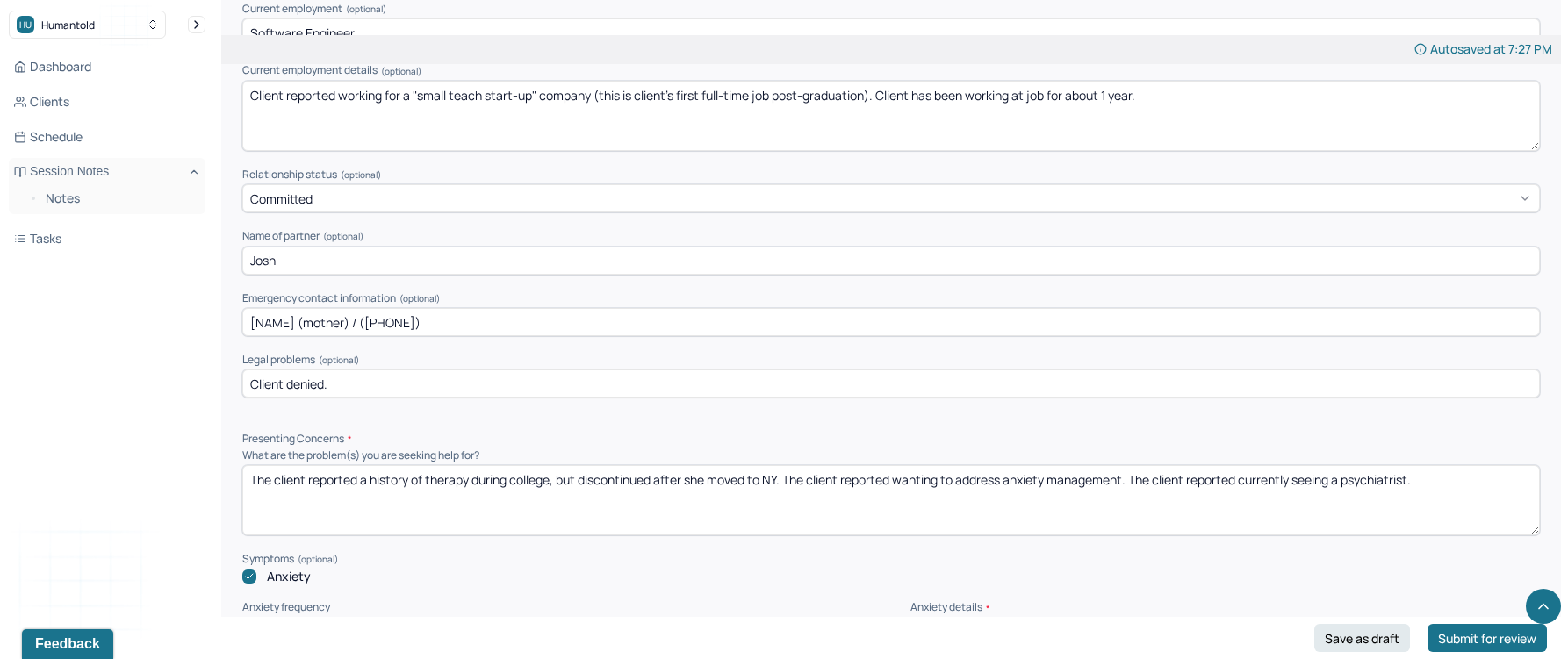 type on "Client denied." 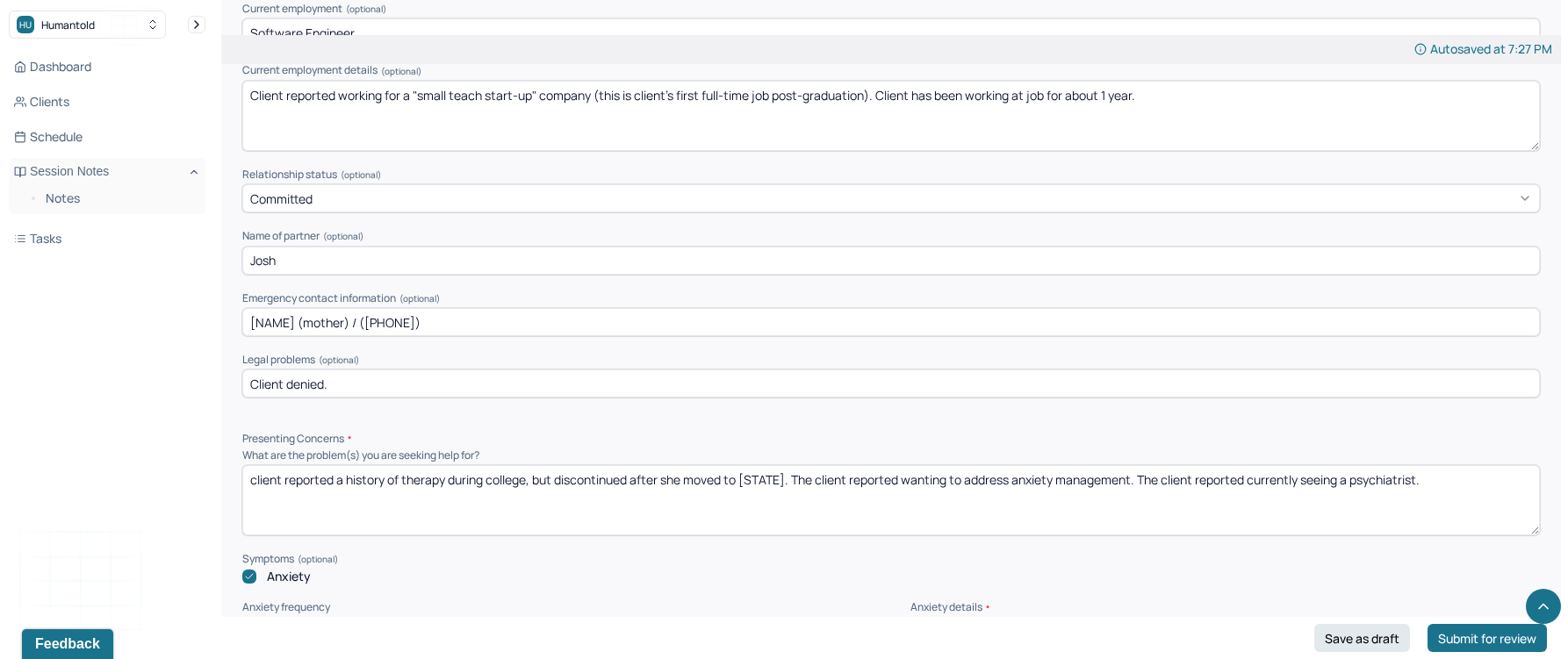 click on "The client reported a history of therapy during college, but discontinued after she moved to NY. The client reported wanting to address anxiety management. The client reported currently seeing a psychiatrist." at bounding box center (891, 500) 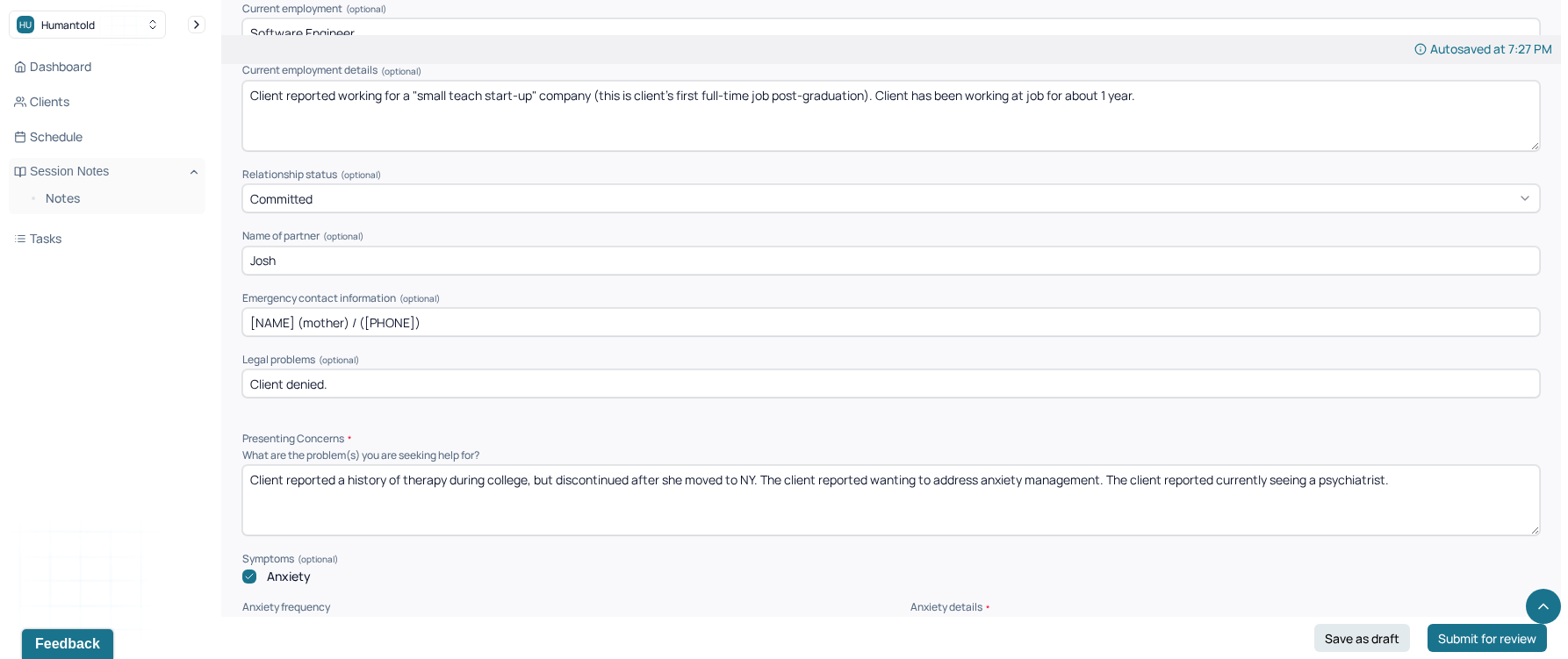 click on "client reported a history of therapy during college, but discontinued after she moved to [STATE]. The client reported wanting to address anxiety management. The client reported currently seeing a psychiatrist." at bounding box center (891, 500) 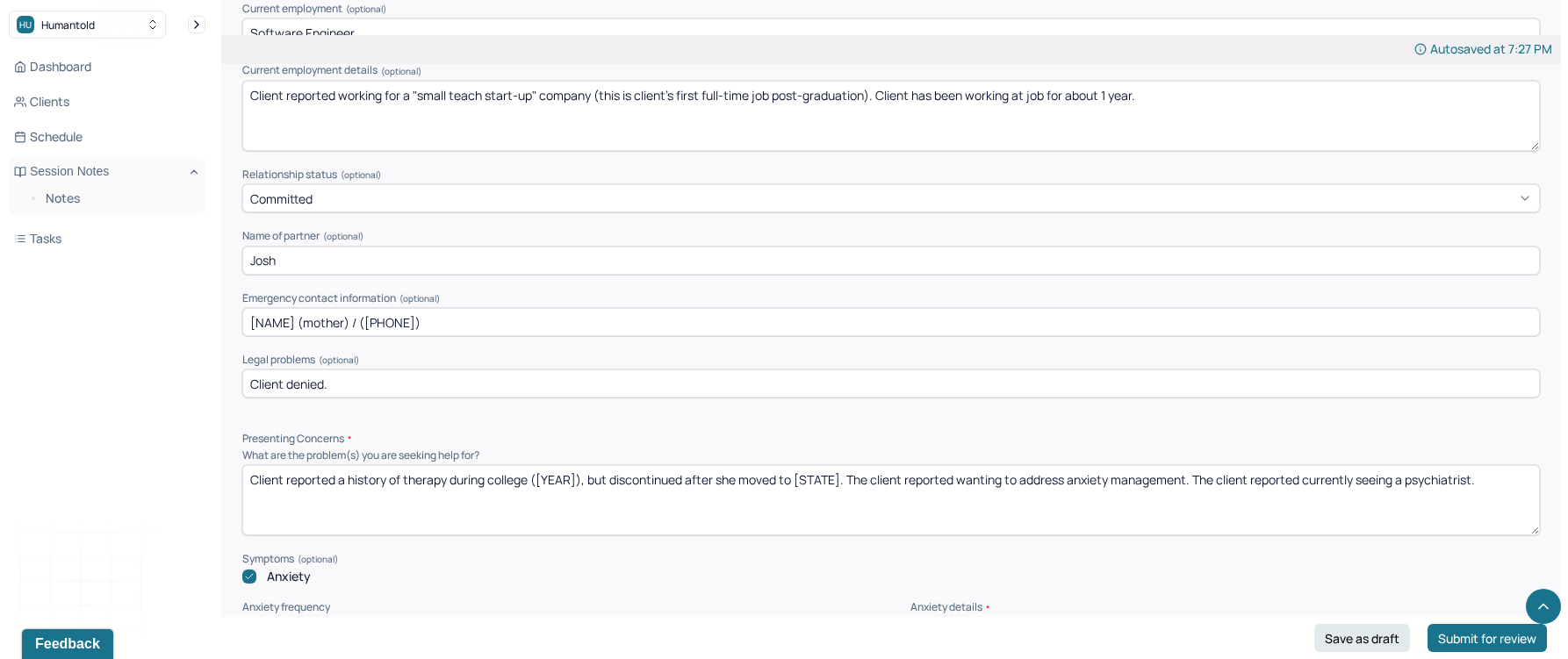 click on "Client reported a history of therapy during college ([YEAR]), but discontinued after she moved to [STATE]. The client reported wanting to address anxiety management. The client reported currently seeing a psychiatrist." at bounding box center (891, 500) 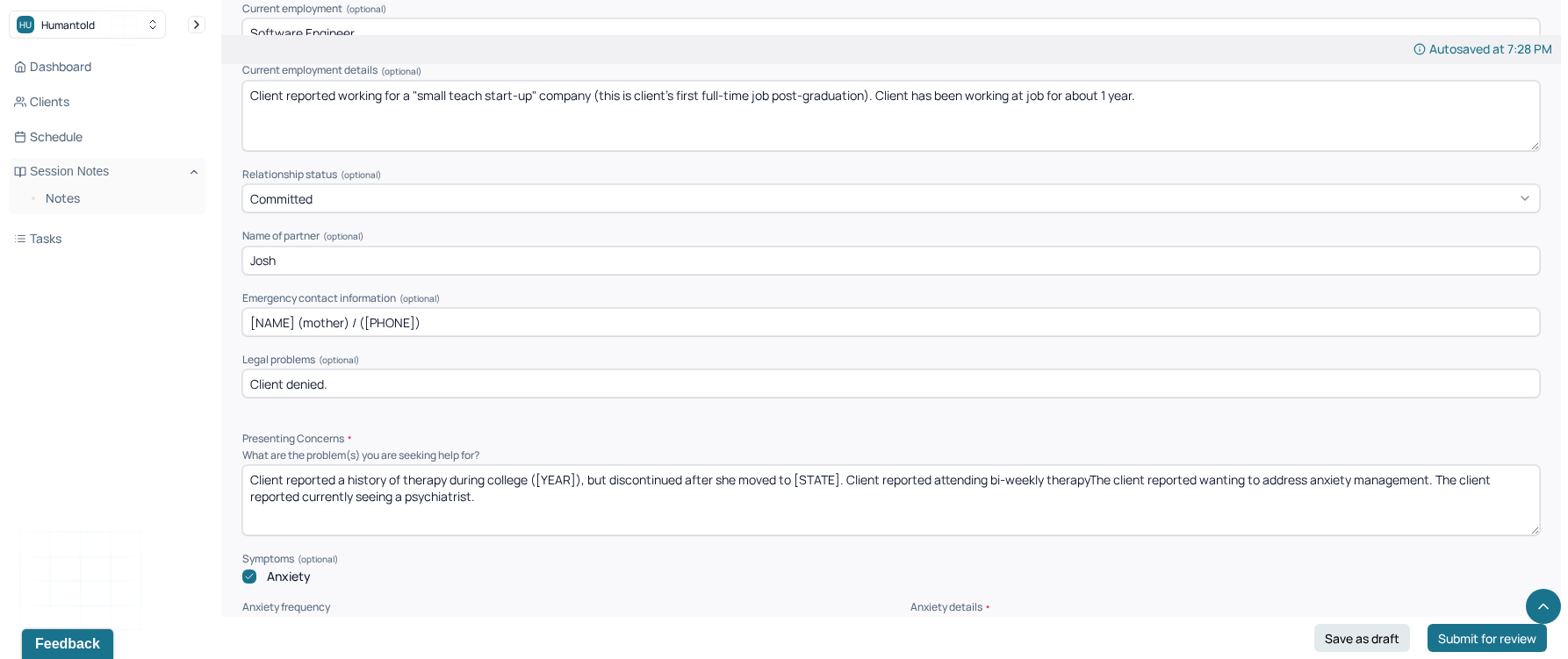 click on "Client reported a history of therapy during college ([YEAR]), but discontinued after she moved to [STATE]. Client reported attending bi-weekly therapyThe client reported wanting to address anxiety management. The client reported currently seeing a psychiatrist." at bounding box center (891, 500) 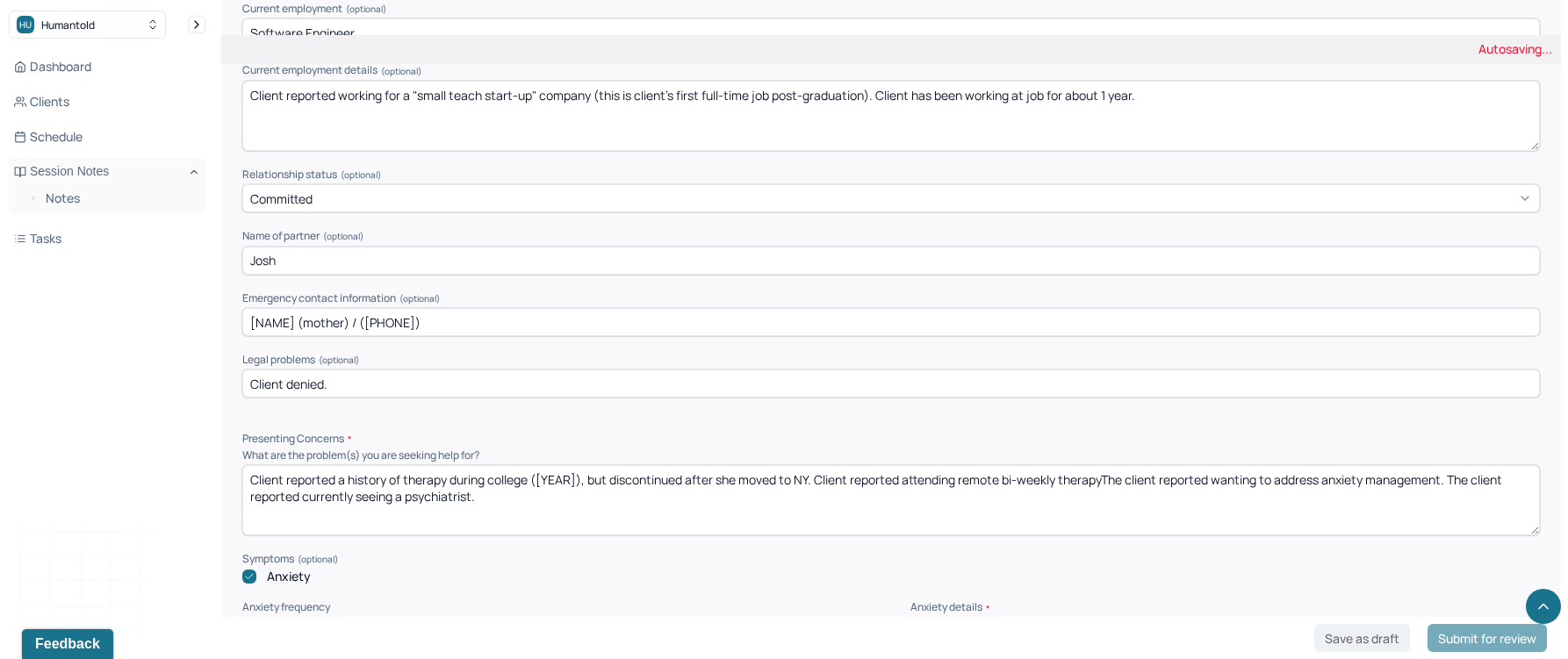 click on "Client reported a history of therapy during college ([YEAR]), but discontinued after she moved to [STATE]. Client reported attending bi-weekly therapyThe client reported wanting to address anxiety management. The client reported currently seeing a psychiatrist." at bounding box center [891, 500] 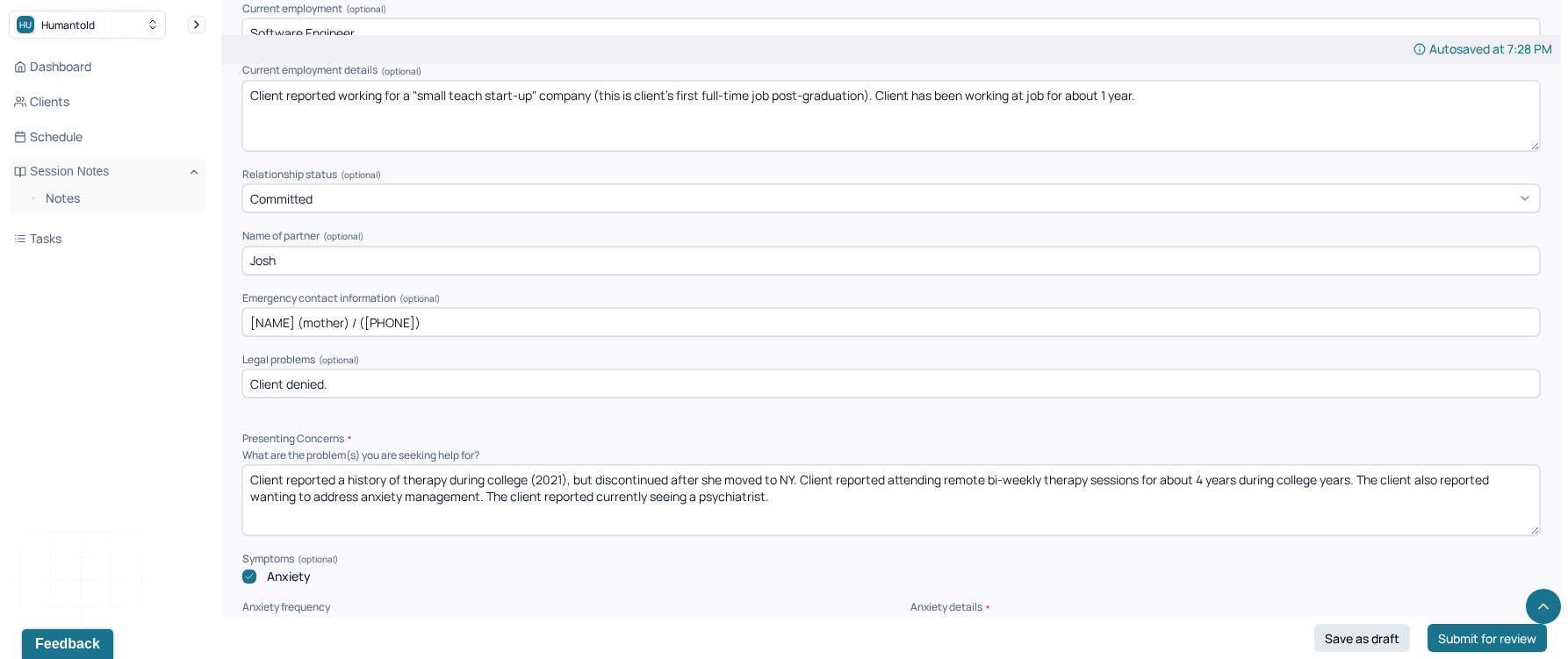 click on "Client reported a history of therapy during college (2021), but discontinued after she moved to NY. Client reported attending remote bi-weekly therapy sessions for about 4 years during college years. The client also reported wanting to address anxiety management. The client reported currently seeing a psychiatrist." at bounding box center [891, 500] 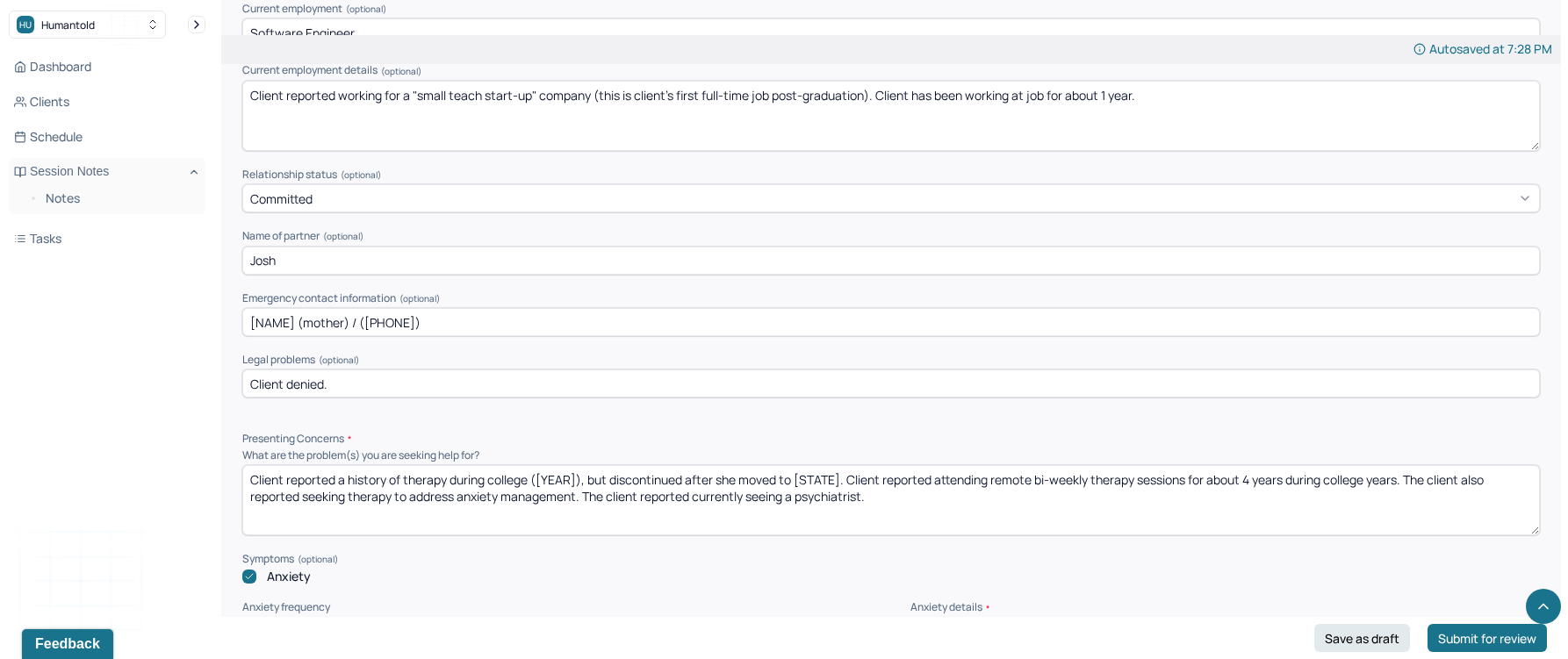 click on "Client reported a history of therapy during college ([YEAR]), but discontinued after she moved to [STATE]. Client reported attending remote bi-weekly therapy sessions for about 4 years during college years. The client also reported seeking therapy to address anxiety management. The client reported currently seeing a psychiatrist." at bounding box center [891, 500] 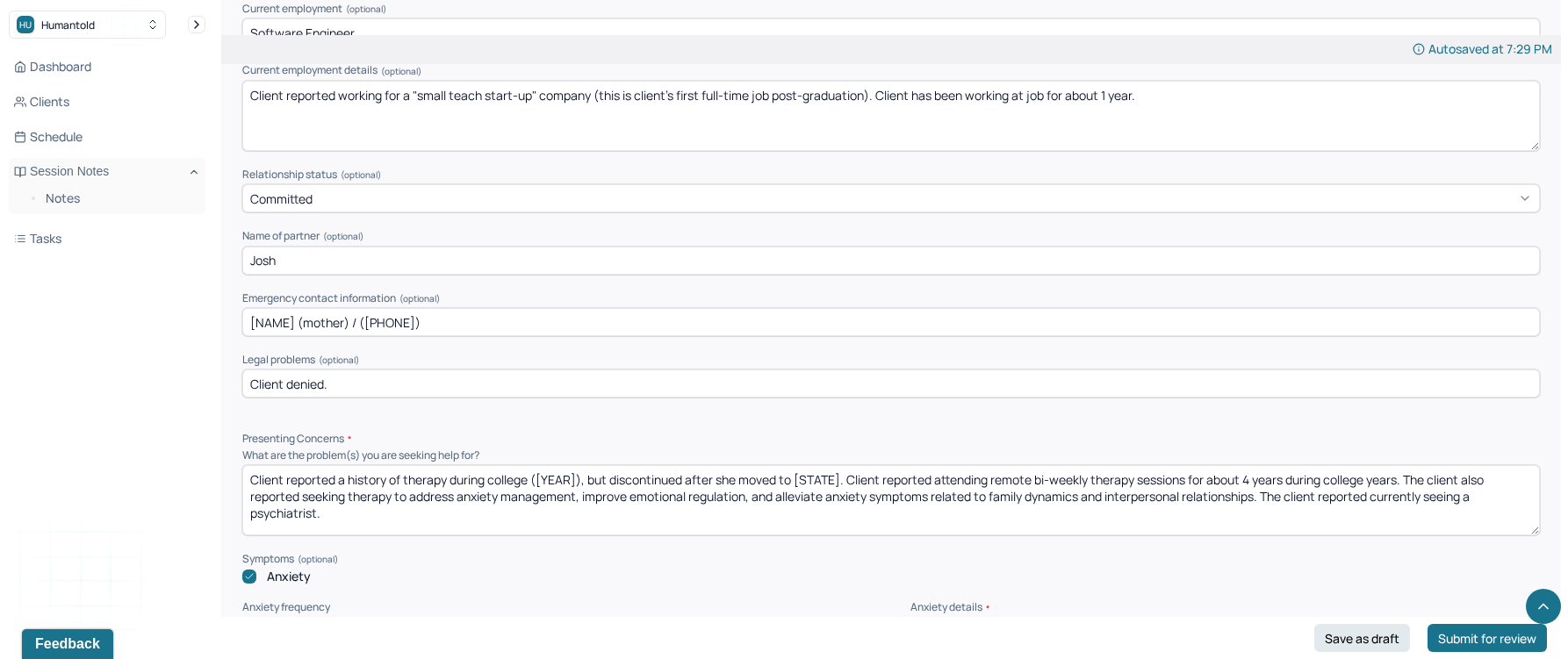 click on "Client reported a history of therapy during college ([YEAR]), but discontinued after she moved to [STATE]. Client reported attending remote bi-weekly therapy sessions for about 4 years during college years. The client also reported seeking therapy to address anxiety management, improve emotional regulation, and alleviate anxiety symptoms related to family dynamics and interpersonal relationships. The client reported currently seeing a psychiatrist." at bounding box center [891, 500] 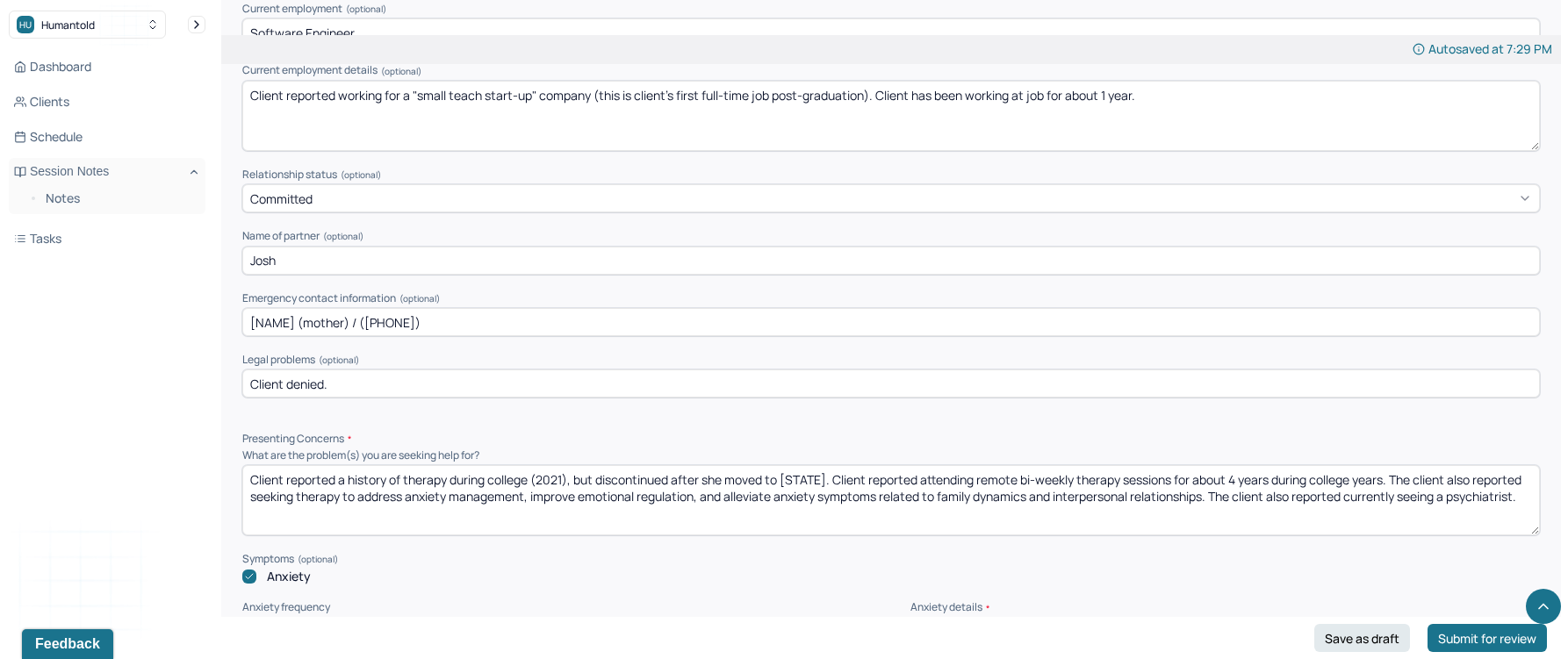 click on "Client reported a history of therapy during college (2021), but discontinued after she moved to [STATE]. Client reported attending remote bi-weekly therapy sessions for about 4 years during college years. The client also reported seeking therapy to address anxiety management, improve emotional regulation, and alleviate anxiety symptoms related to family dynamics and interpersonal relationships. The client also reported currently seeing a psychiatrist." at bounding box center (891, 500) 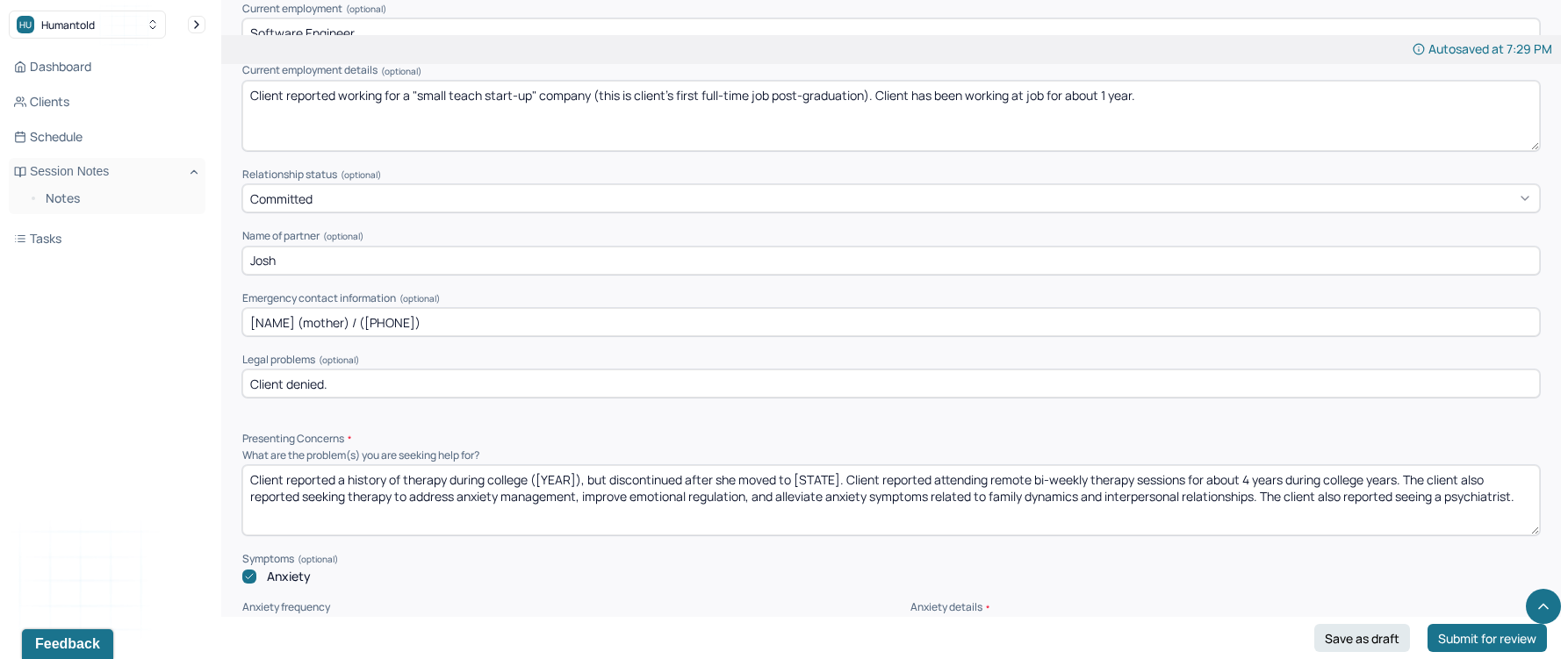 click on "Client reported a history of therapy during college (2021), but discontinued after she moved to [STATE]. Client reported attending remote bi-weekly therapy sessions for about 4 years during college years. The client also reported seeking therapy to address anxiety management, improve emotional regulation, and alleviate anxiety symptoms related to family dynamics and interpersonal relationships. The client also reported currently seeing a psychiatrist." at bounding box center [891, 500] 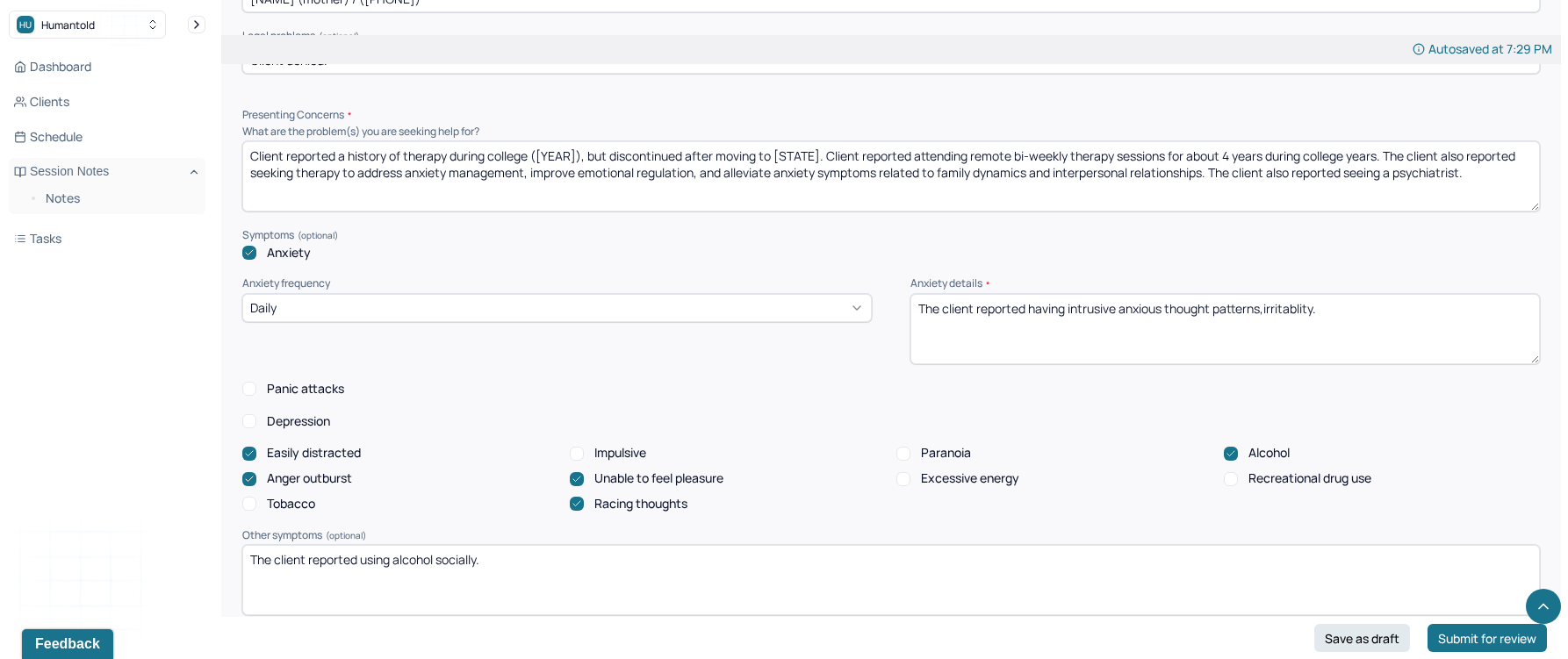scroll, scrollTop: 1458, scrollLeft: 0, axis: vertical 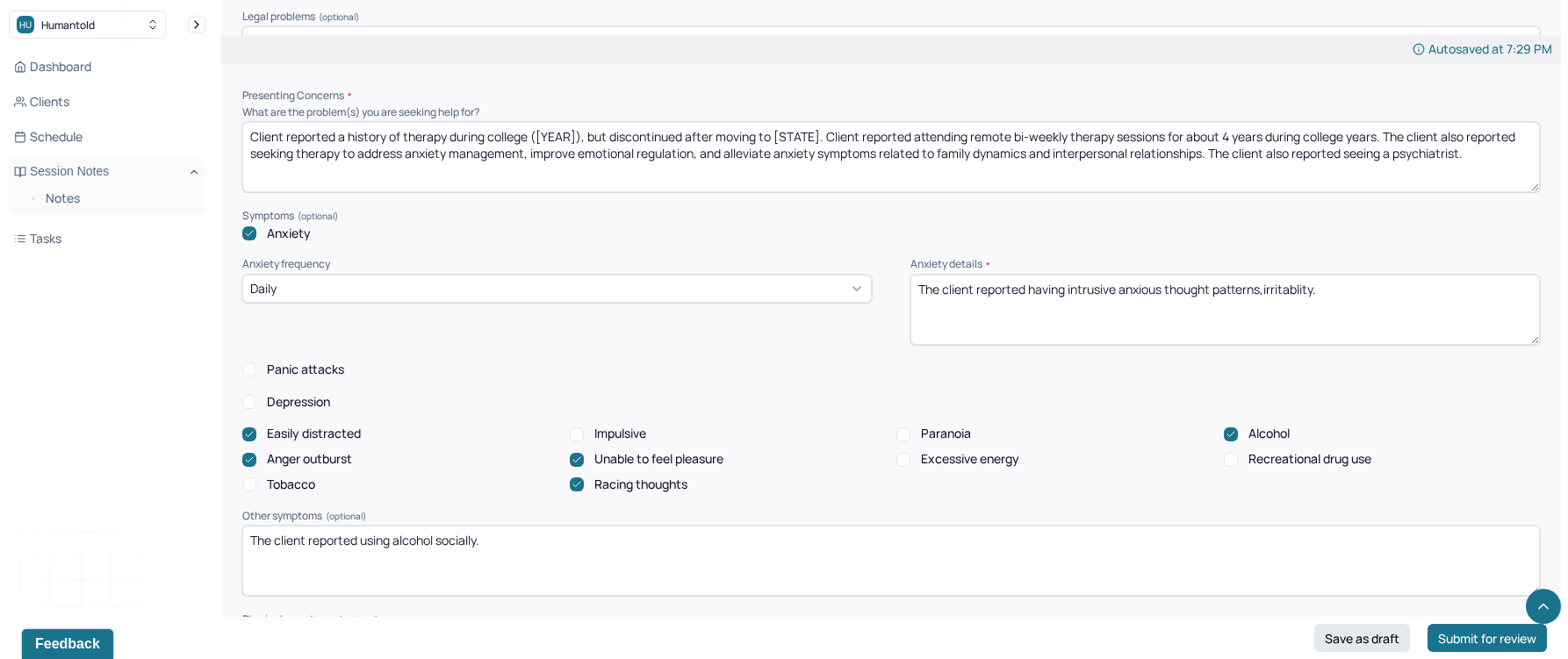 type on "Client reported a history of therapy during college ([YEAR]), but discontinued after moving to [STATE]. Client reported attending remote bi-weekly therapy sessions for about 4 years during college years. The client also reported seeking therapy to address anxiety management, improve emotional regulation, and alleviate anxiety symptoms related to family dynamics and interpersonal relationships. The client also reported seeing a psychiatrist." 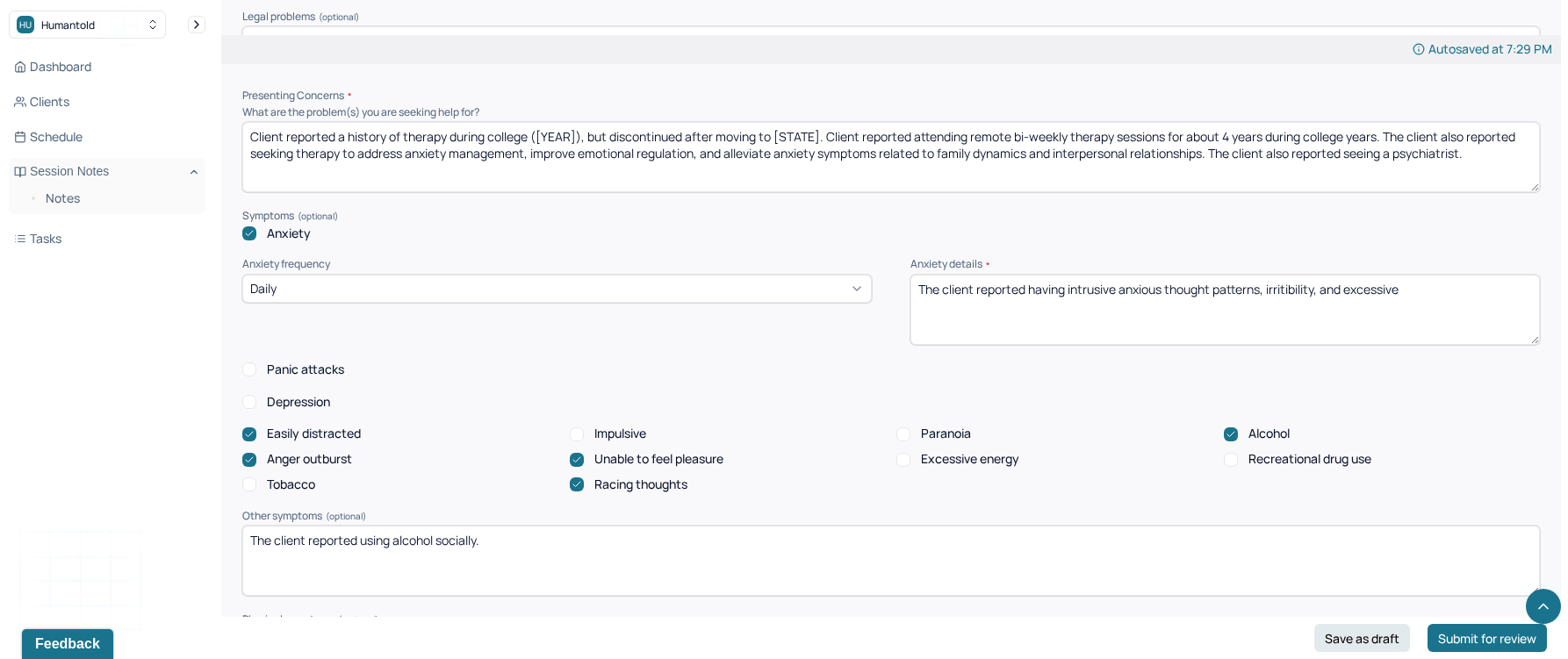 click on "The client reported having intrusive anxious thought patterns,,irritablity." at bounding box center [1225, 310] 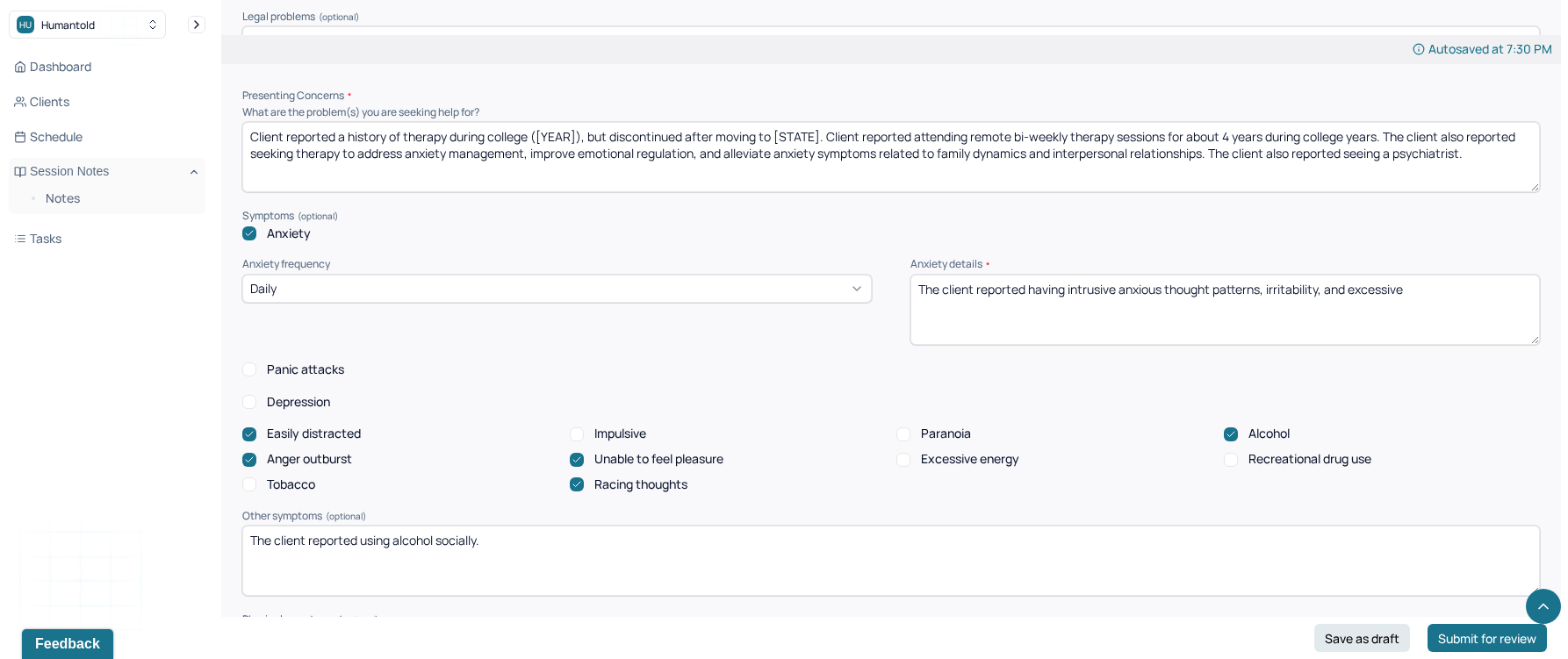 click on "The client reported having intrusive anxious thought patterns, irritibility, and excessive" at bounding box center (1225, 310) 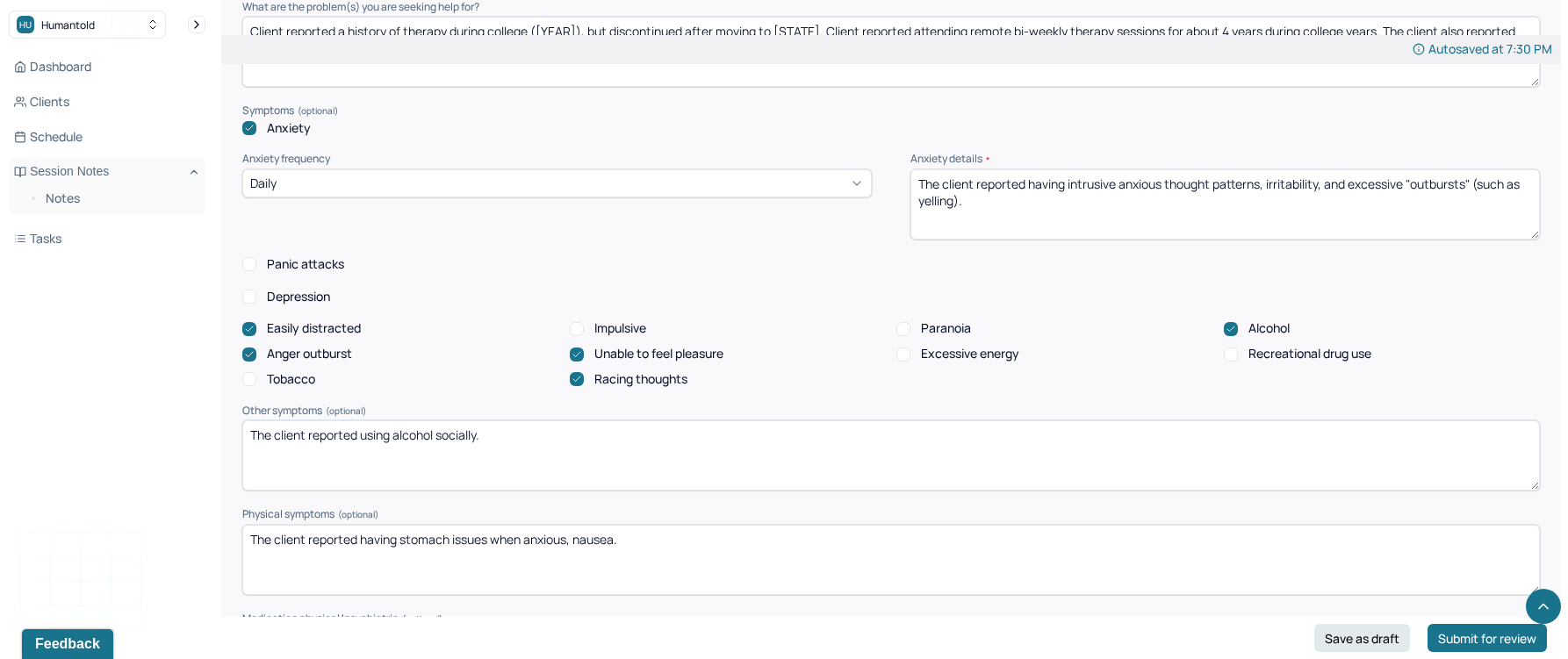 scroll, scrollTop: 1593, scrollLeft: 0, axis: vertical 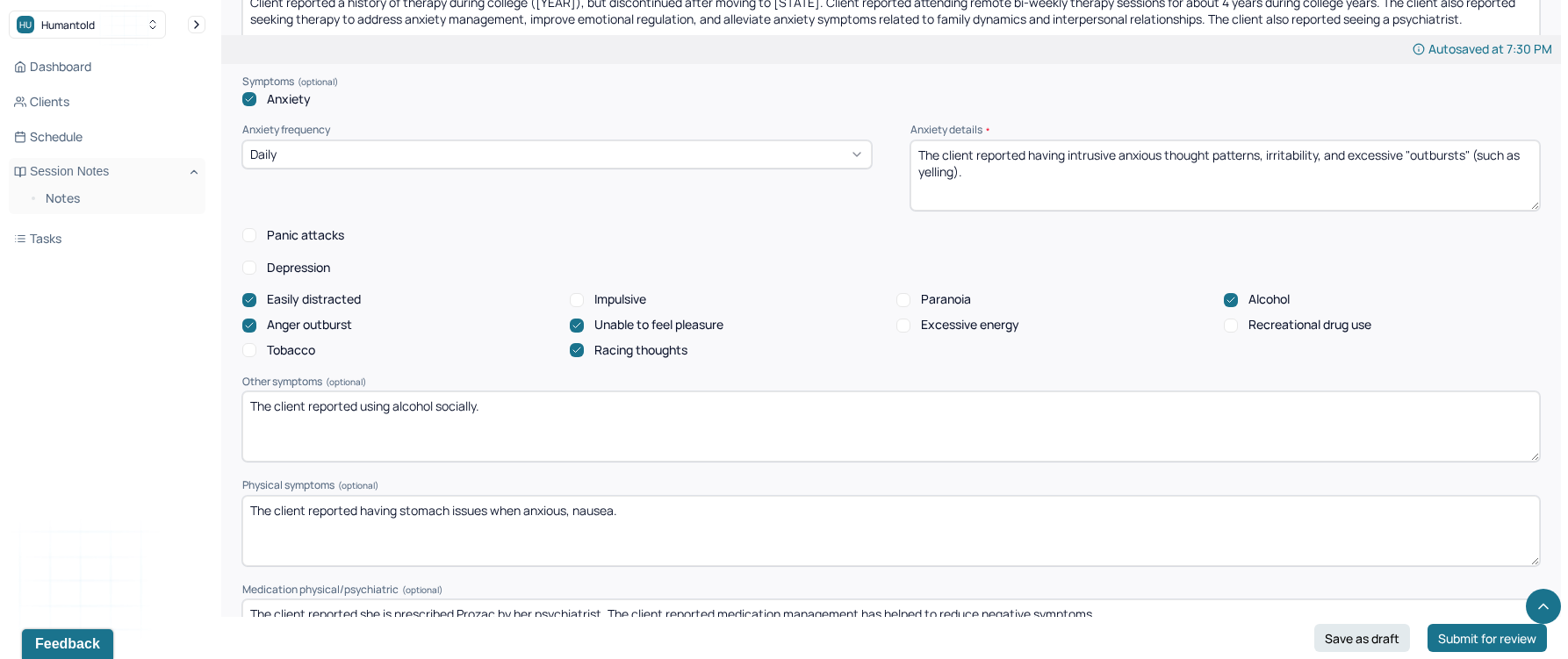 type on "The client reported having intrusive anxious thought patterns, irritability, and excessive "outbursts" (such as yelling)." 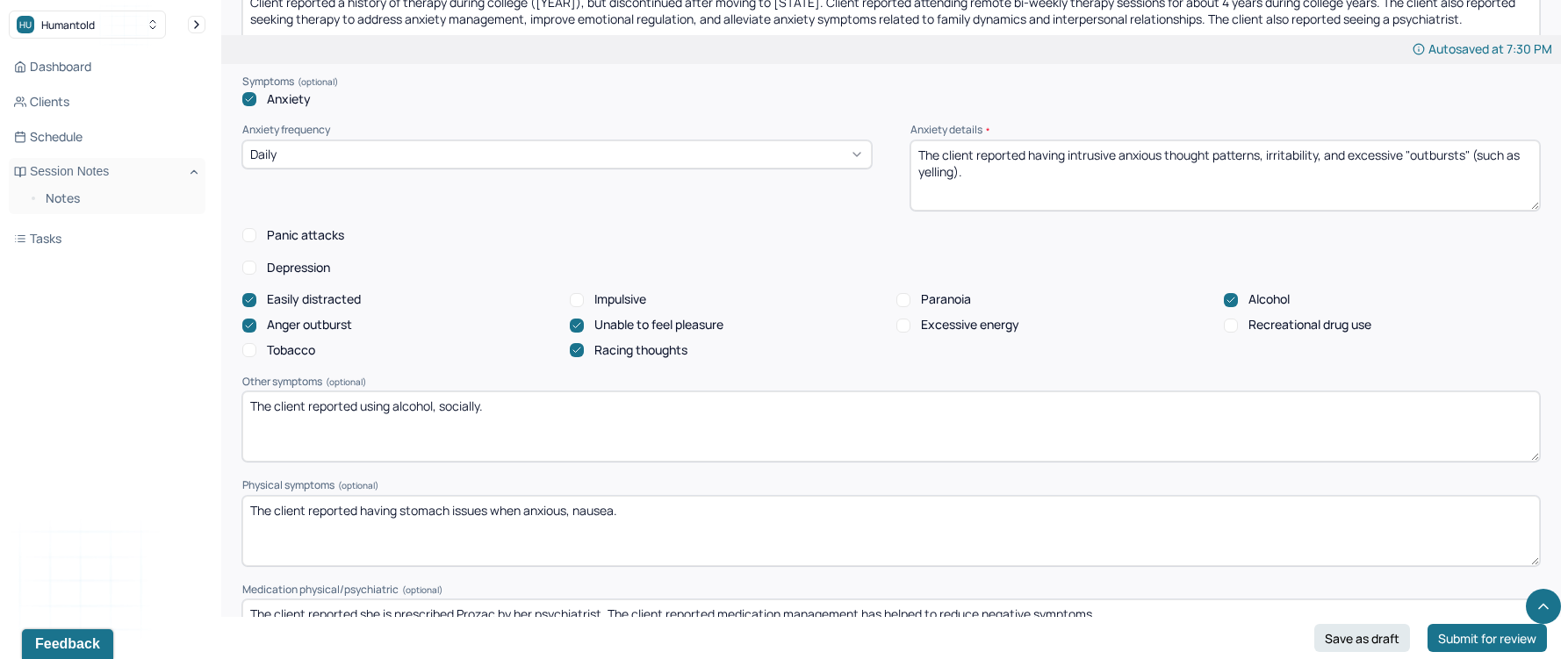 type on "The client reported using alcohol, socially." 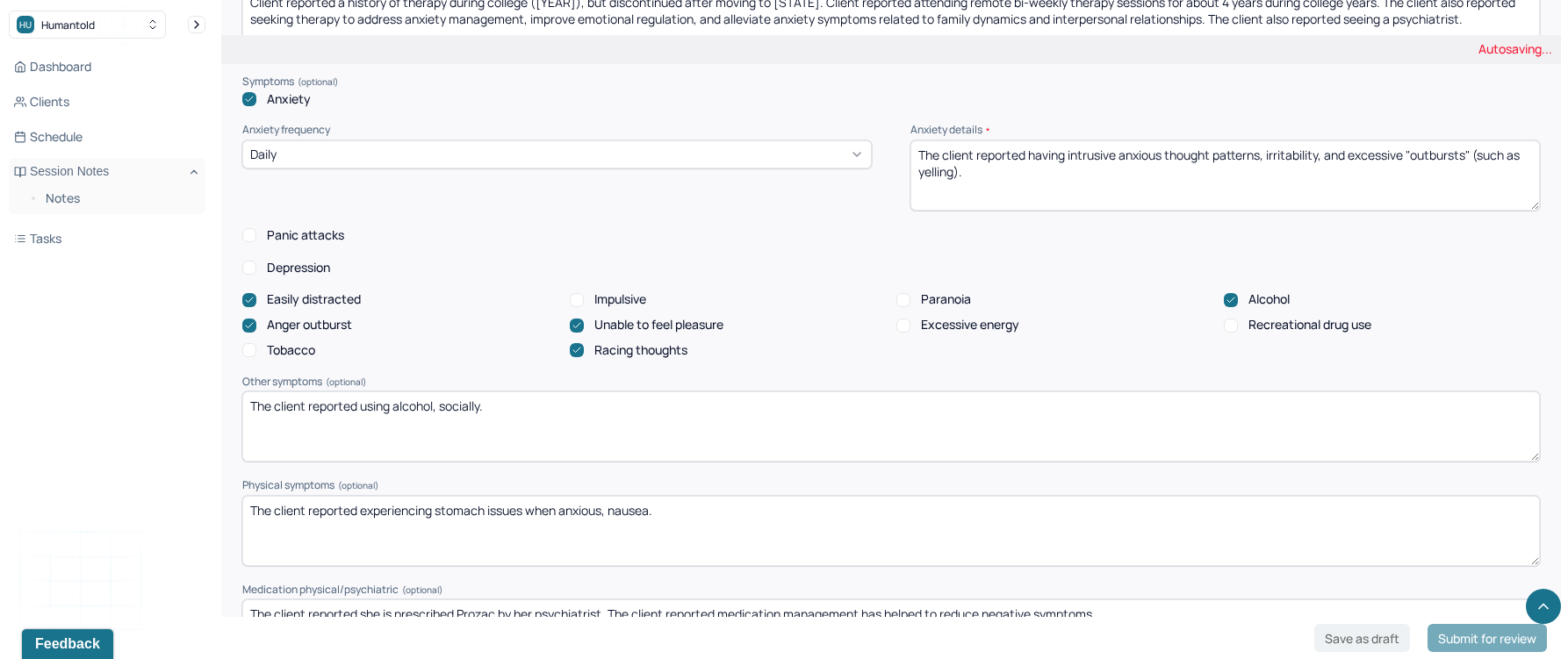click on "The client reported having stomach issues when anxious, nausea." at bounding box center [891, 531] 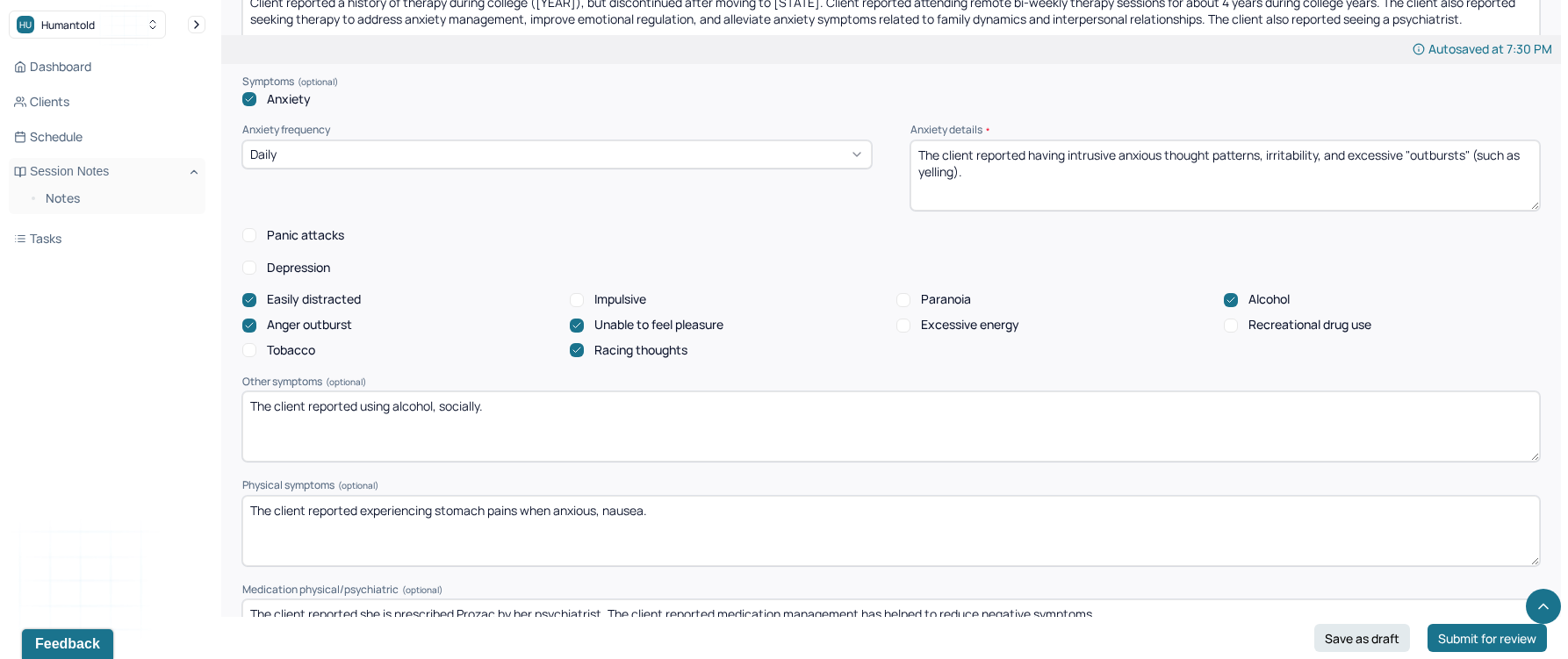 drag, startPoint x: 607, startPoint y: 508, endPoint x: 521, endPoint y: 508, distance: 86 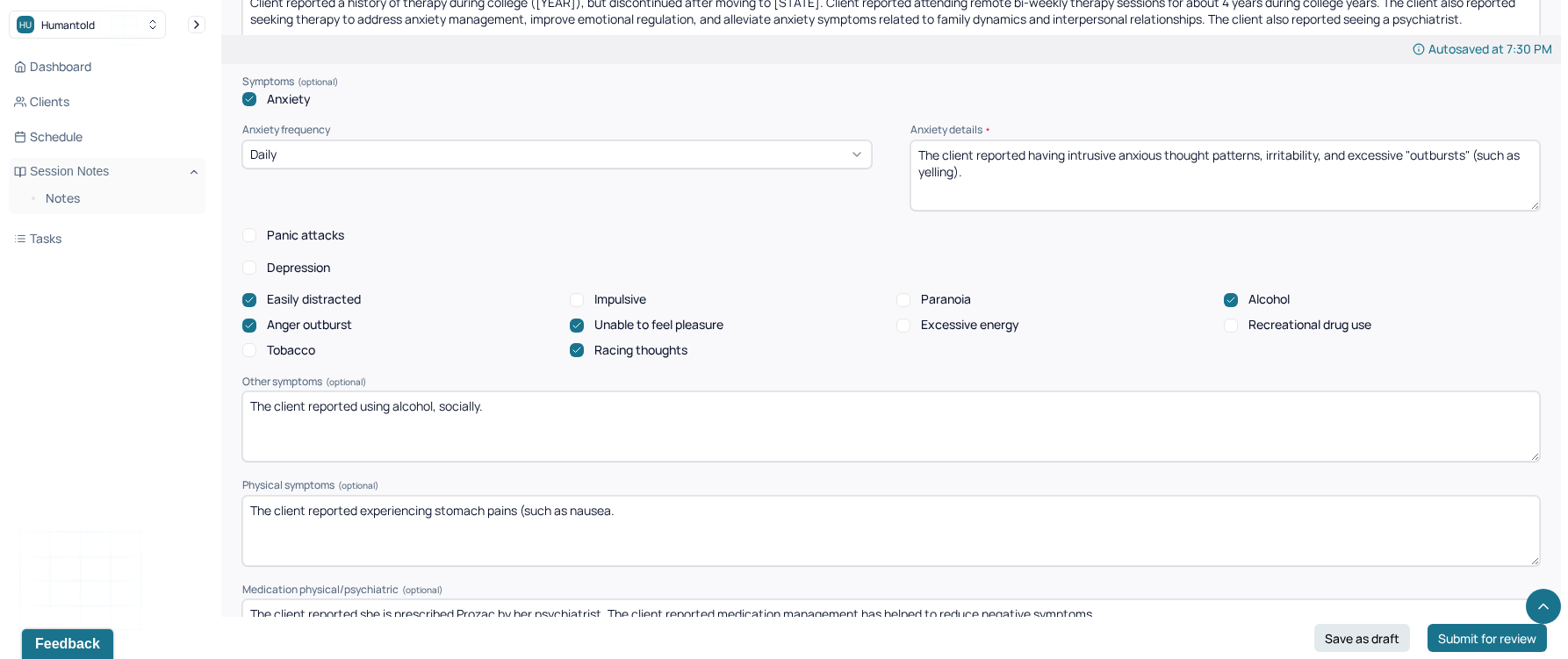 click on "The client reported experiencing stomach pains when anxious, nausea." at bounding box center (891, 531) 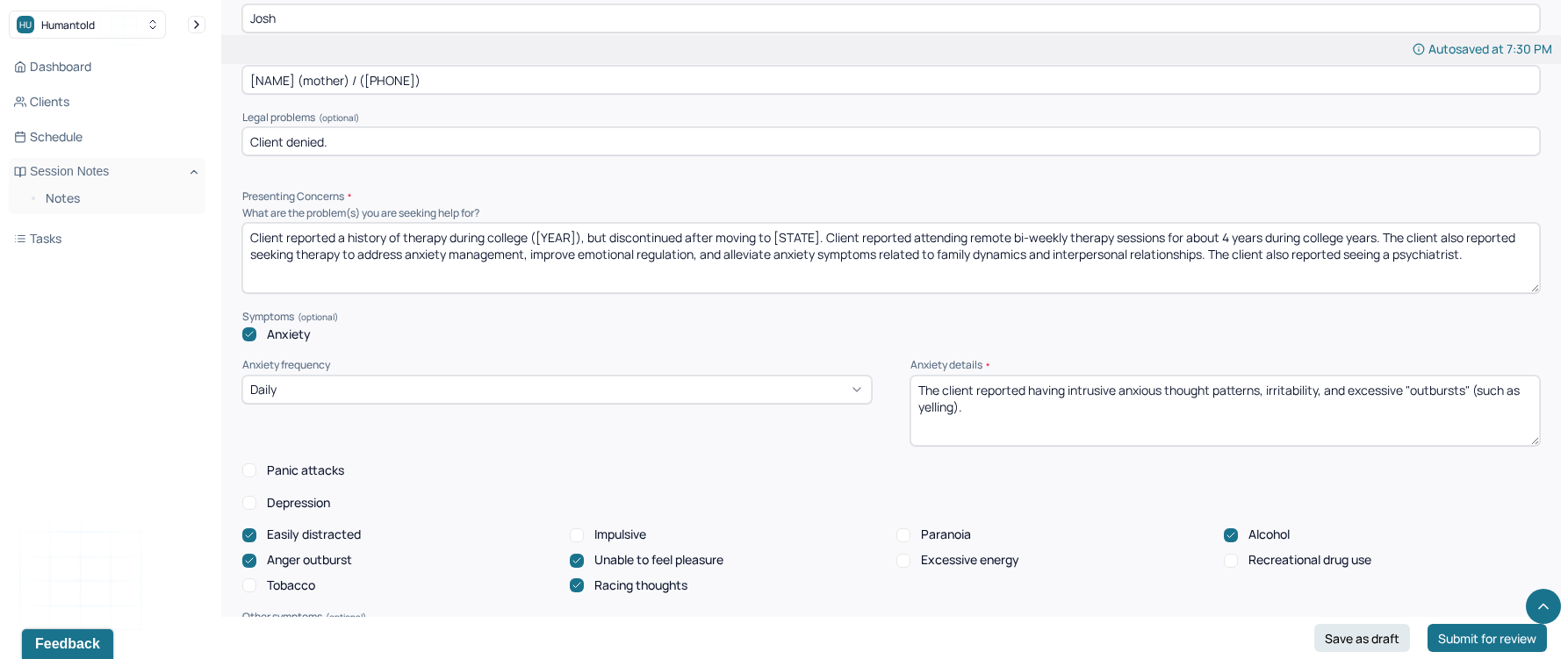 scroll, scrollTop: 1360, scrollLeft: 0, axis: vertical 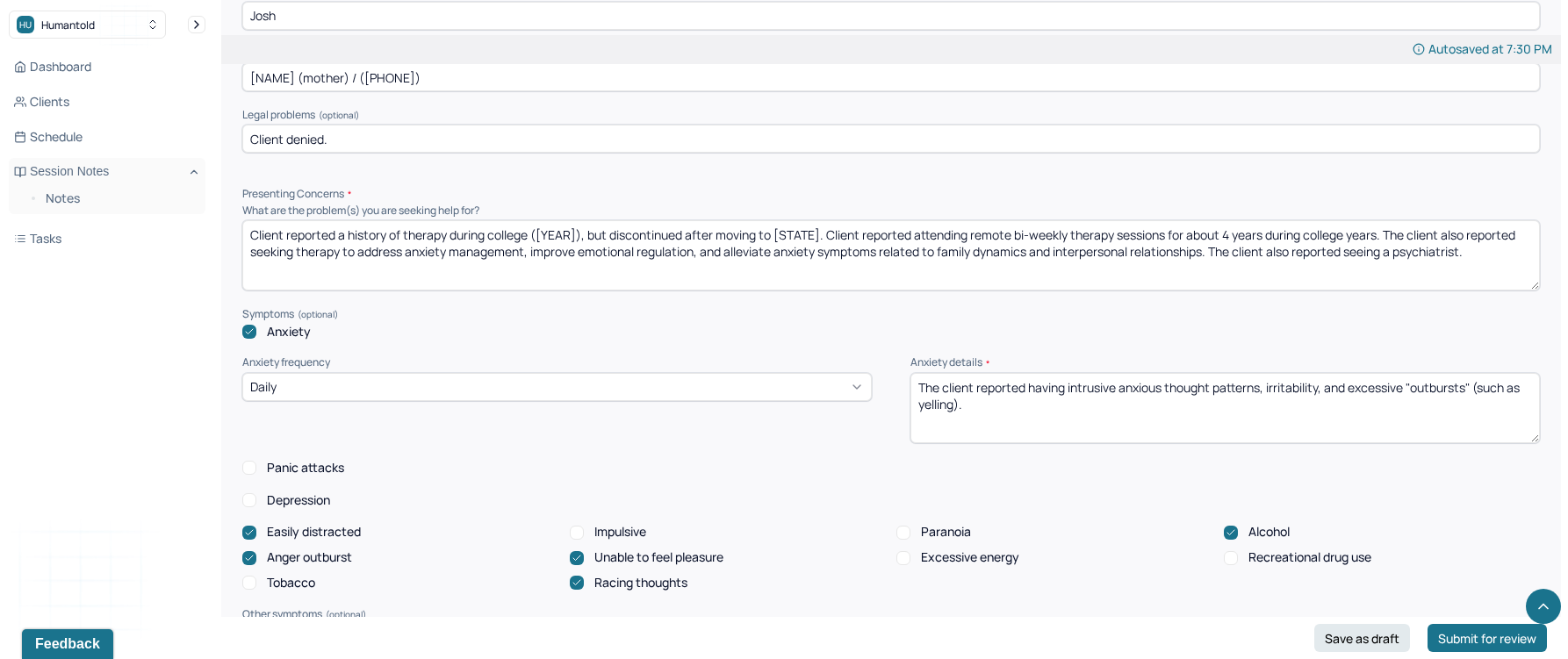 type on "The client reported experiencing stomach pains (such as nausea) when feeling anxious." 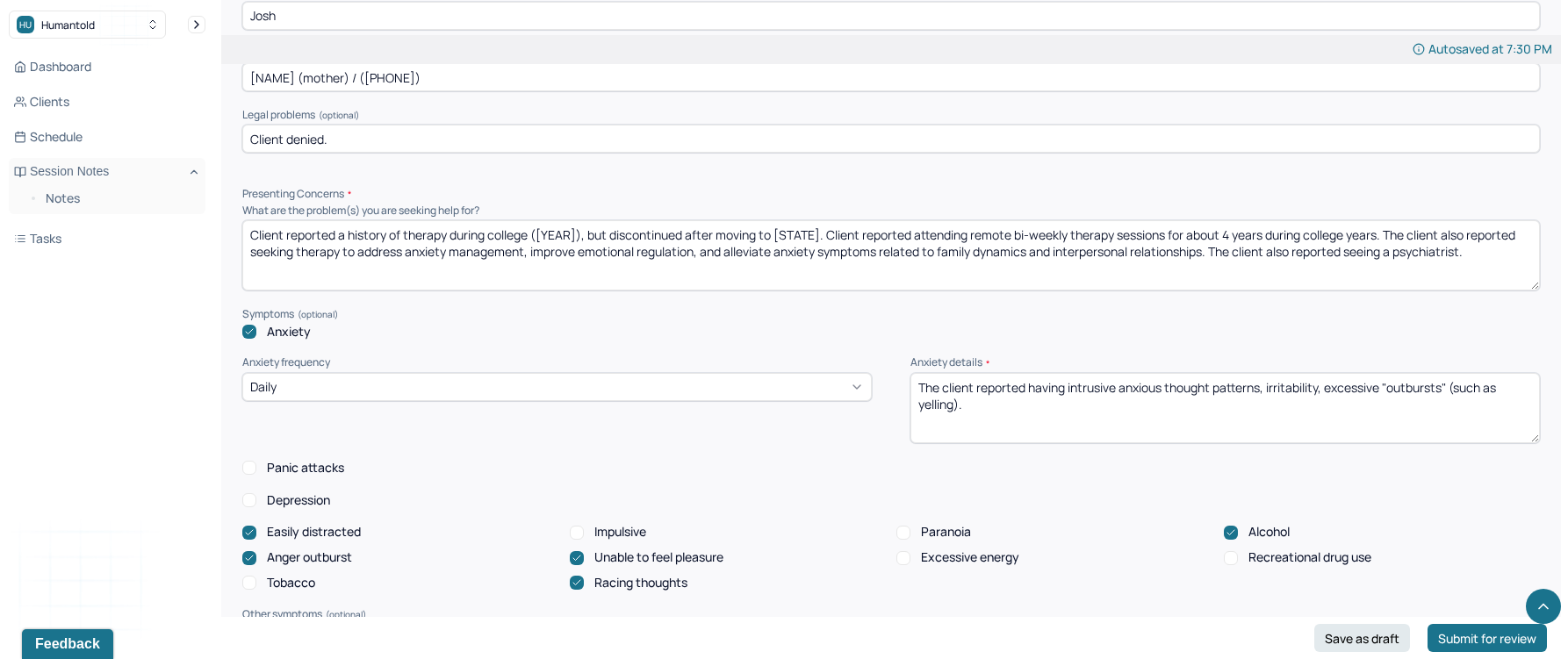 click on "The client reported having intrusive anxious thought patterns, irritability, and excessive "outbursts" (such as yelling)." at bounding box center (1225, 408) 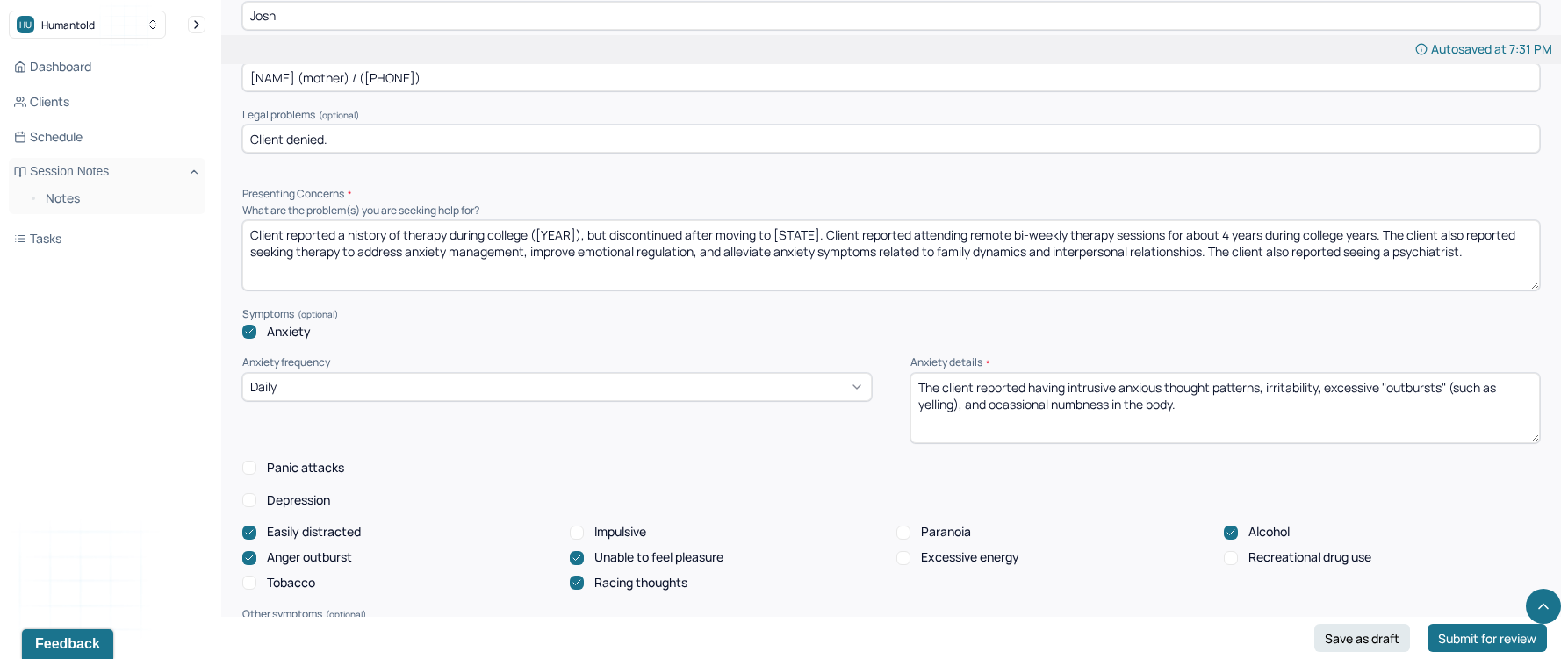 click on "The client reported having intrusive anxious thought patterns, irritability, excessive "outbursts" (such as yelling)." at bounding box center [1225, 408] 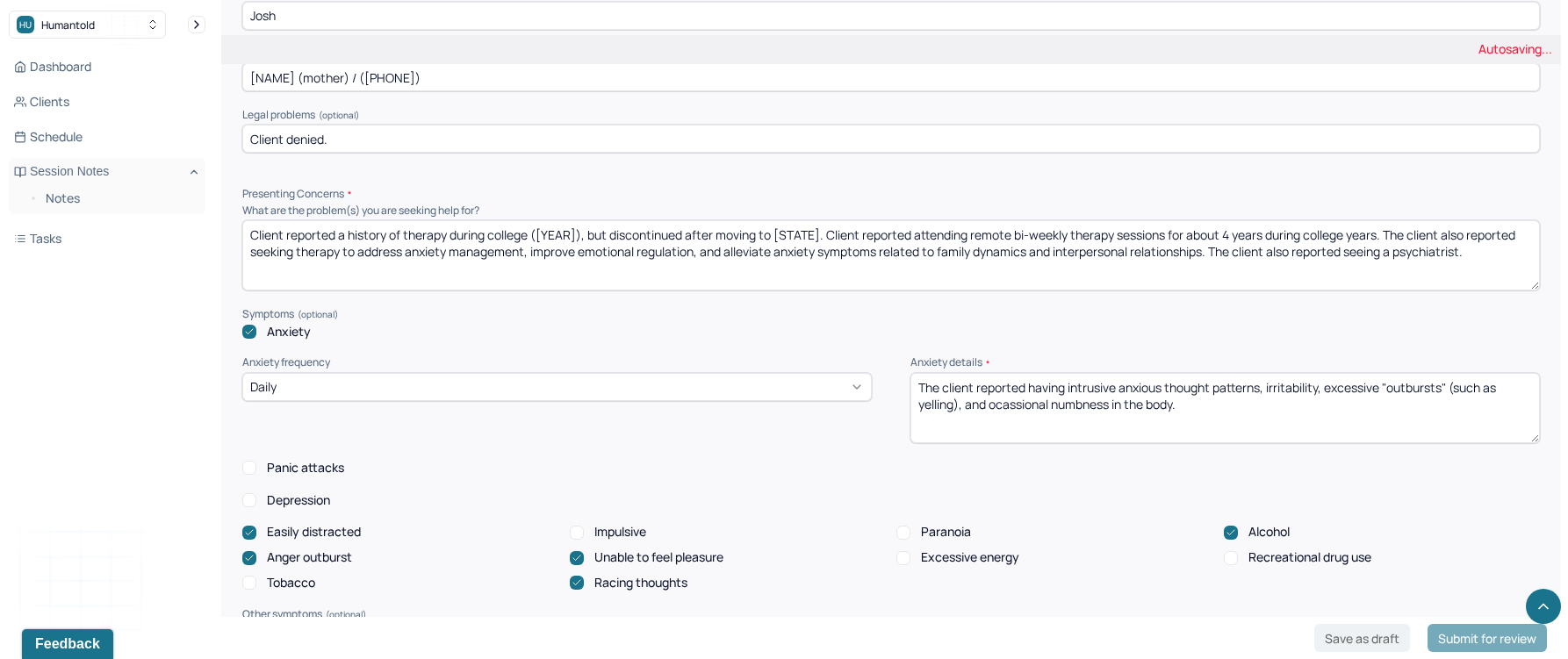 click on "The client reported having intrusive anxious thought patterns, irritability, excessive "outbursts" (such as yelling)." at bounding box center (1225, 408) 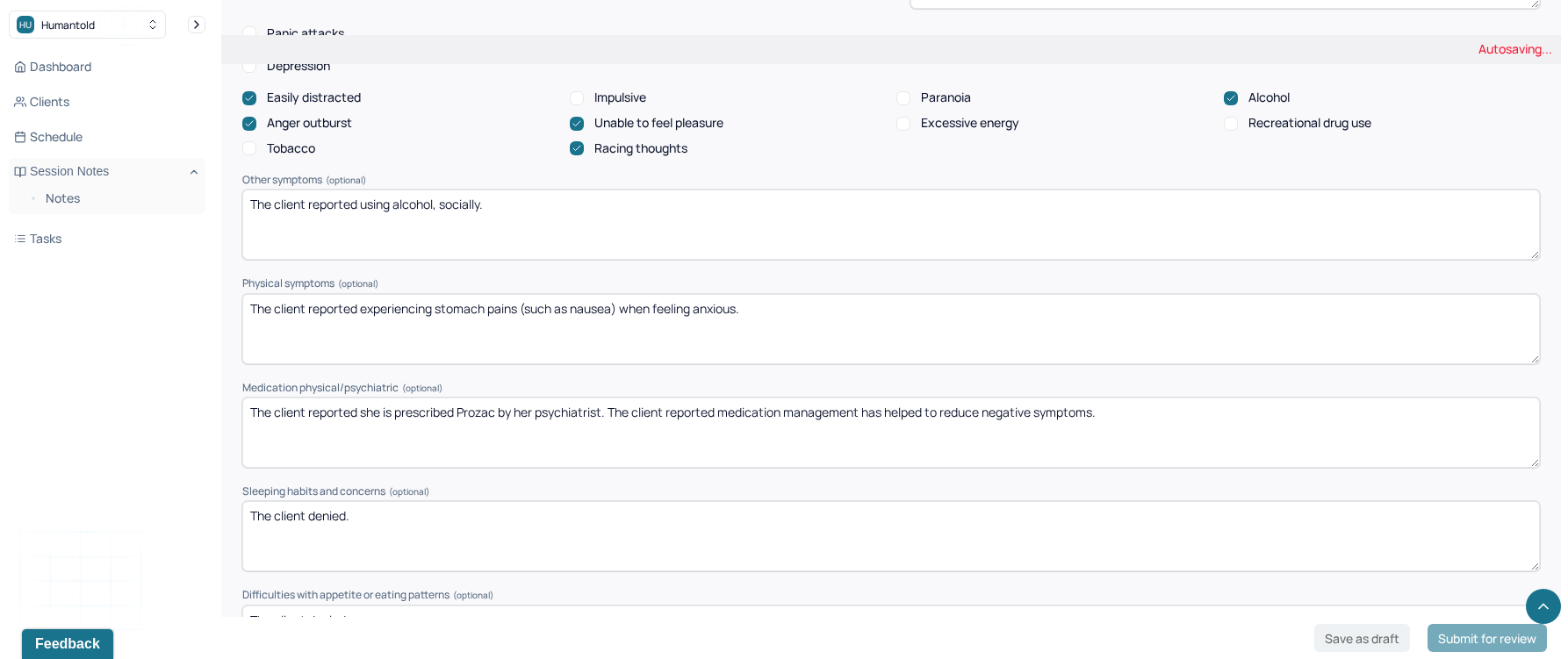 scroll, scrollTop: 1827, scrollLeft: 0, axis: vertical 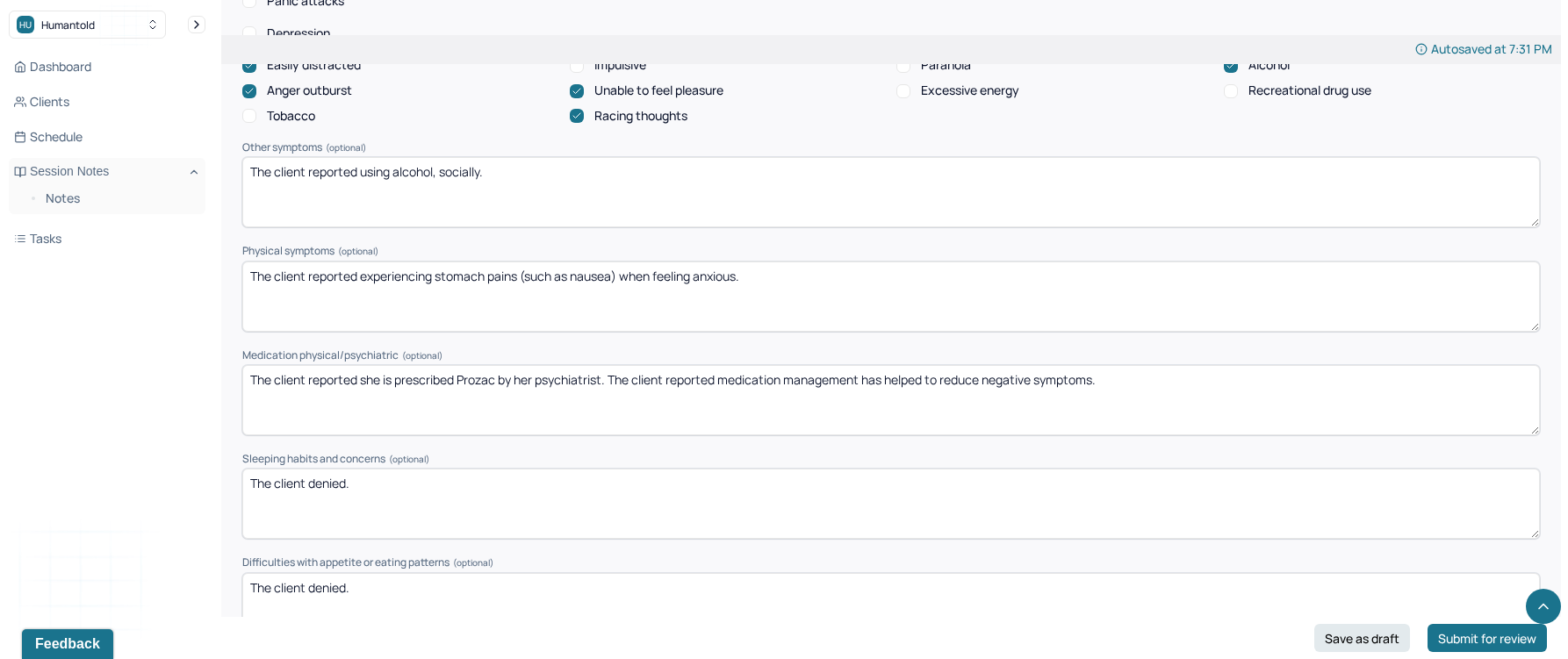 type on "The client reported having intrusive anxious thought patterns, irritability, excessive "outbursts" (such as yelling), and occasional numbness in the body." 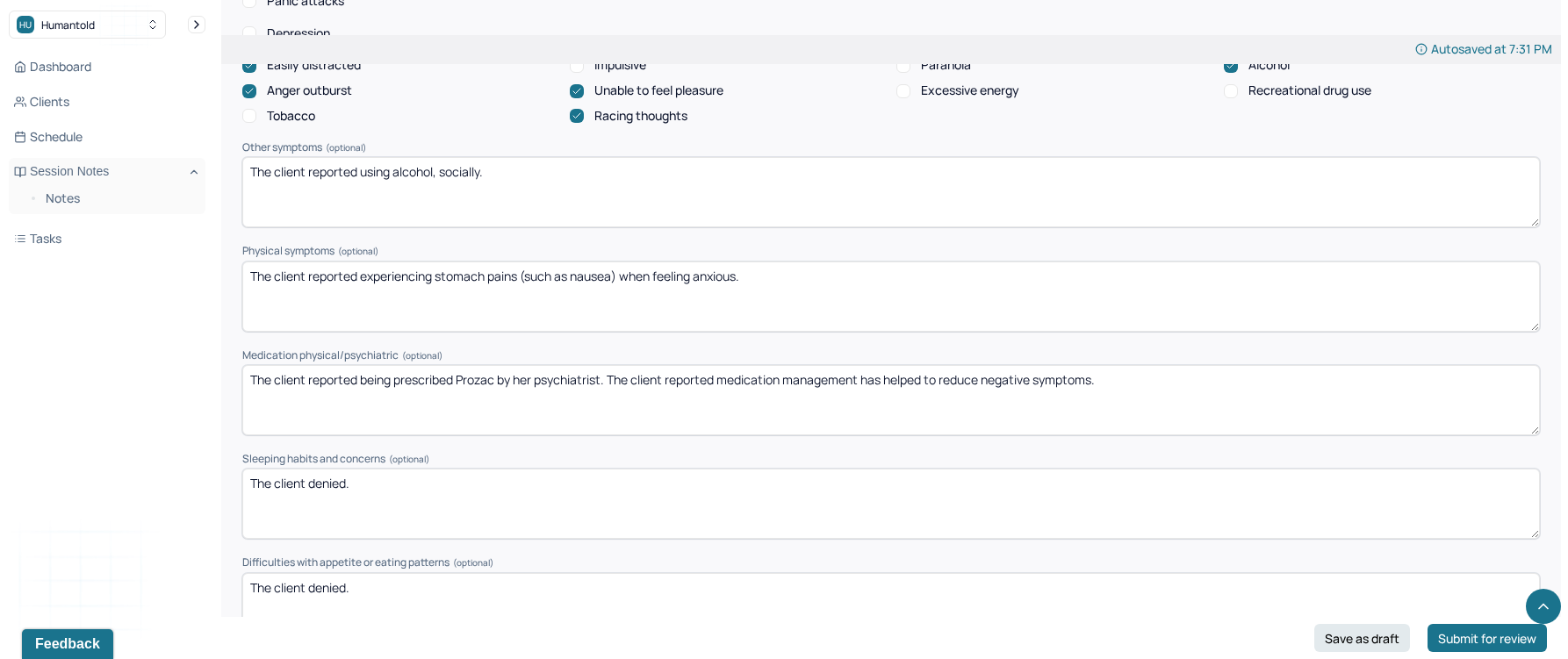 click on "The client reported she is prescribed Prozac by her psychiatrist. The client reported medication management has helped to reduce negative symptoms." at bounding box center [891, 400] 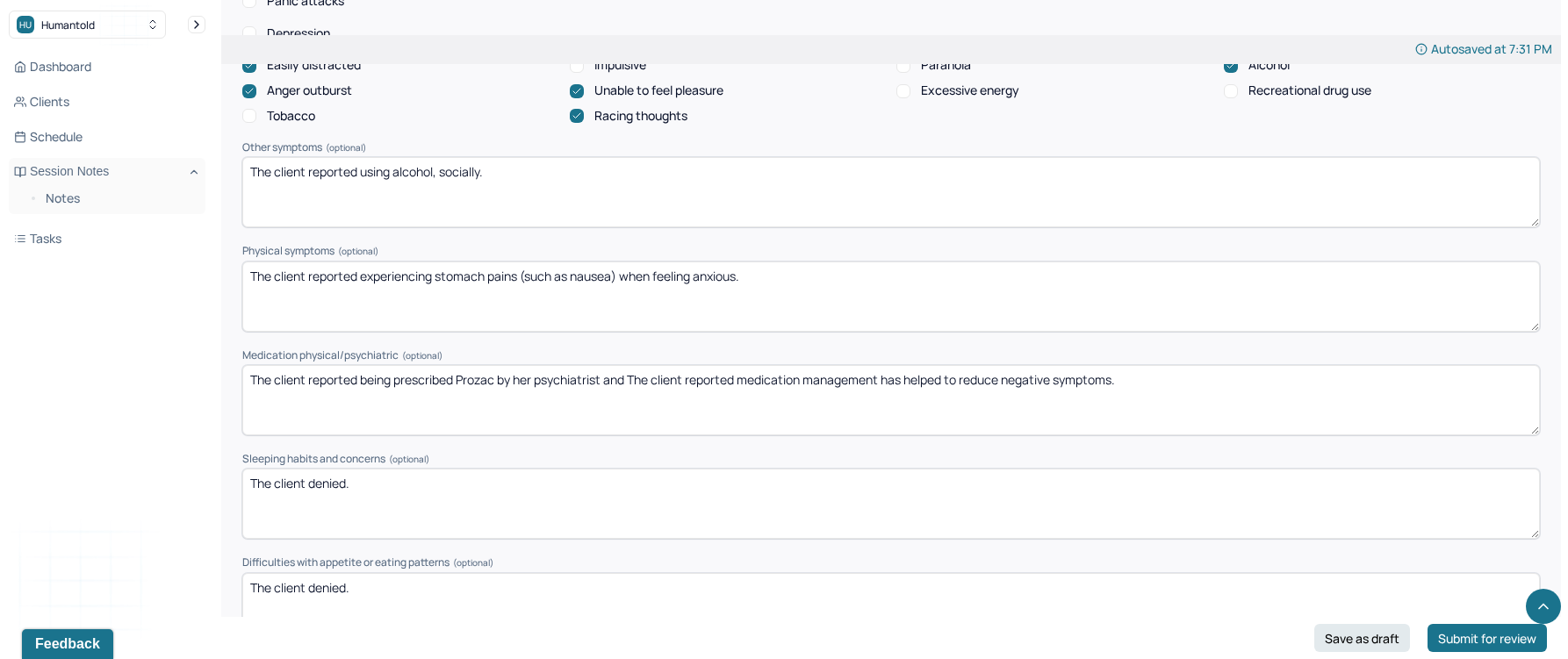 click on "The client reported being prescribed Prozac by her psychiatrist and The client reported medication management has helped to reduce negative symptoms." at bounding box center (891, 400) 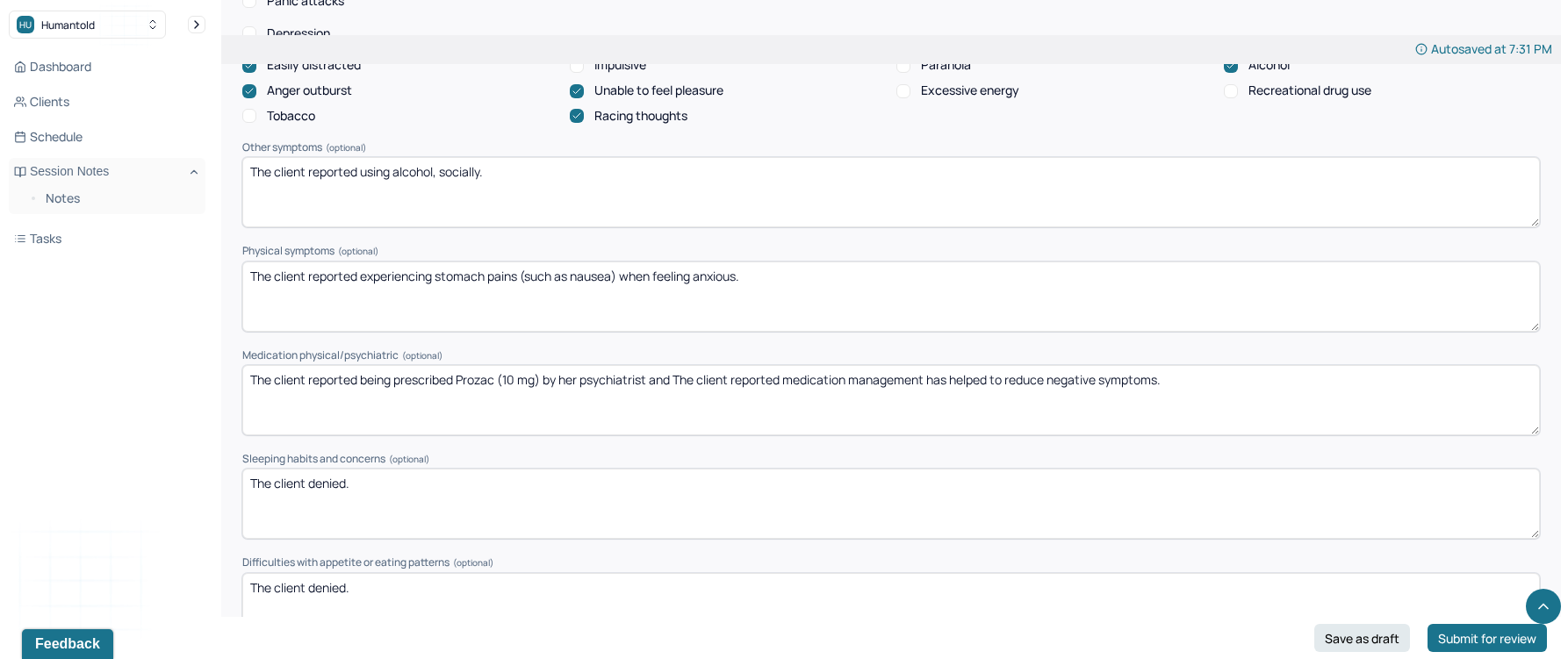 click on "The client reported being prescribed Prozac by her psychiatrist and The client reported medication management has helped to reduce negative symptoms." at bounding box center (891, 400) 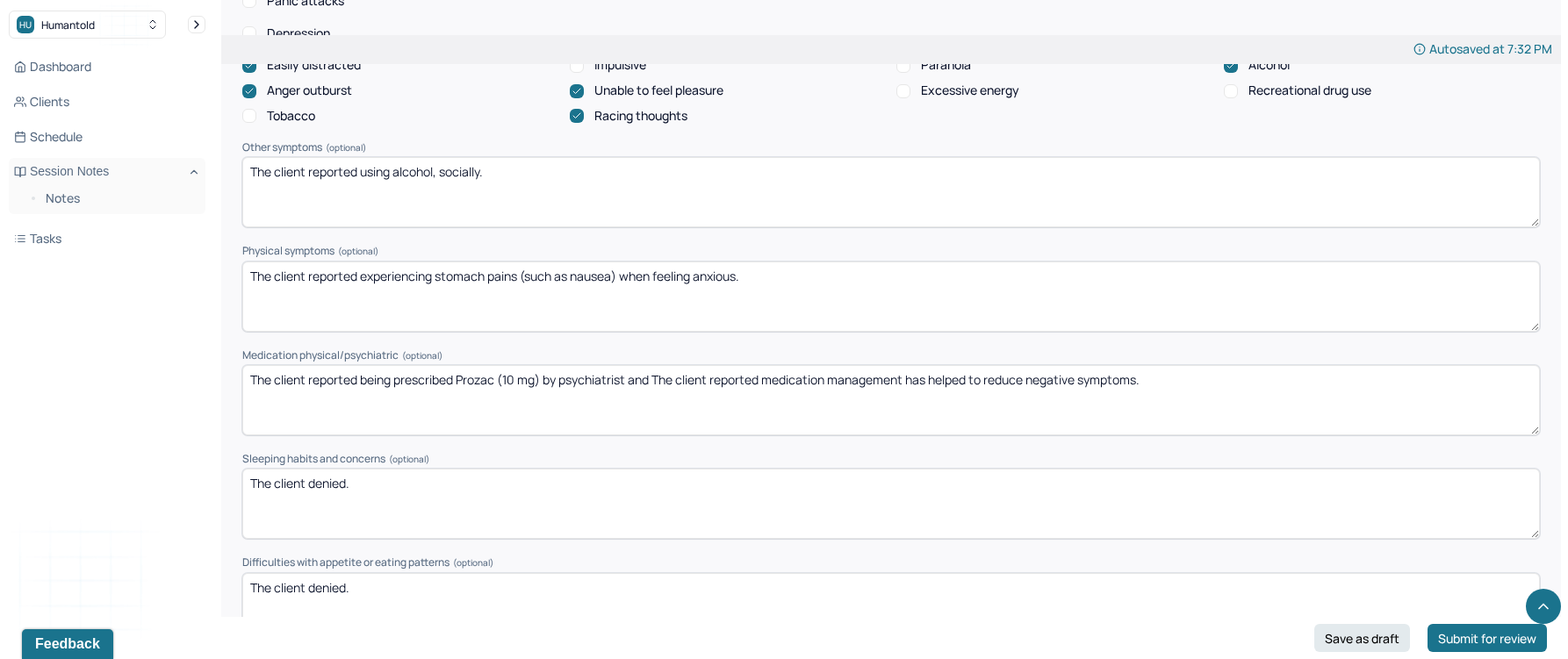 click on "The client reported being prescribed Prozac (10 mg) by psychiatrist and The client reported medication management has helped to reduce negative symptoms." at bounding box center (891, 400) 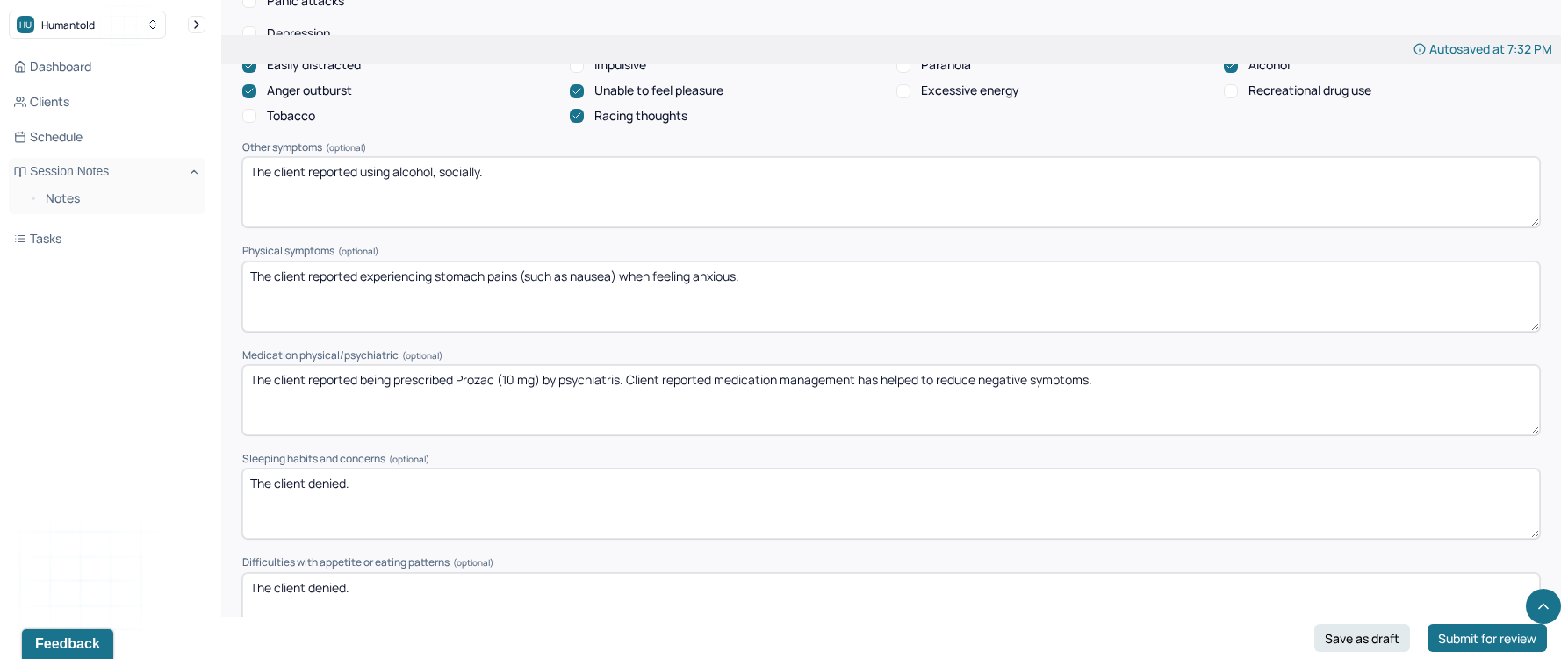 click on "The client reported being prescribed Prozac (10 mg) by psychiatris. client reported medication management has helped to reduce negative symptoms." at bounding box center [891, 400] 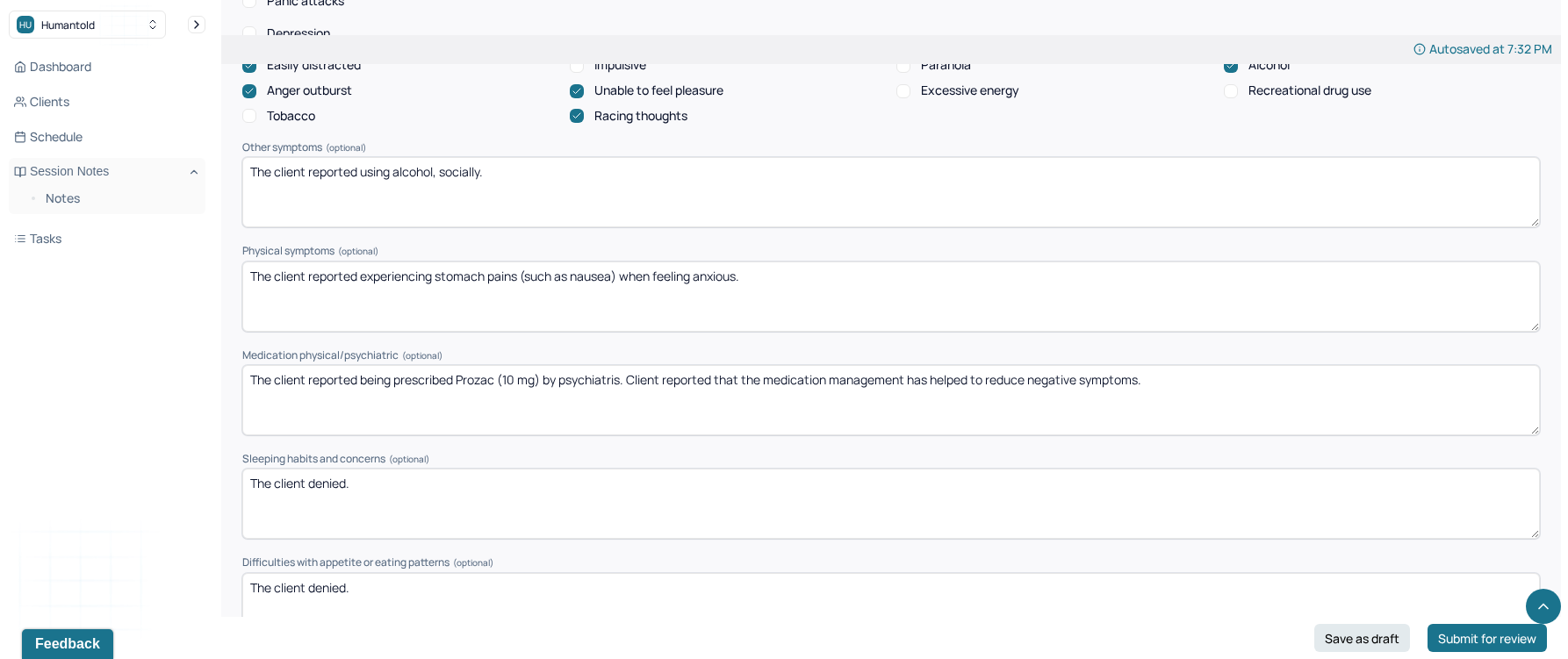 click on "The client reported being prescribed Prozac (10 mg) by psychiatris. client reported medication management has helped to reduce negative symptoms." at bounding box center (891, 400) 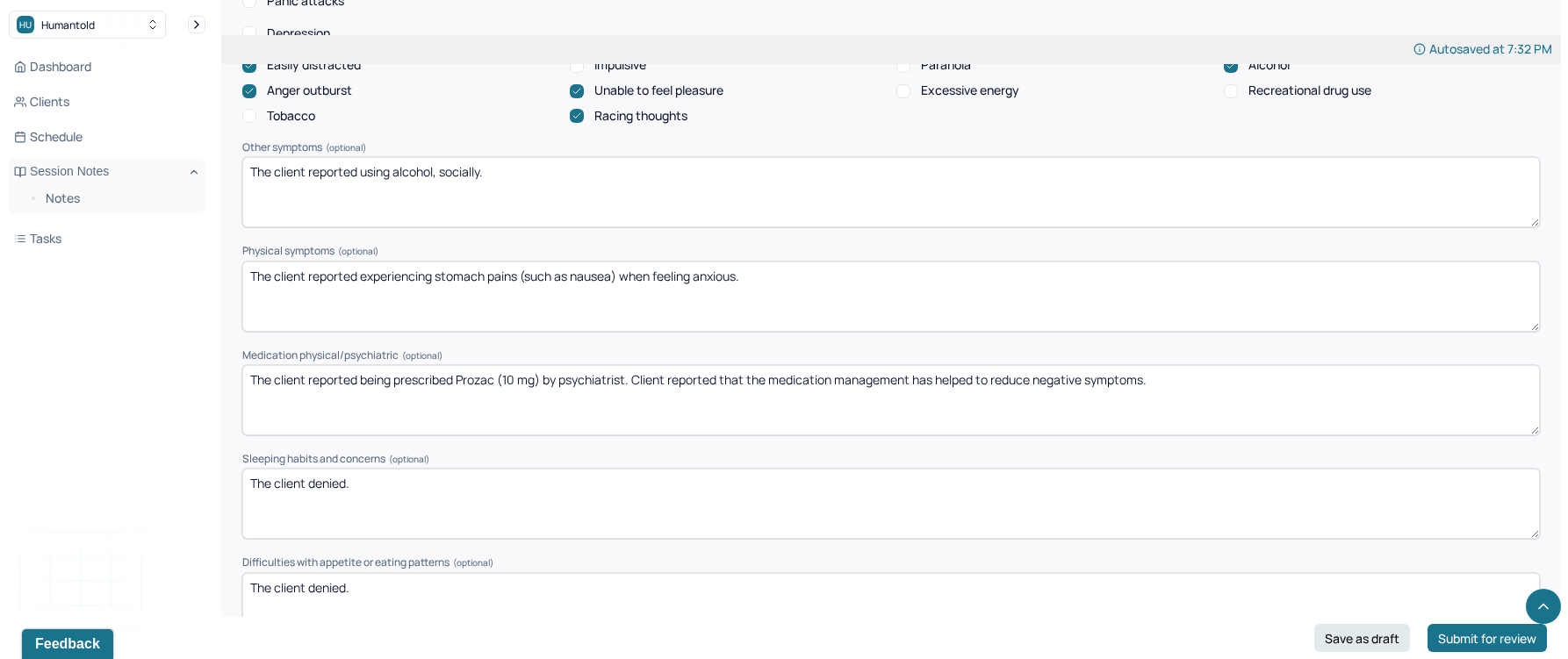 click on "The client reported being prescribed Prozac (10 mg) by psychiatrist. Client reported that the medication management has helped to reduce negative symptoms." at bounding box center [891, 400] 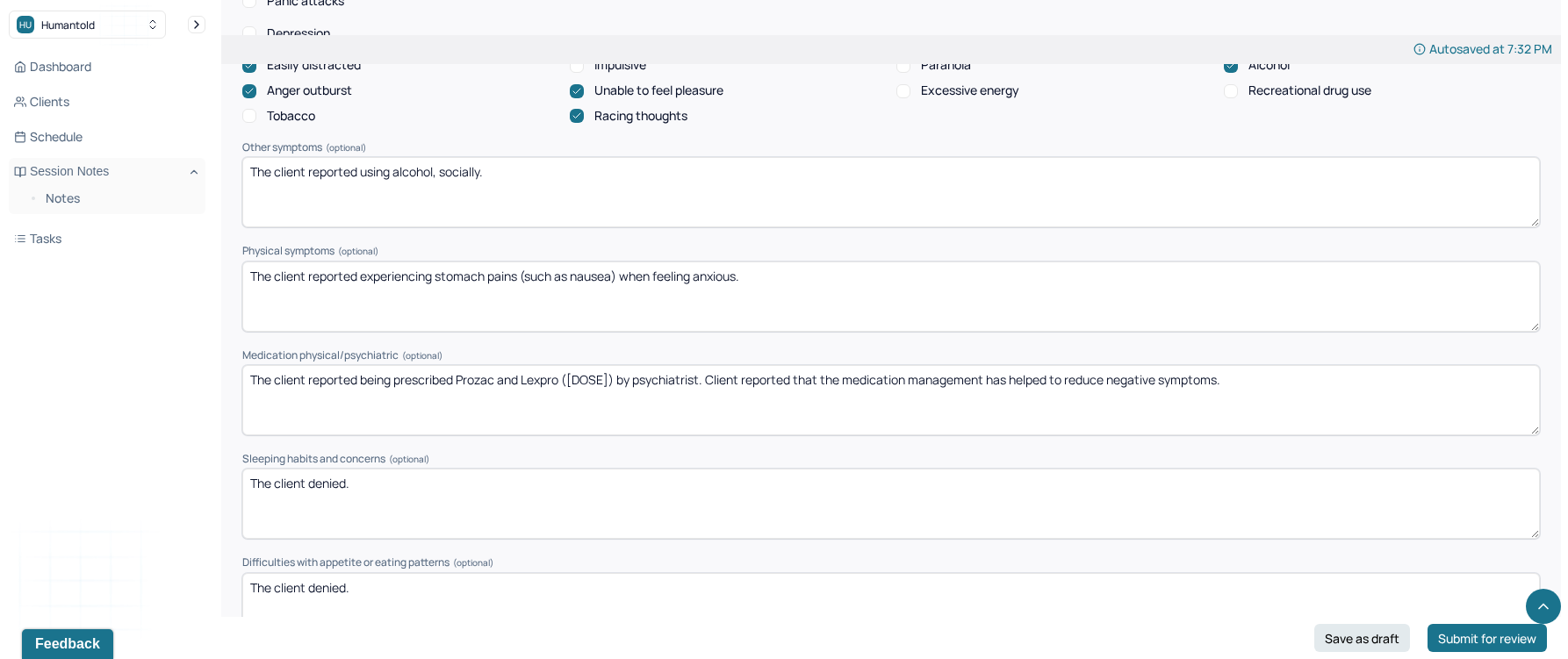 click on "The client reported being prescribed Prozac and Lexpro (10 mg)by psychiatrist. Client reported that the medication management has helped to reduce negative symptoms." at bounding box center [891, 400] 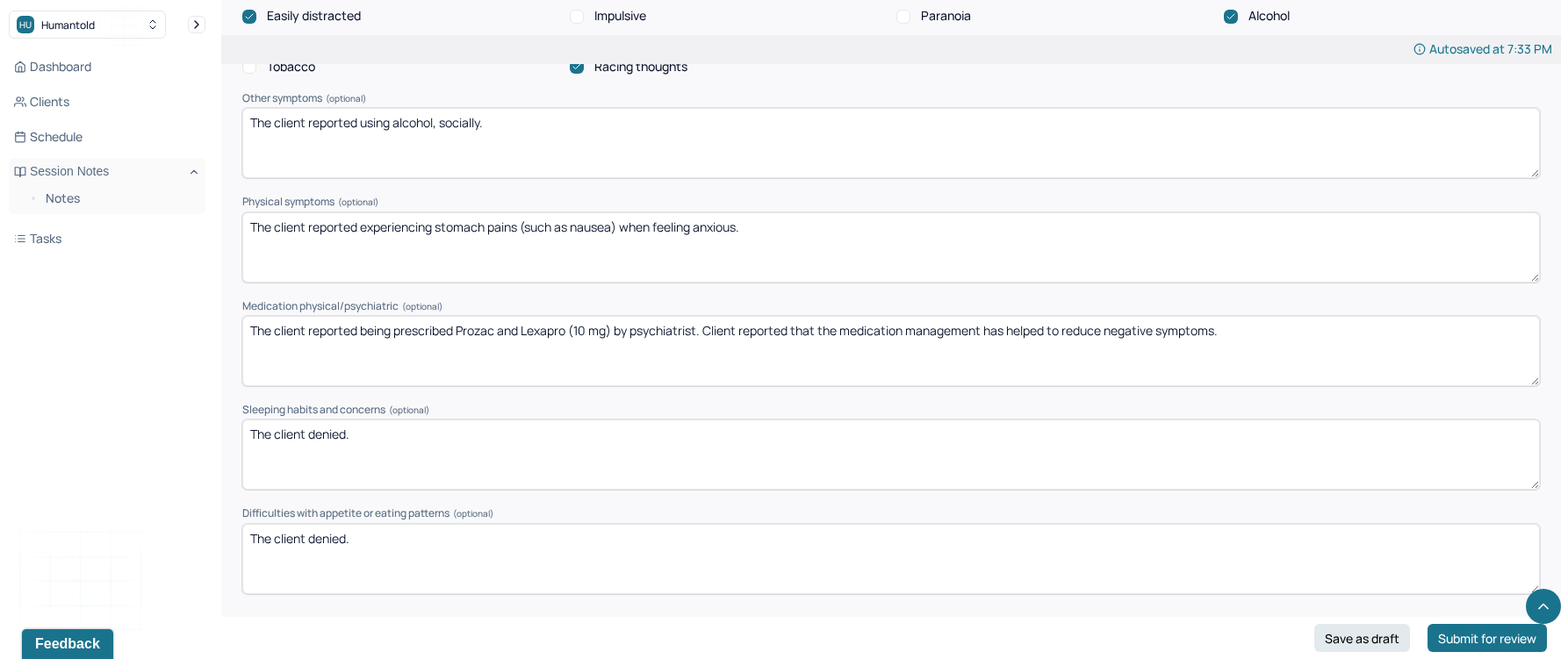 scroll, scrollTop: 1905, scrollLeft: 0, axis: vertical 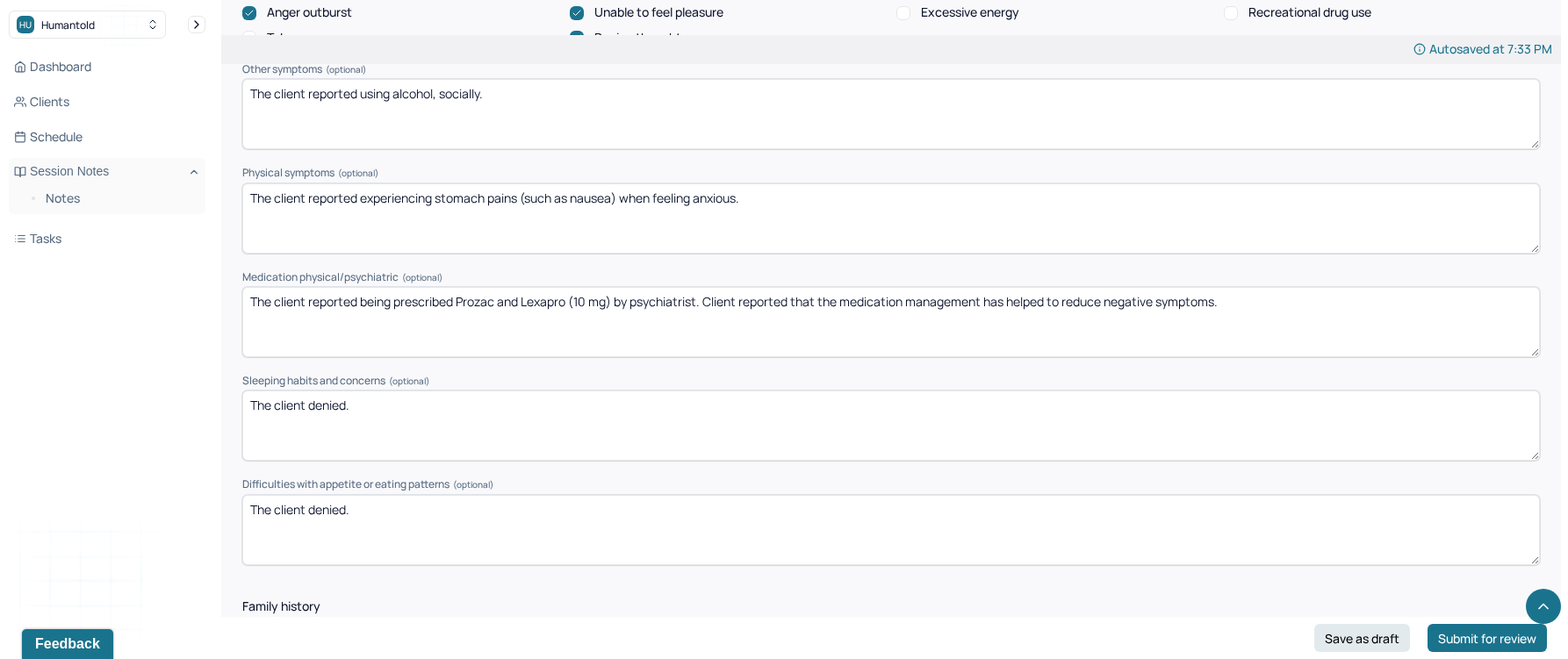 type on "The client reported being prescribed Prozac and Lexapro (10 mg) by psychiatrist. Client reported that the medication management has helped to reduce negative symptoms." 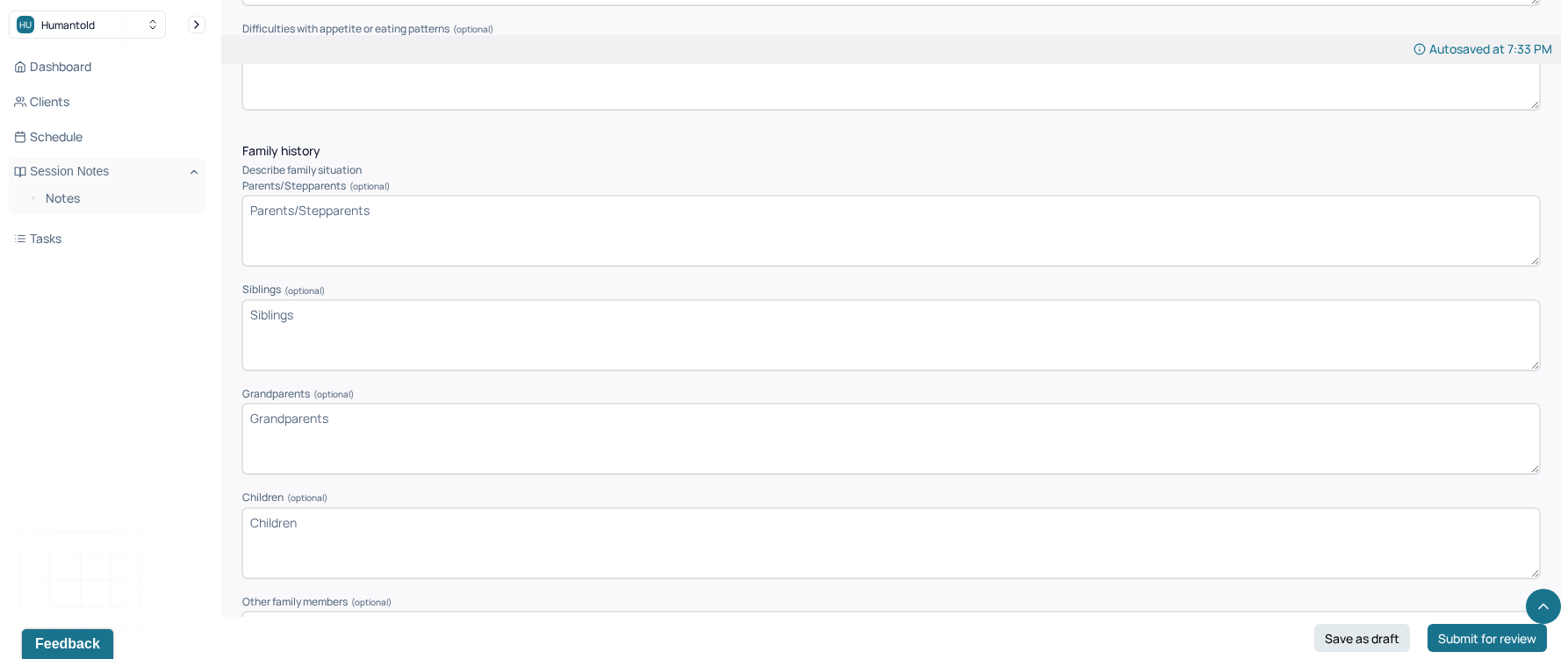 scroll, scrollTop: 2416, scrollLeft: 0, axis: vertical 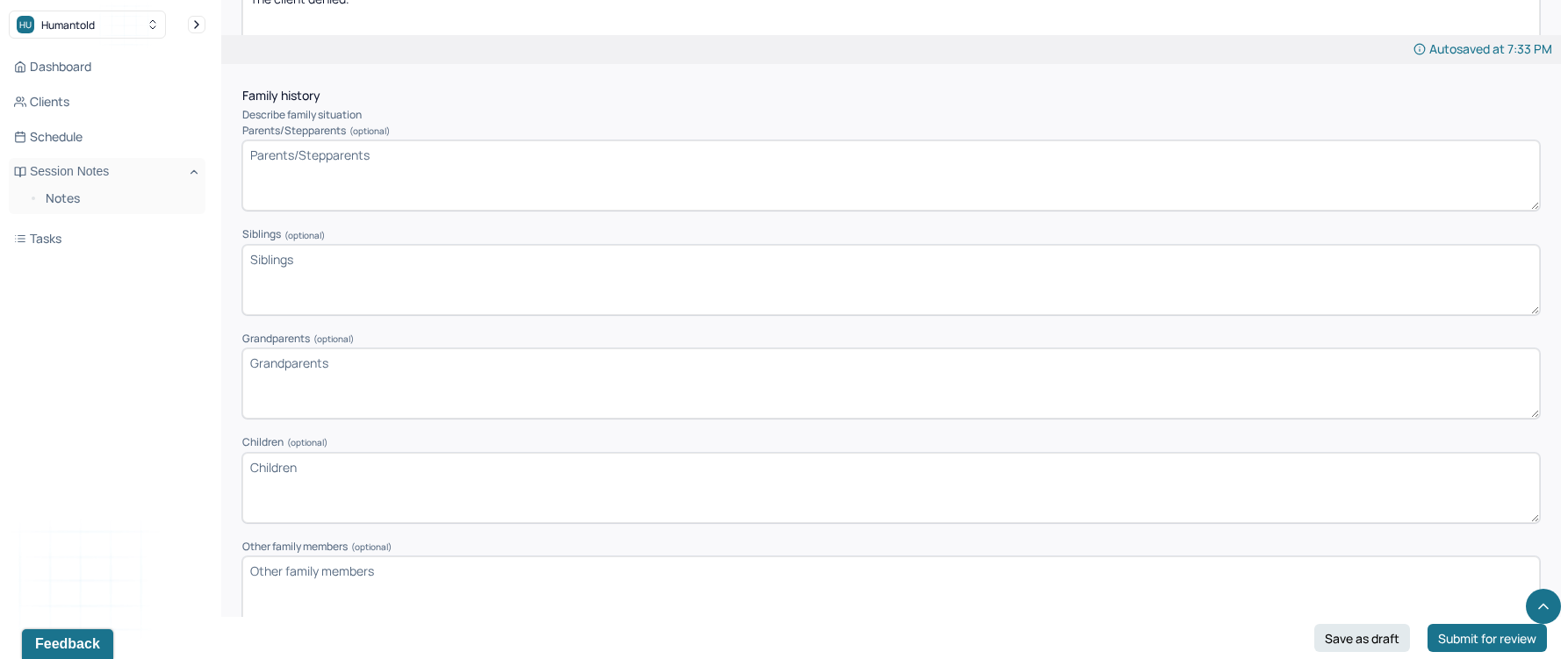 click on "Parents/Stepparents (optional)" at bounding box center (891, 175) 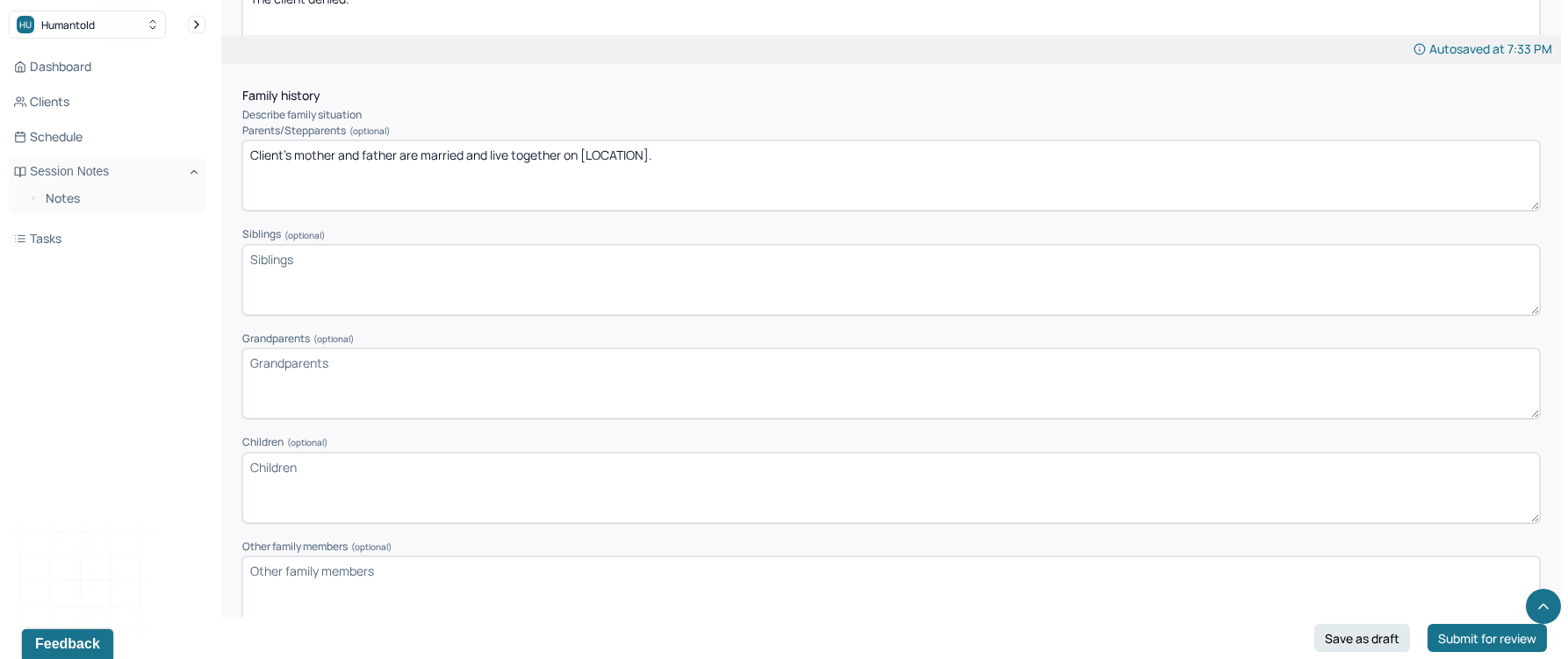 click on "Client's mother and father are married and live together on [LOCATION]." at bounding box center (891, 175) 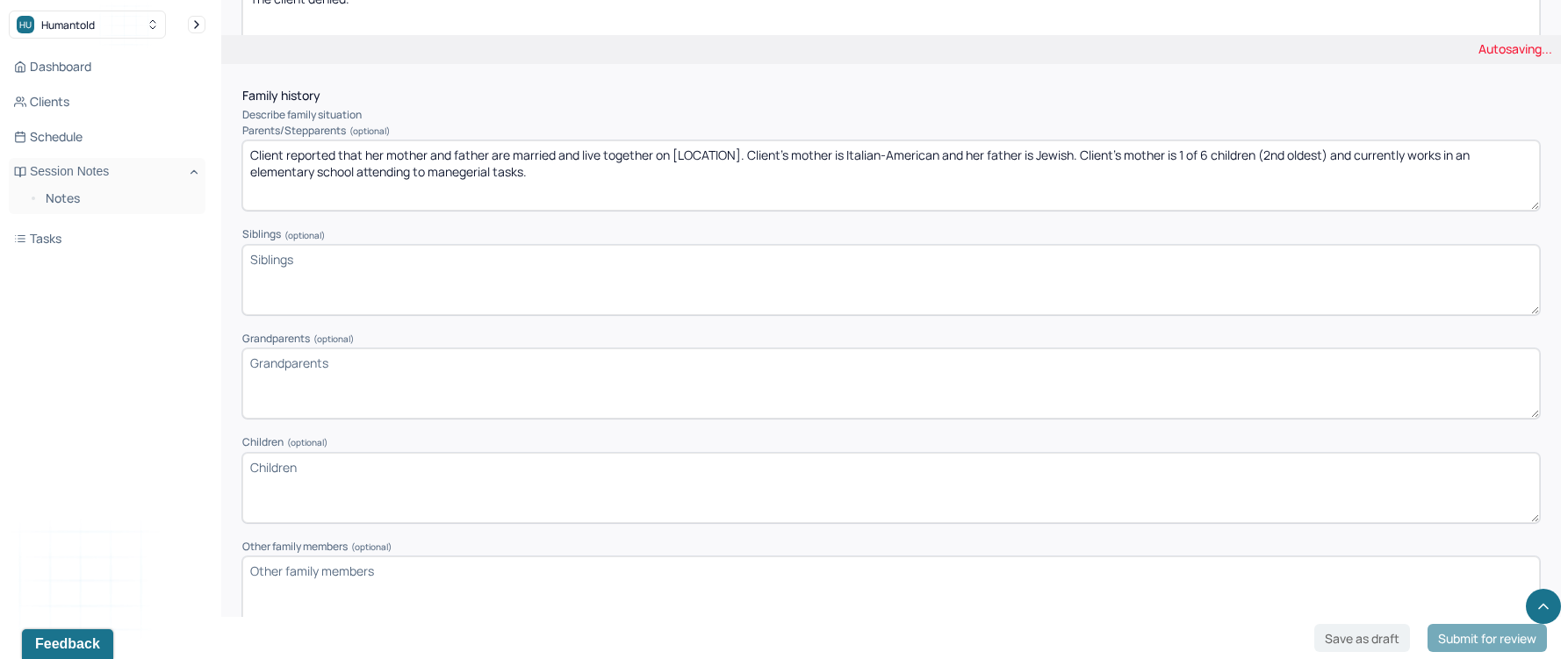 click on "Client reported that her mother and father are married and live together on [LOCATION]. Client's mother is Italian-American and her father is Jewish. Client's mother is 1 of 6 children (2nd oldest) and currently works in an elementary school attending to man" at bounding box center (891, 175) 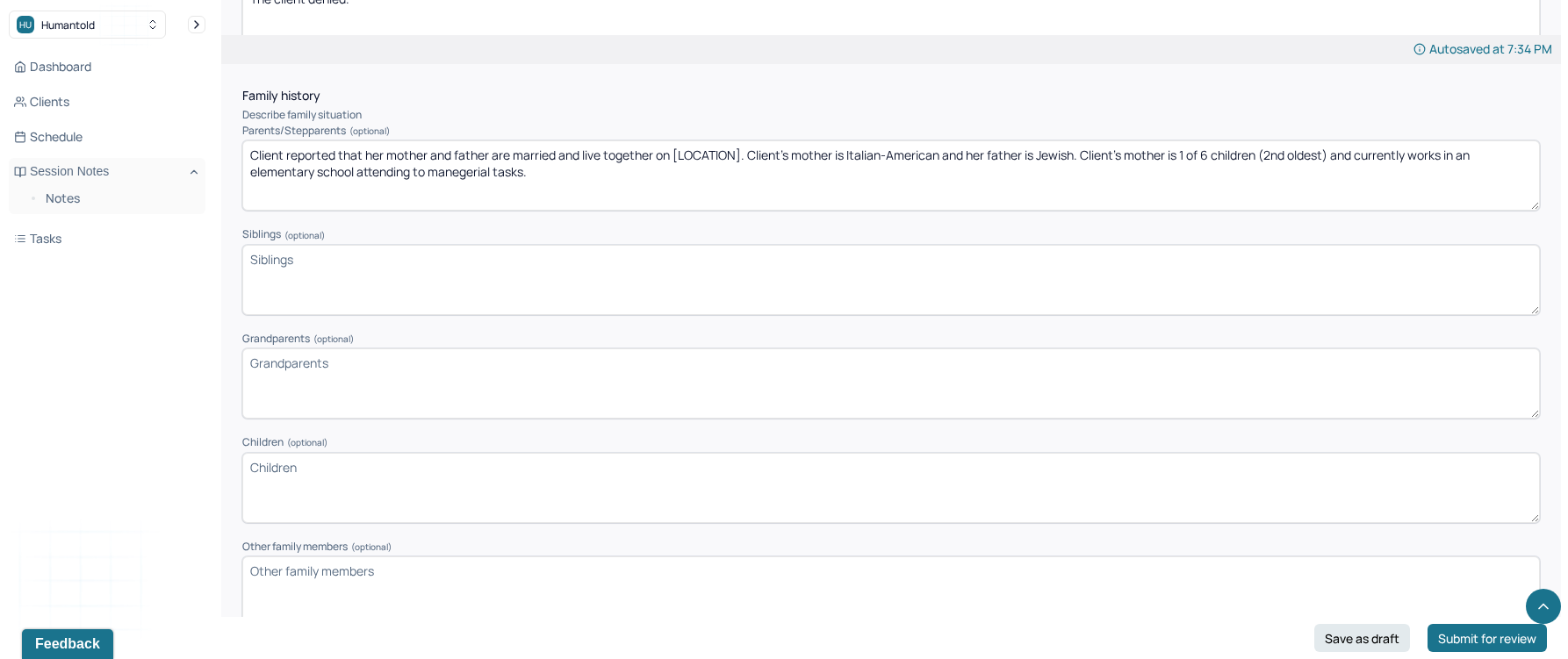 click on "Client reported that her mother and father are married and live together on [LOCATION]. Client's mother is Italian-American and her father is Jewish. Client's mother is 1 of 6 children (2nd oldest) and currently works in an elementary school attending to manegerial tasks." at bounding box center (891, 175) 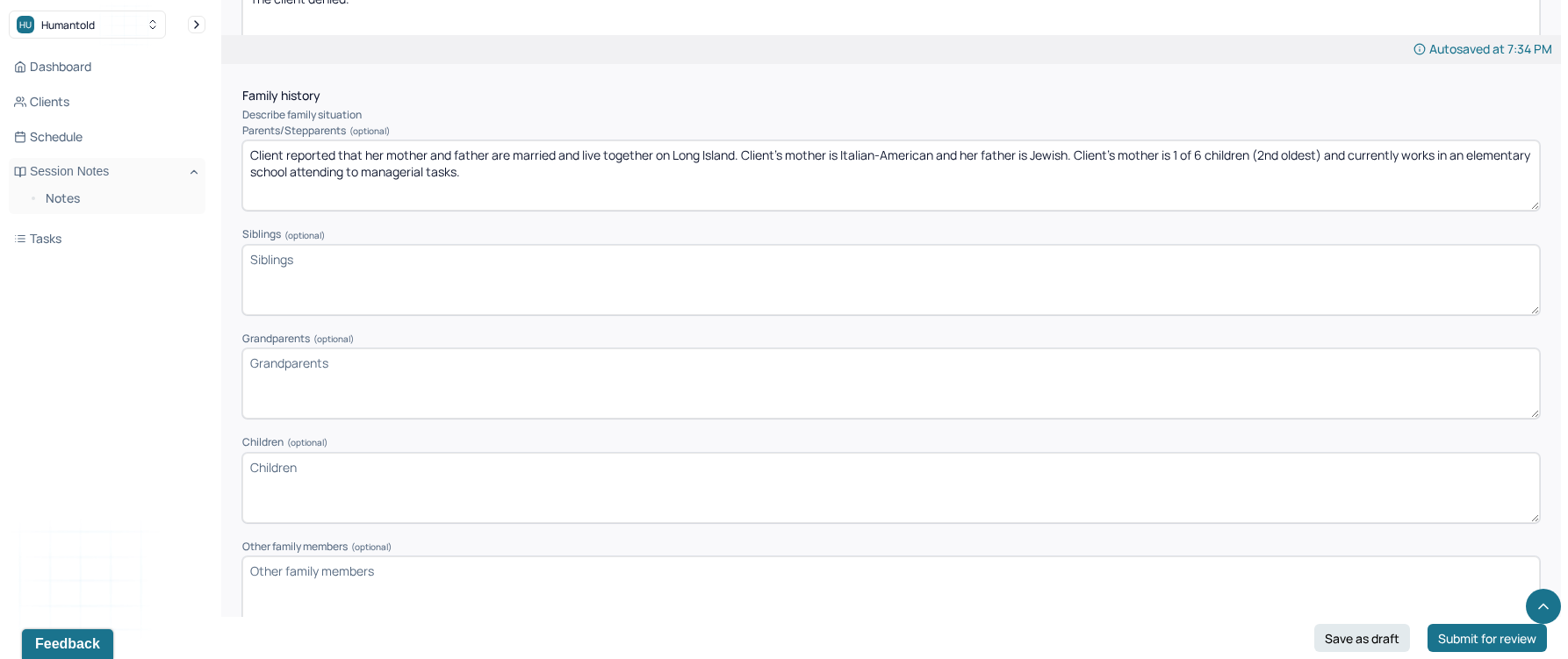 click on "Client reported that her mother and father are married and live together on [LOCATION]. Client's mother is Italian-American and her father is Jewish. Client's mother is 1 of 6 children (2nd oldest) and currently works in an elementary school attending to manegerial tasks." at bounding box center (891, 175) 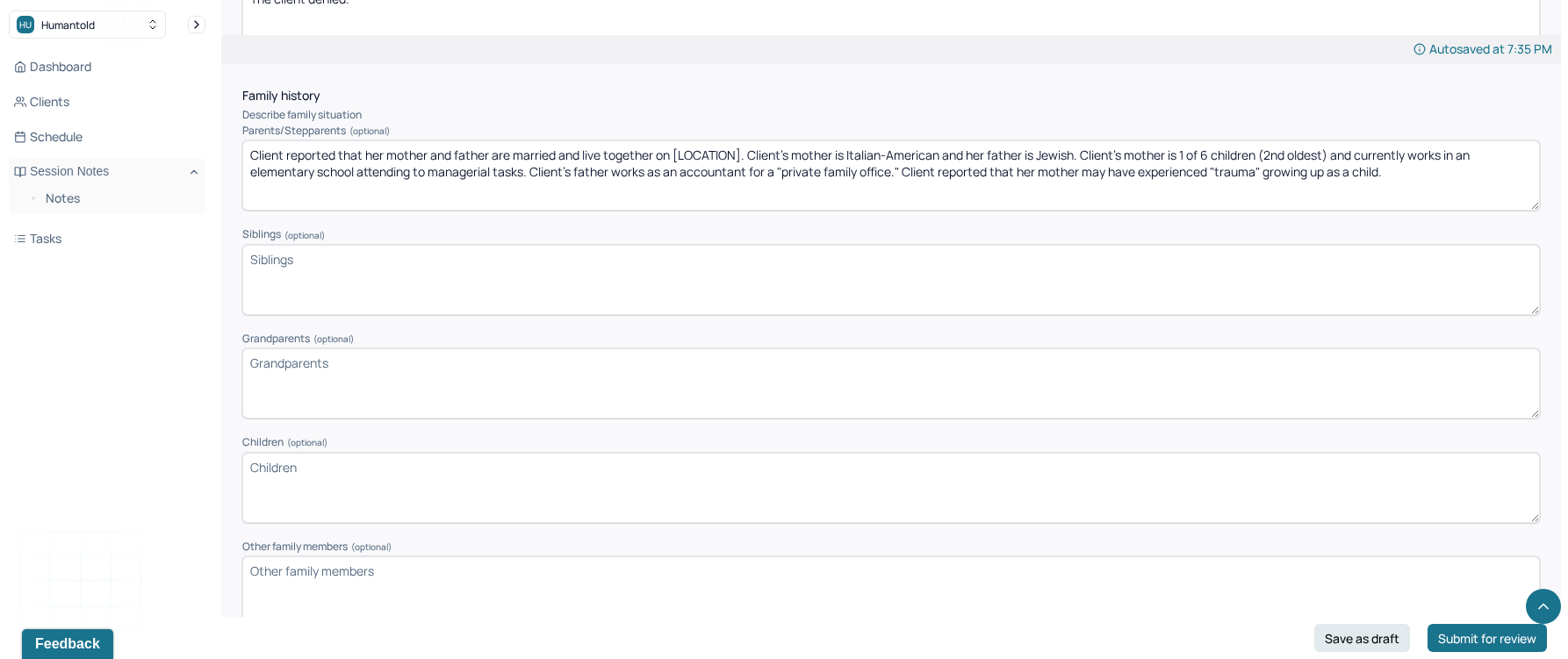 type on "Client reported that her mother and father are married and live together on [LOCATION]. Client's mother is Italian-American and her father is Jewish. Client's mother is 1 of 6 children (2nd oldest) and currently works in an elementary school attending to managerial tasks. Client's father works as an accountant for a "private family office." Client reported that her mother may have experienced "trauma" growing up as a child." 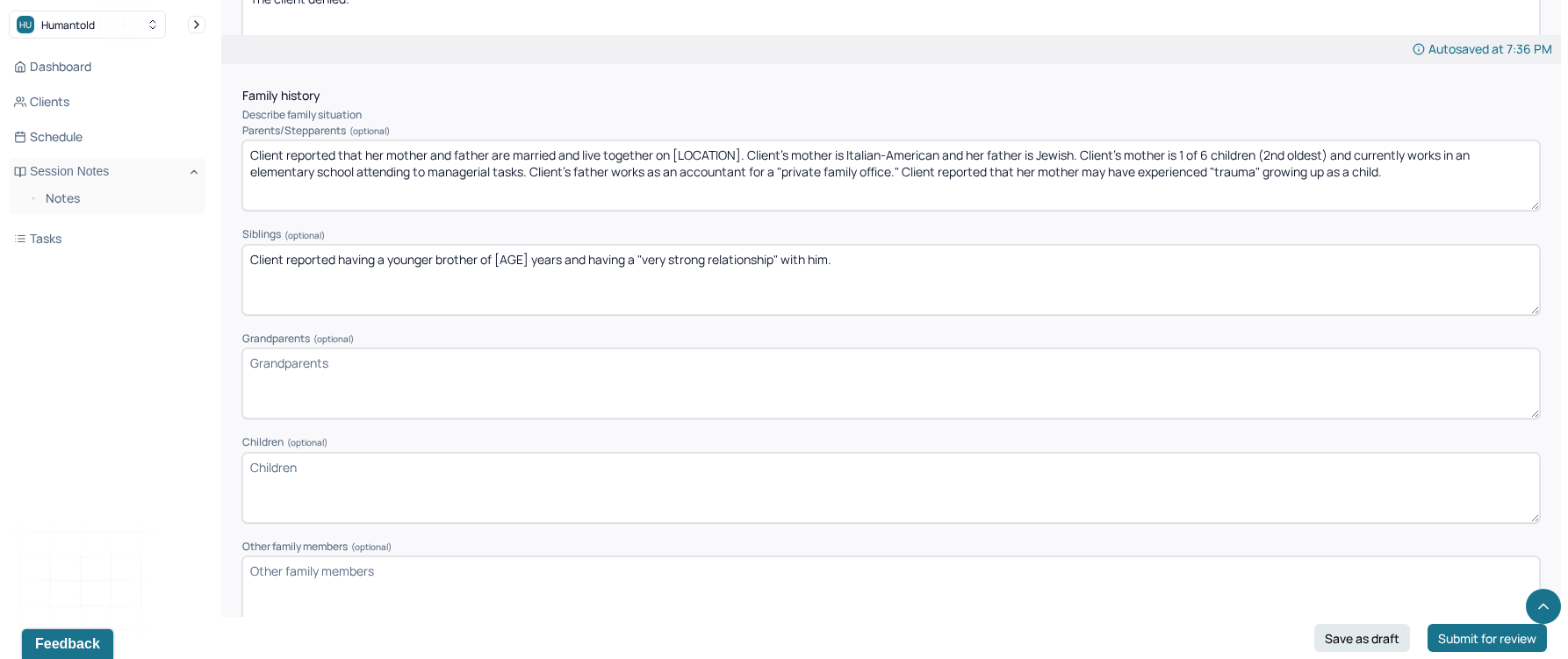 type on "Client reported having a younger brother of [AGE] years and having a "very strong relationship" with him." 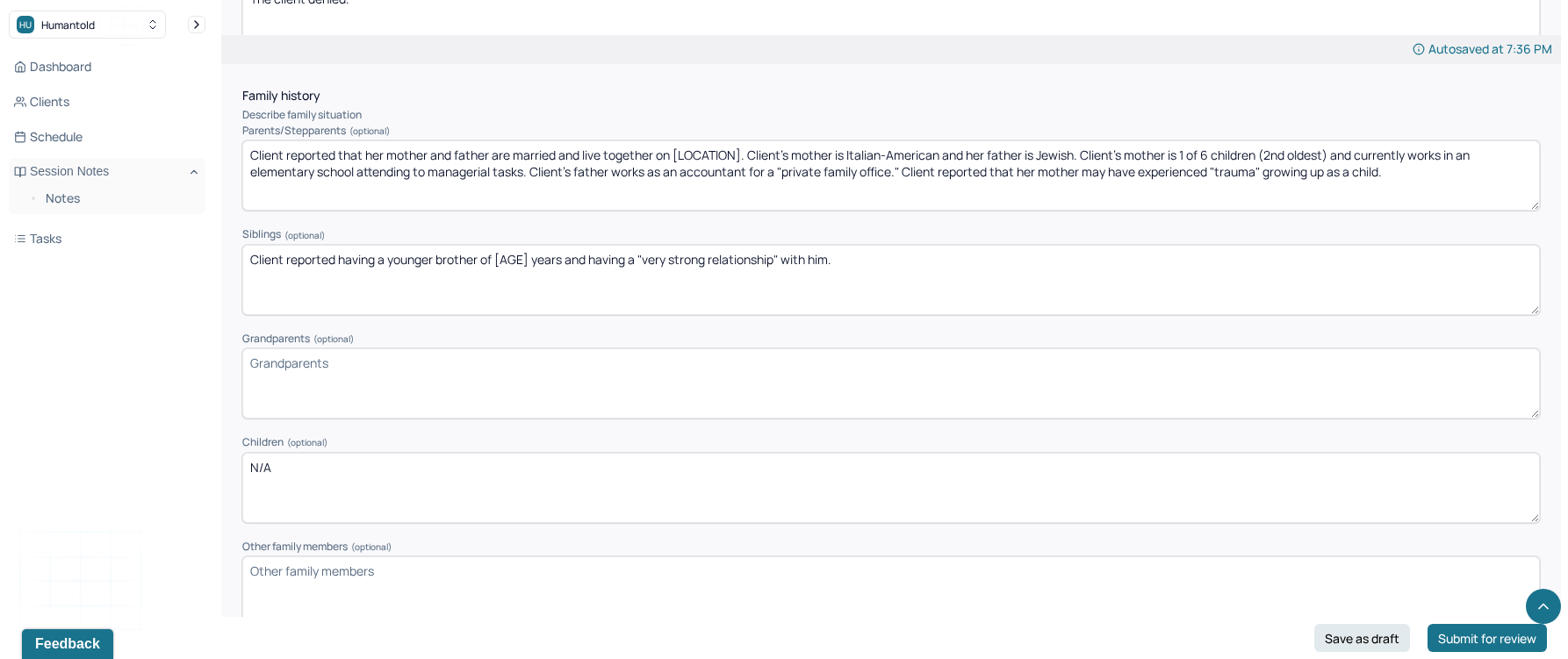 scroll, scrollTop: 2453, scrollLeft: 0, axis: vertical 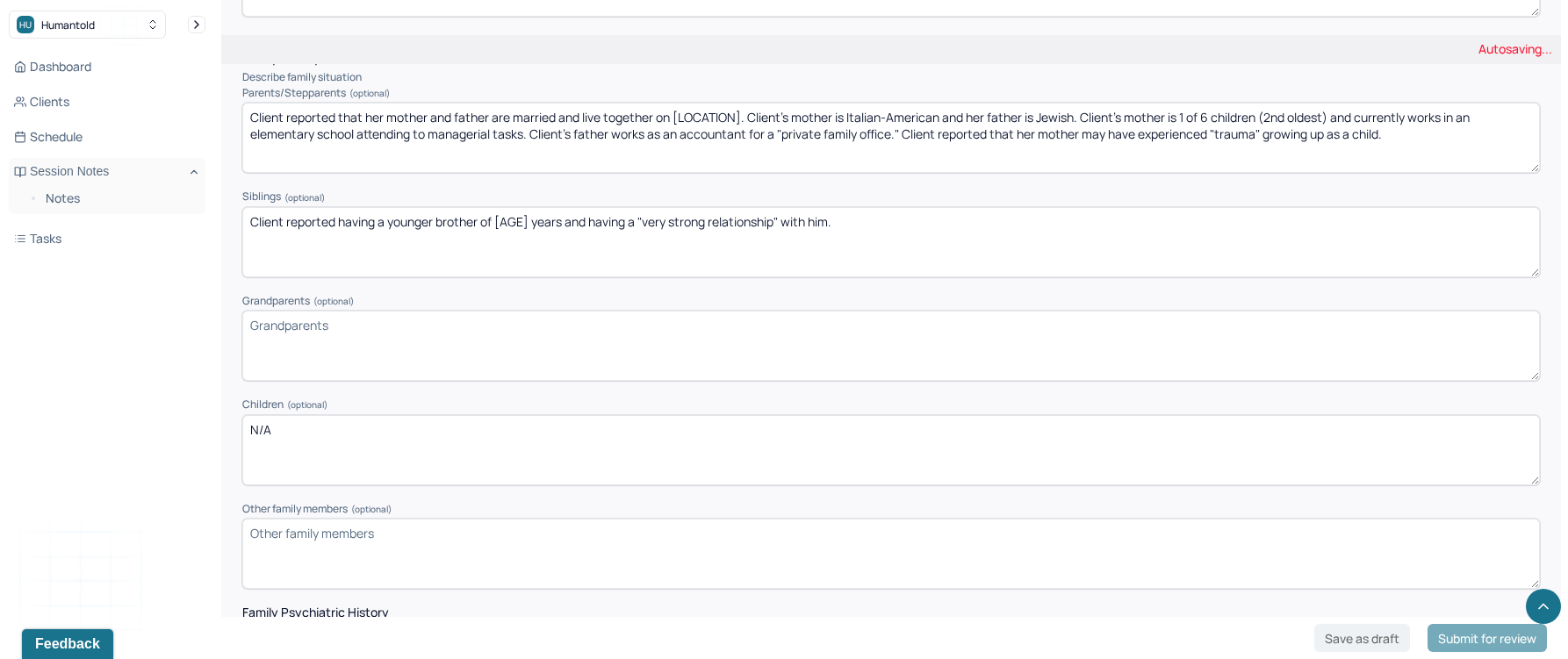 type on "N/A" 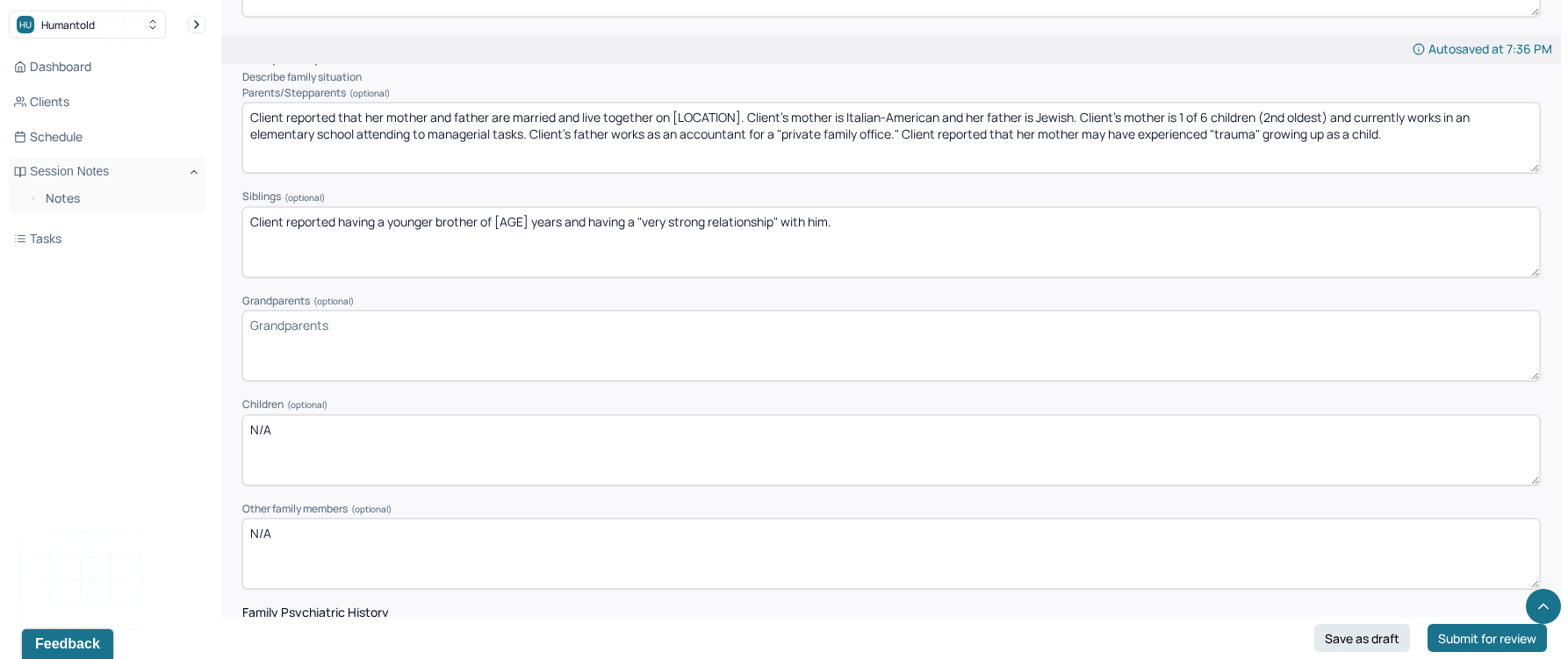 type on "N/A" 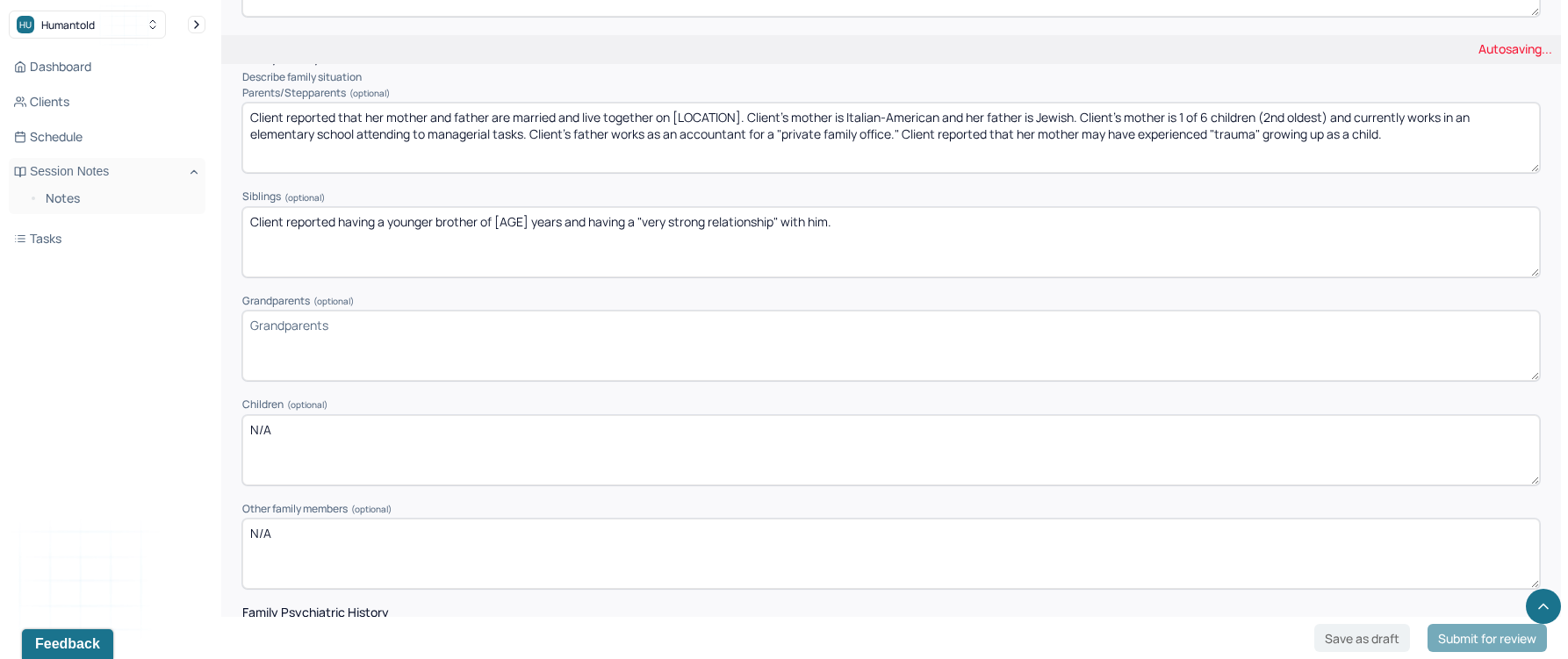 drag, startPoint x: 335, startPoint y: 424, endPoint x: 208, endPoint y: 426, distance: 127.01575 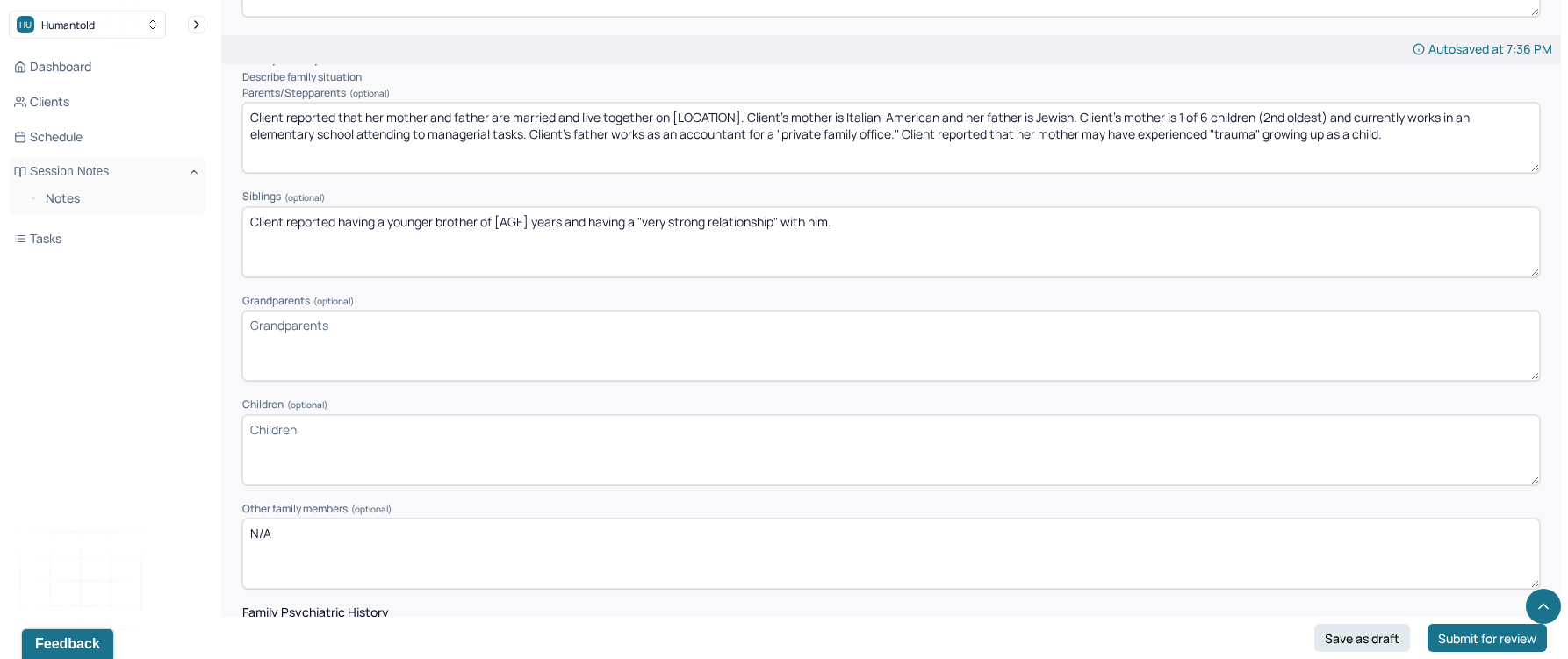 type 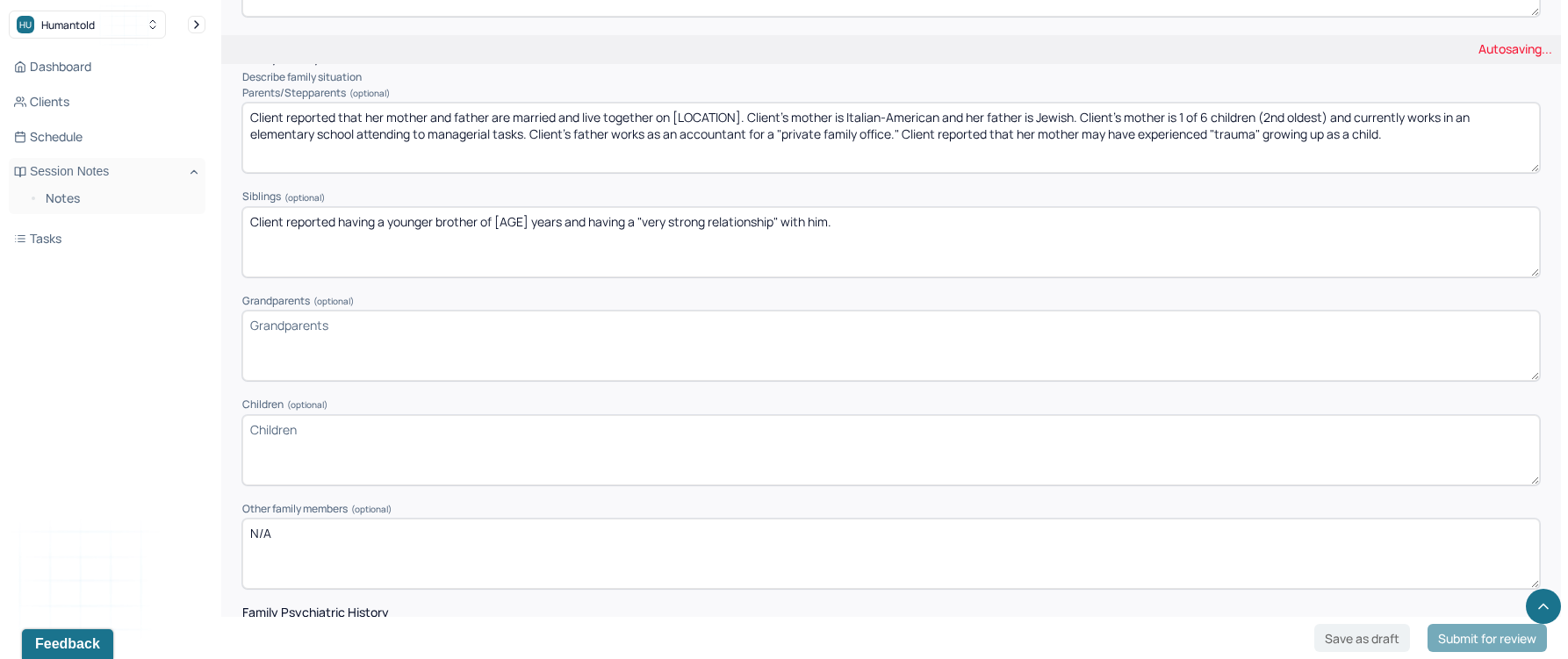 drag, startPoint x: 282, startPoint y: 521, endPoint x: 234, endPoint y: 521, distance: 48 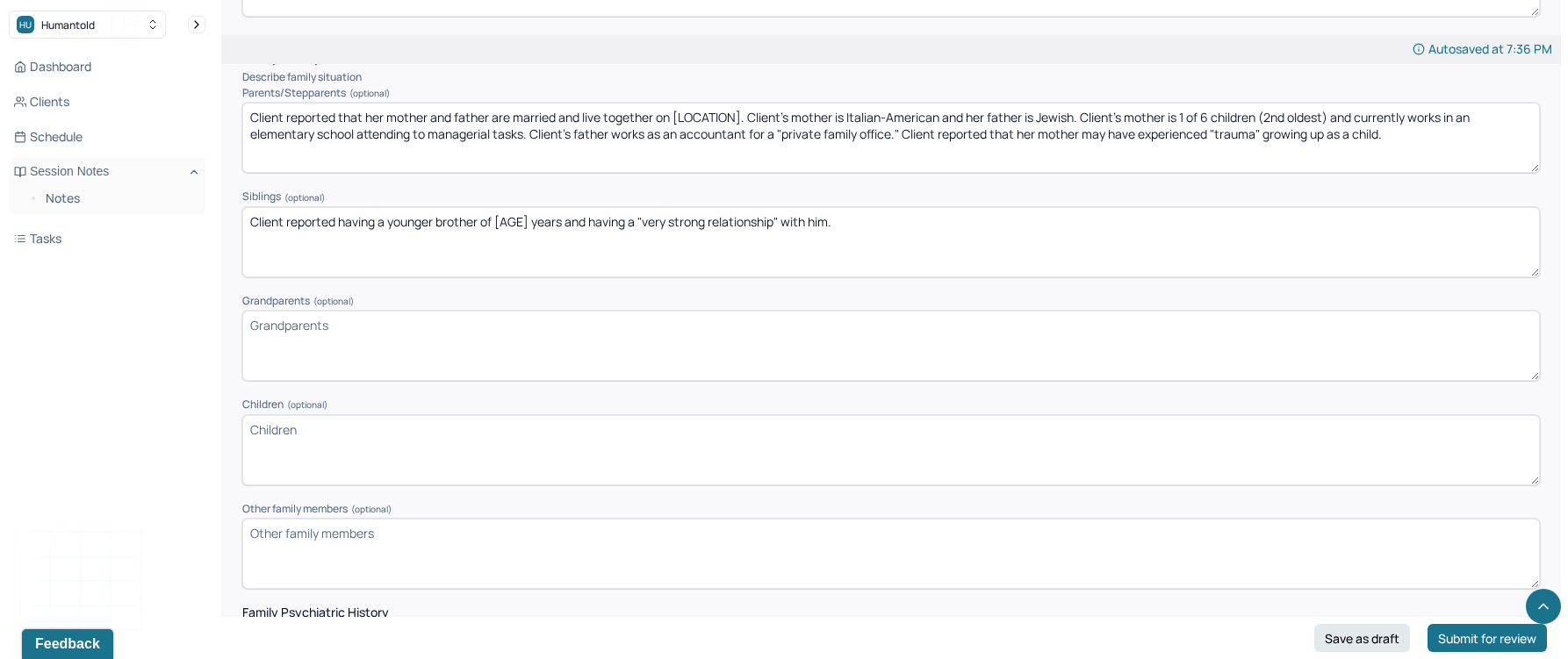 type 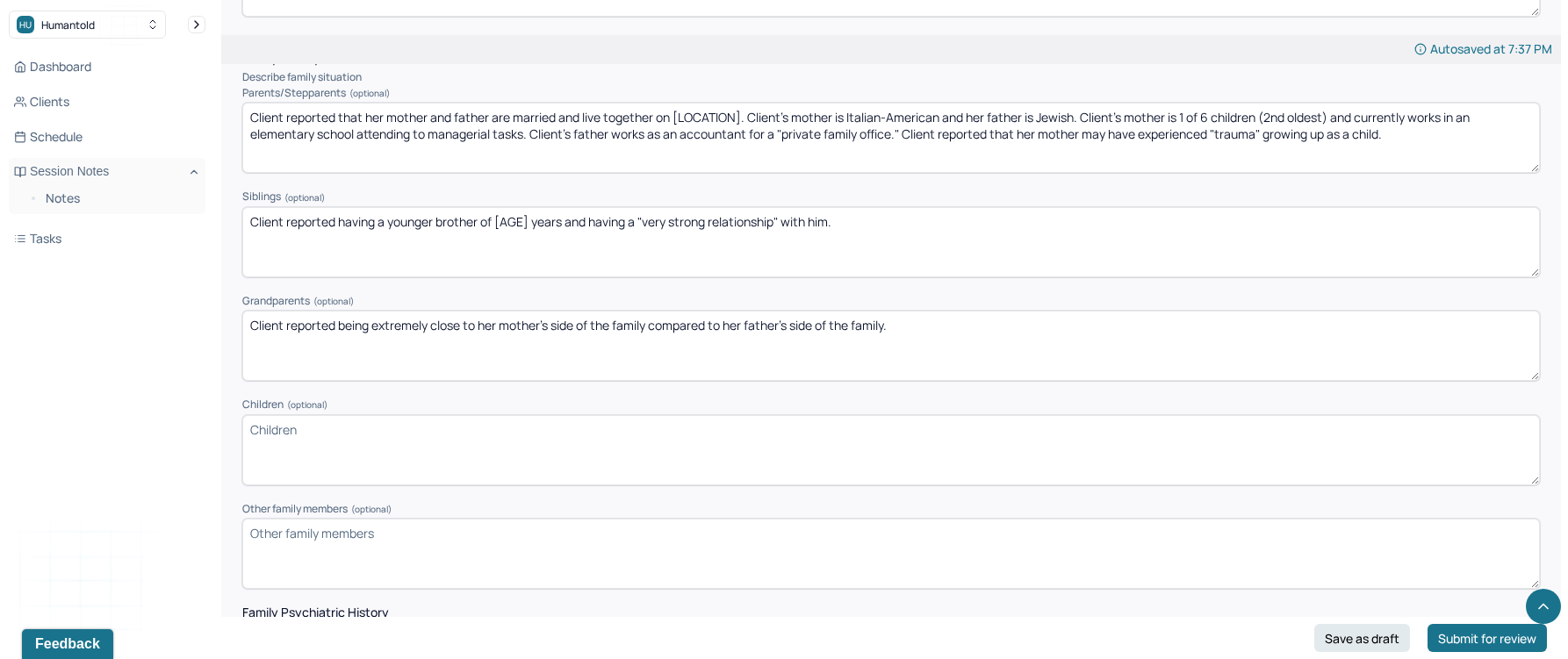 type on "Client reported being extremely close to her mother's side of the family compared to her father's side of the family." 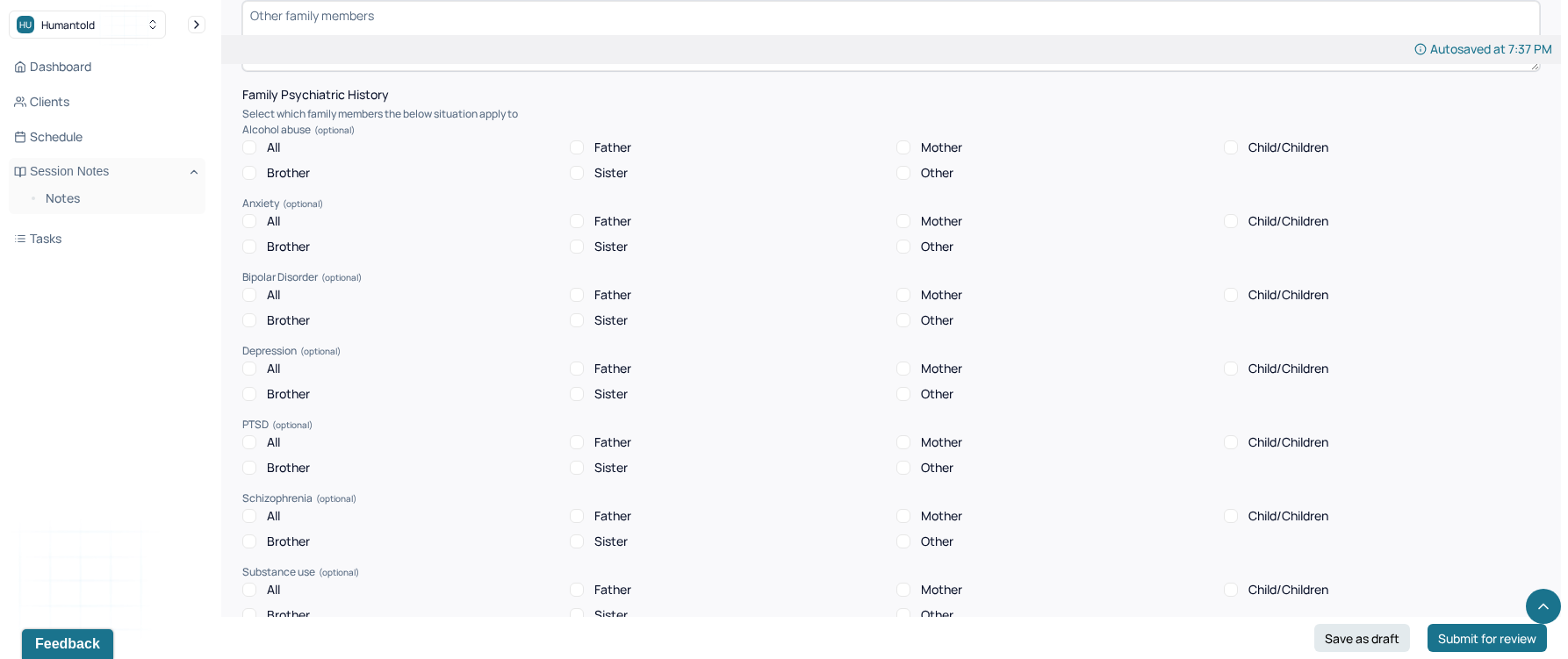 scroll, scrollTop: 2983, scrollLeft: 0, axis: vertical 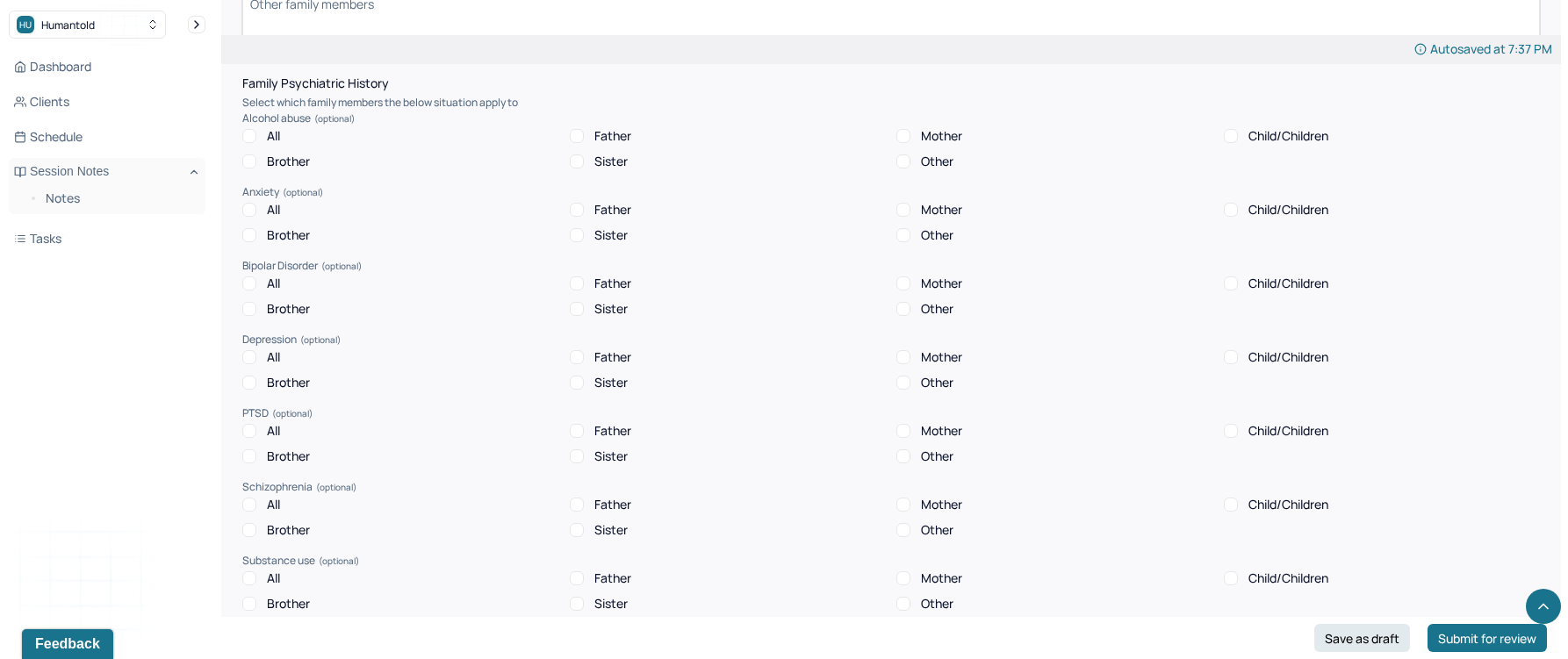 type on "Client reported that her mother and father are married and live together on Long Island (client's parents are "high school sweethearts"). Client's mother is Italian-American and her father is Jewish. Client's mother is 1 of 6 children (2nd oldest) and currently works in an elementary school attending to managerial tasks. Client's father works as an accountant for a "private family office." Client reported that her mother may have experienced "trauma" growing up as a child." 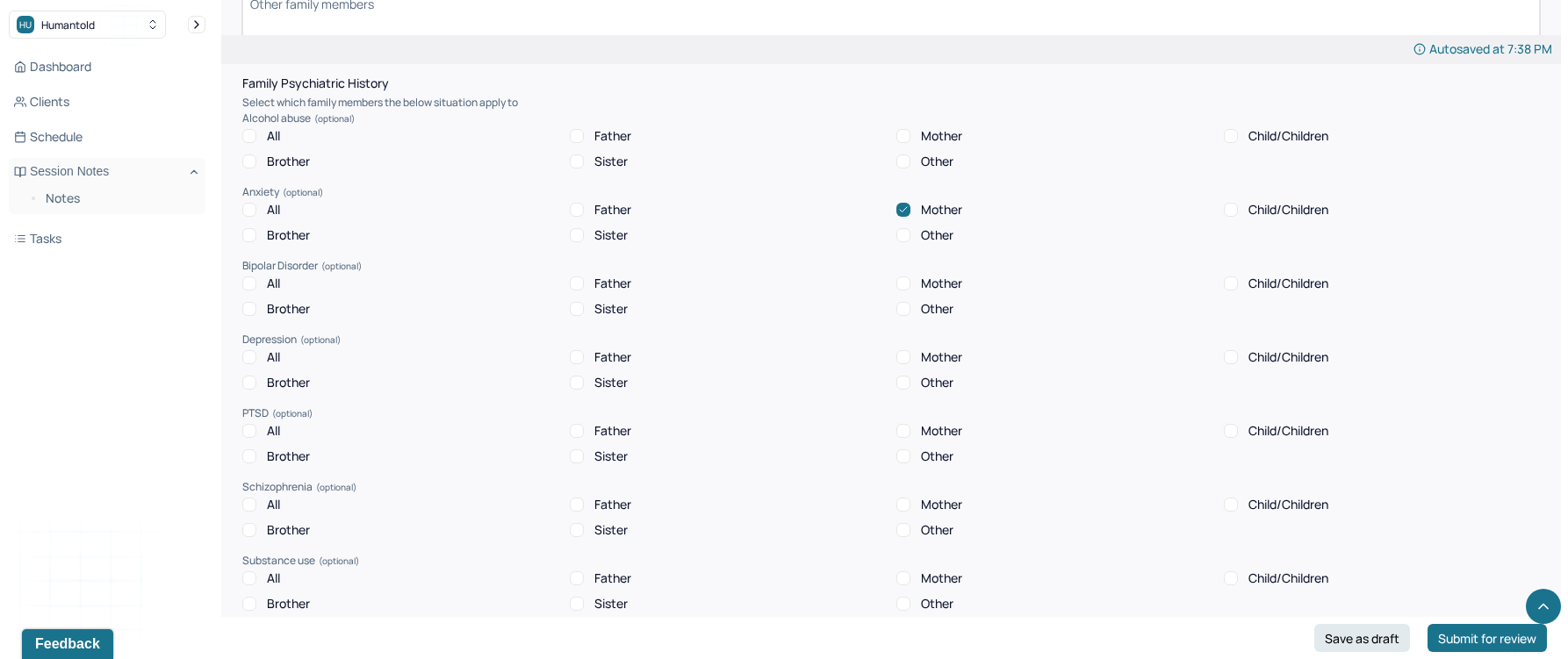 click on "Father" at bounding box center (577, 210) 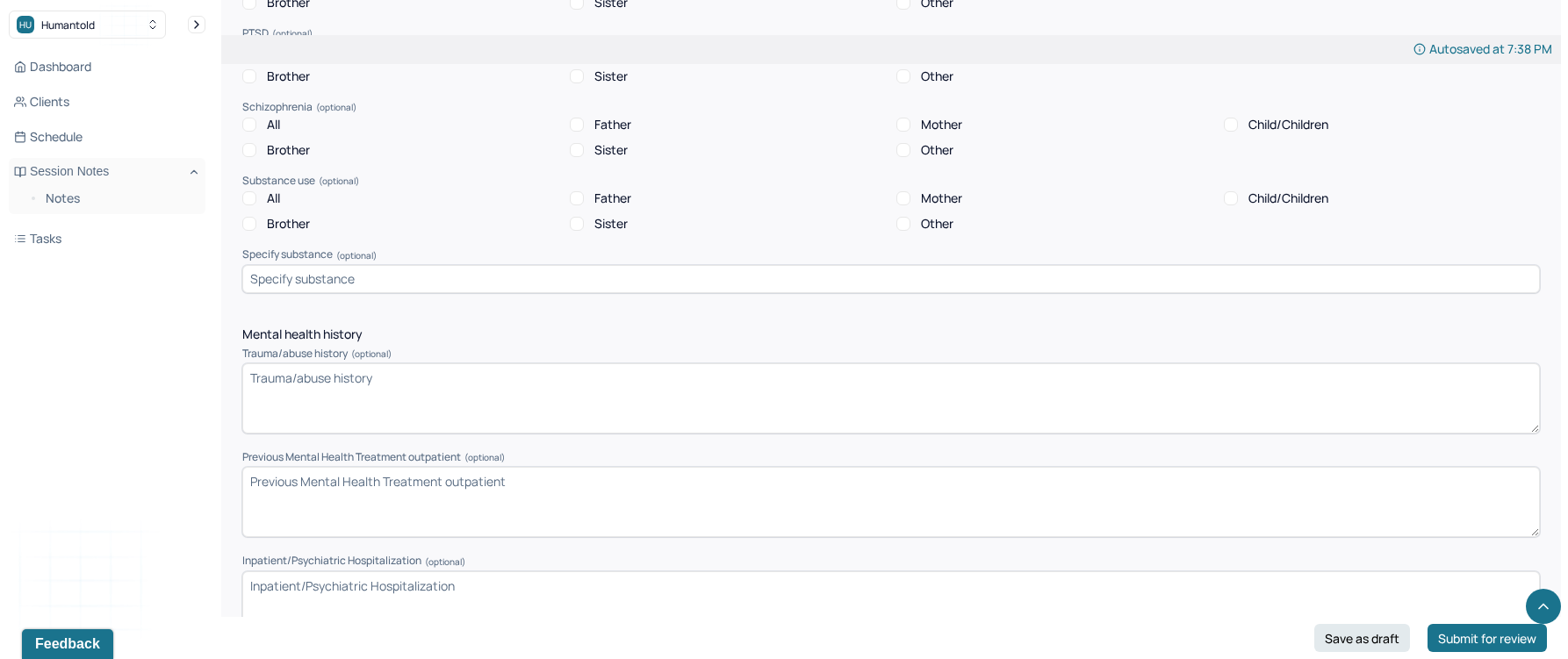 scroll, scrollTop: 3366, scrollLeft: 0, axis: vertical 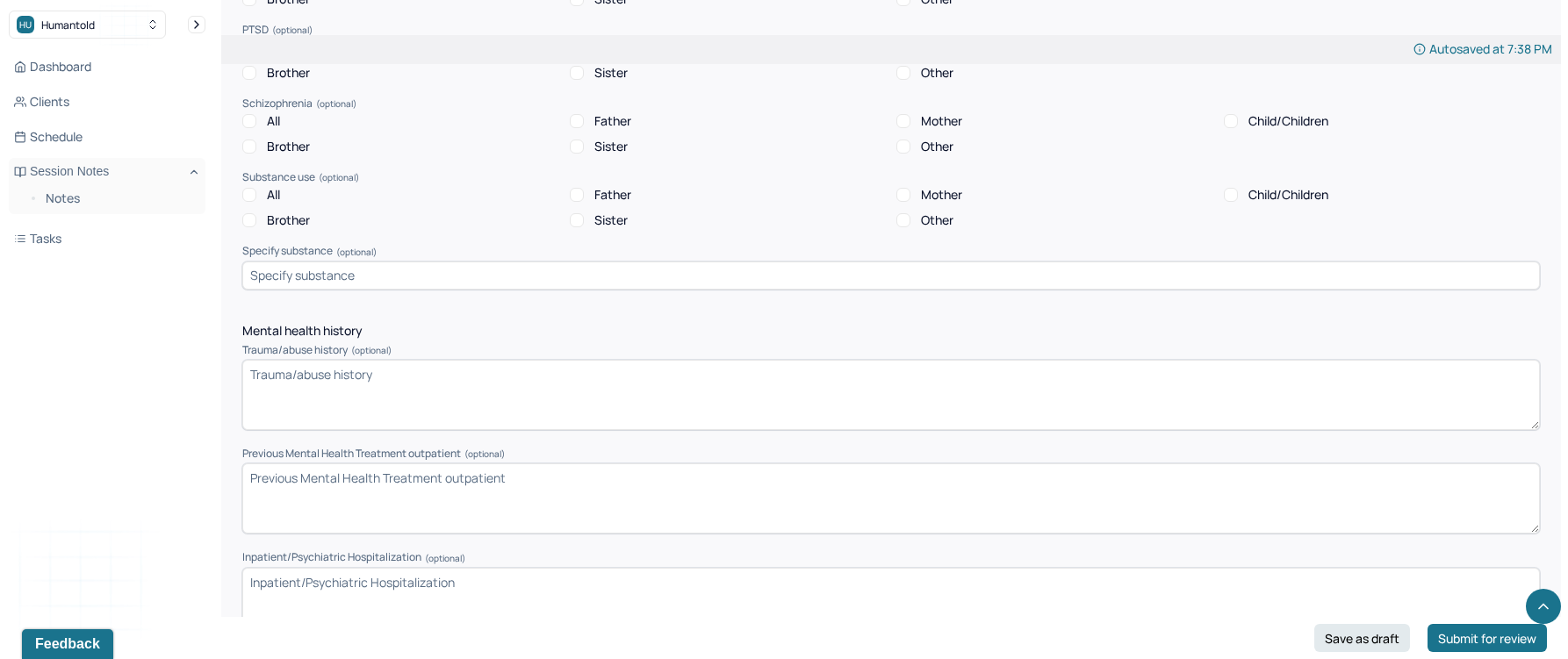 click at bounding box center (891, 276) 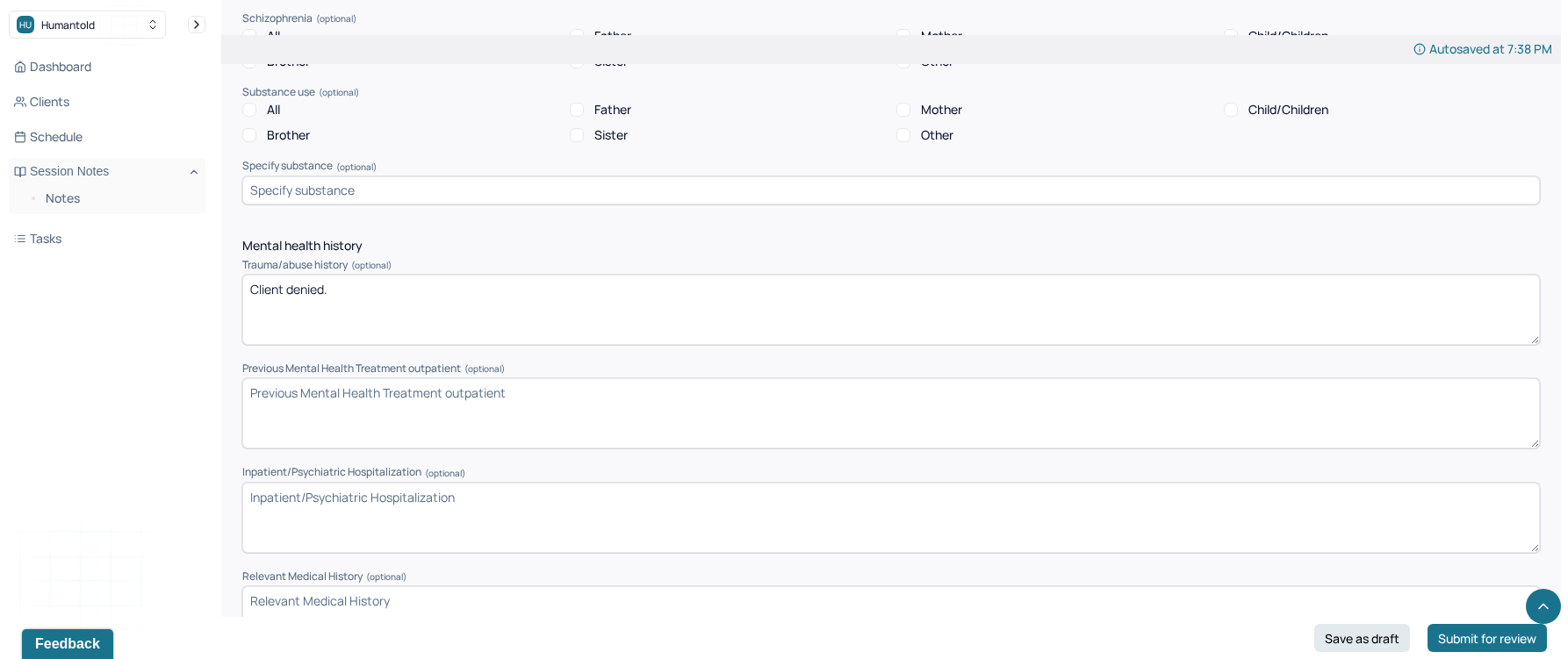 scroll, scrollTop: 3516, scrollLeft: 0, axis: vertical 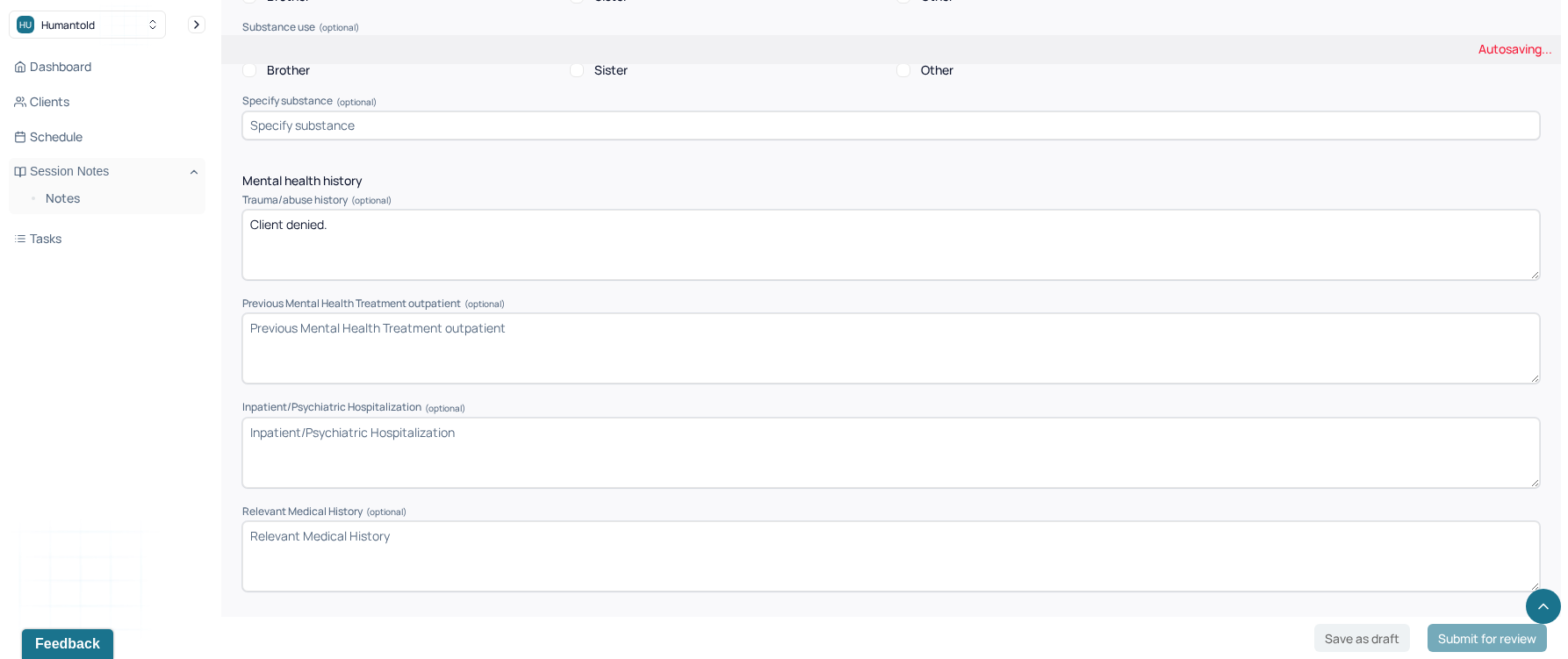 type on "Client denied." 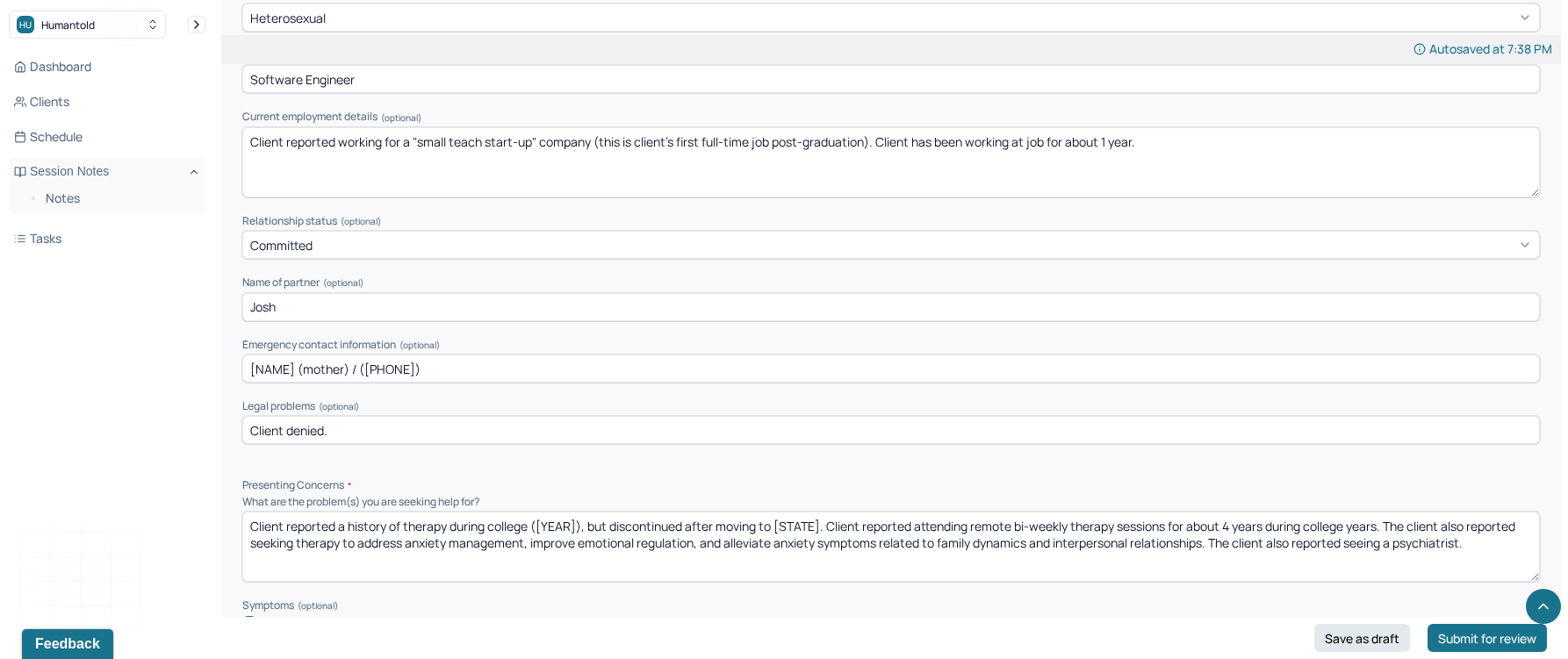scroll, scrollTop: 1080, scrollLeft: 0, axis: vertical 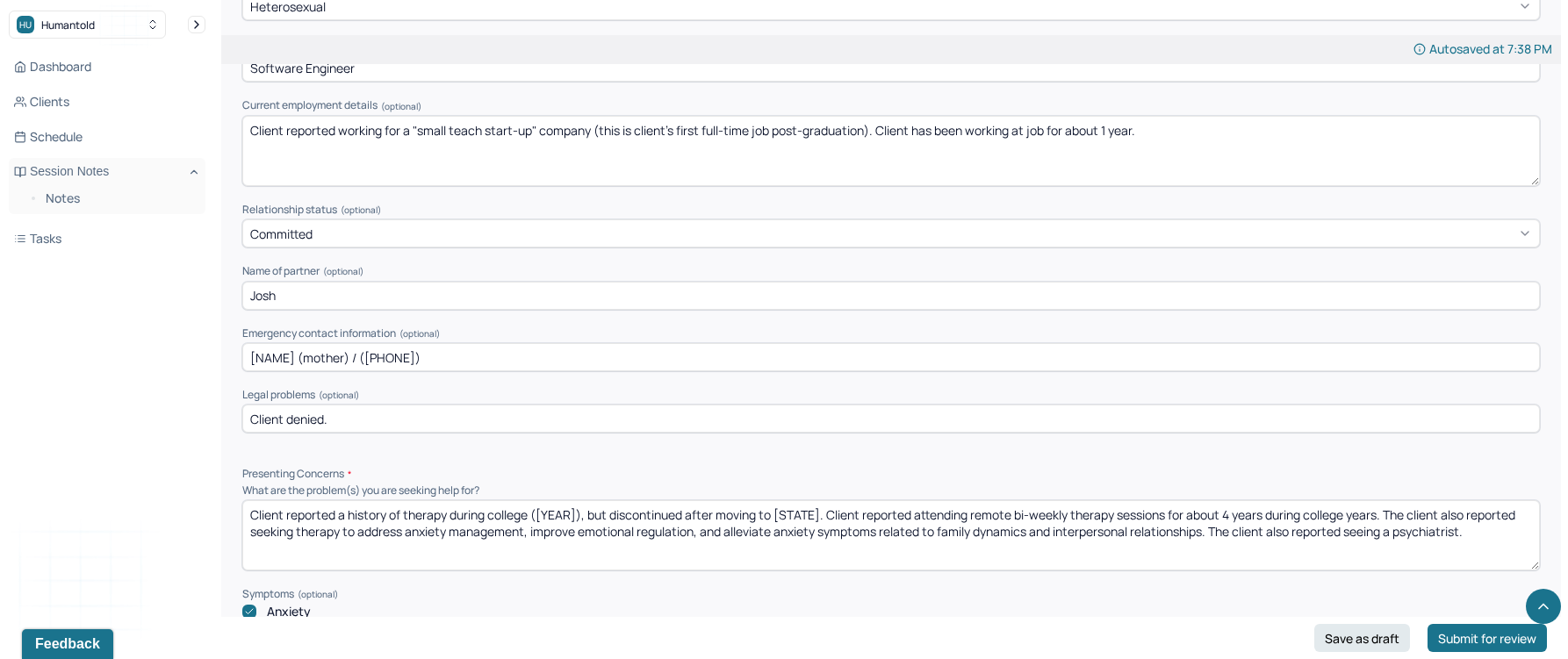 drag, startPoint x: 249, startPoint y: 511, endPoint x: 1447, endPoint y: 533, distance: 1198.202 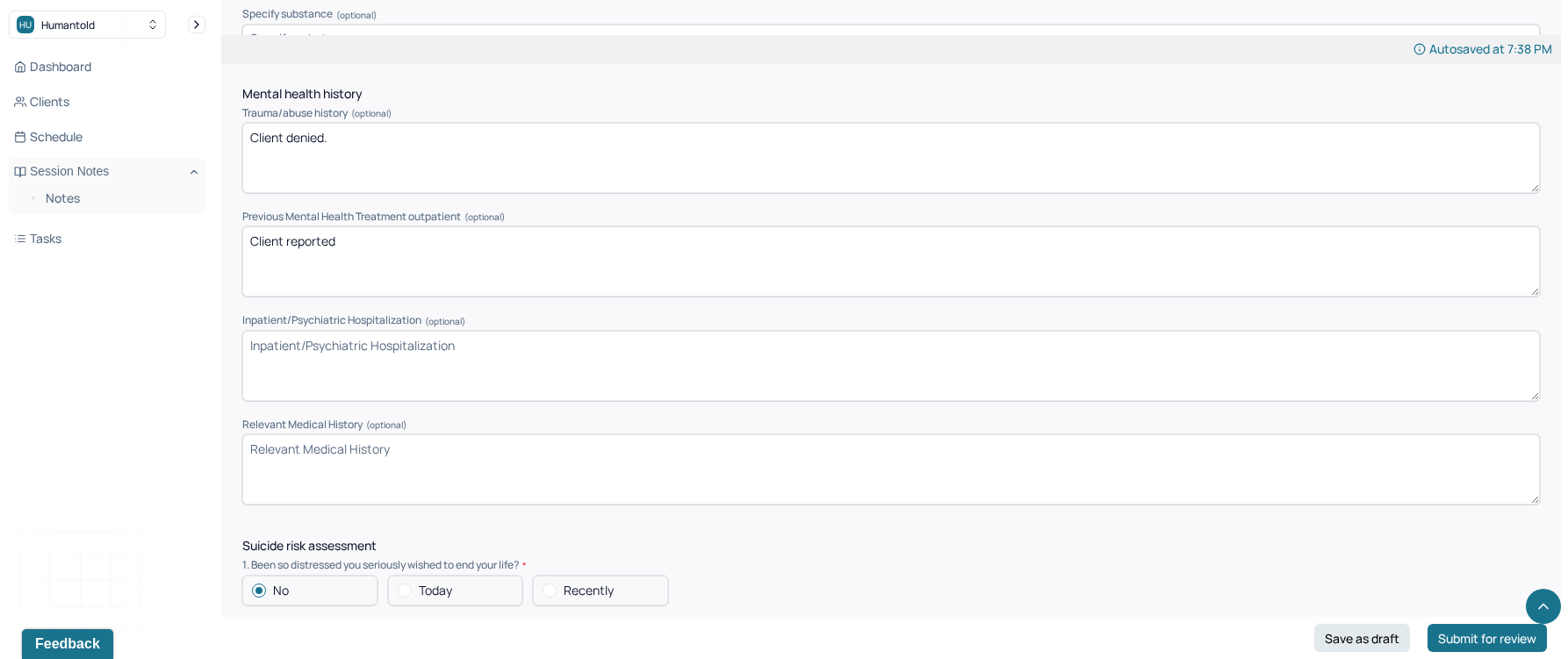 scroll, scrollTop: 3607, scrollLeft: 0, axis: vertical 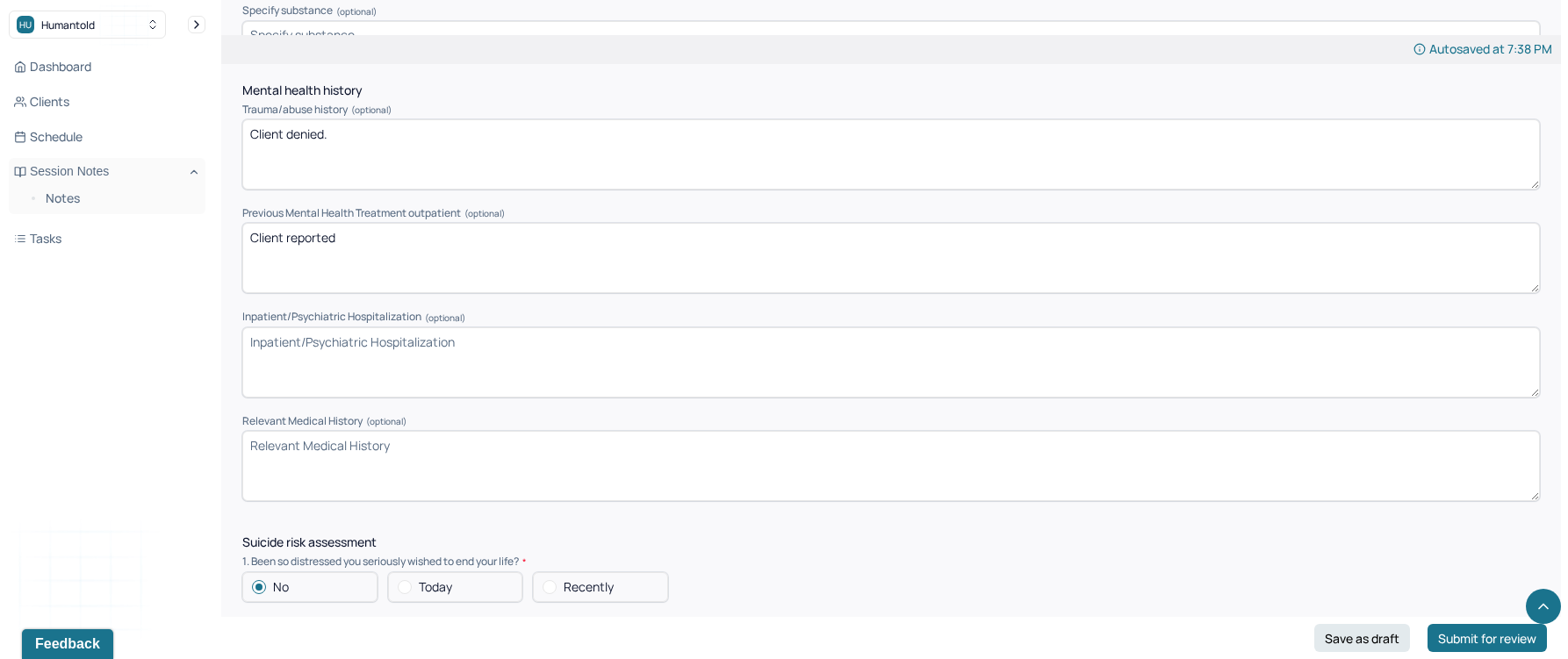 click on "Client reported" at bounding box center (891, 258) 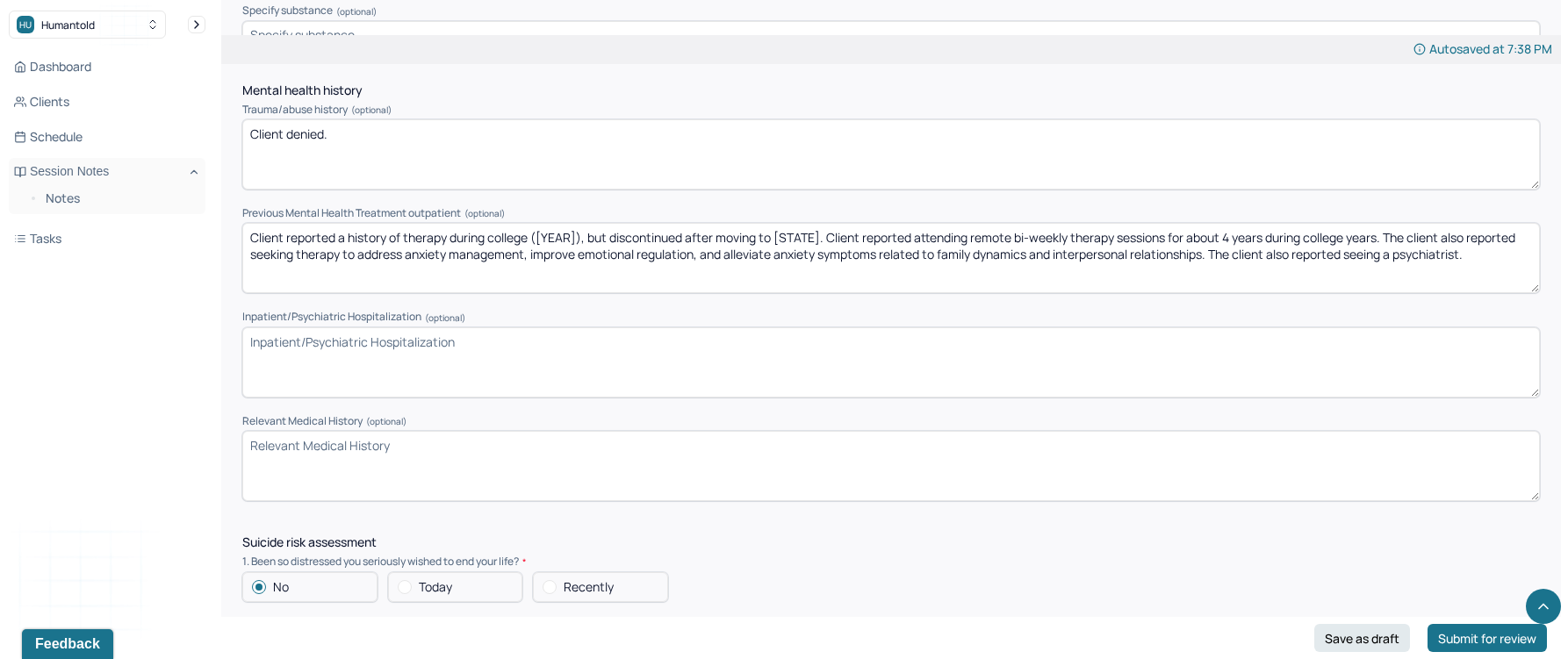 type on "Client reported a history of therapy during college ([YEAR]), but discontinued after moving to [STATE]. Client reported attending remote bi-weekly therapy sessions for about 4 years during college years. The client also reported seeking therapy to address anxiety management, improve emotional regulation, and alleviate anxiety symptoms related to family dynamics and interpersonal relationships. The client also reported seeing a psychiatrist." 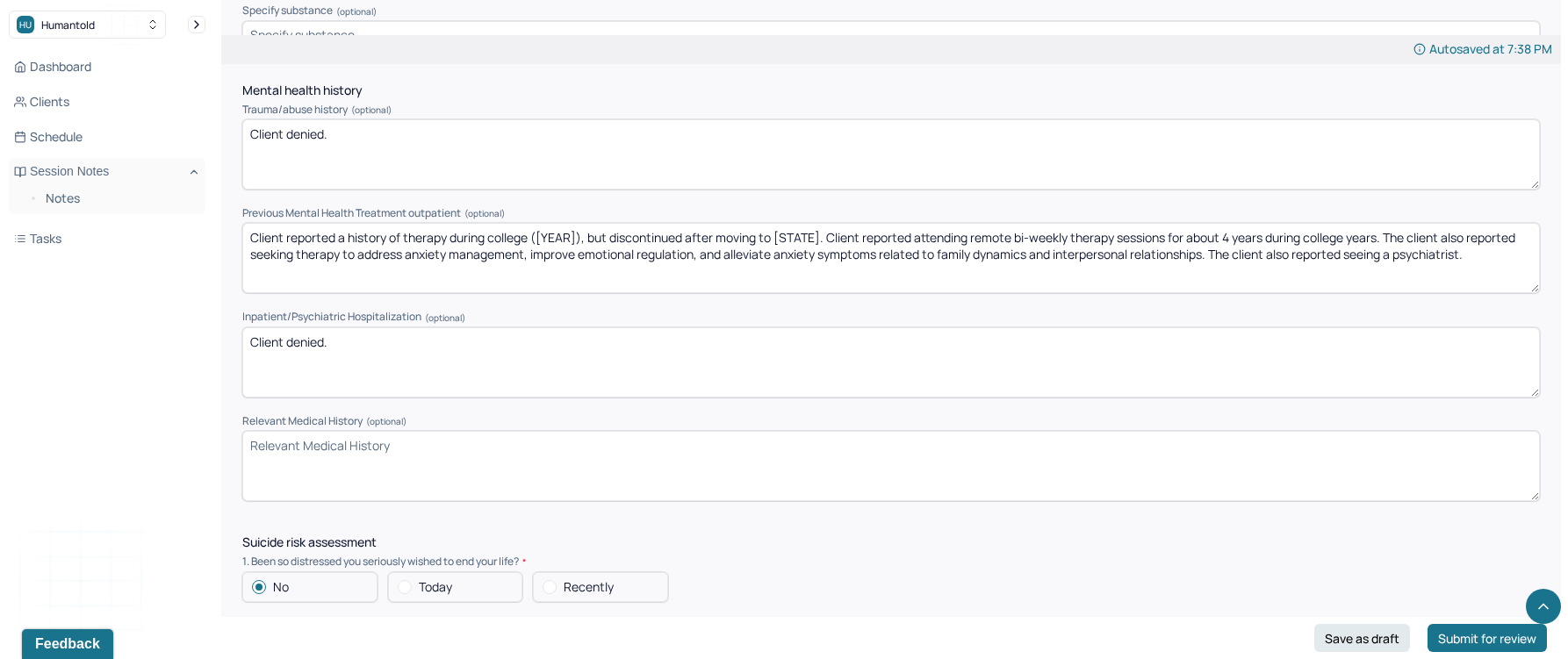 type on "Client denied." 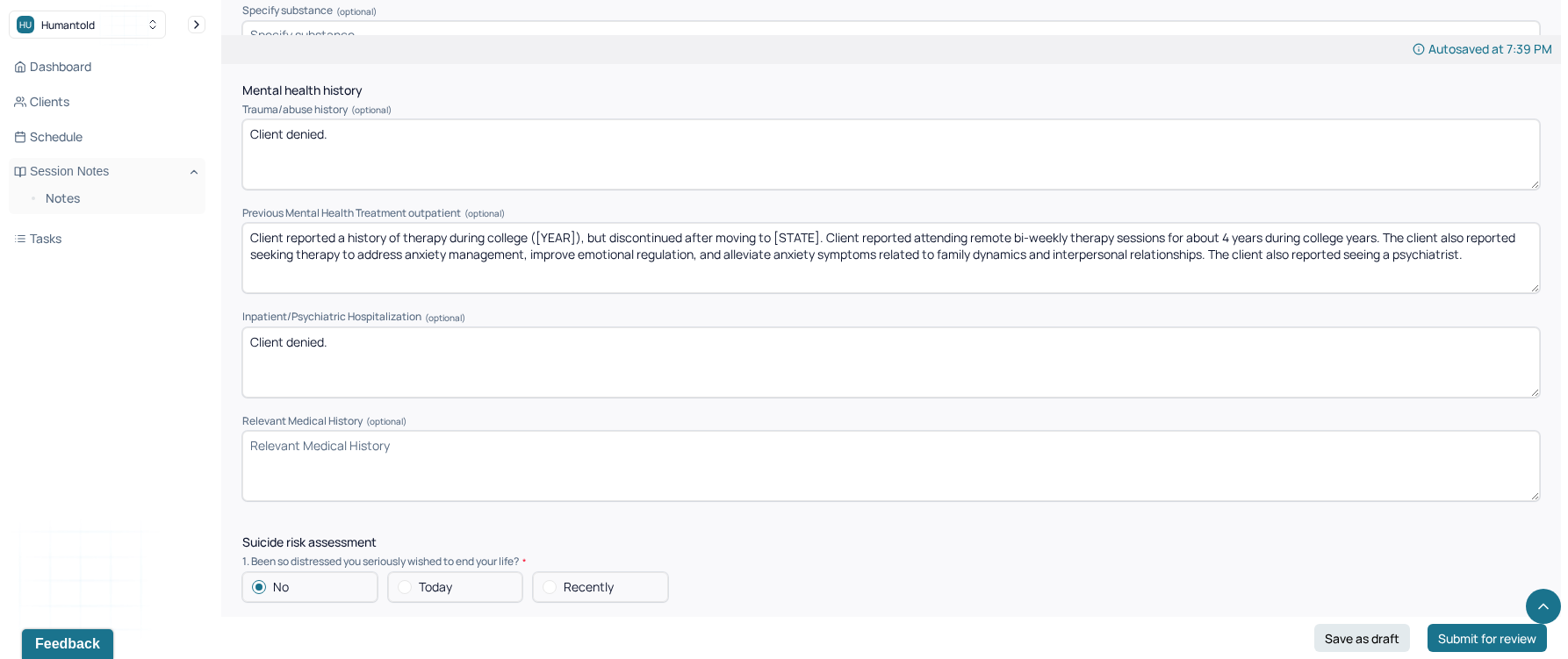 click on "Client reported a history of therapy during college ([YEAR]), but discontinued after moving to [STATE]. Client reported attending remote bi-weekly therapy sessions for about 4 years during college years. The client also reported seeking therapy to address anxiety management, improve emotional regulation, and alleviate anxiety symptoms related to family dynamics and interpersonal relationships. The client also reported seeing a psychiatrist." at bounding box center [891, 258] 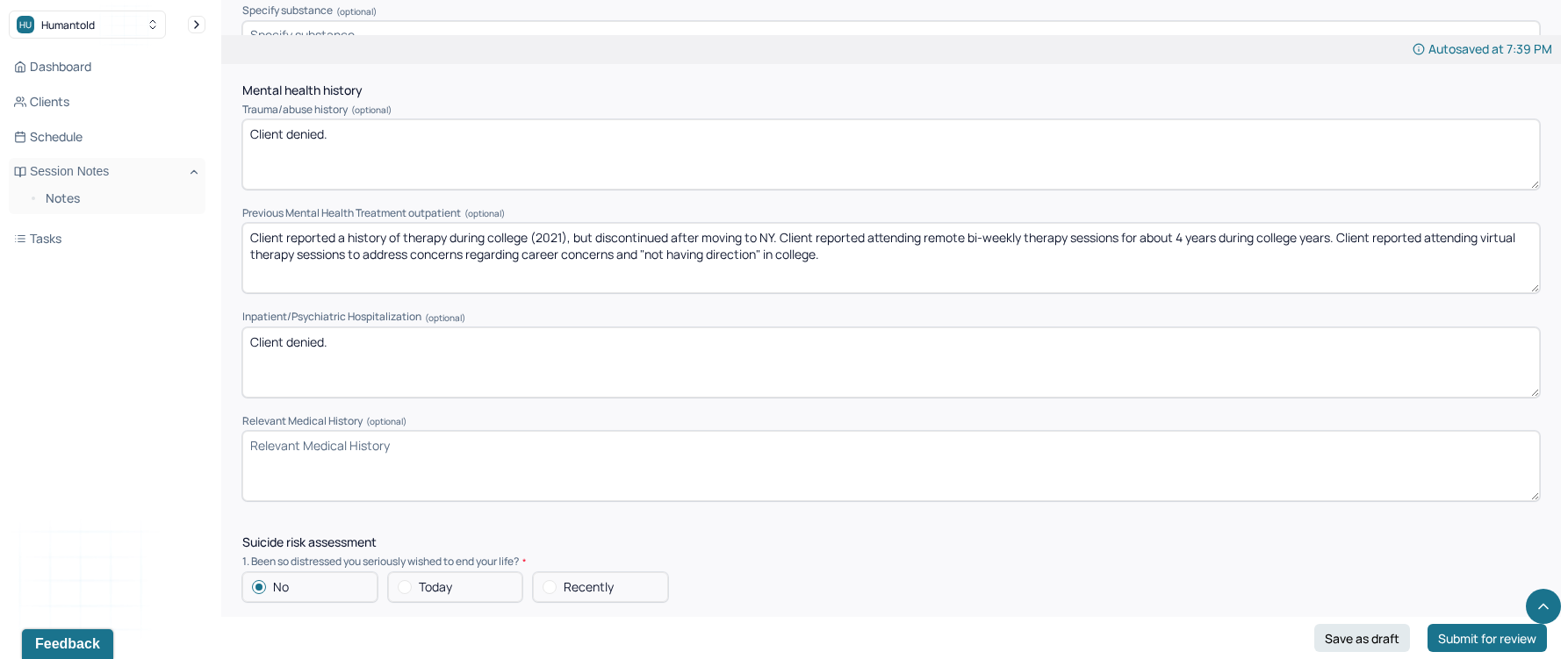 type on "Client reported a history of therapy during college (2021), but discontinued after moving to NY. Client reported attending remote bi-weekly therapy sessions for about 4 years during college years. Client reported attending virtual therapy sessions to address concerns regarding career concerns and "not having direction" in college." 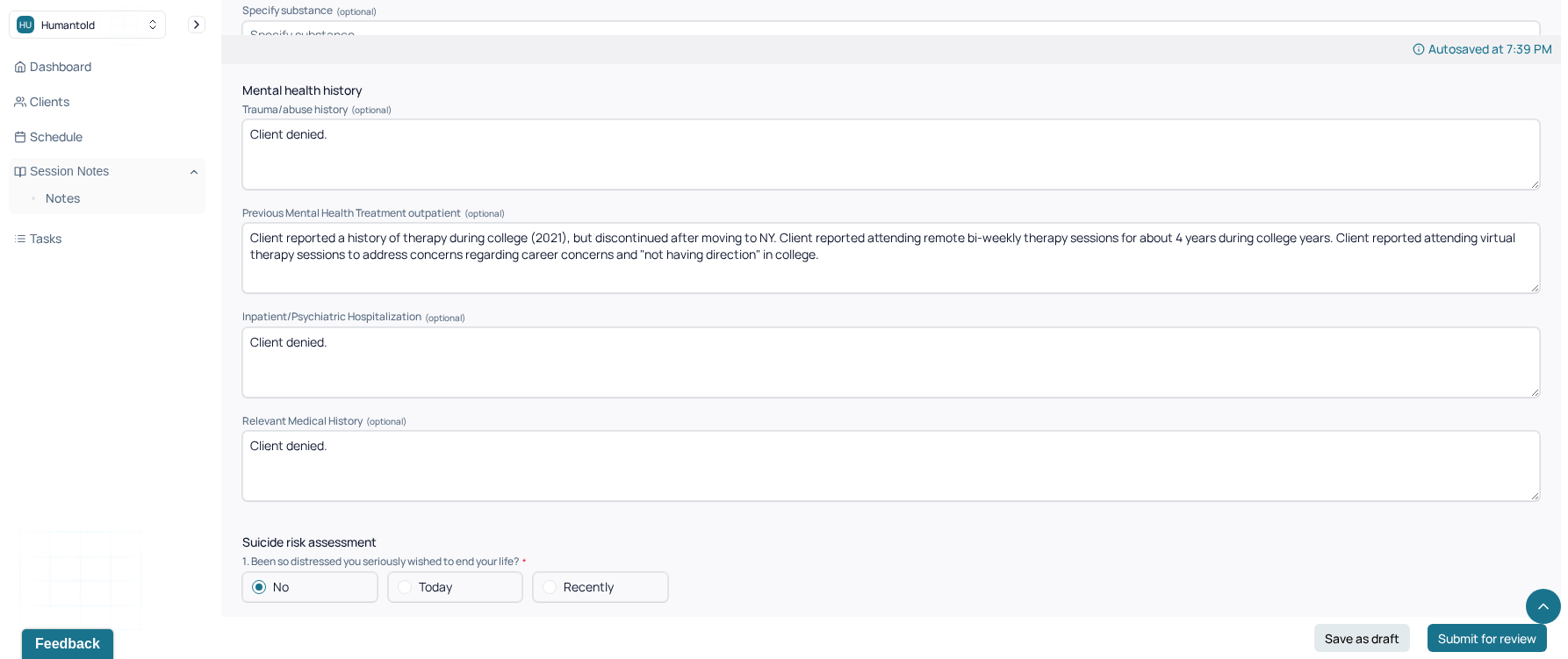 type on "Client denied." 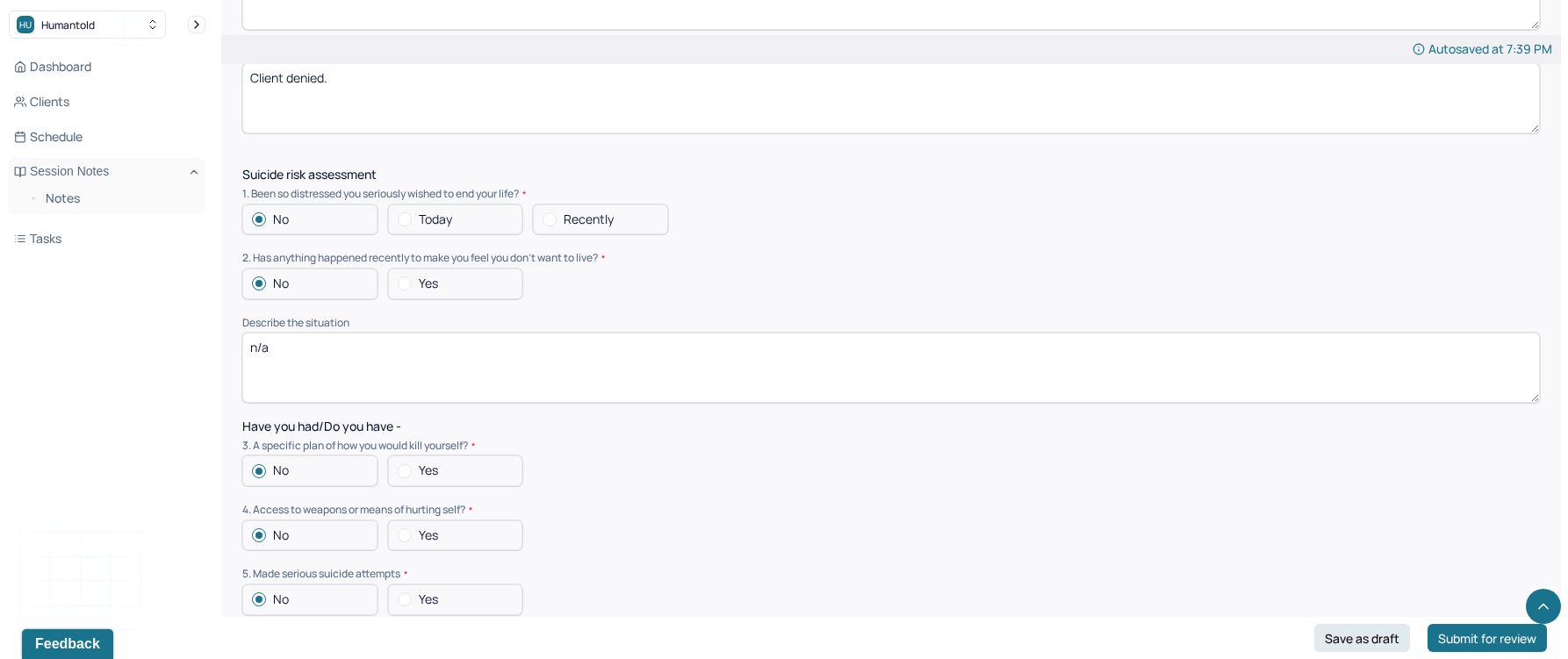 scroll, scrollTop: 3993, scrollLeft: 0, axis: vertical 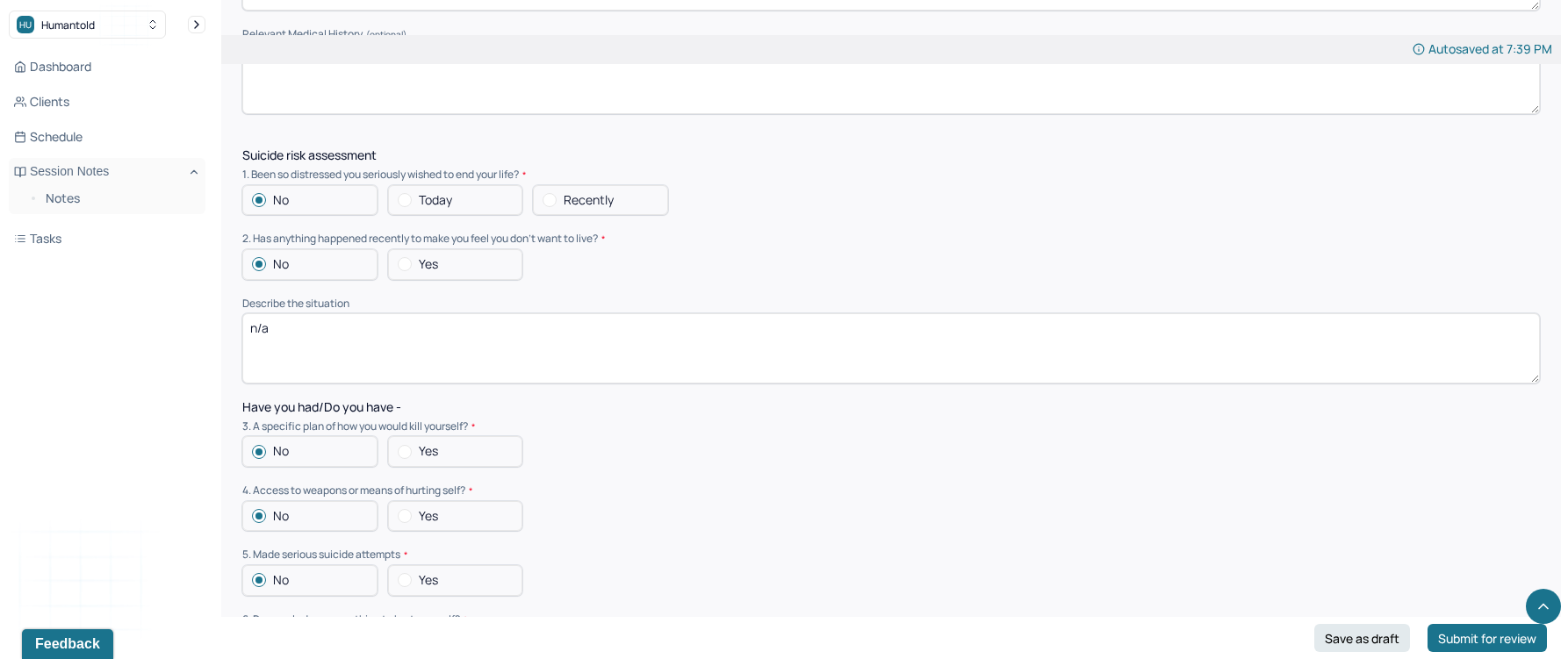 drag, startPoint x: 399, startPoint y: 322, endPoint x: 234, endPoint y: 318, distance: 165.04848 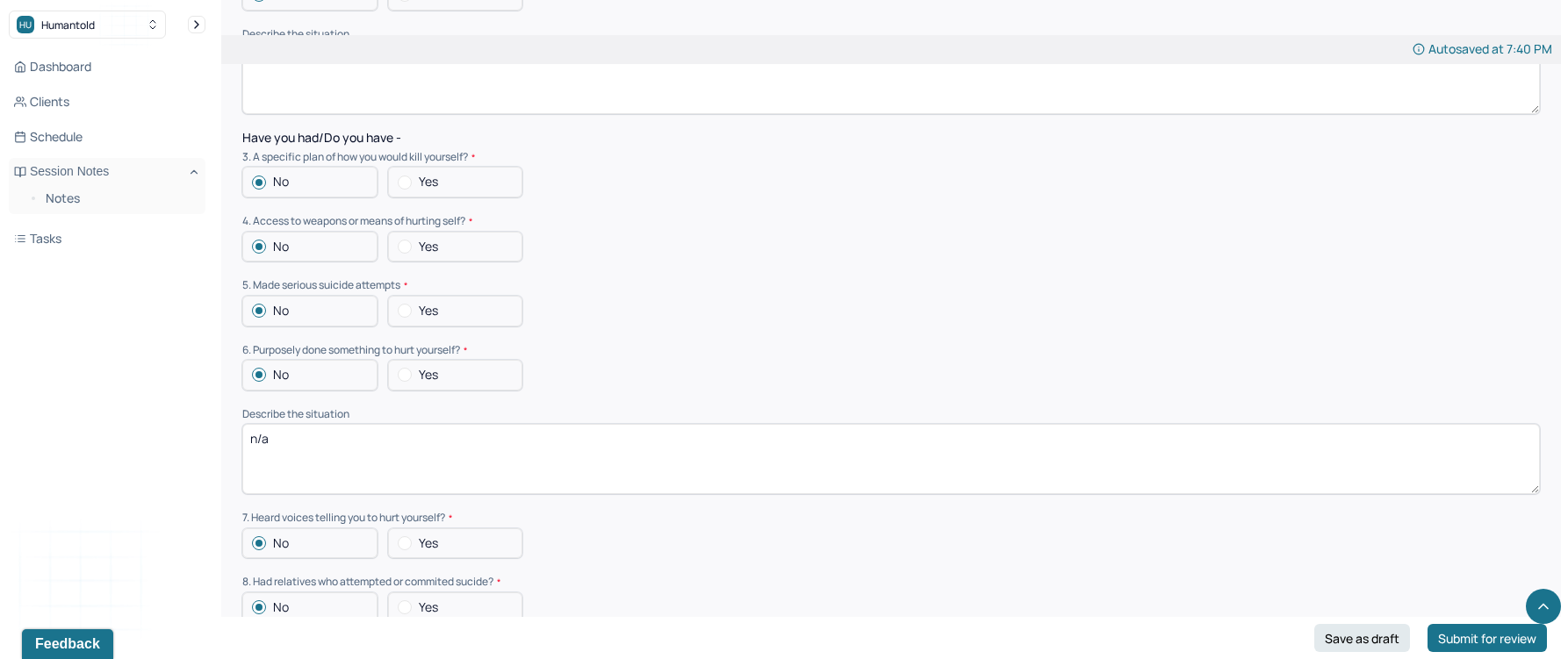 scroll, scrollTop: 4271, scrollLeft: 0, axis: vertical 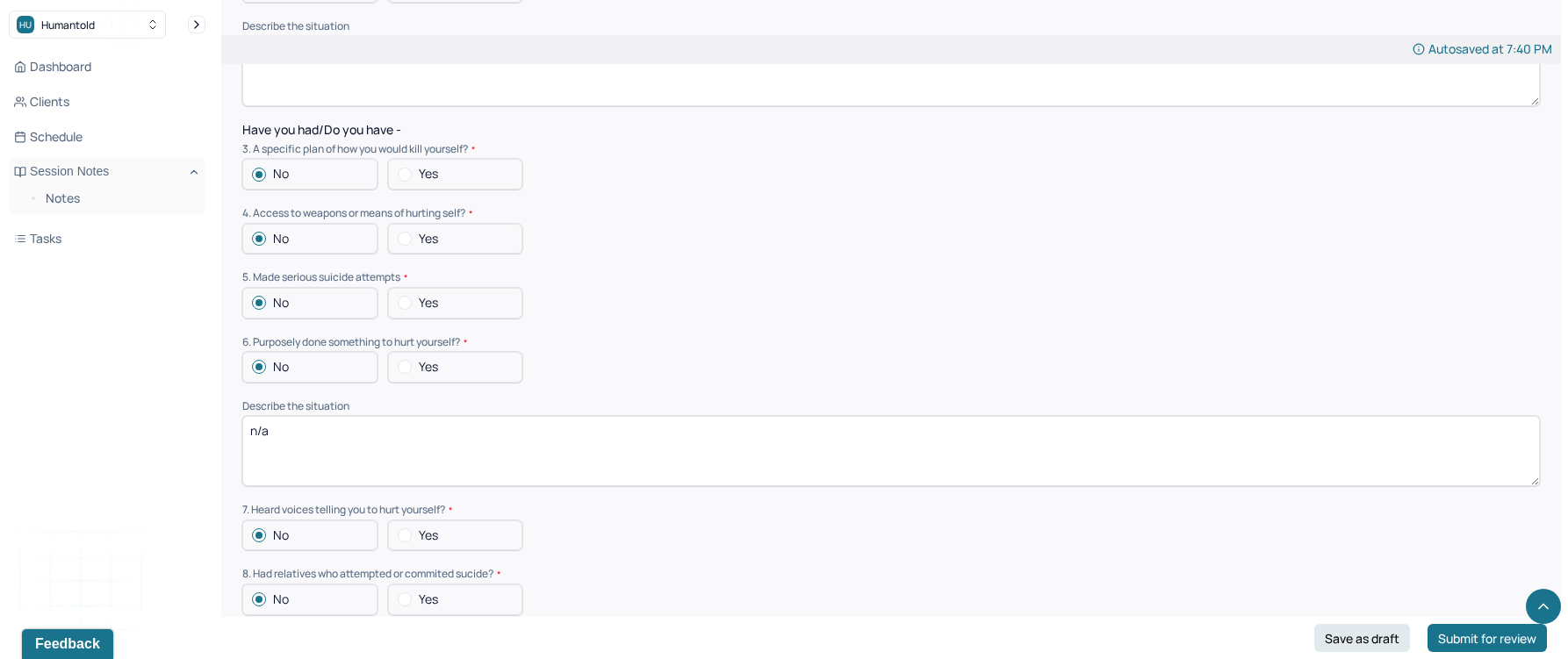 type on "N/A" 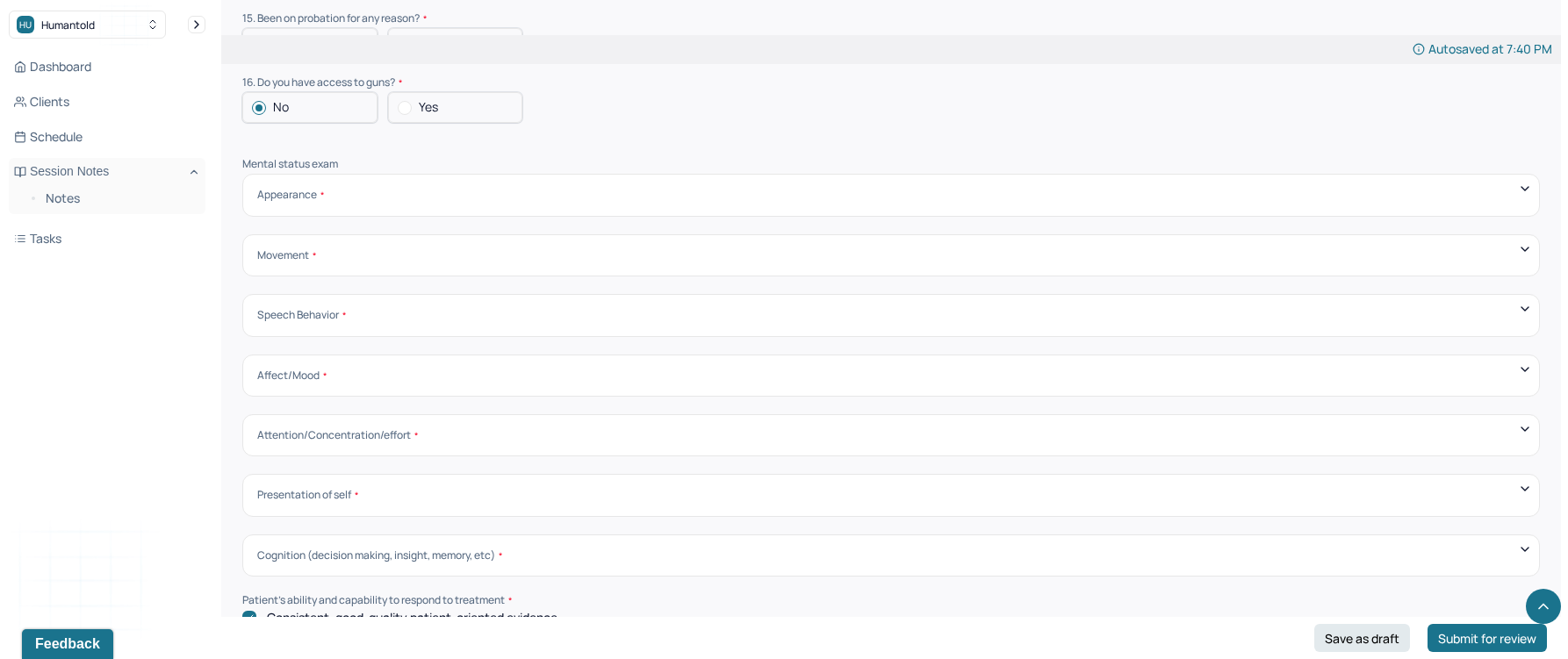 scroll, scrollTop: 5311, scrollLeft: 0, axis: vertical 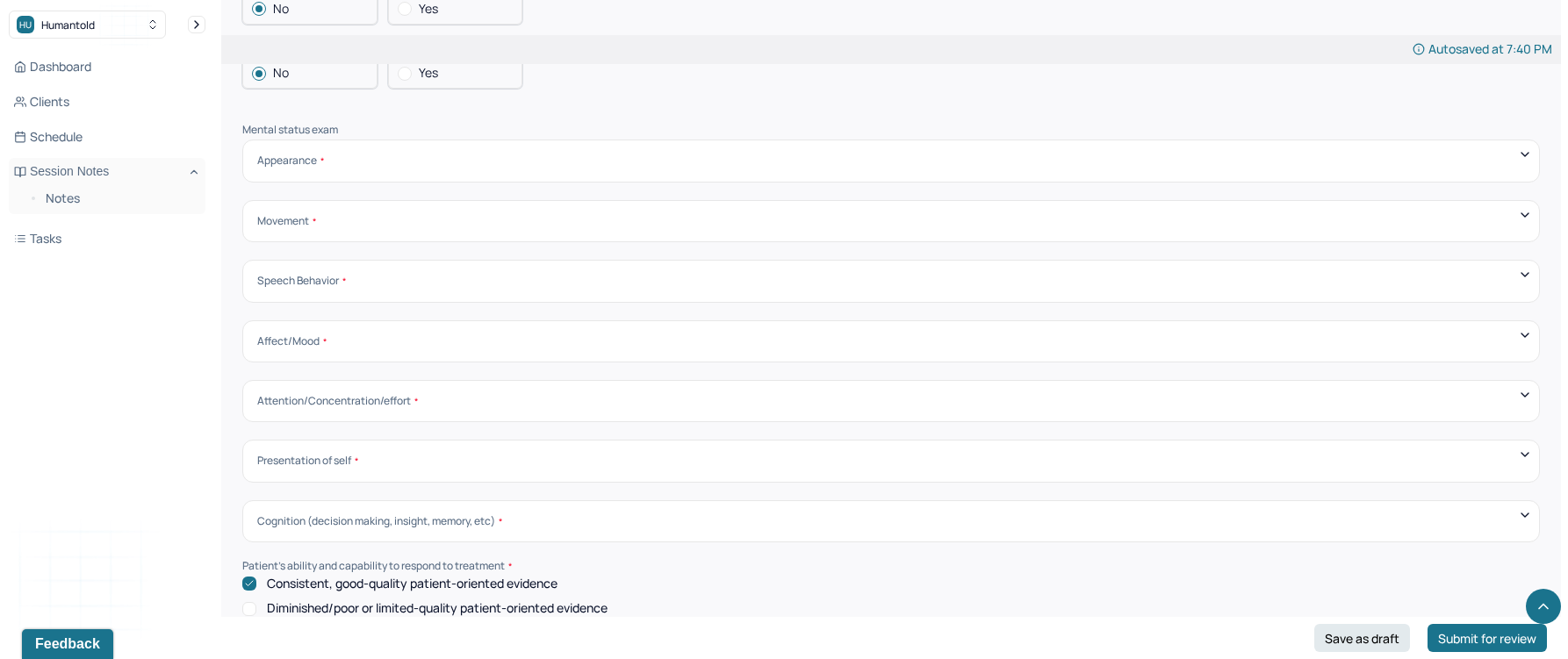 type on "N/A" 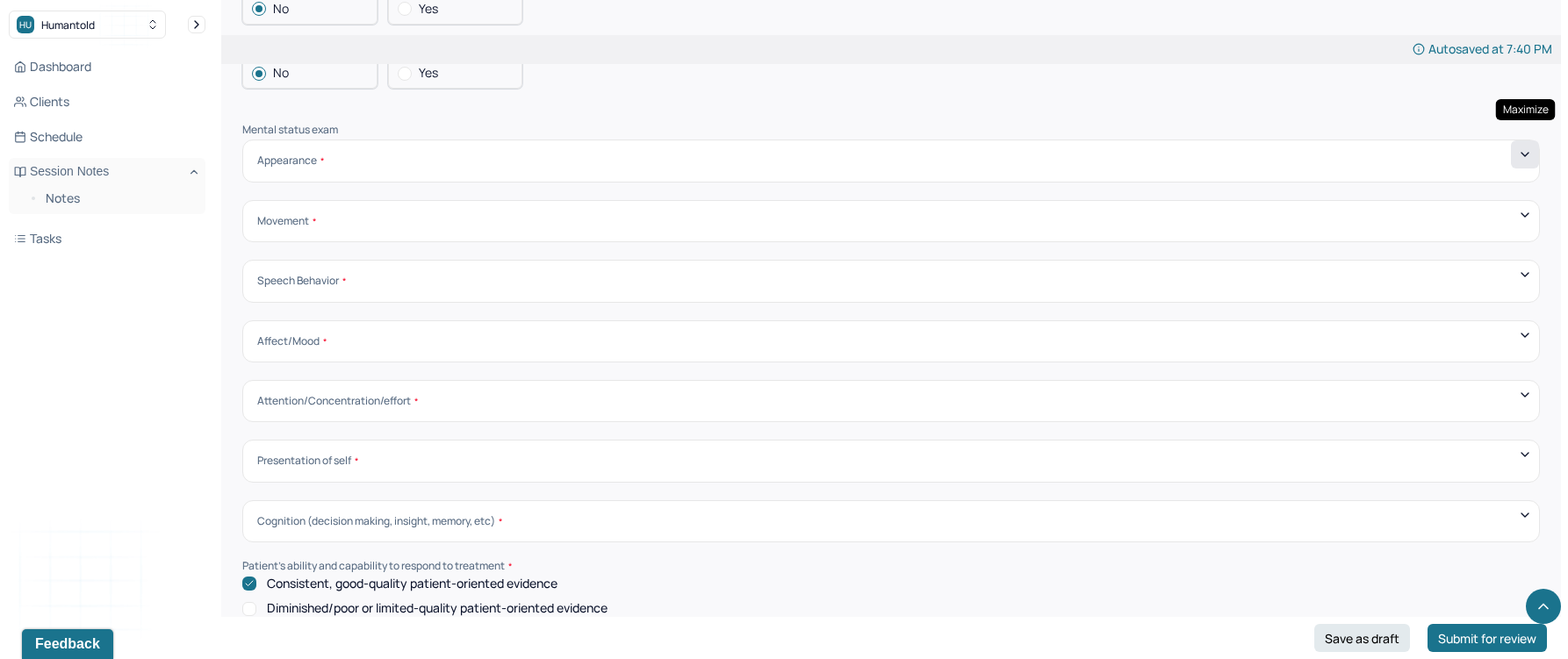 click 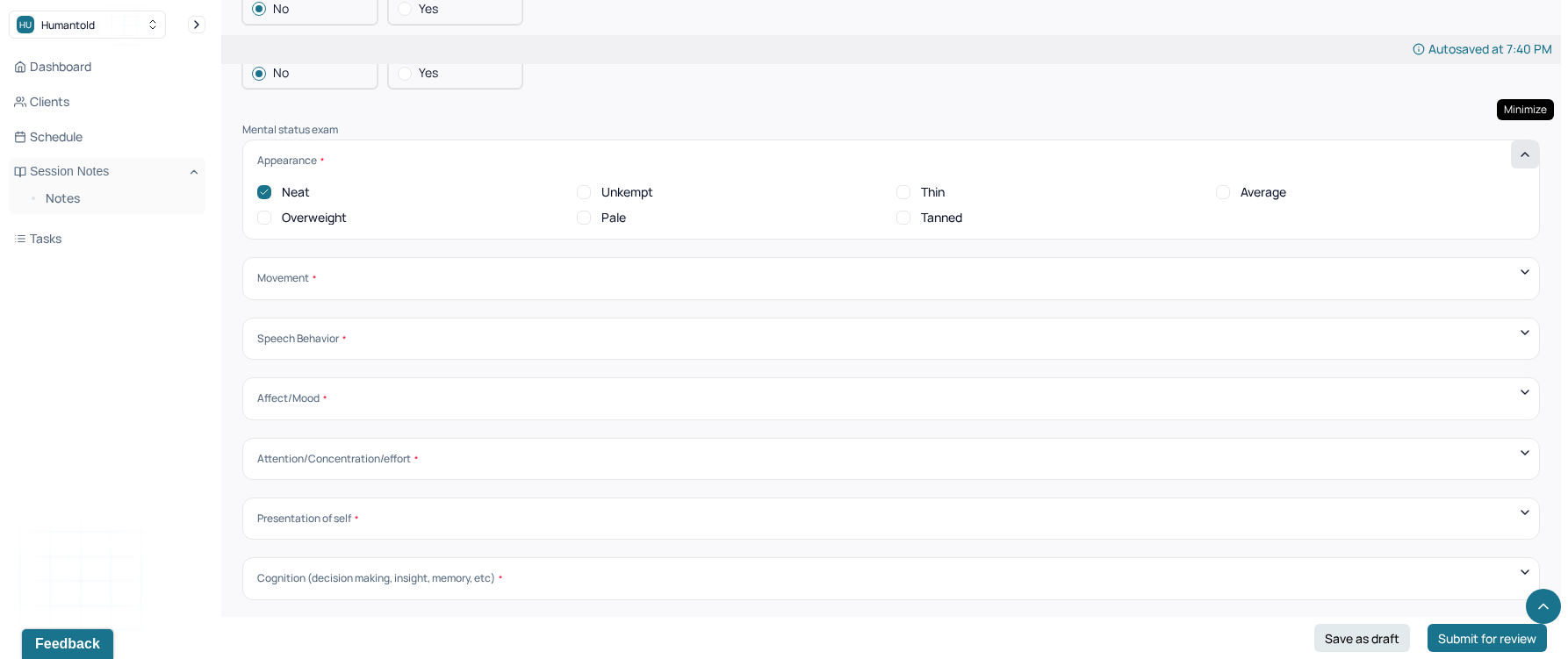 click 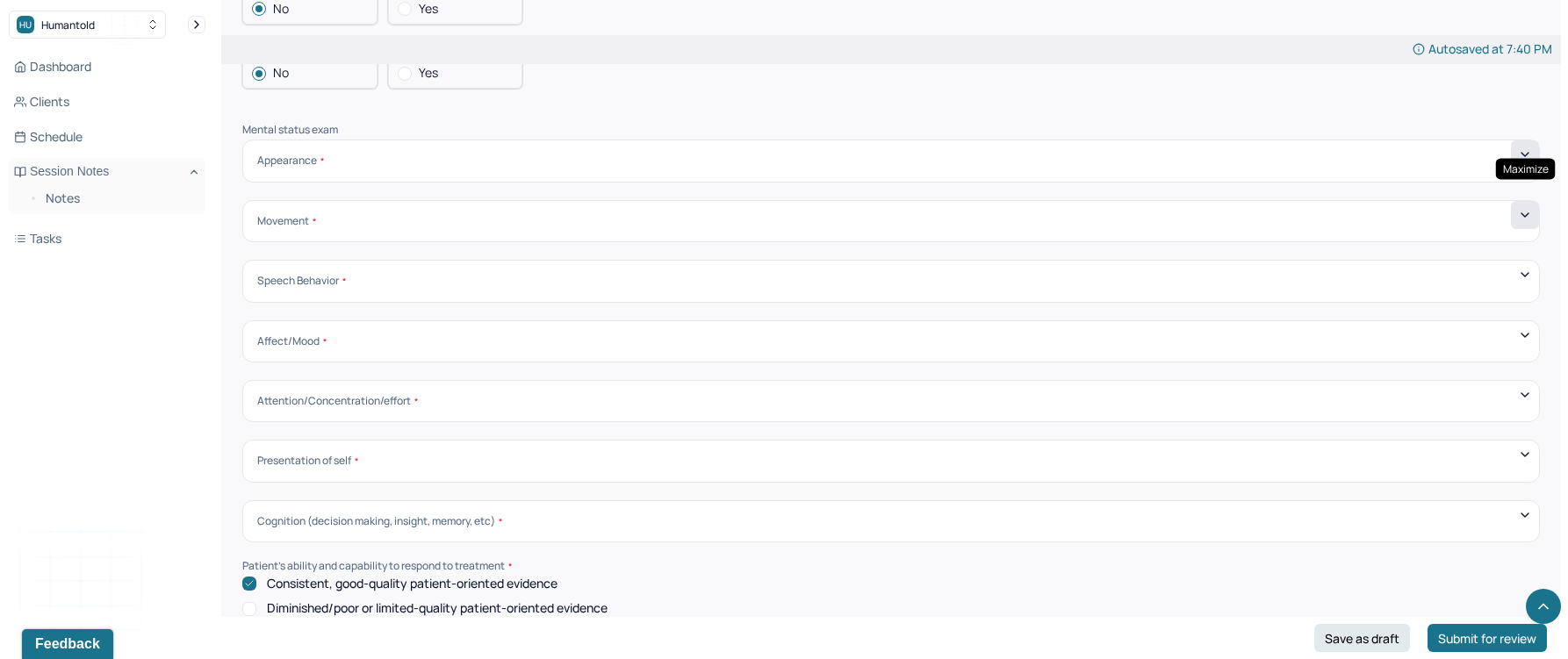 click 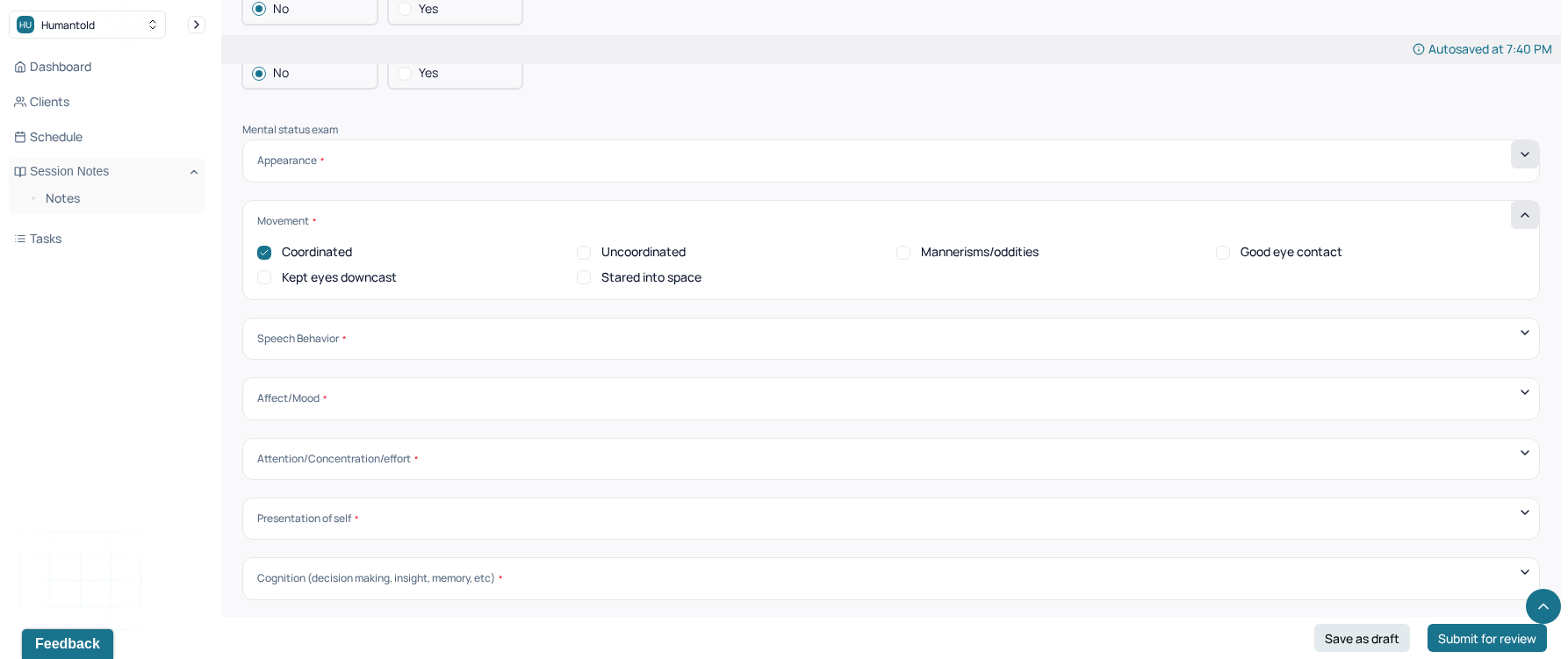 click on "Good eye contact" at bounding box center (1291, 252) 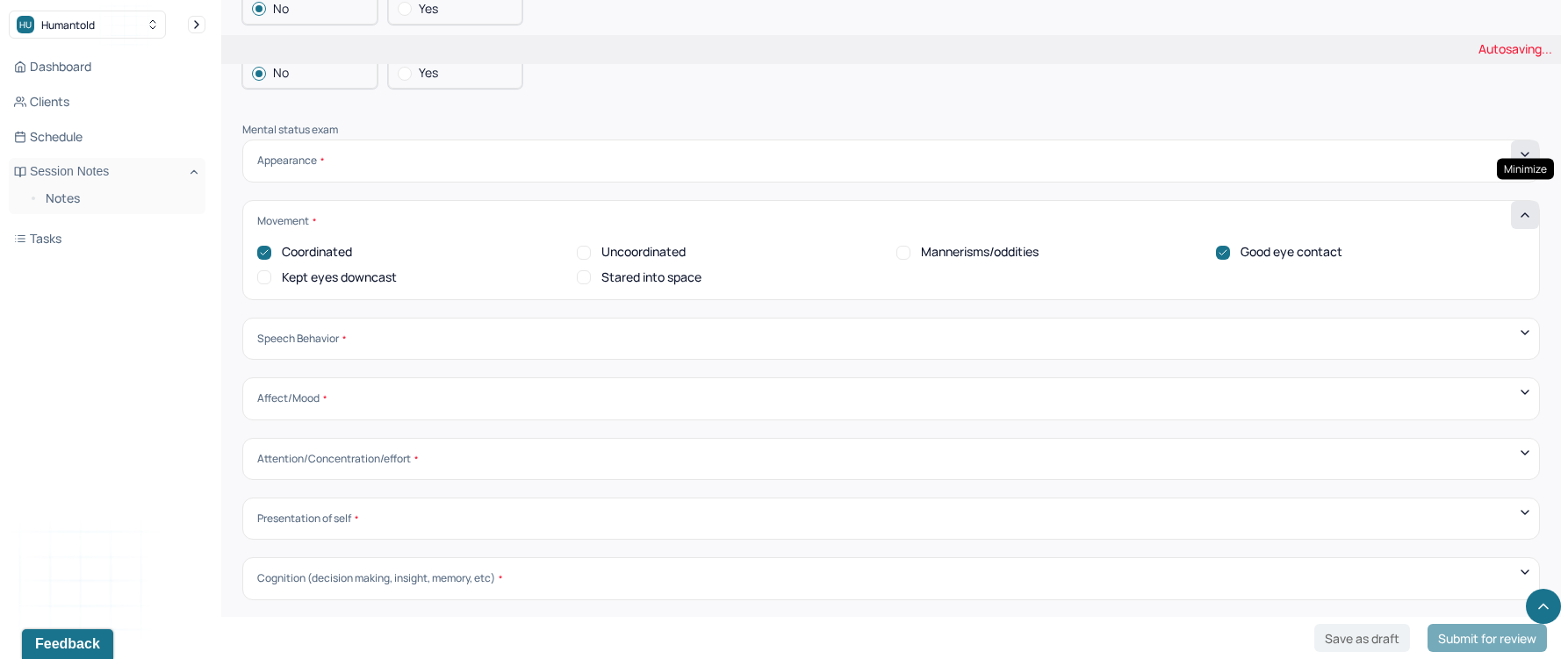 click 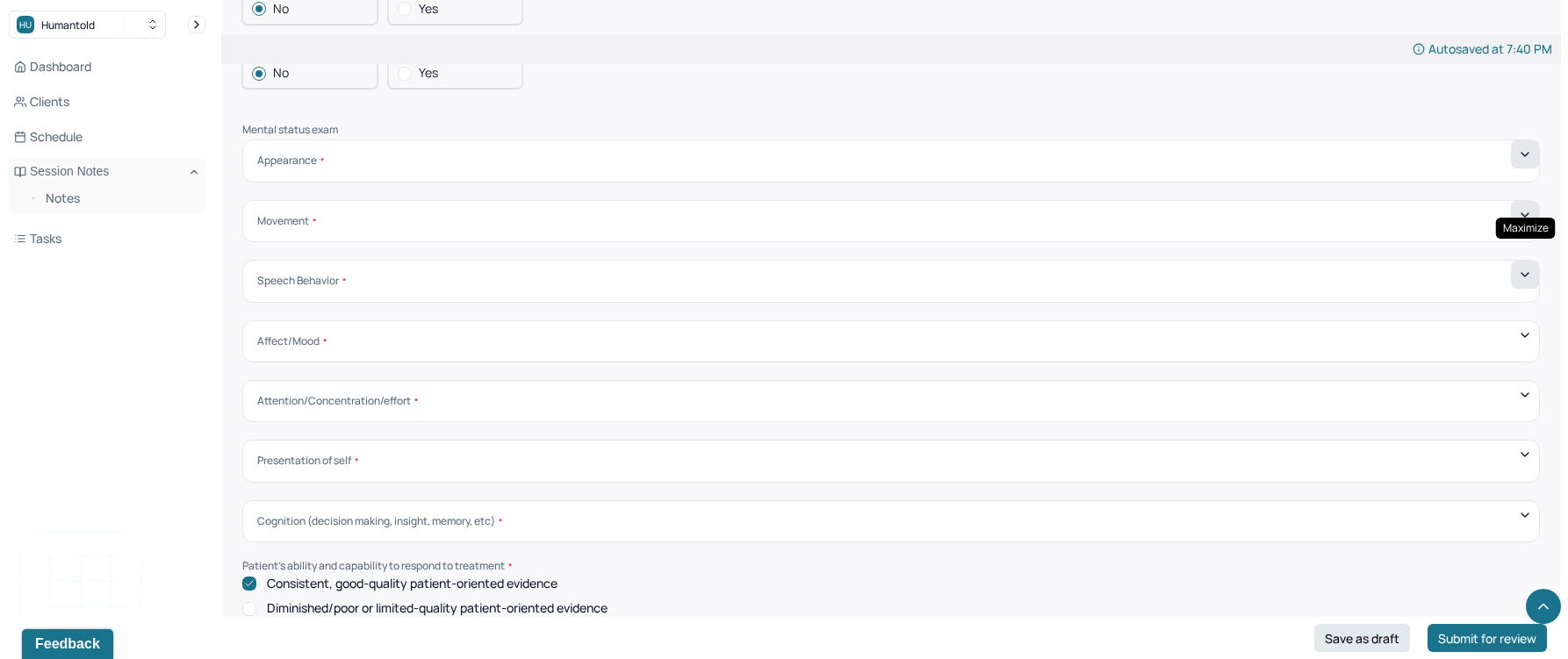 click 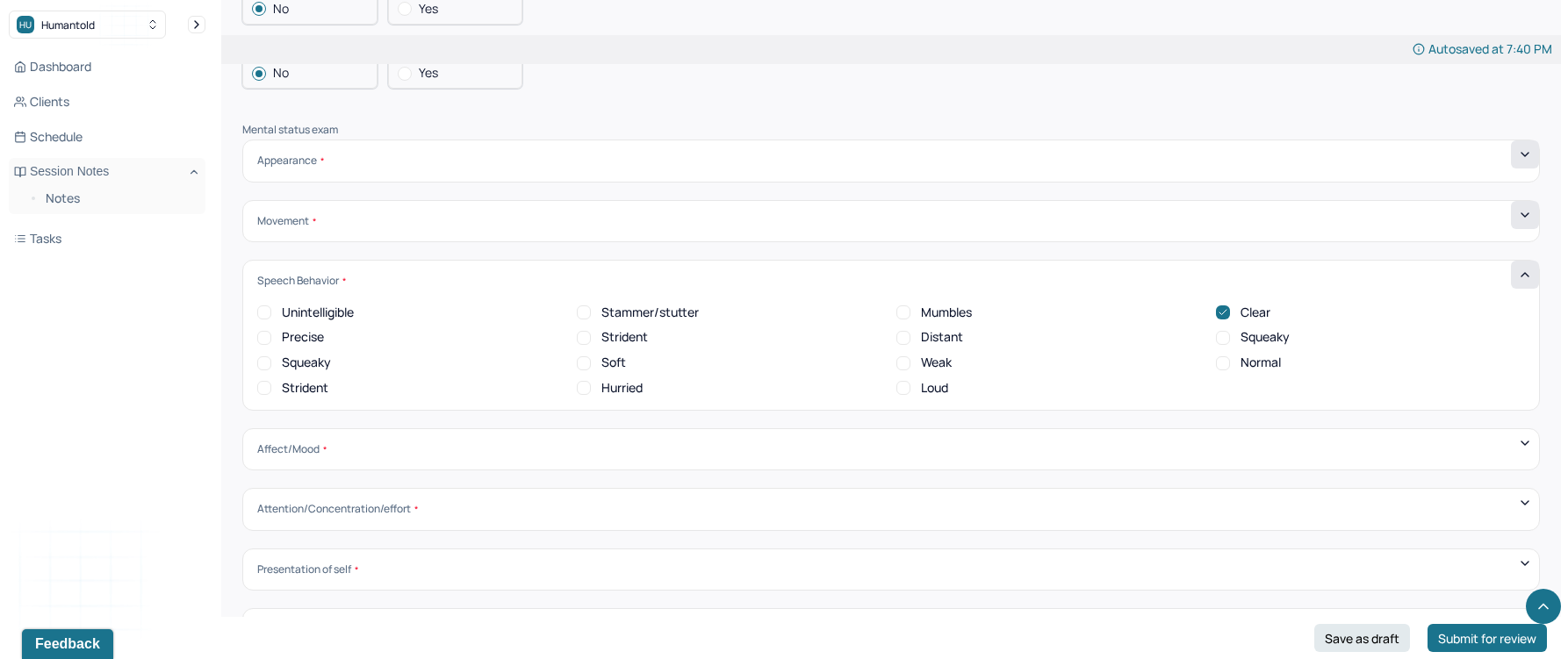 click on "Normal" at bounding box center (1261, 362) 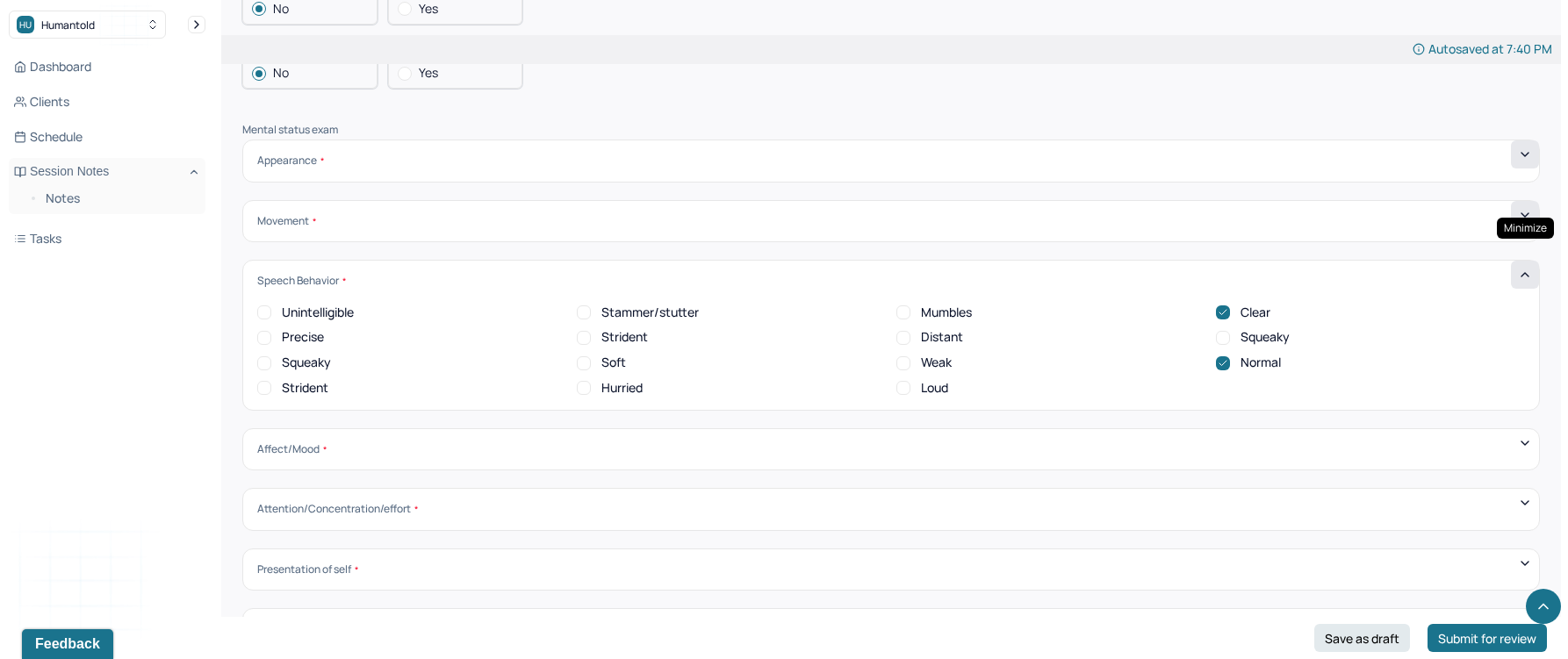 click 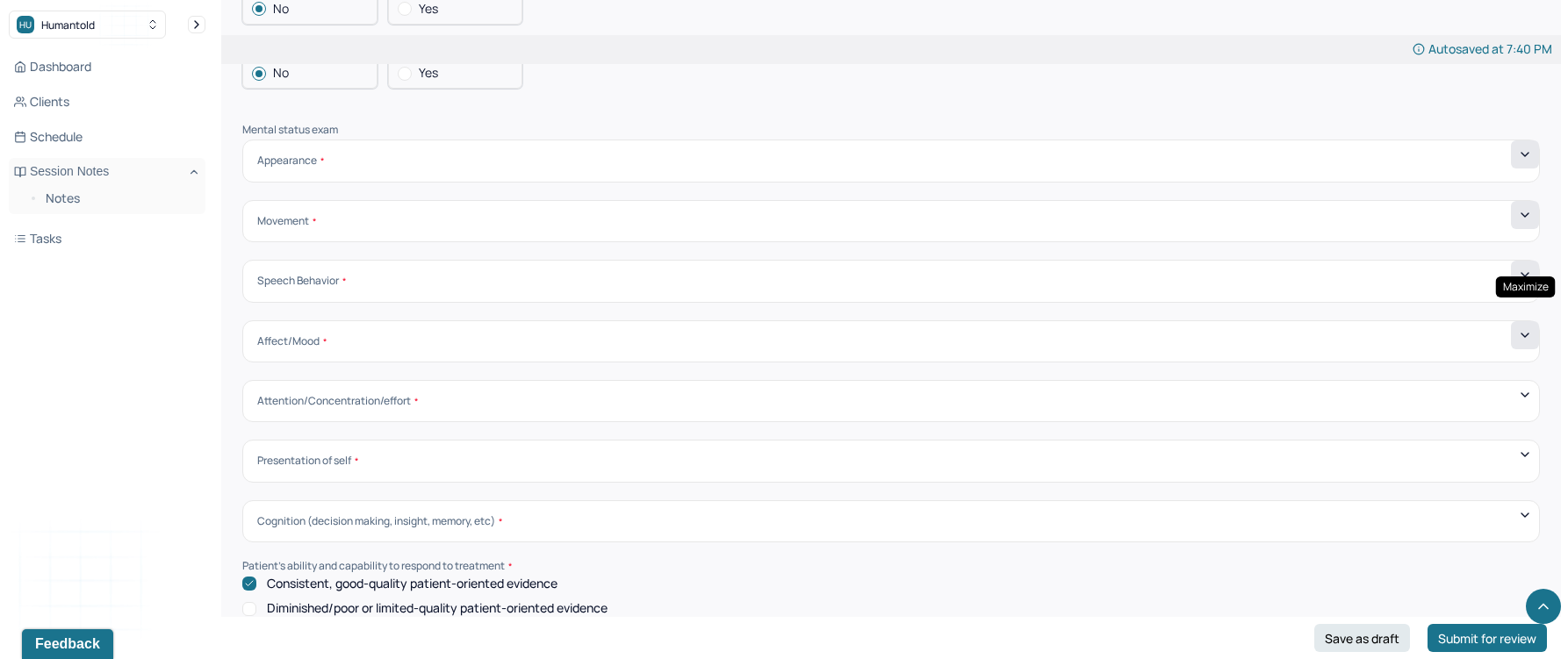 click 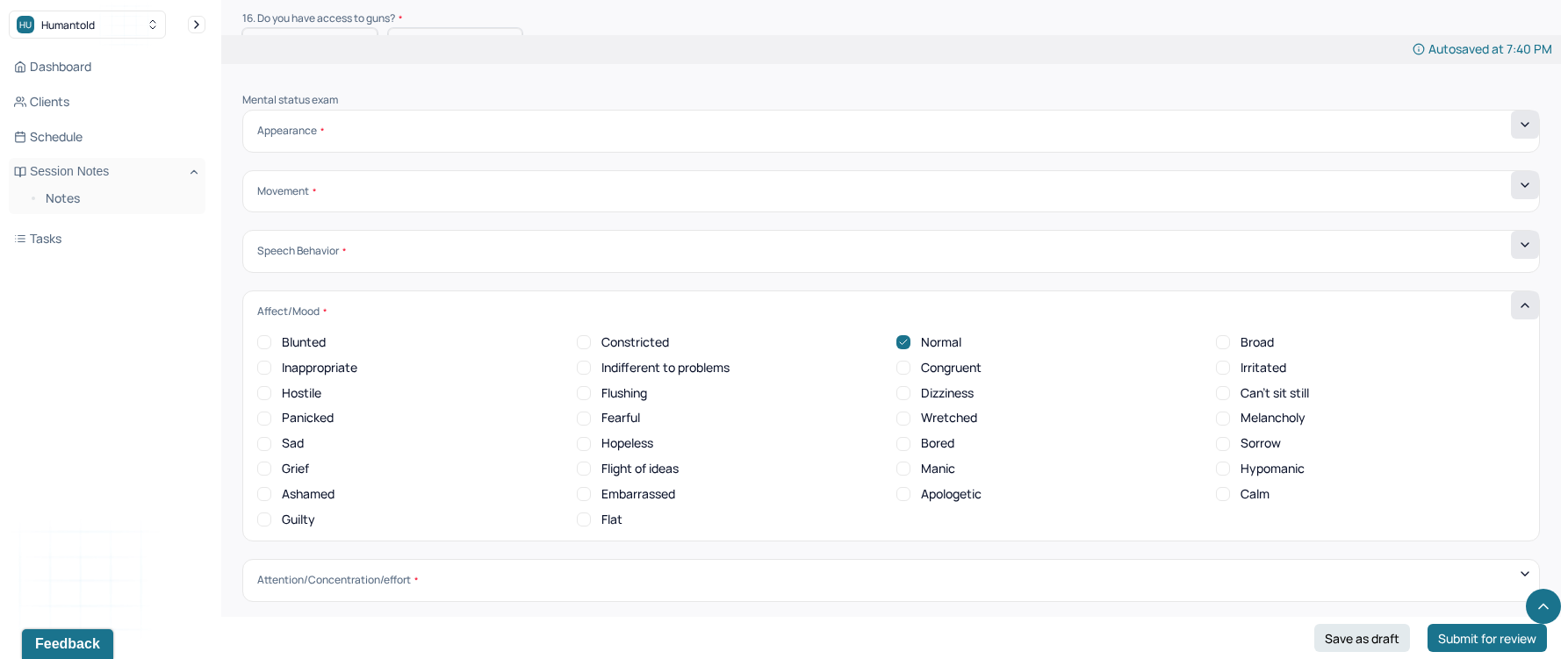 scroll, scrollTop: 5347, scrollLeft: 0, axis: vertical 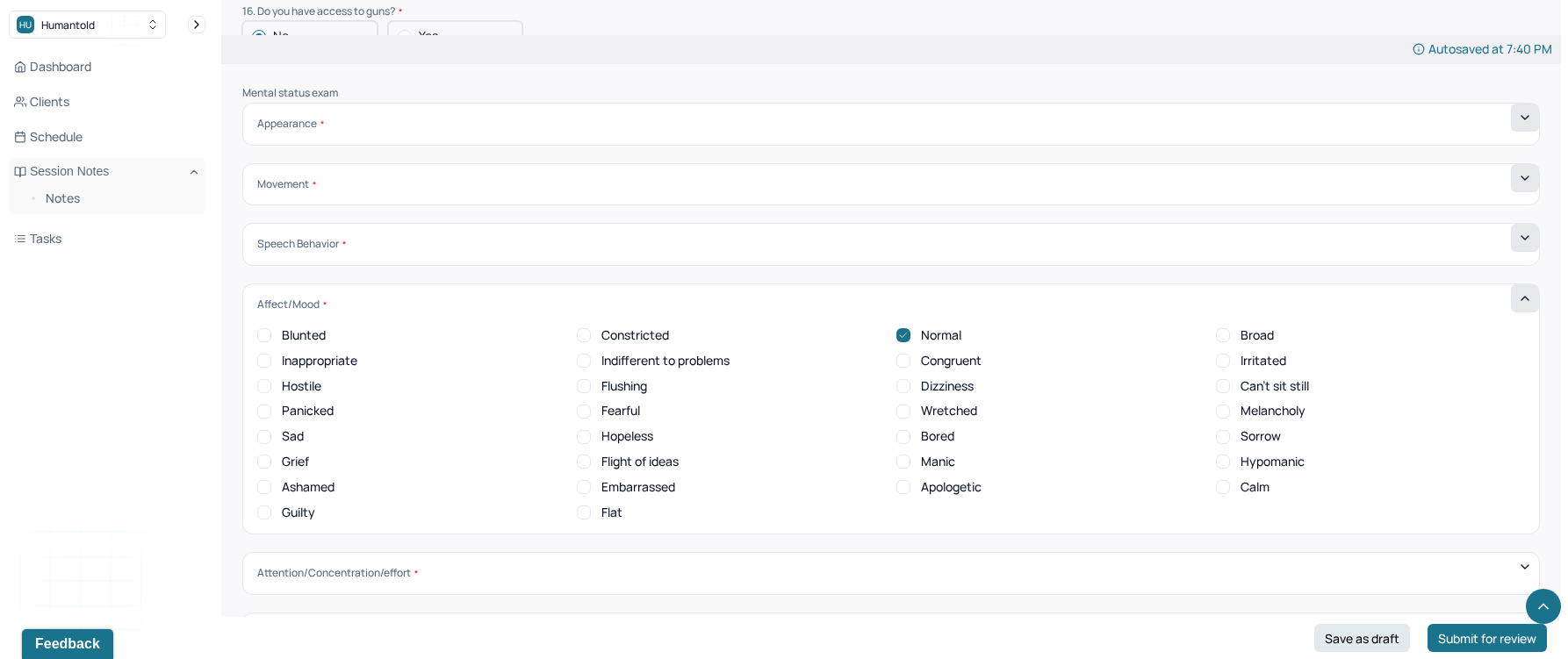 click on "Congruent" at bounding box center [903, 361] 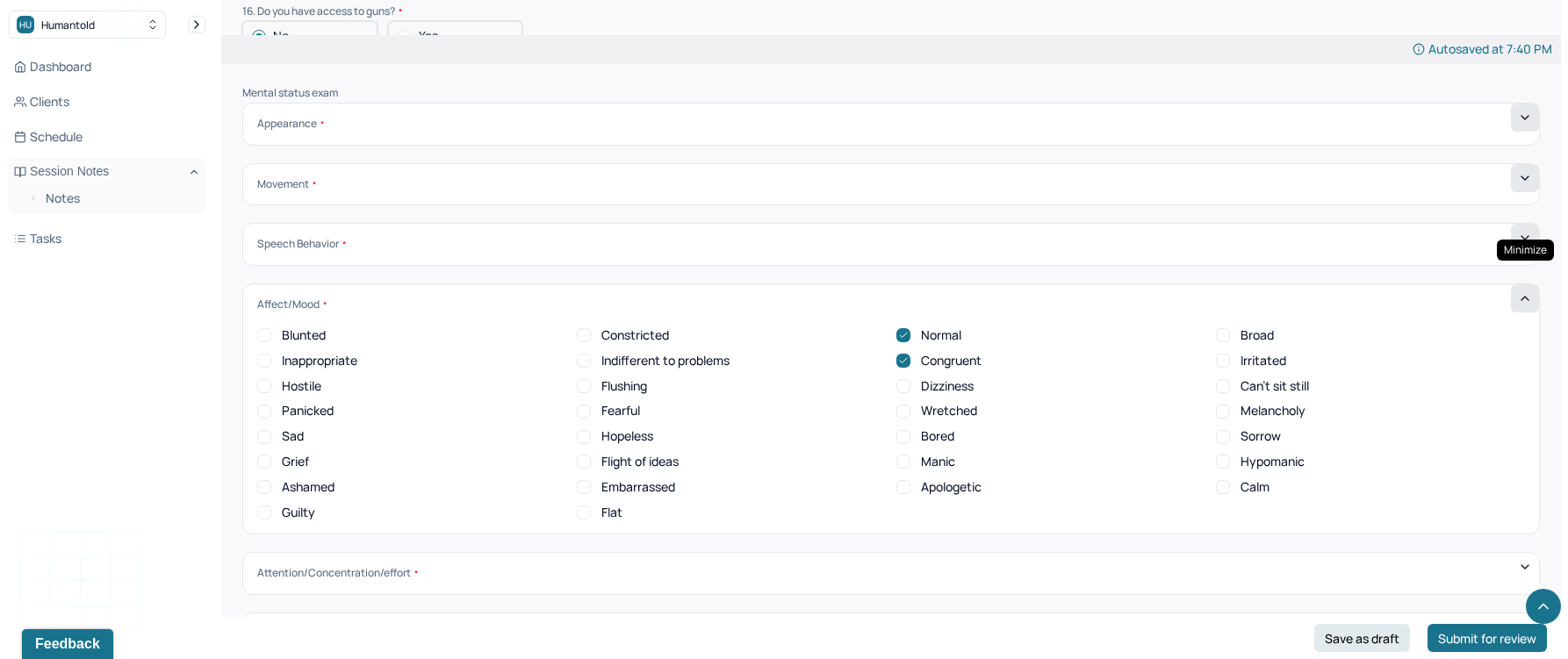 click 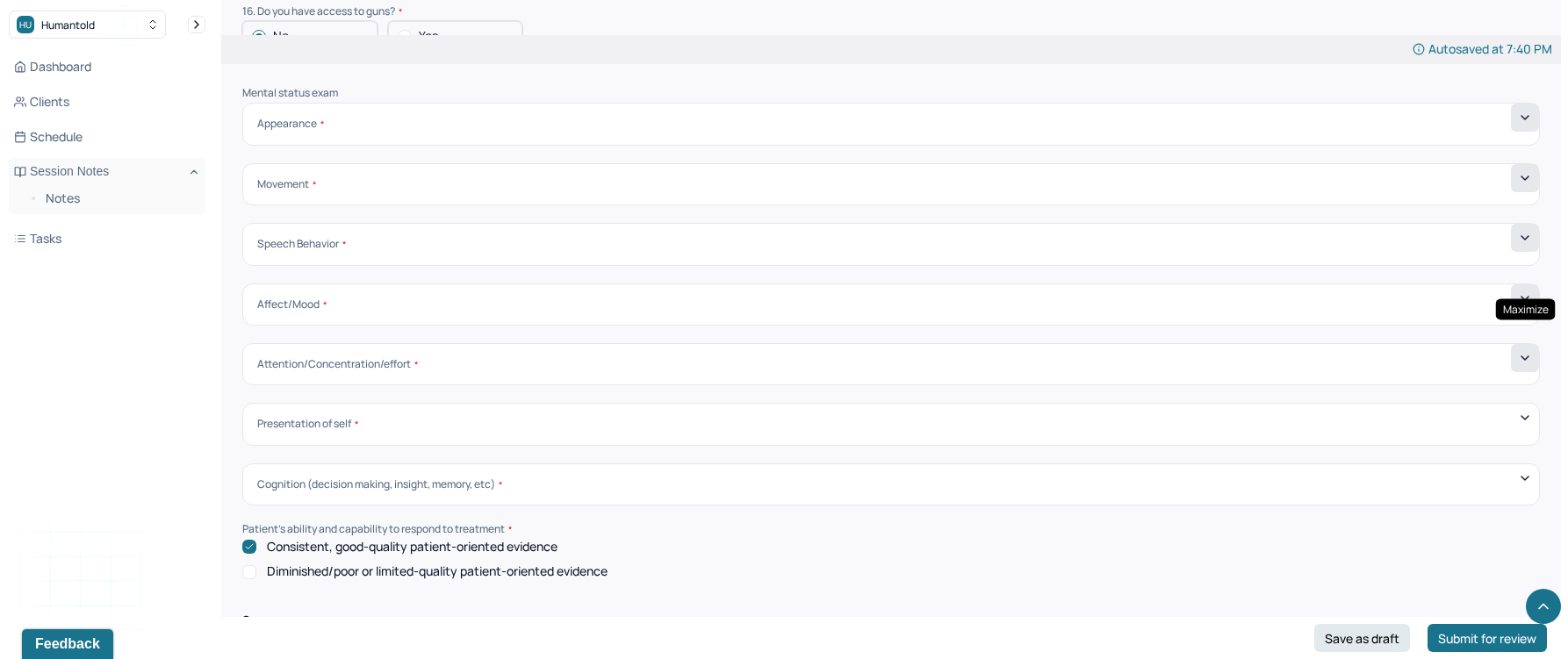 click 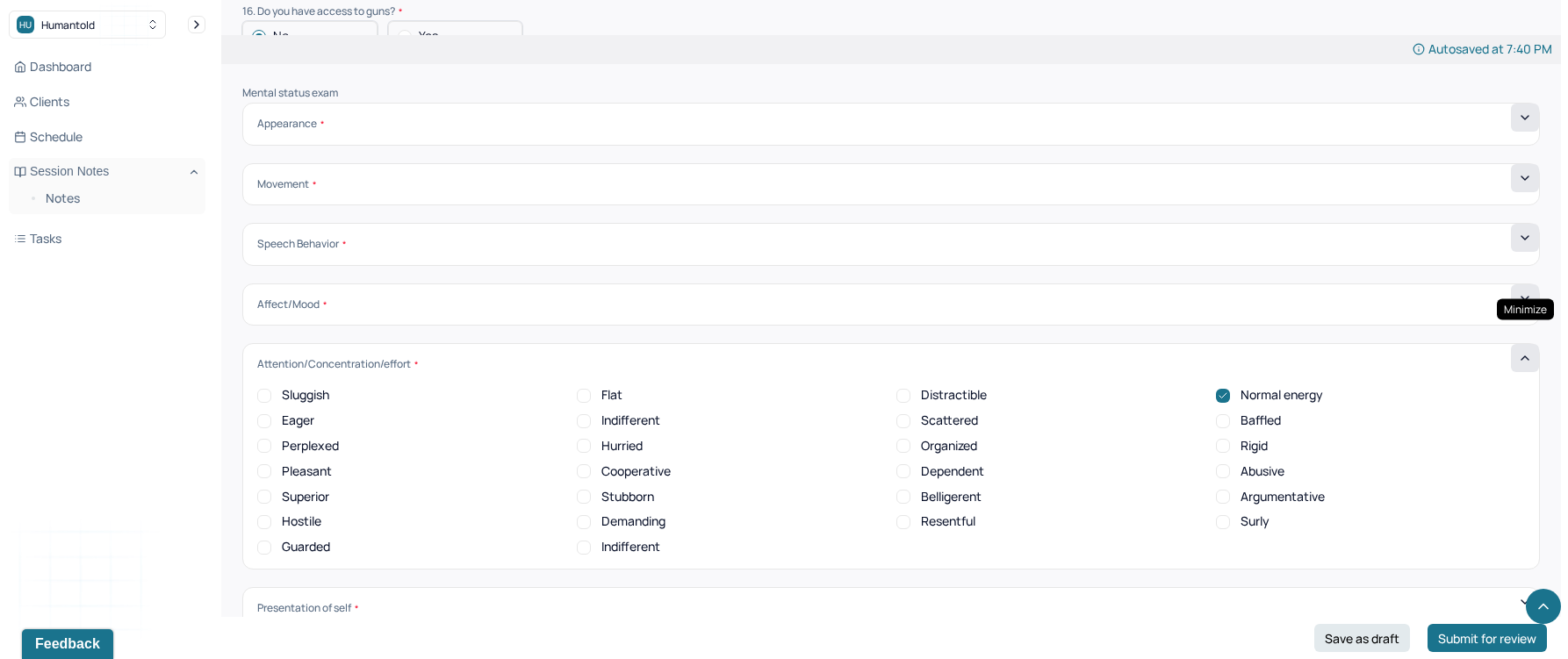click 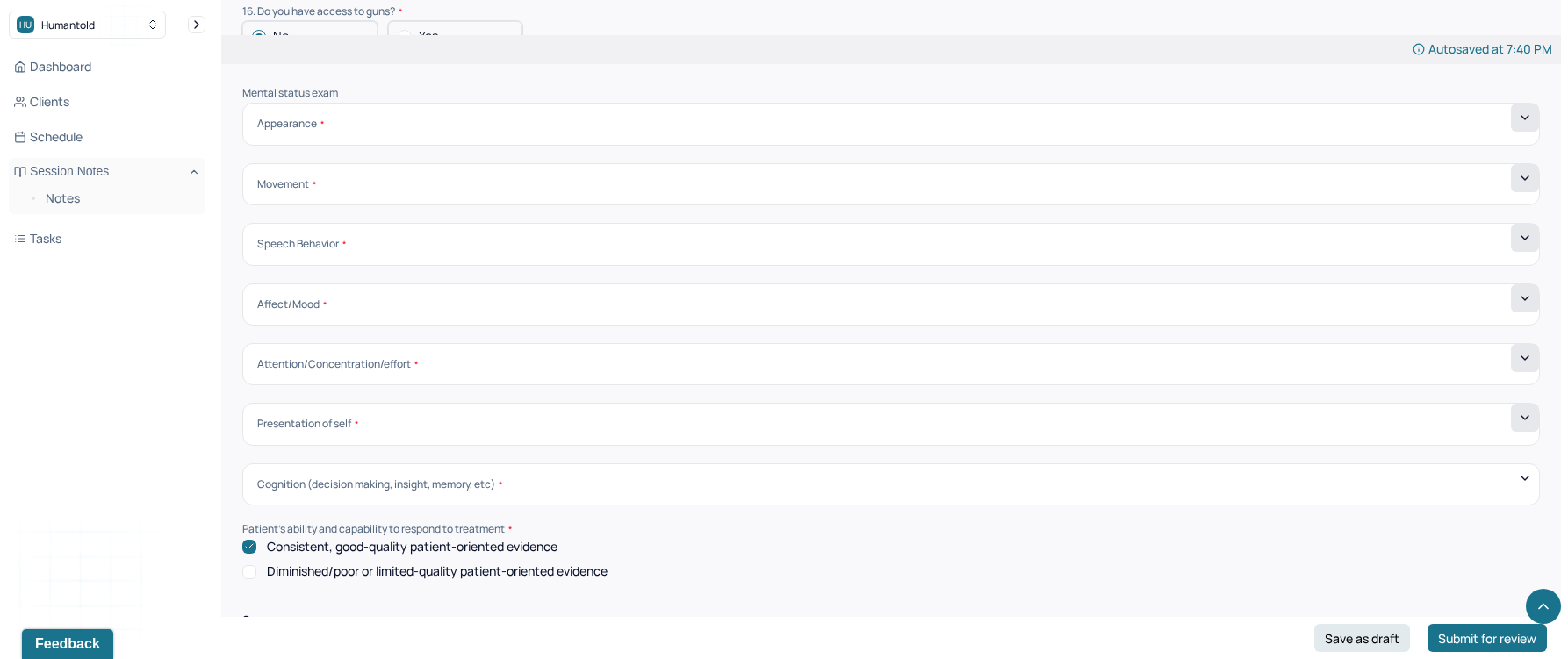 click 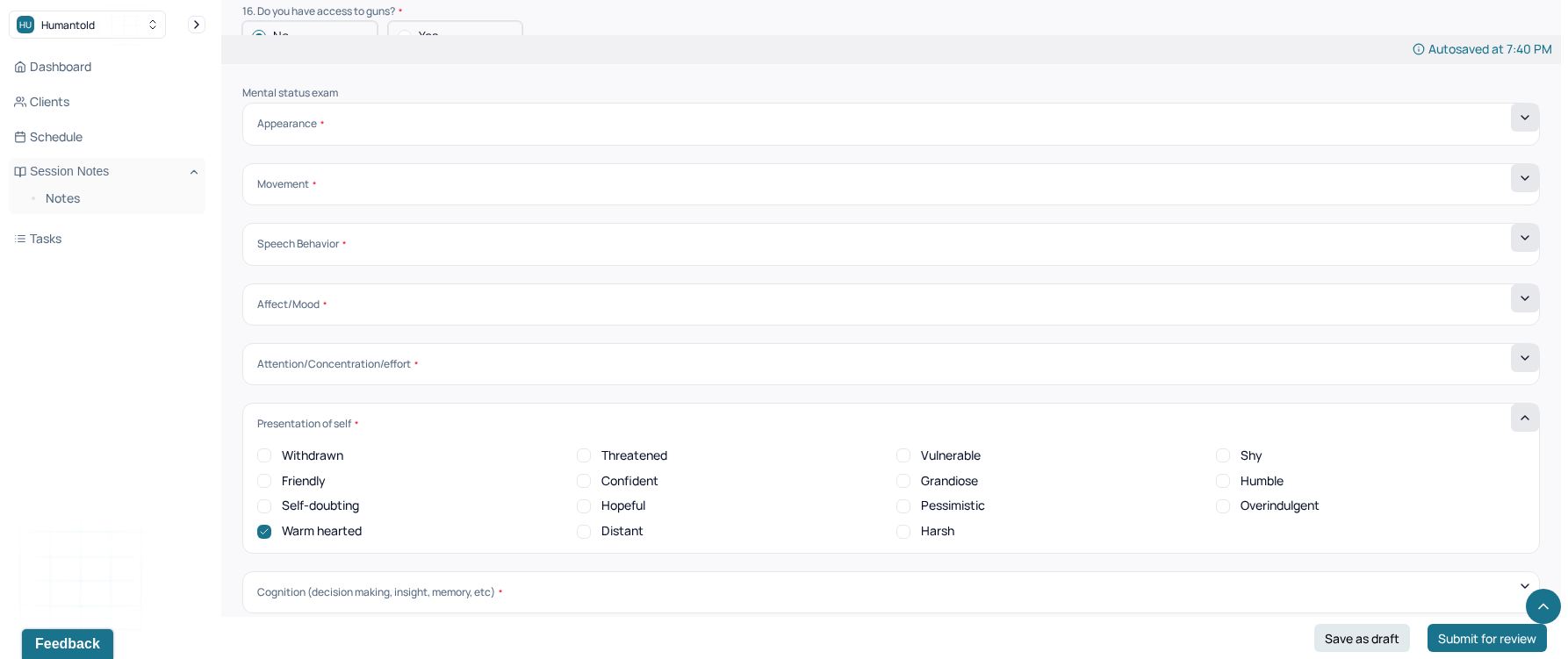 click on "Hopeful" at bounding box center (584, 506) 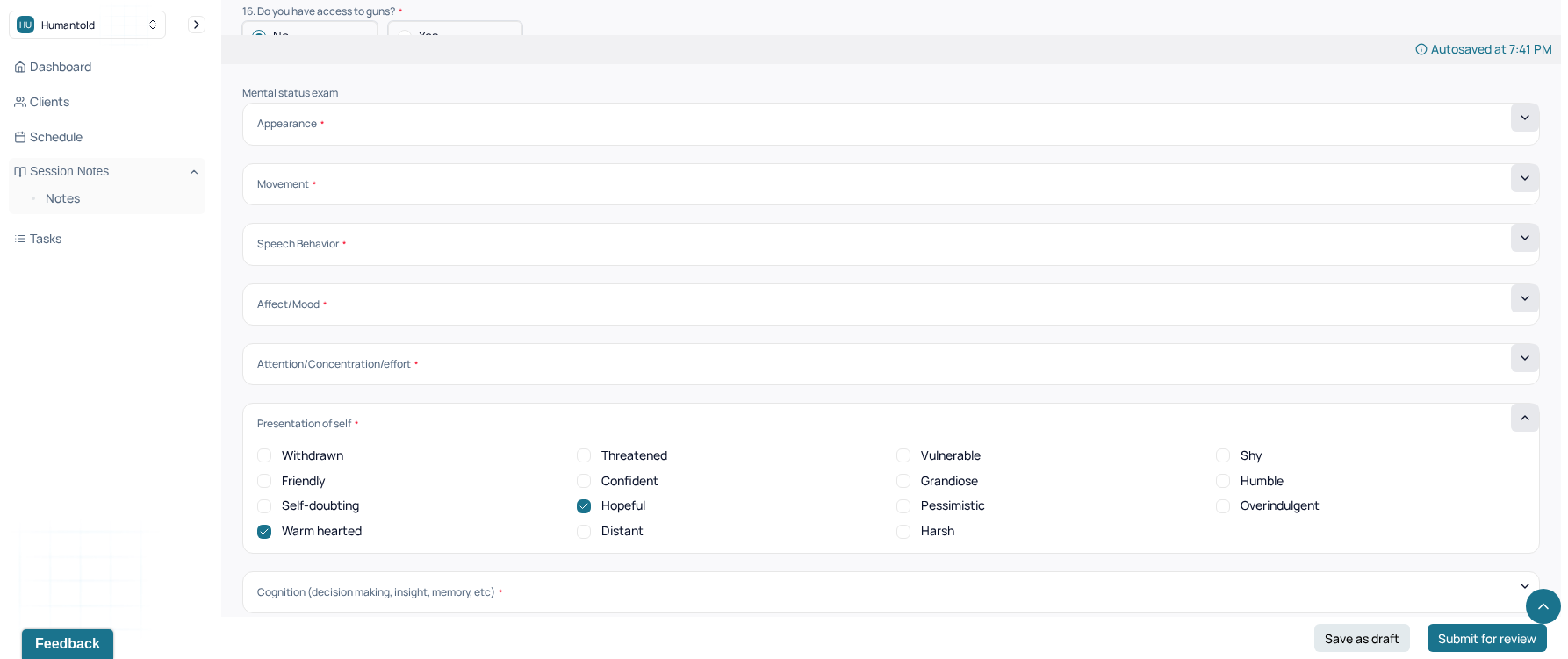 click 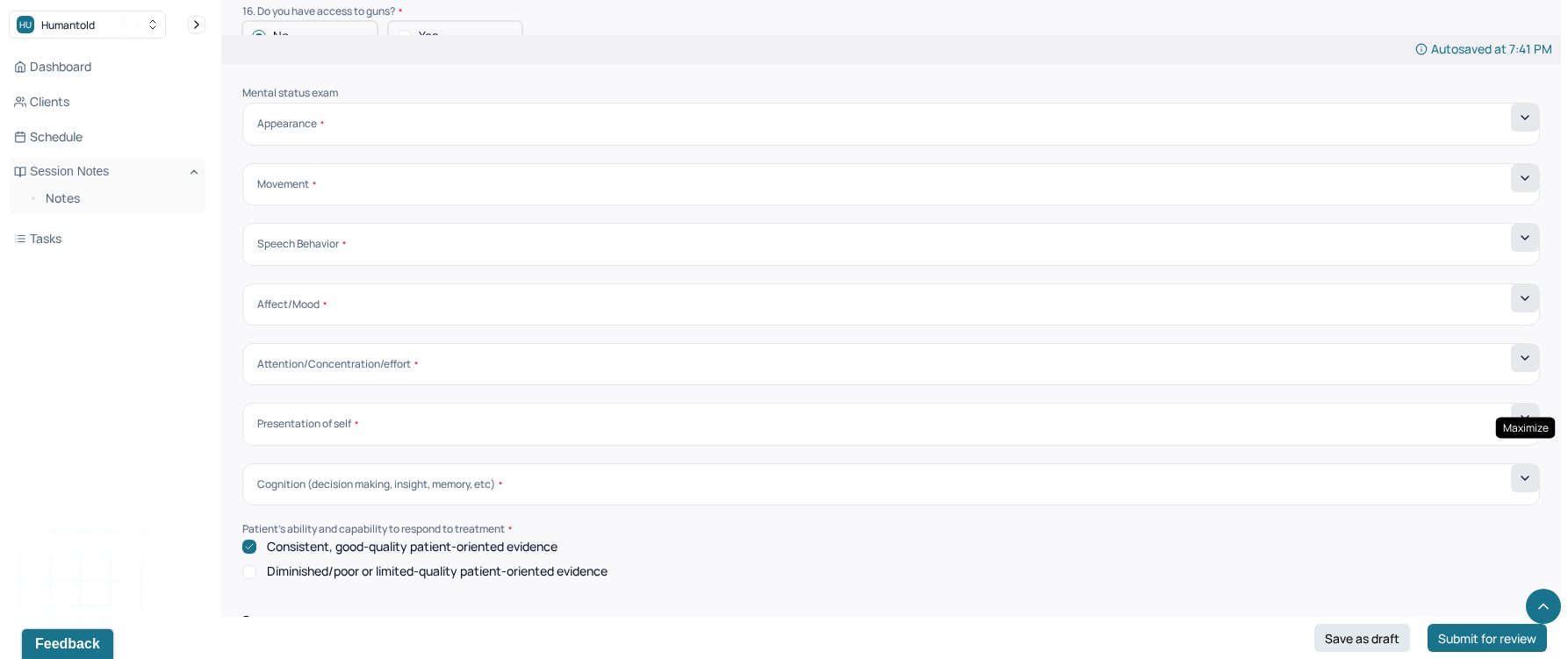 click 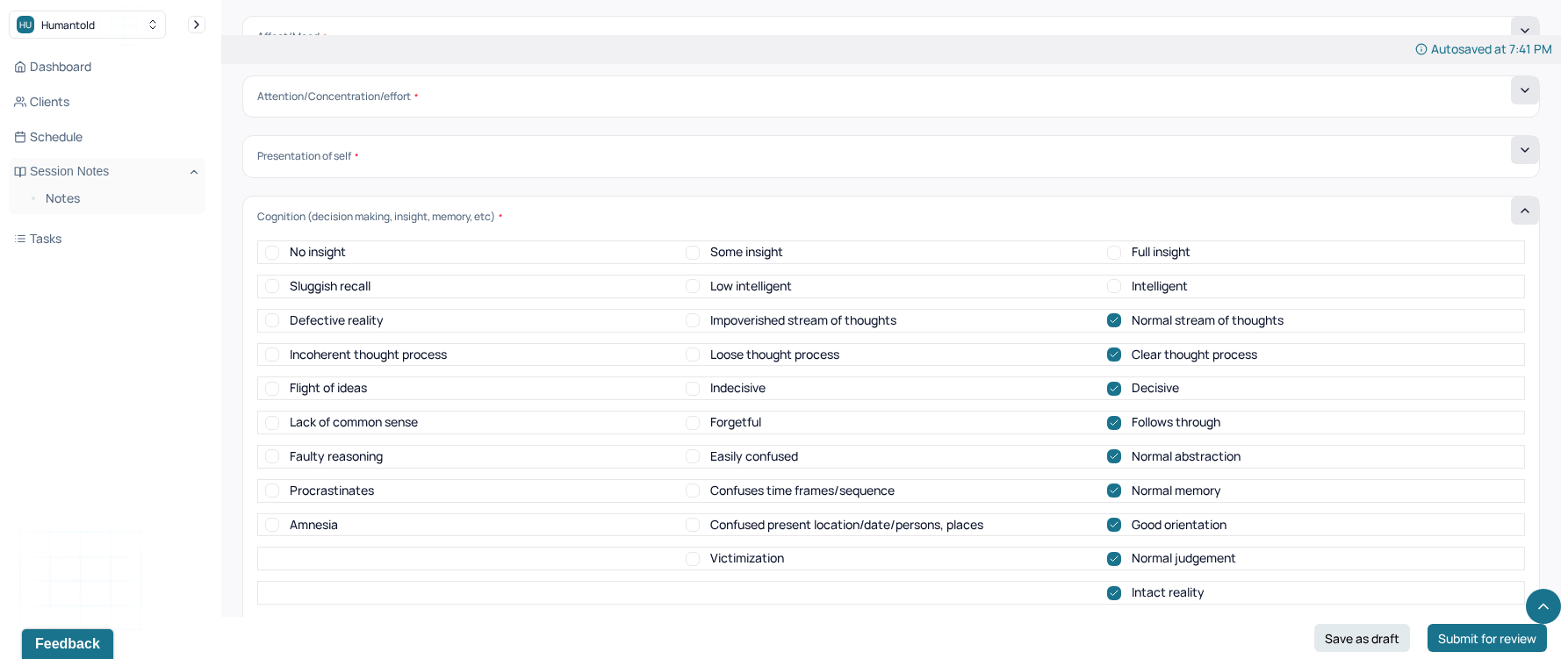 scroll, scrollTop: 5617, scrollLeft: 0, axis: vertical 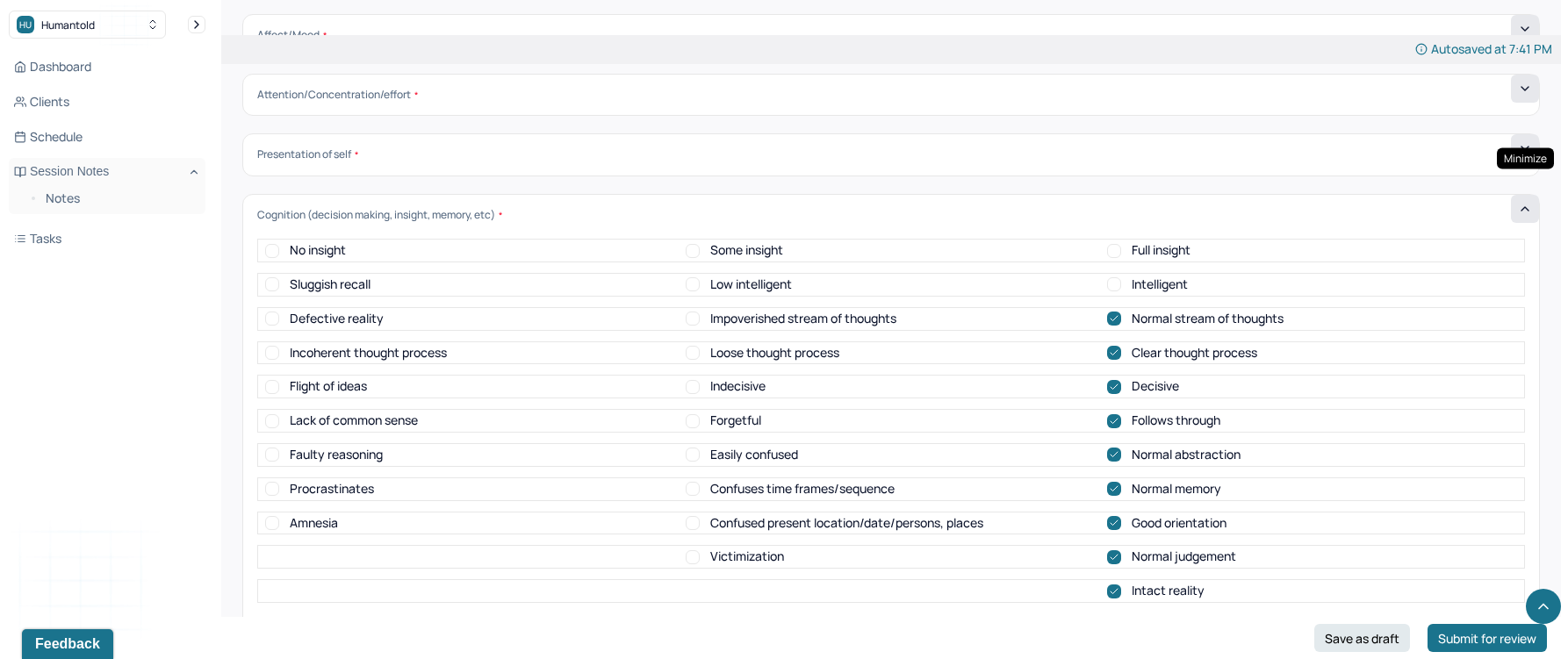 click 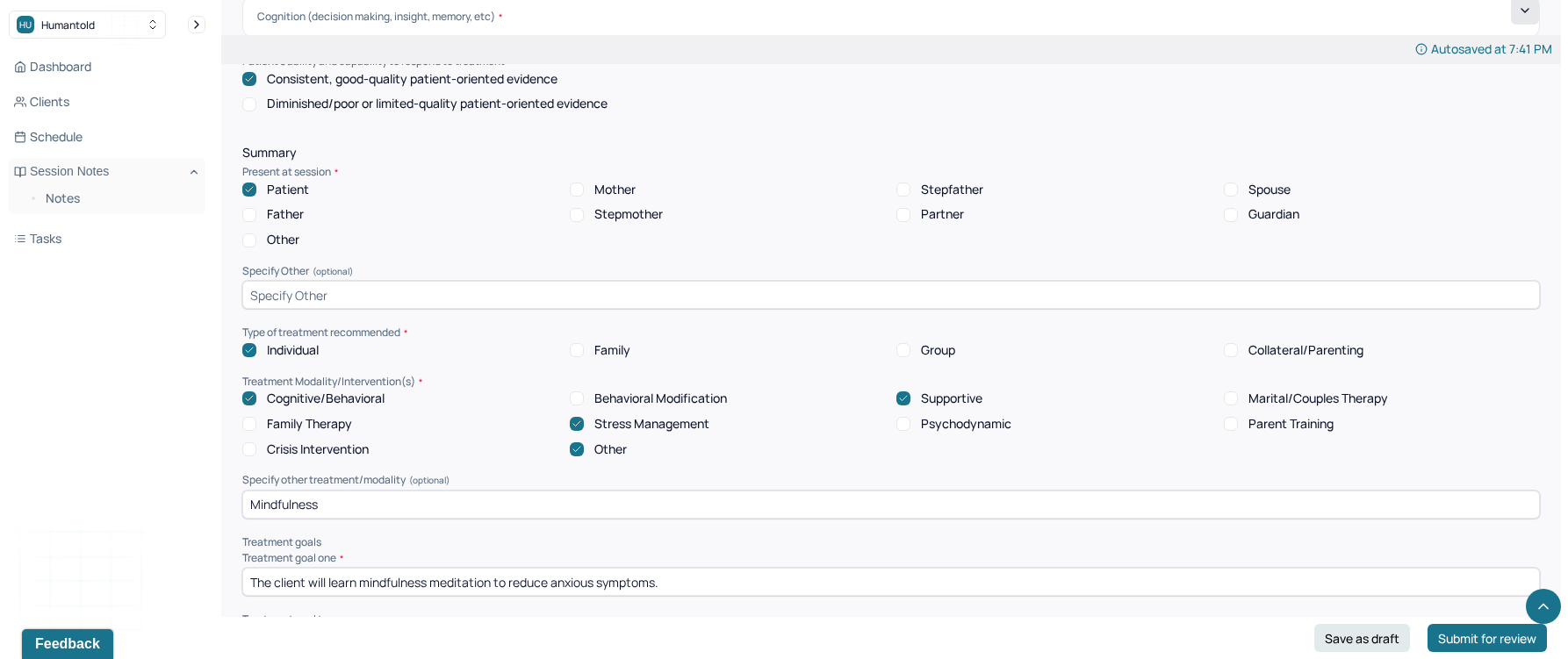 scroll, scrollTop: 5827, scrollLeft: 0, axis: vertical 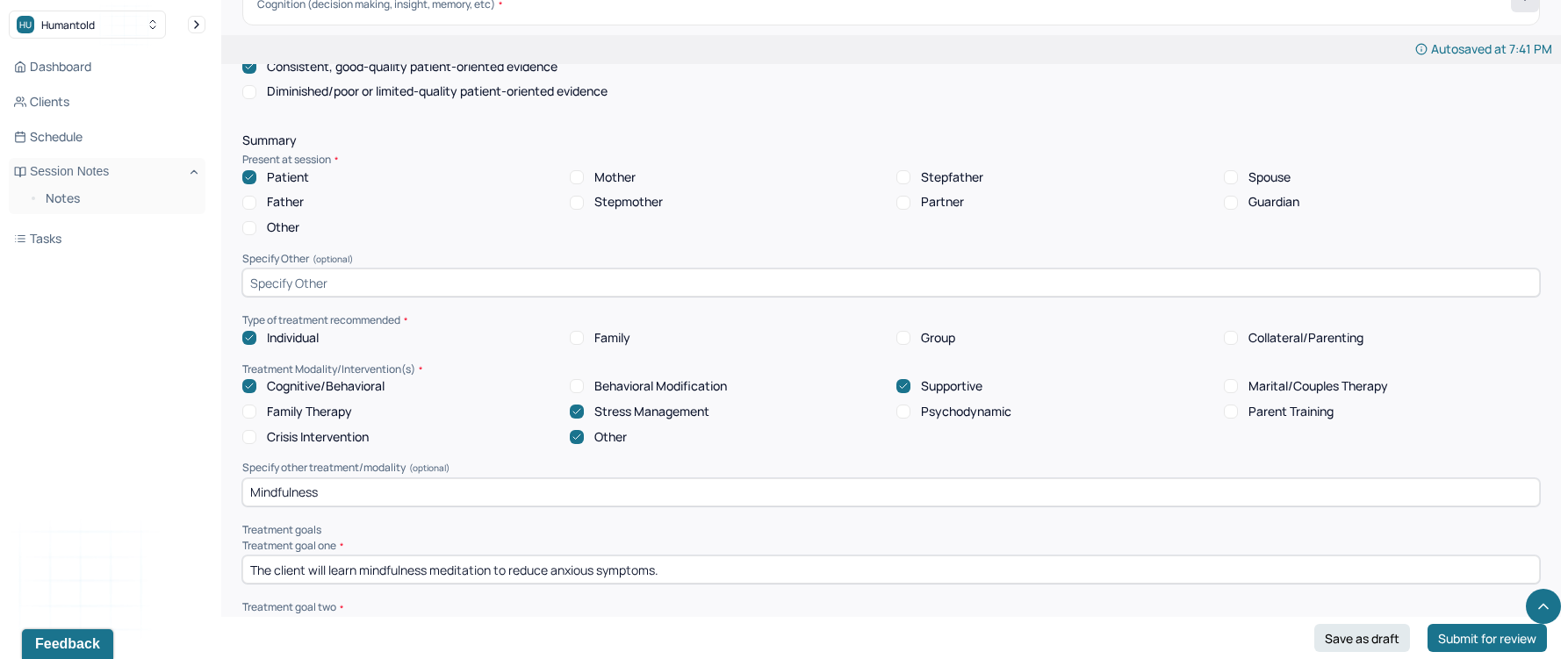 click on "Mindfulness" at bounding box center [891, 492] 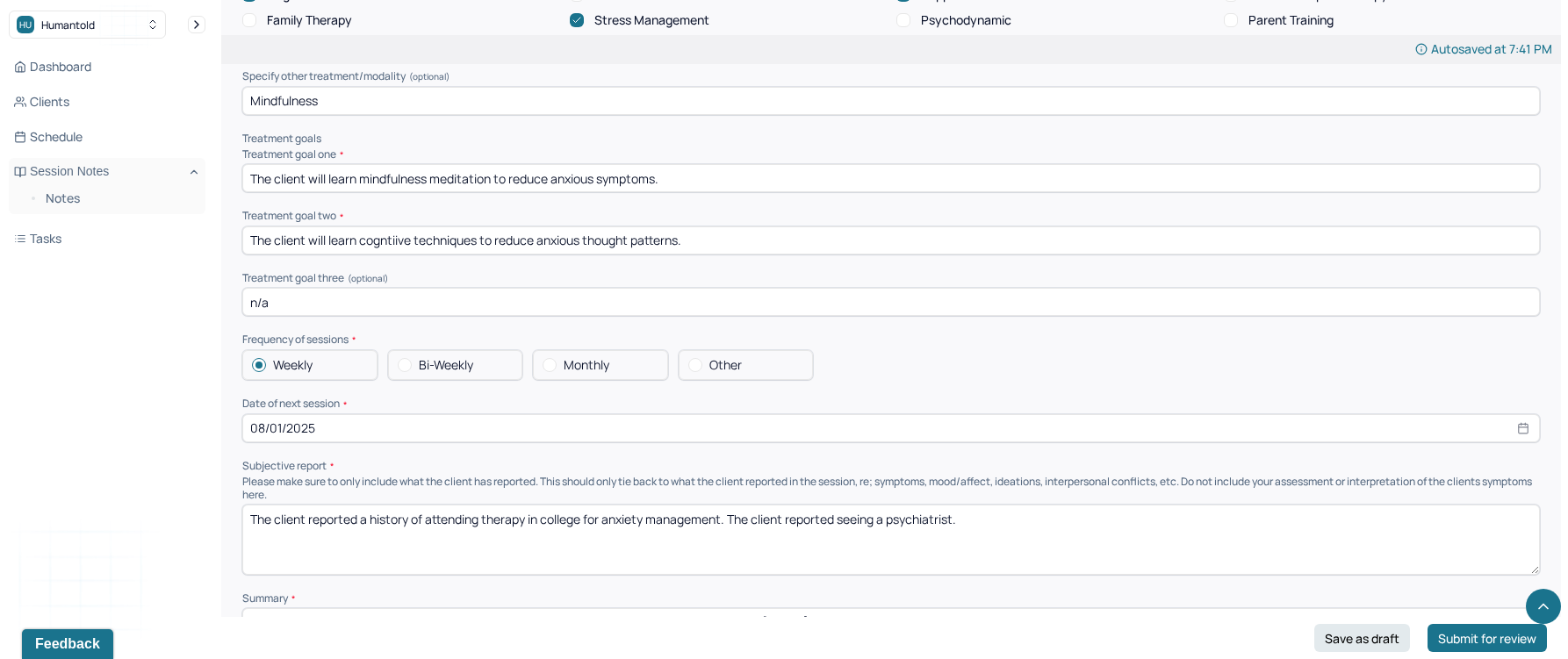 scroll, scrollTop: 6227, scrollLeft: 0, axis: vertical 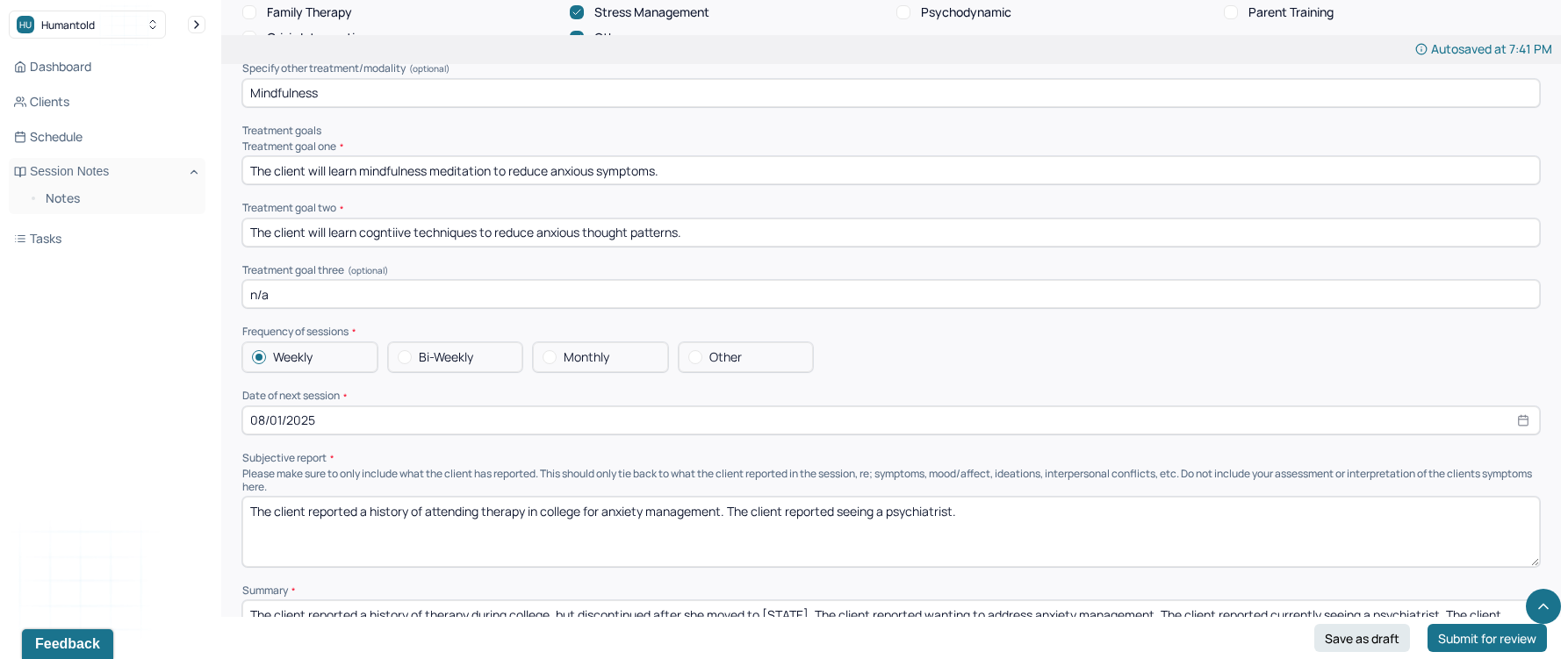 click on "n/a" at bounding box center (891, 294) 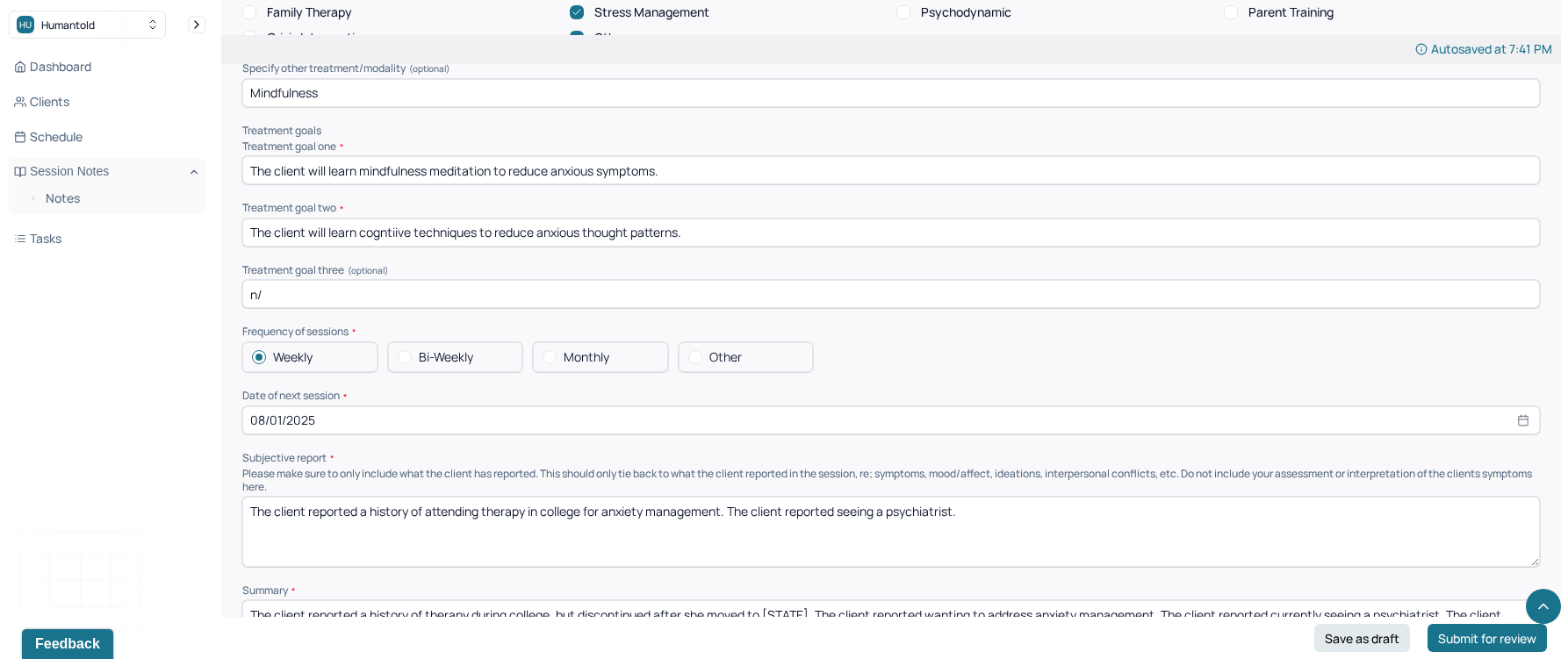 type on "n" 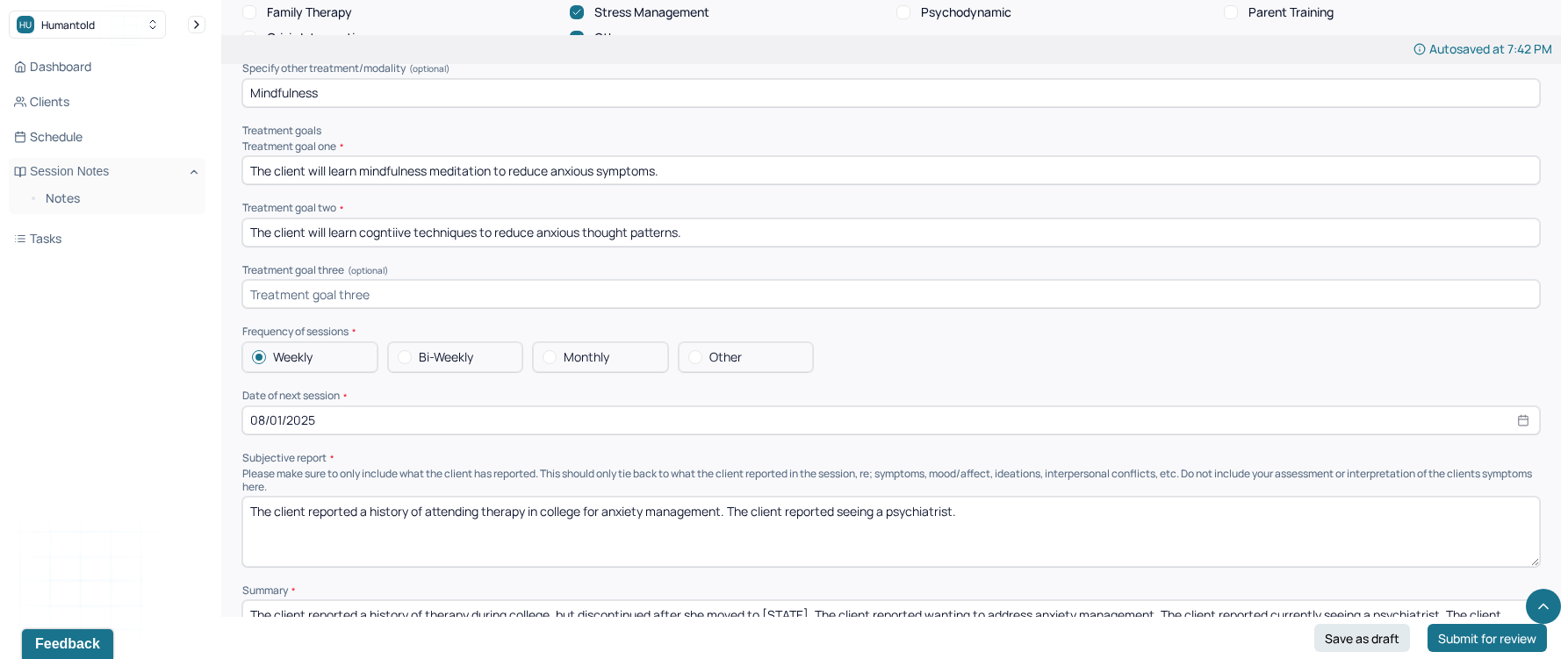 type 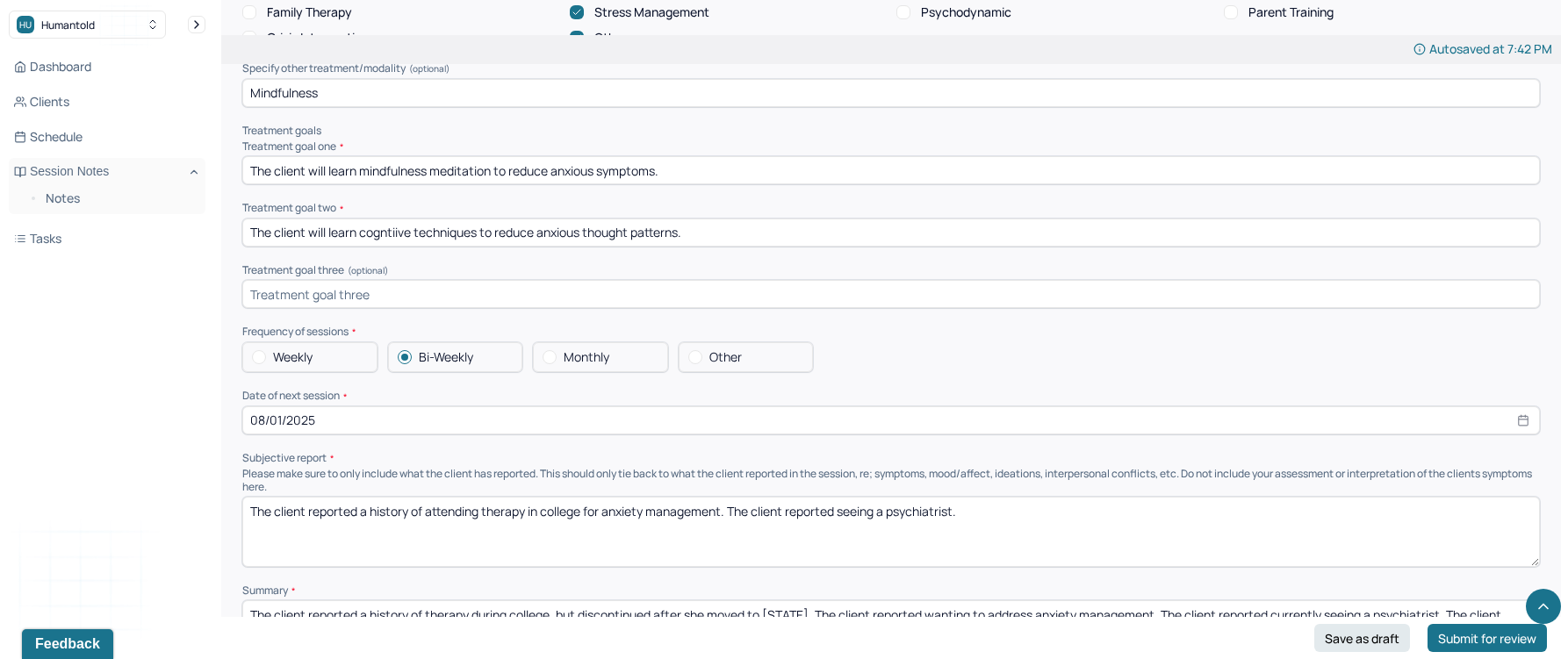 click on "08/01/2025" at bounding box center (891, 420) 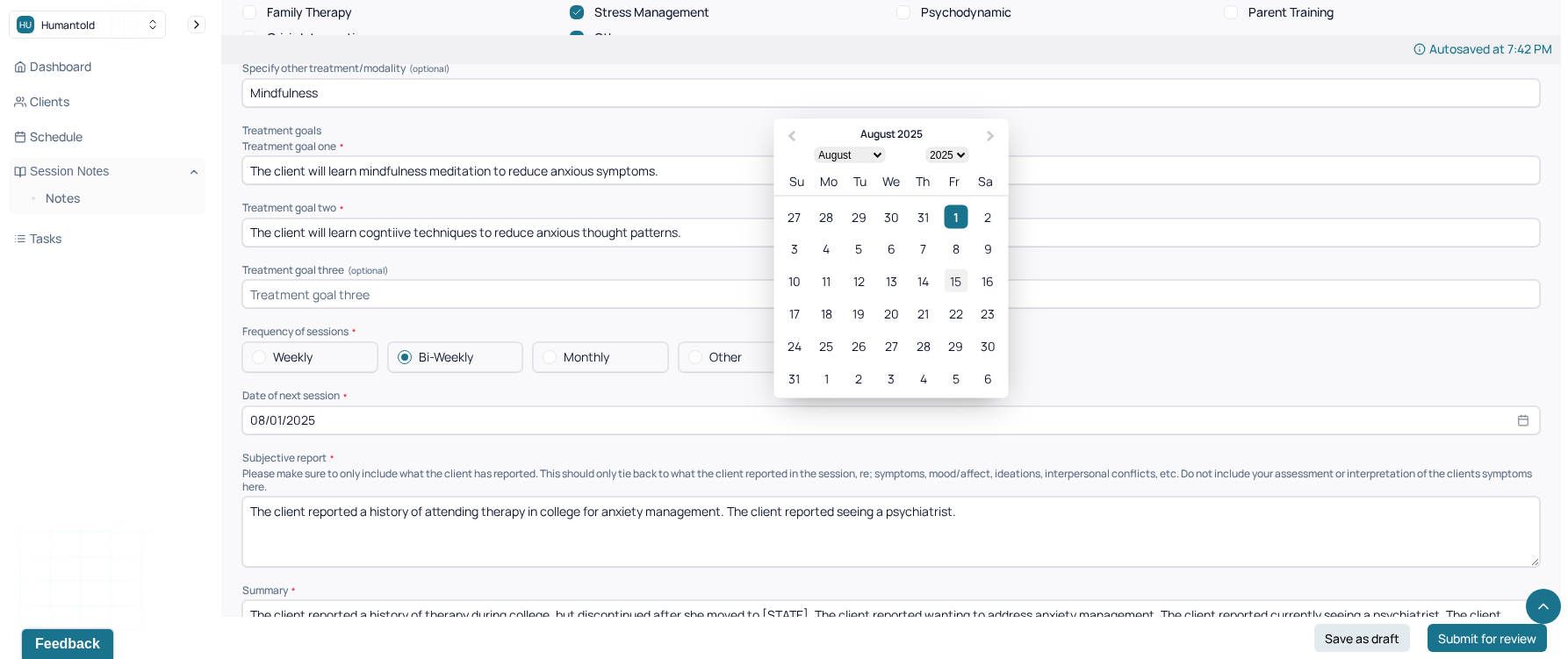click on "15" at bounding box center (955, 281) 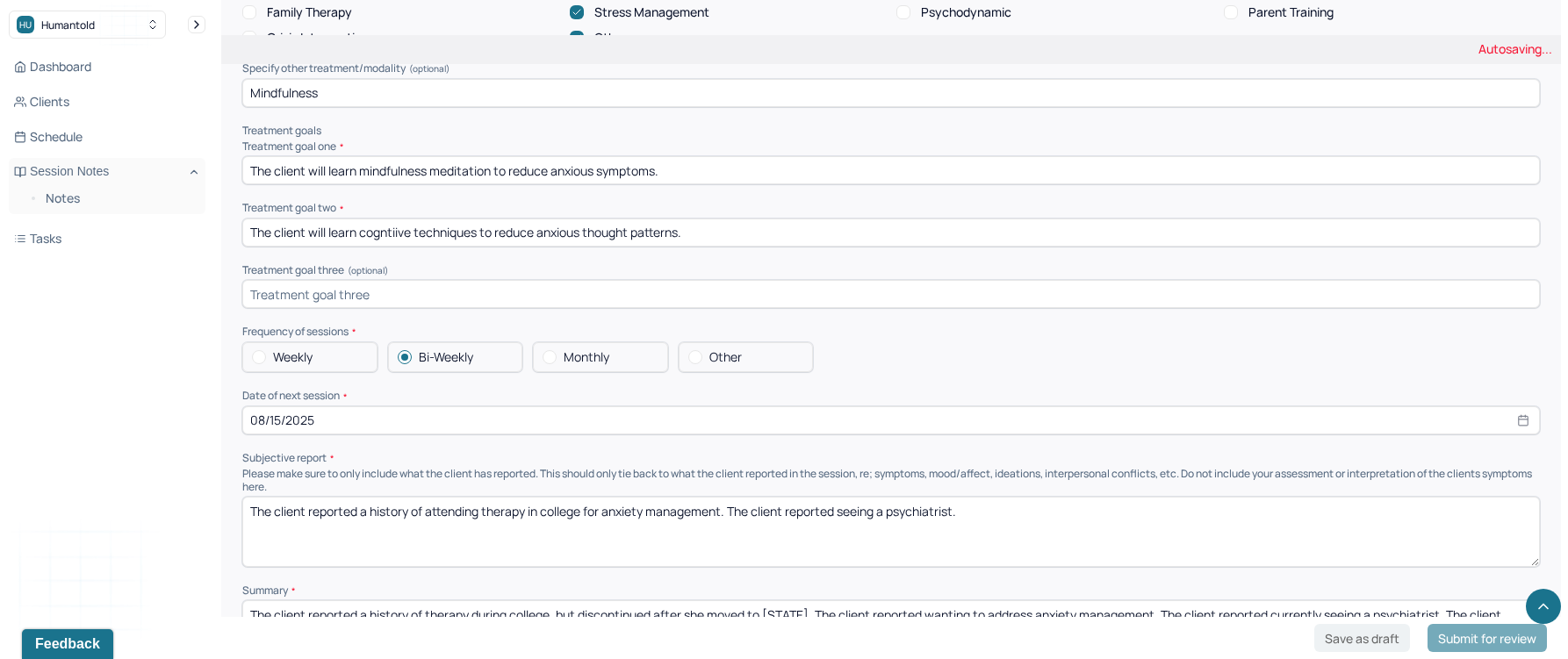 click on "Summary Present at session Patient Mother Stepfather Spouse Father Stepmother Partner Guardian Other Specify Other (optional) Type of treatment recommended Individual Family Group Collateral/Parenting Treatment Modality/Intervention(s) Cognitive/Behavioral Behavioral Modification Supportive Marital/Couples Therapy  Family Therapy Stress Management Psychodynamic Parent Training Crisis Intervention Other Specify other treatment/modality (optional) Mindfulness Treatment goals Treatment goal one * The client will learn mindfulness meditation to reduce anxious symptoms. Treatment goal two * The client will learn cogntiive techniques to reduce anxious thought patterns. Treatment goal three (optional) Frequency of sessions Weekly Bi-Weekly Monthly Other Date of next session * 08/15/2025 Subjective report The client reported a history of attending therapy in college for anxiety management. The client reported seeing a psychiatrist.  Summary Prognosis Communication Factors impacting treatment" at bounding box center [891, 402] 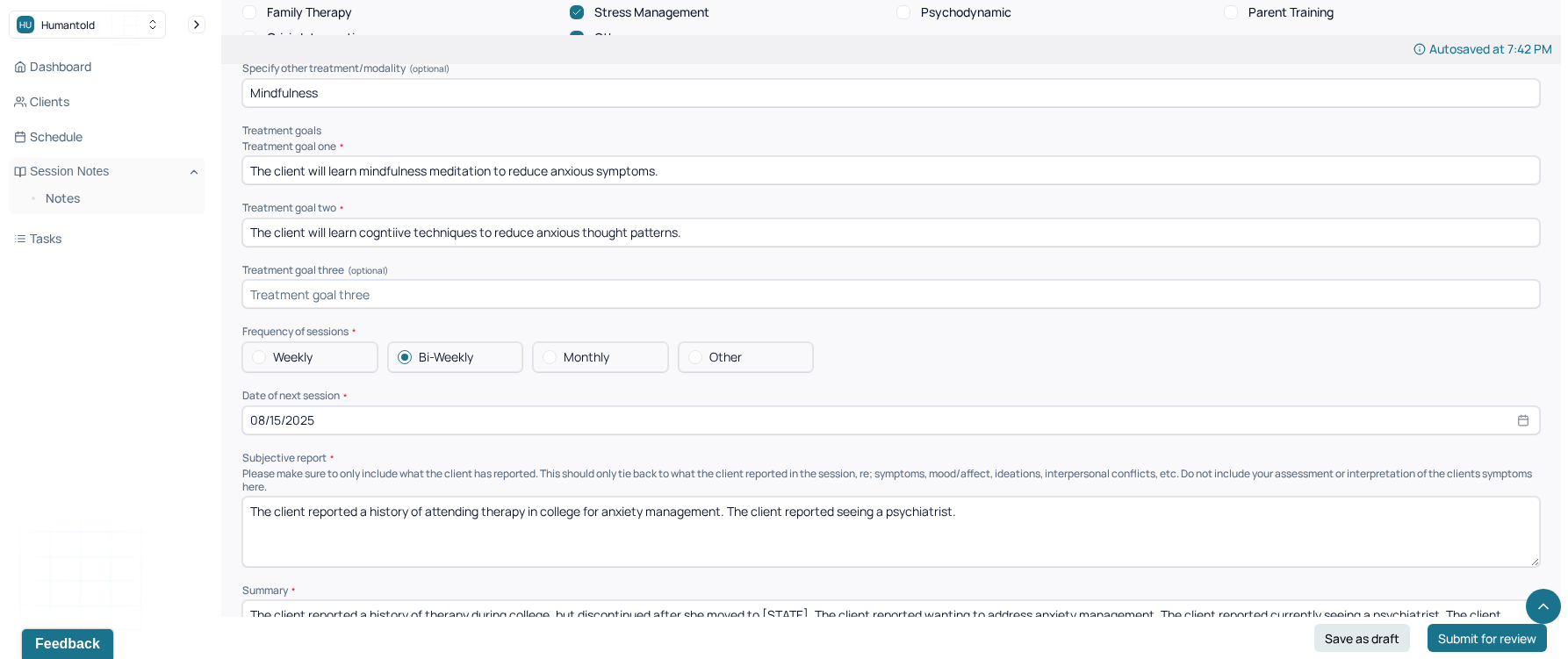 click on "The client reported a history of attending therapy in college for anxiety management. The client reported seeing a psychiatrist." at bounding box center [891, 532] 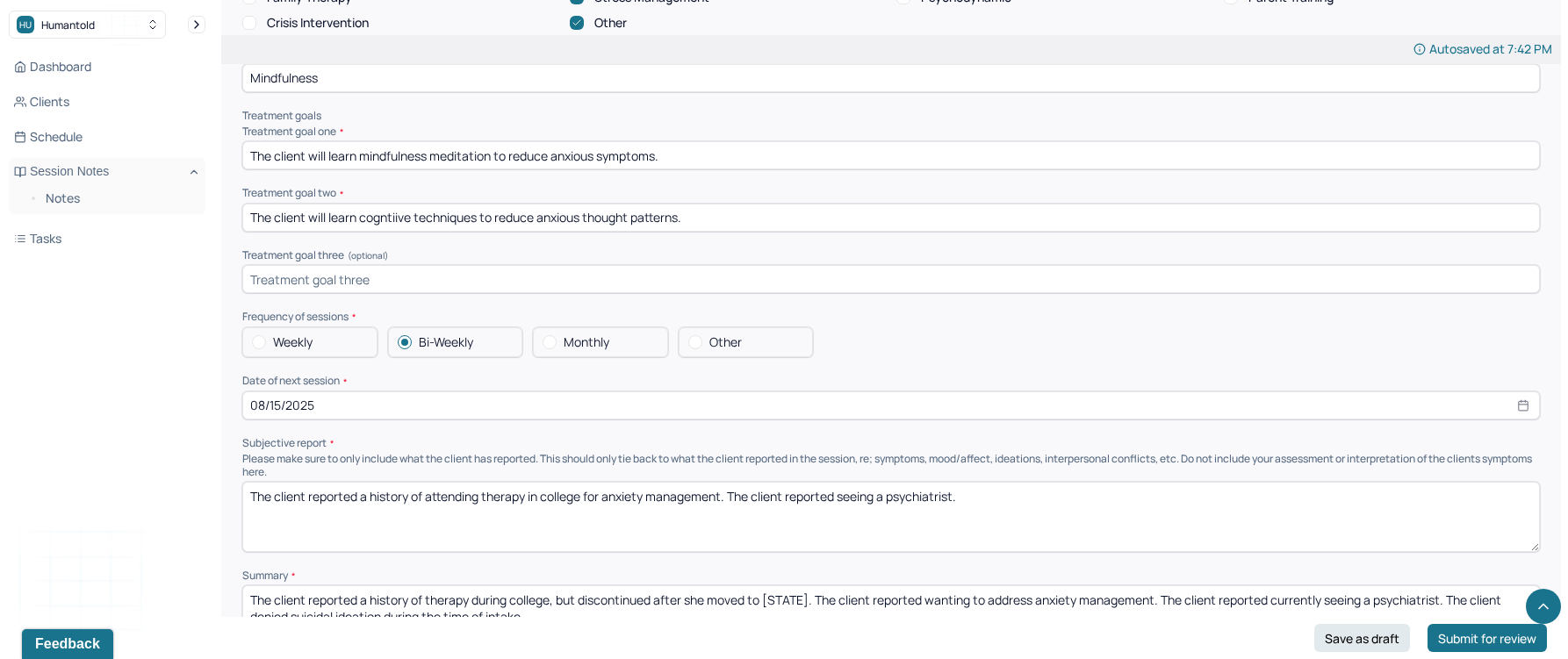 scroll, scrollTop: 6175, scrollLeft: 0, axis: vertical 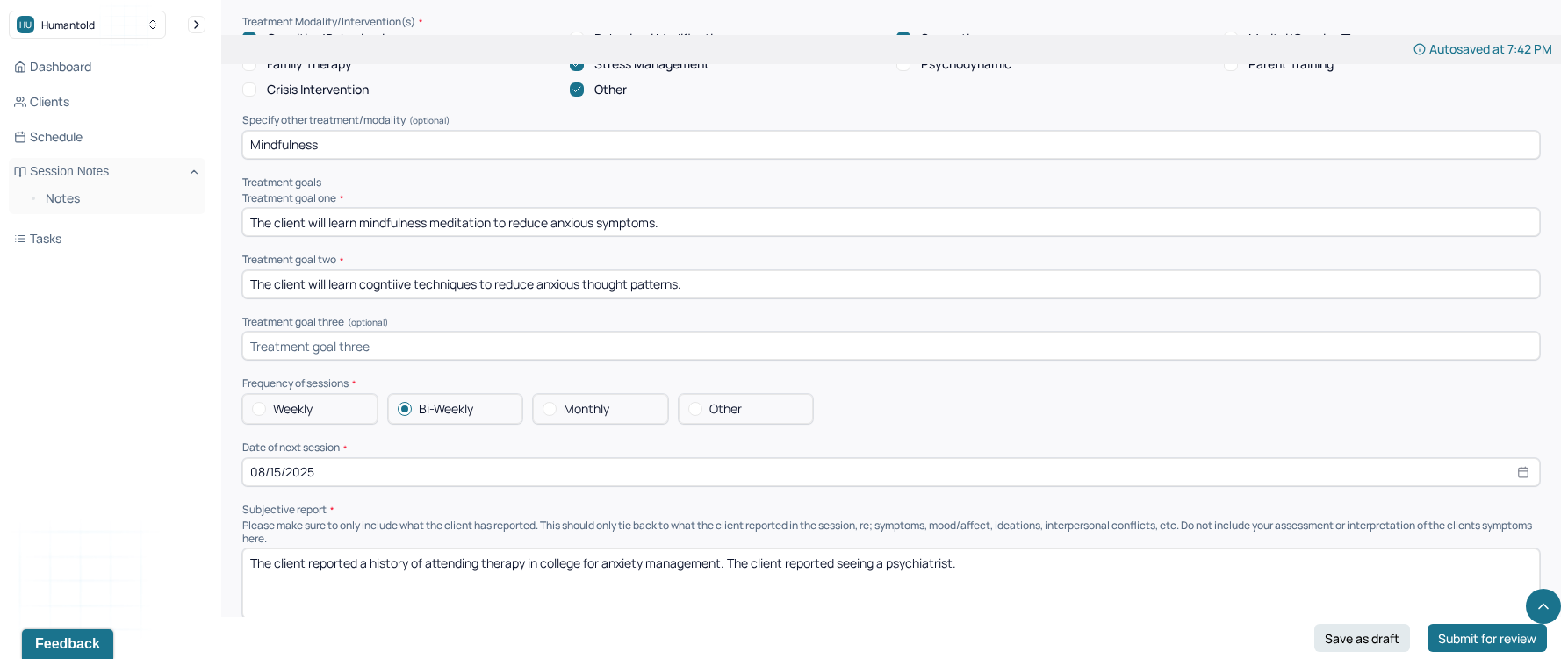 click on "Mindfulness" at bounding box center [891, 145] 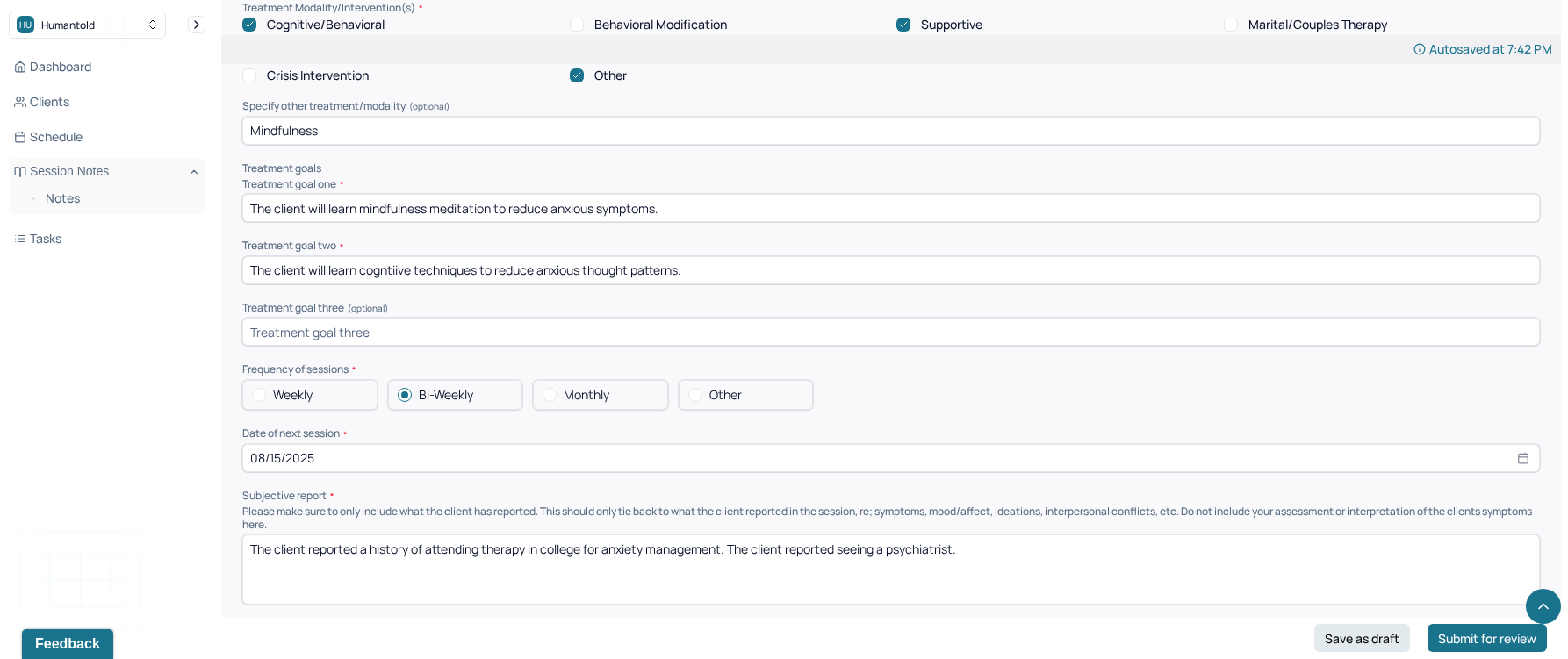 scroll, scrollTop: 6191, scrollLeft: 0, axis: vertical 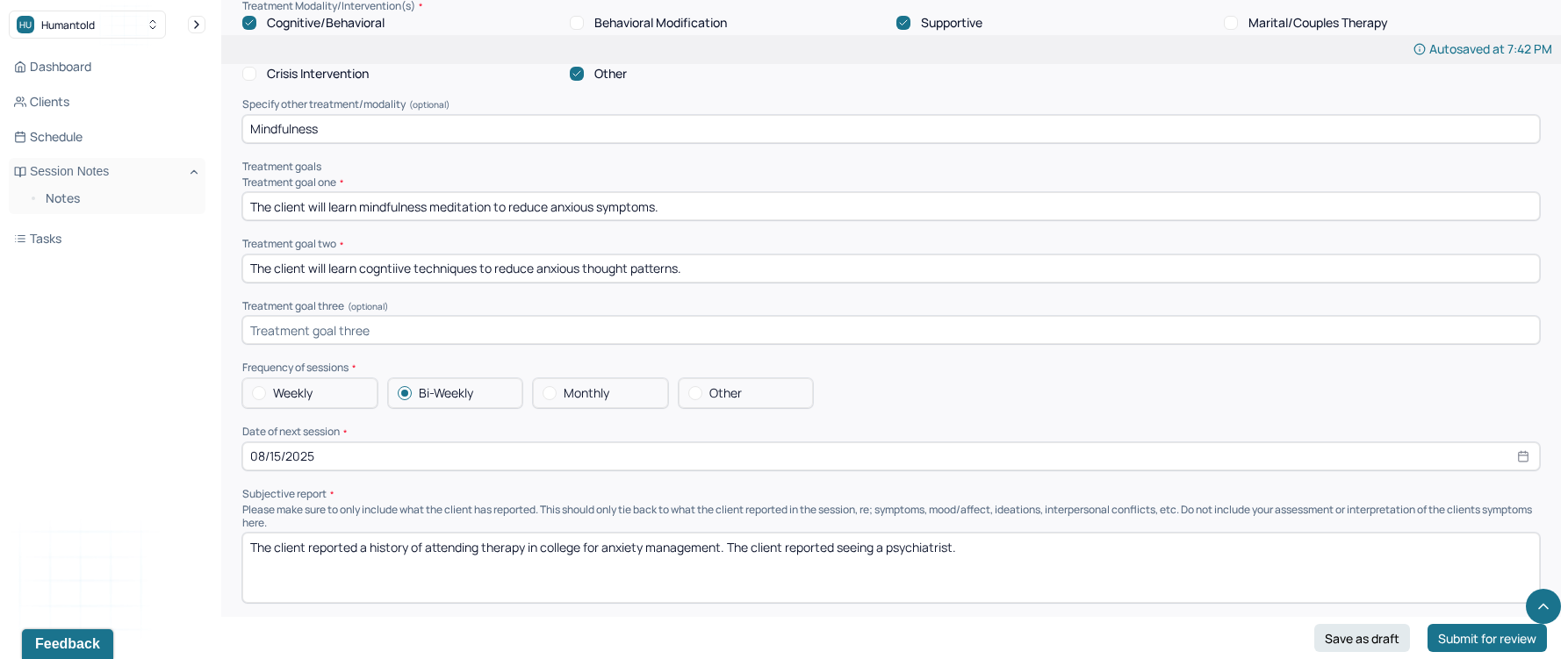 click on "The client will learn mindfulness meditation to reduce anxious symptoms." at bounding box center (891, 206) 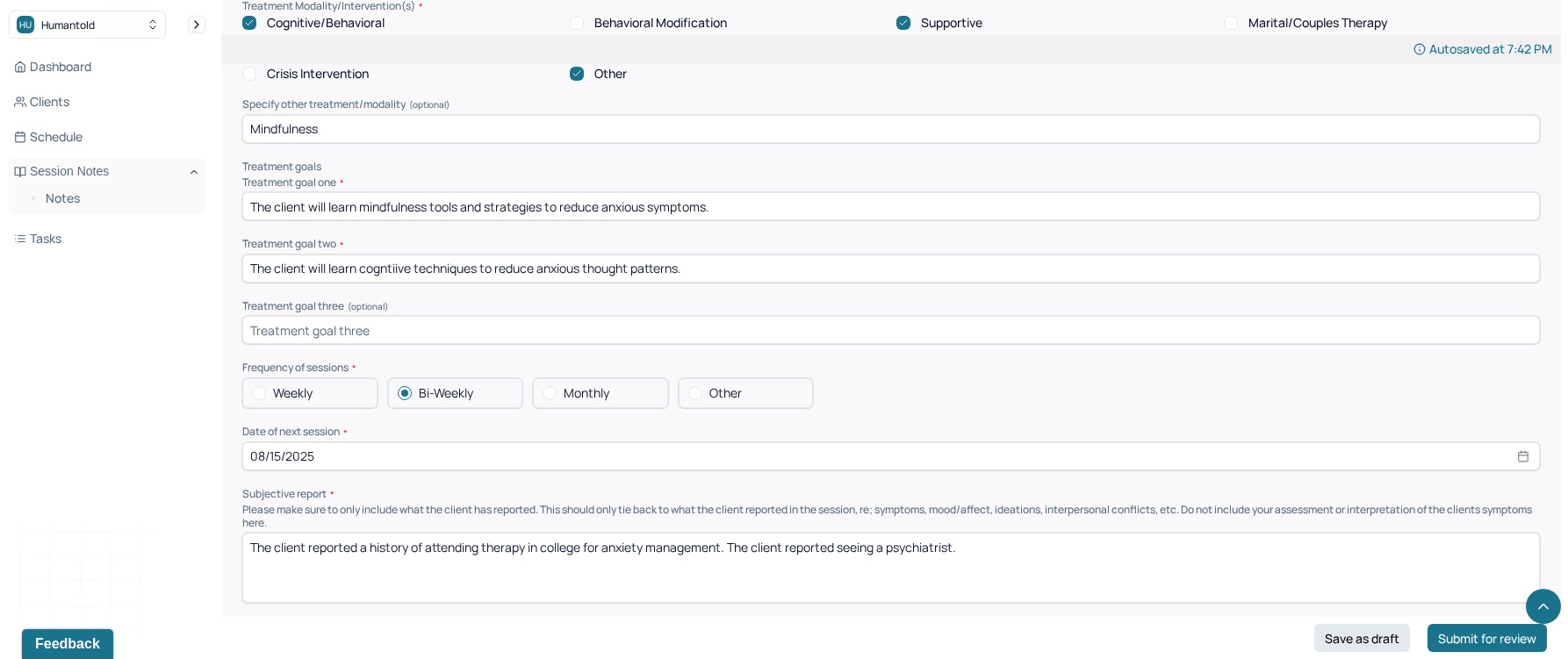 click on "The client will learn mindfulness tools and strategies to reduce anxious symptoms." at bounding box center [891, 206] 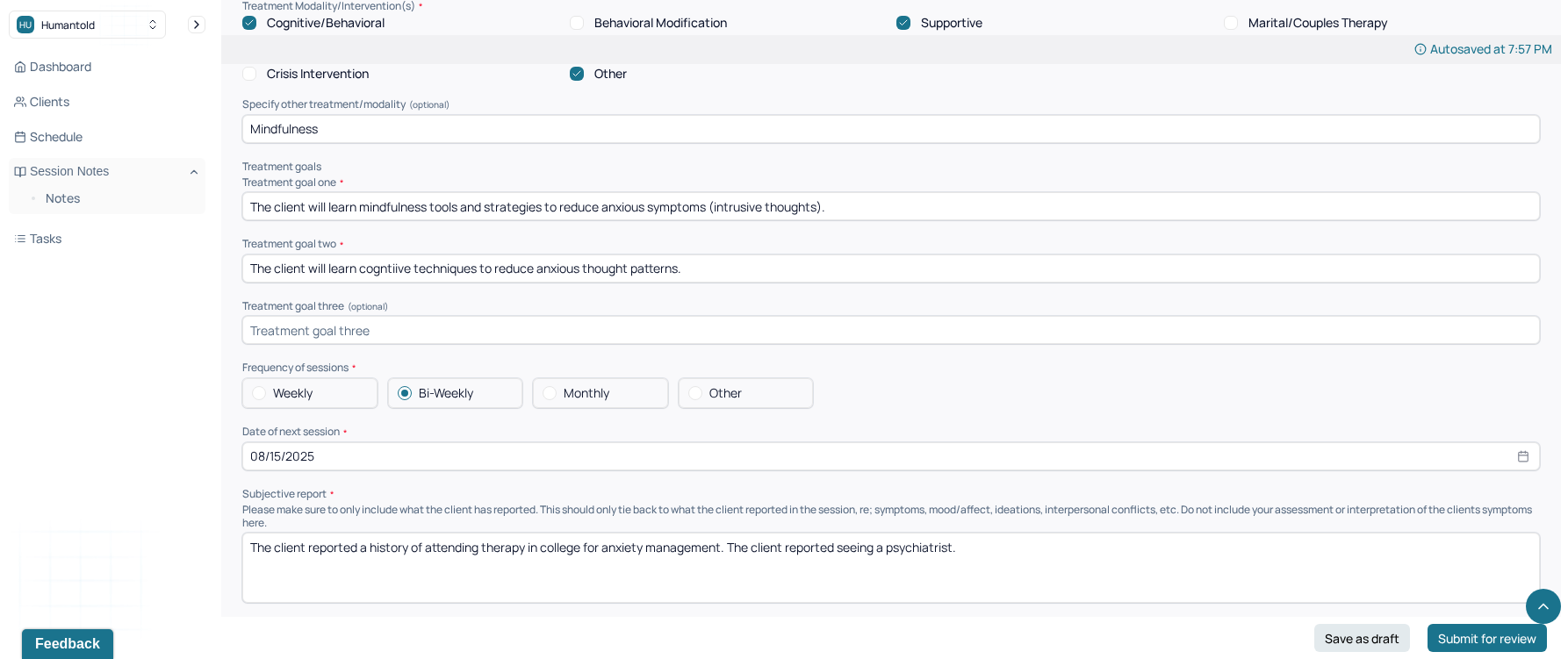 type on "The client will learn mindfulness tools and strategies to reduce anxious symptoms (intrusive thoughts)." 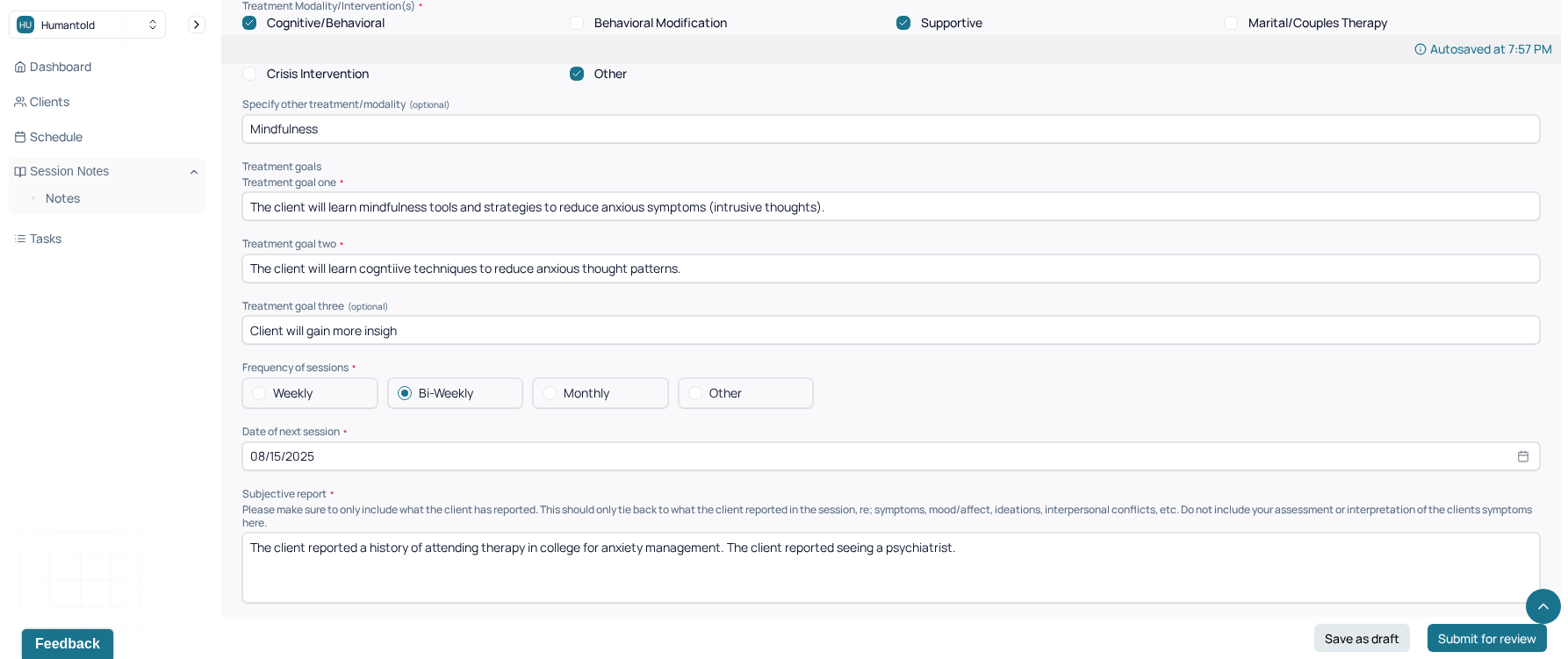 type on "Client will gain more insight" 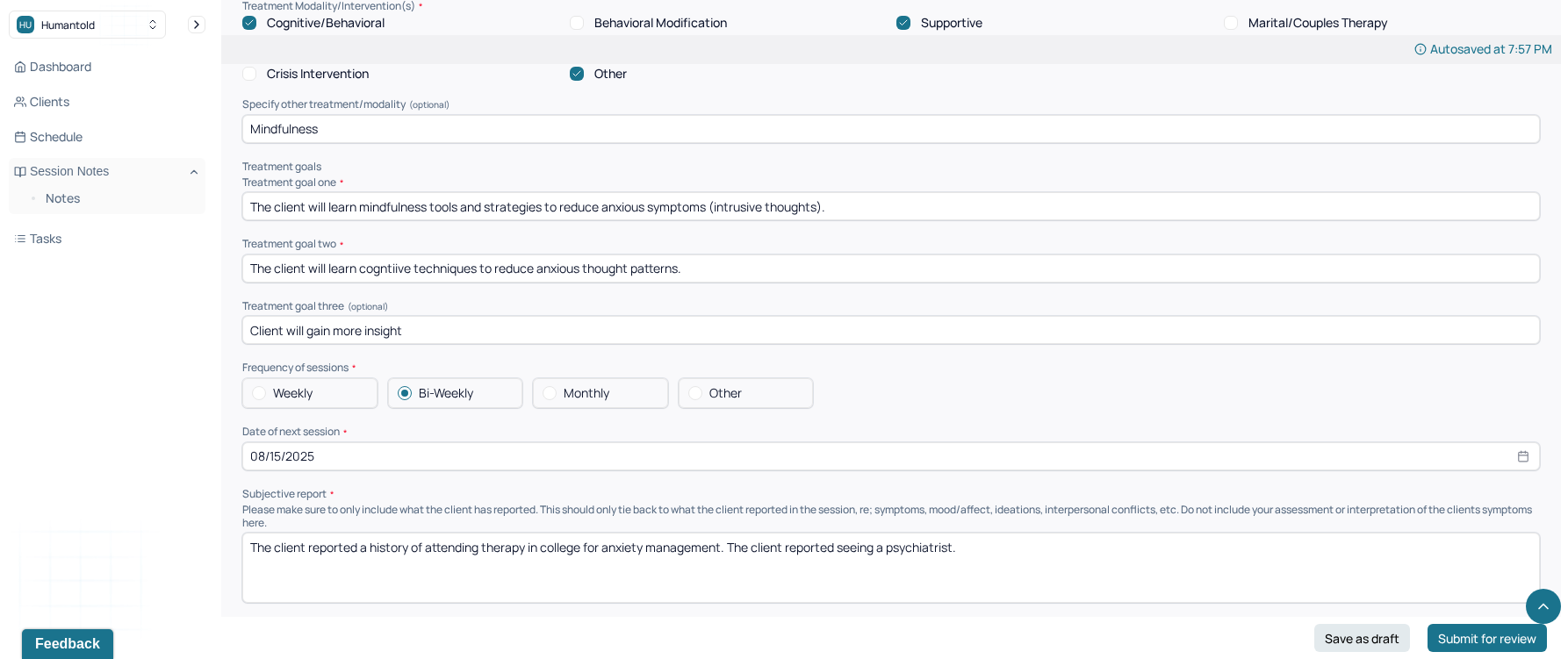 type 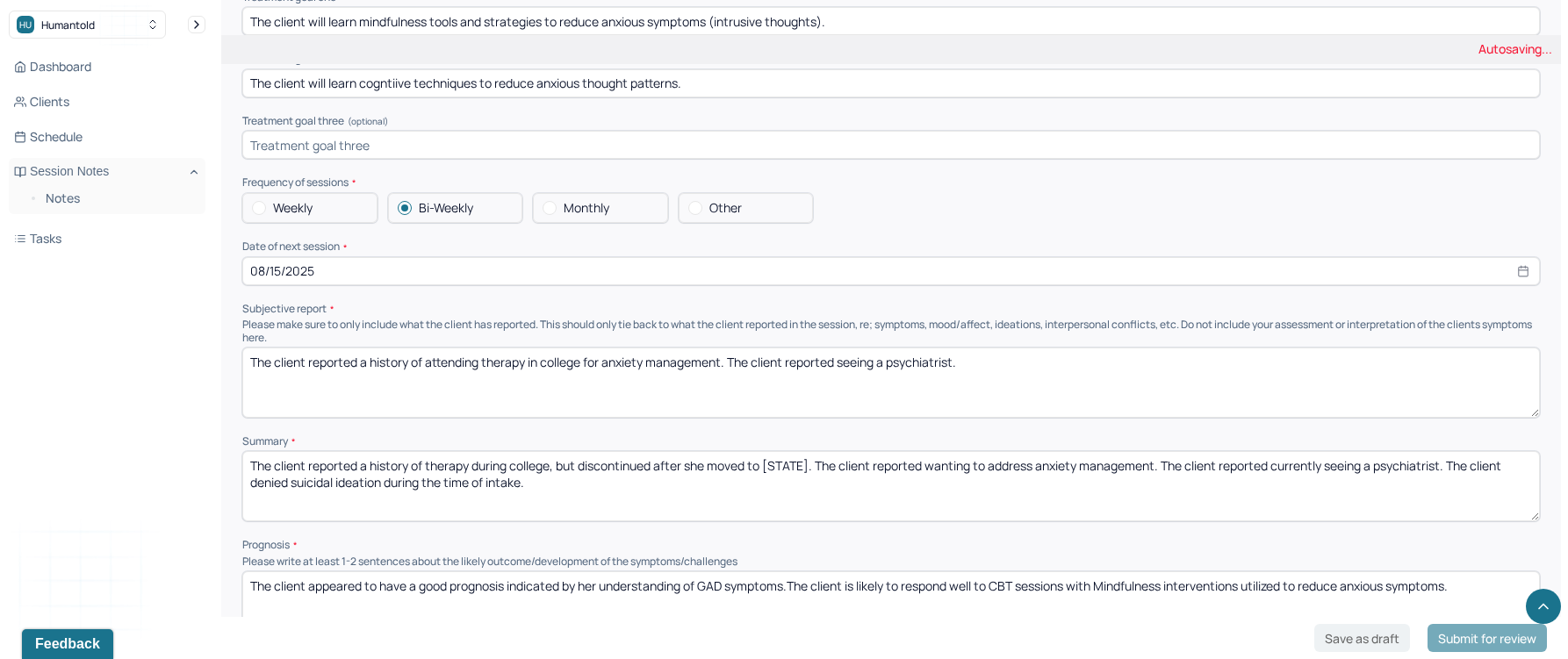 scroll, scrollTop: 6399, scrollLeft: 0, axis: vertical 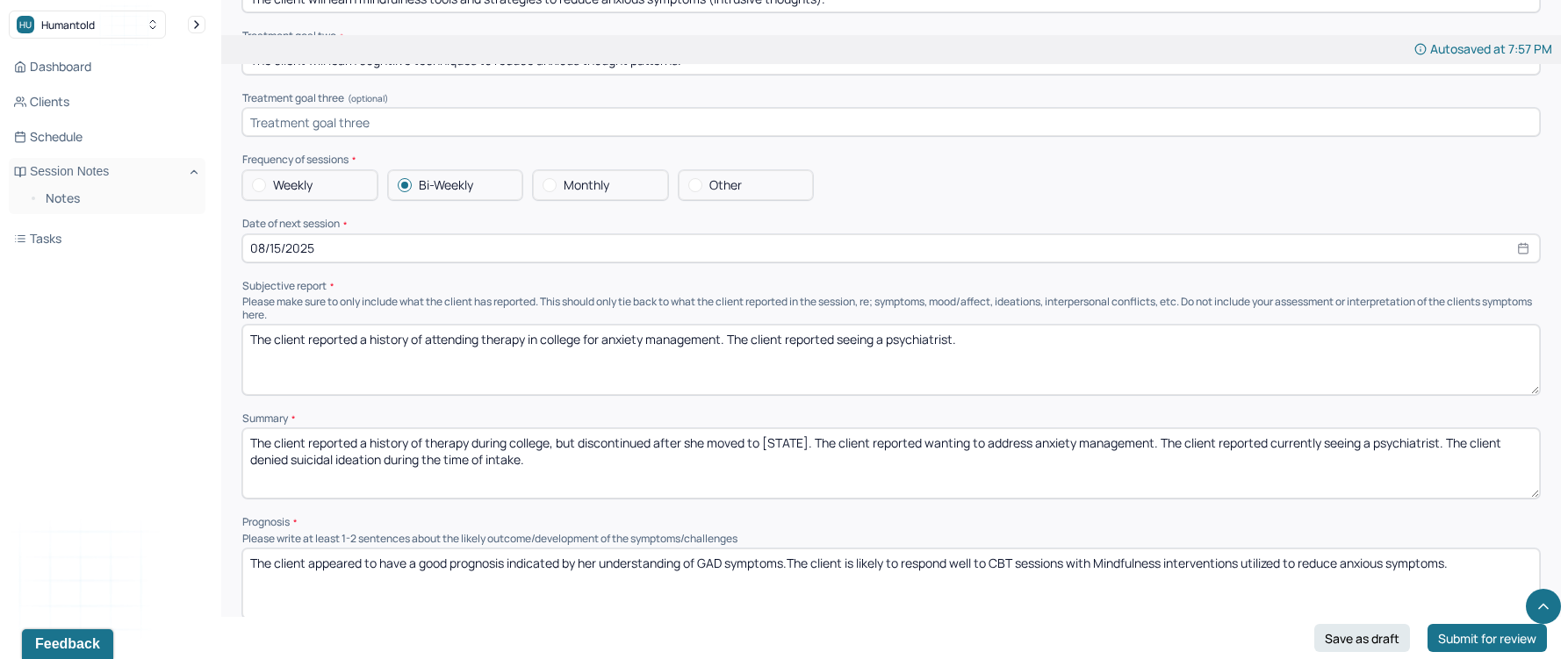 click on "The client reported a history of attending therapy in college for anxiety management. The client reported seeing a psychiatrist." at bounding box center [891, 360] 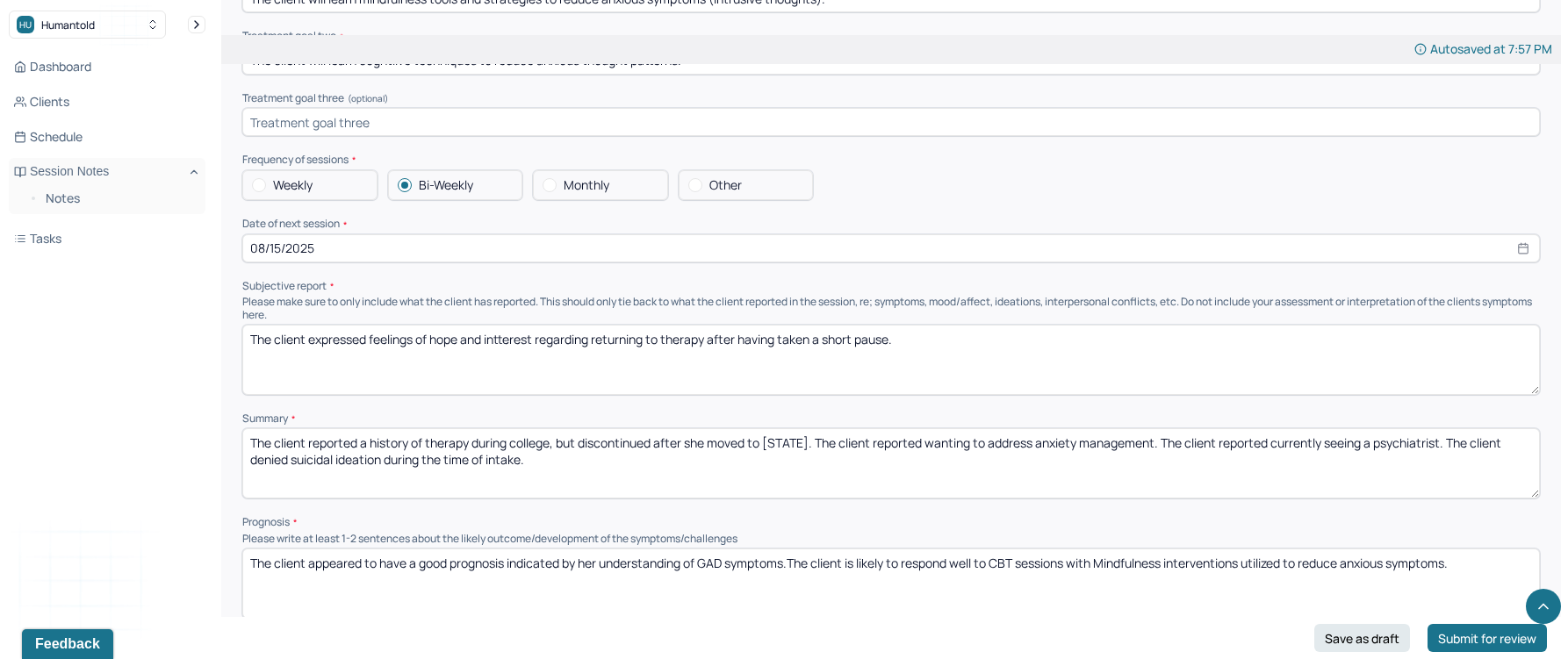 click on "The client expressed feelings of hope and intterest regarding returning to therapy after having taken a short pause." at bounding box center (891, 360) 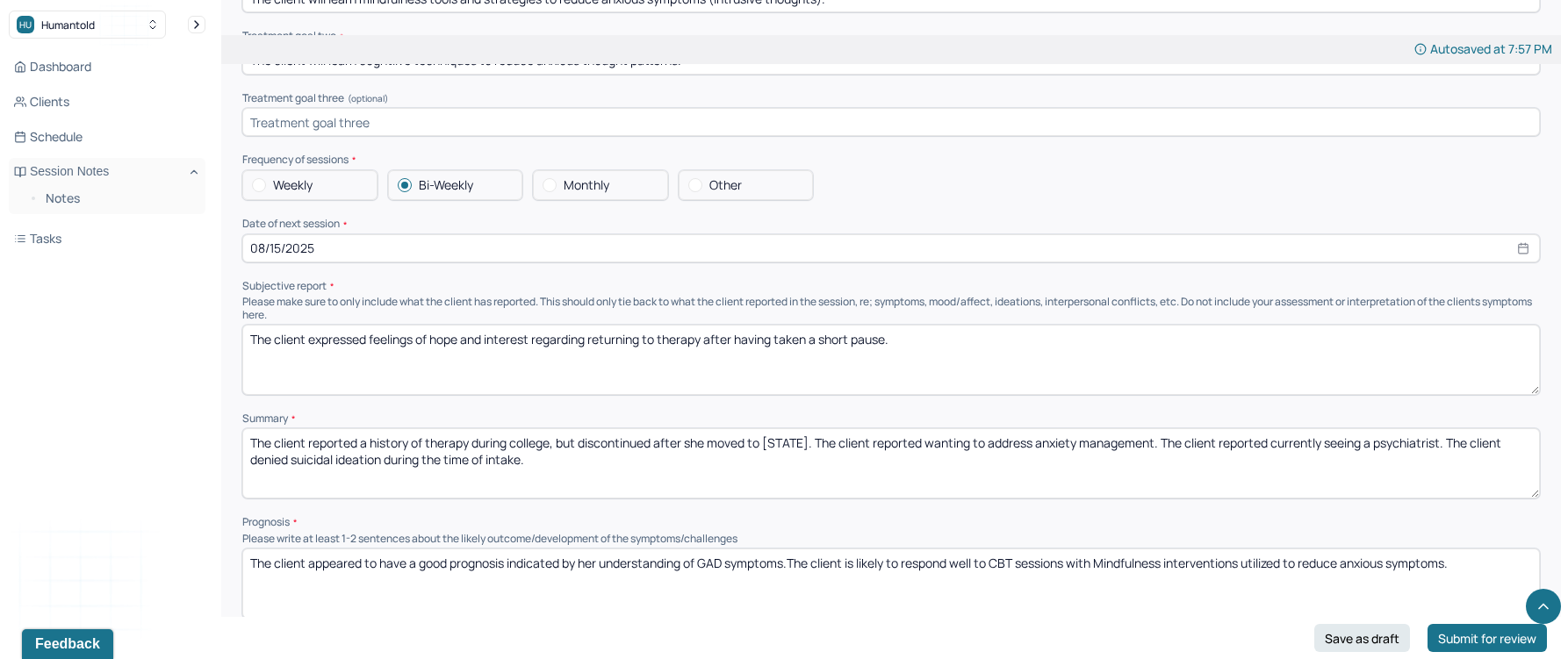 click on "The client expressed feelings of hope and intterest regarding returning to therapy after having taken a short pause." at bounding box center (891, 360) 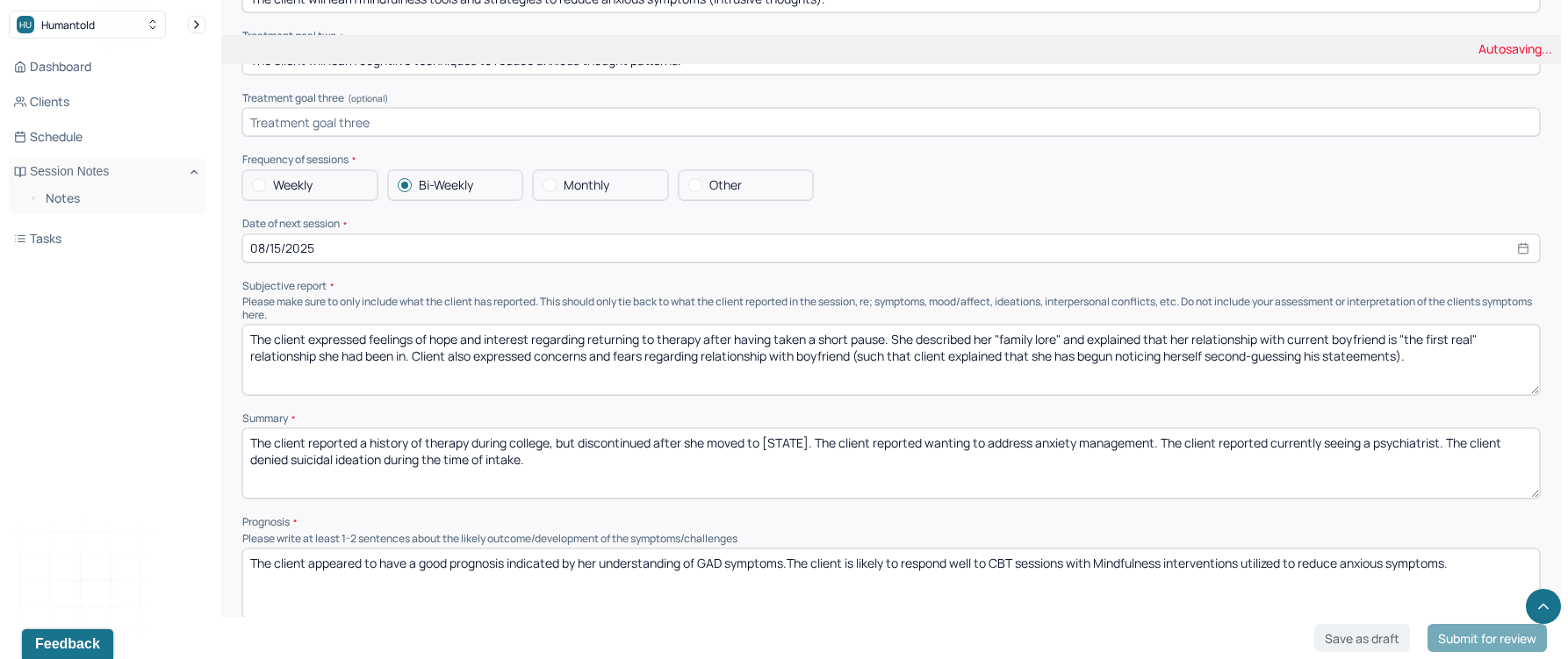click on "The client expressed feelings of hope and interest regarding returning to therapy after having taken a short pause. She described her "family lore" and explained that her relationship with current boyfriend is "the first real" relationship she had been in. Client also expressed concerns and fears regarding relationship with boyfriend (such that client" at bounding box center [891, 360] 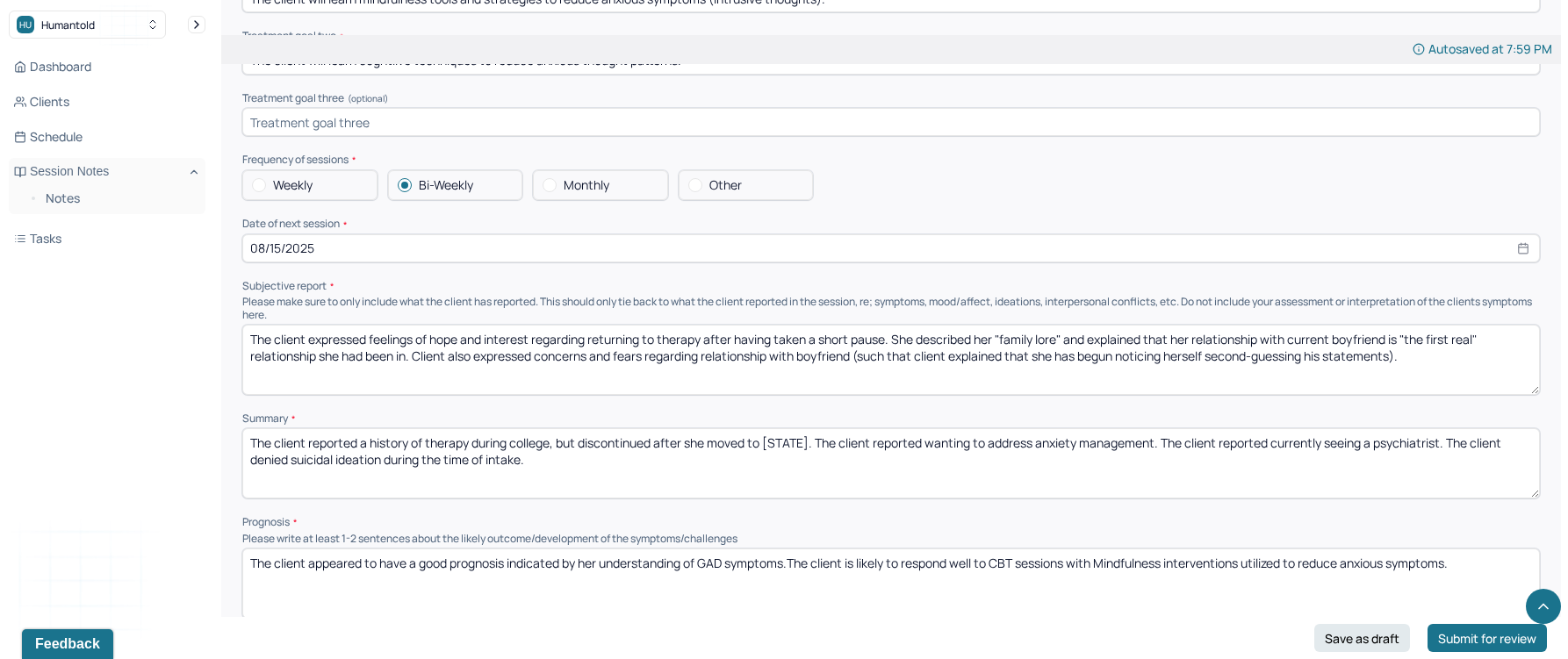 type on "The client expressed feelings of hope and interest regarding returning to therapy after having taken a short pause. She described her "family lore" and explained that her relationship with current boyfriend is "the first real" relationship she had been in. Client also expressed concerns and fears regarding relationship with boyfriend (such that client explained that she has begun noticing herself second-guessing his statements)." 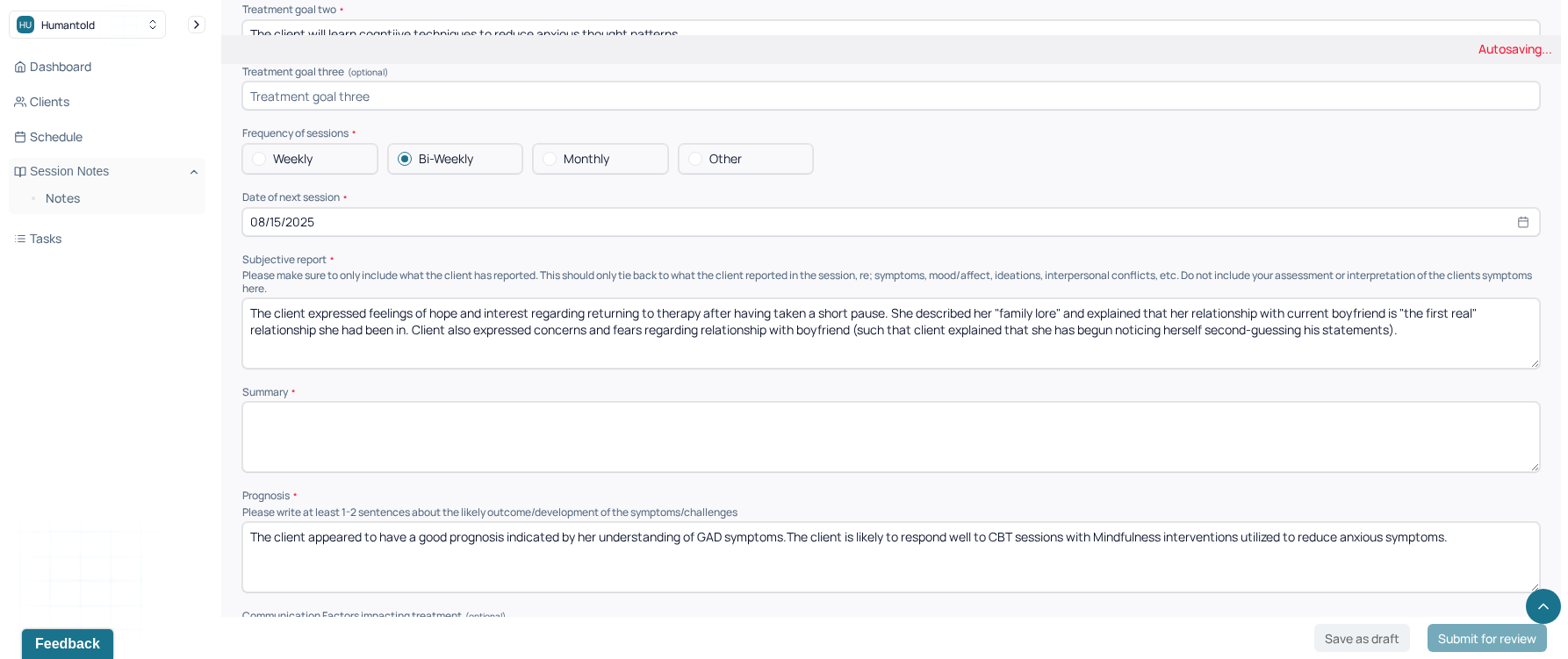 scroll, scrollTop: 6449, scrollLeft: 0, axis: vertical 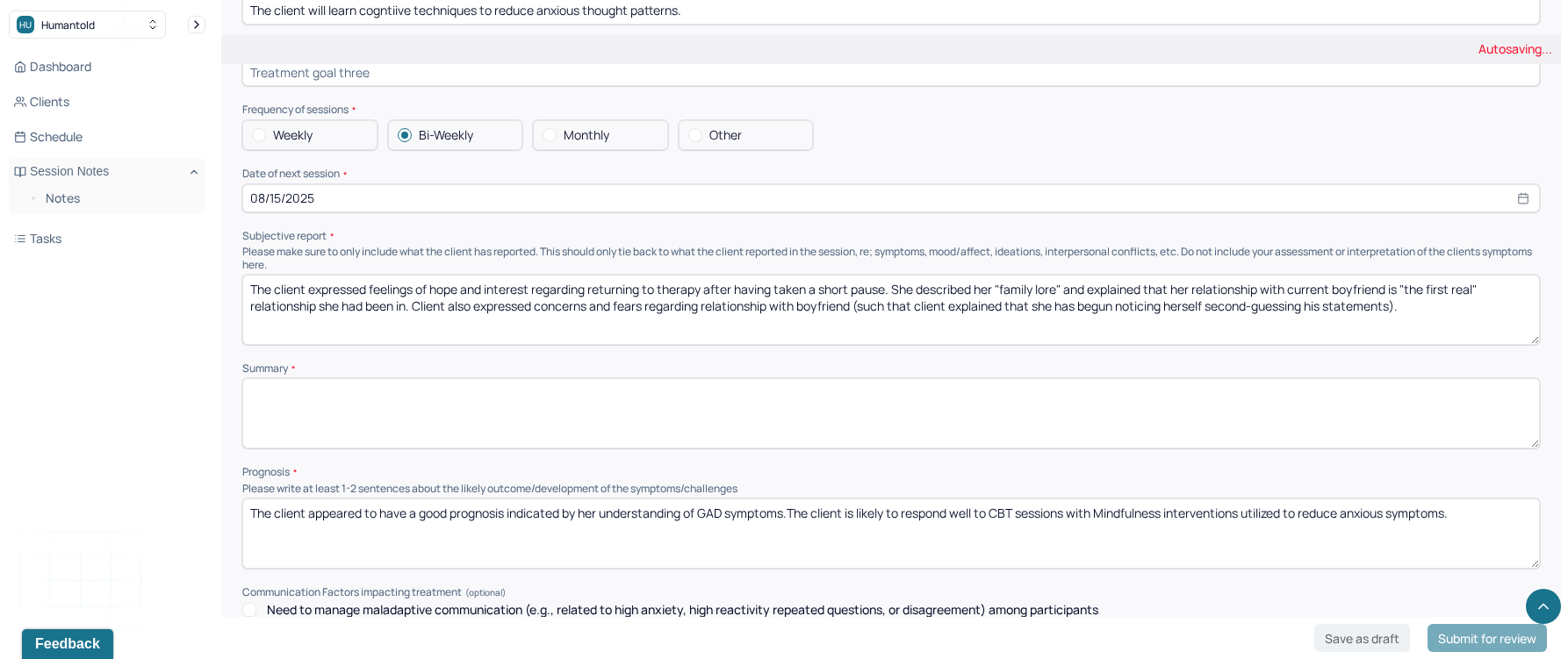 type 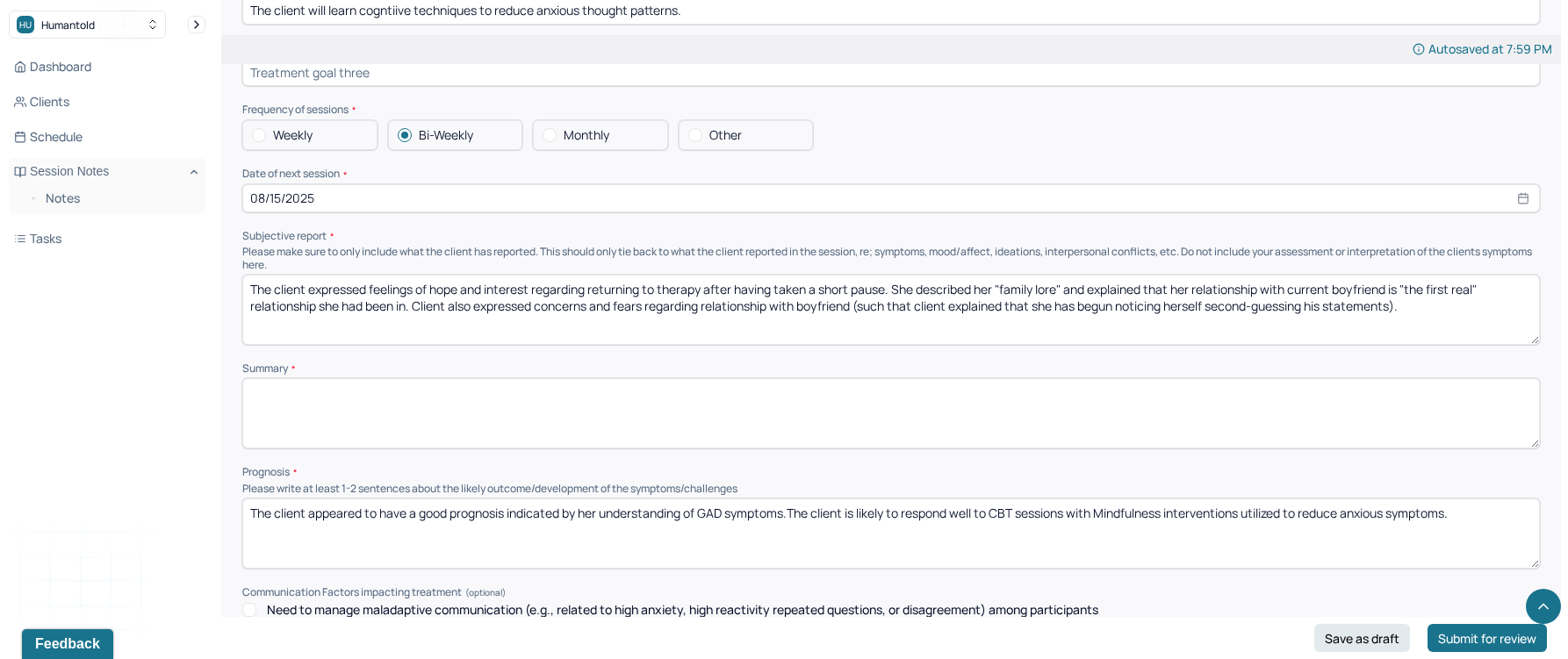click on "The client appeared to have a good prognosis indicated by her understanding of GAD symptoms.The client is likely to respond well to CBT sessions with Mindfulness interventions utilized to reduce anxious symptoms." at bounding box center [891, 534] 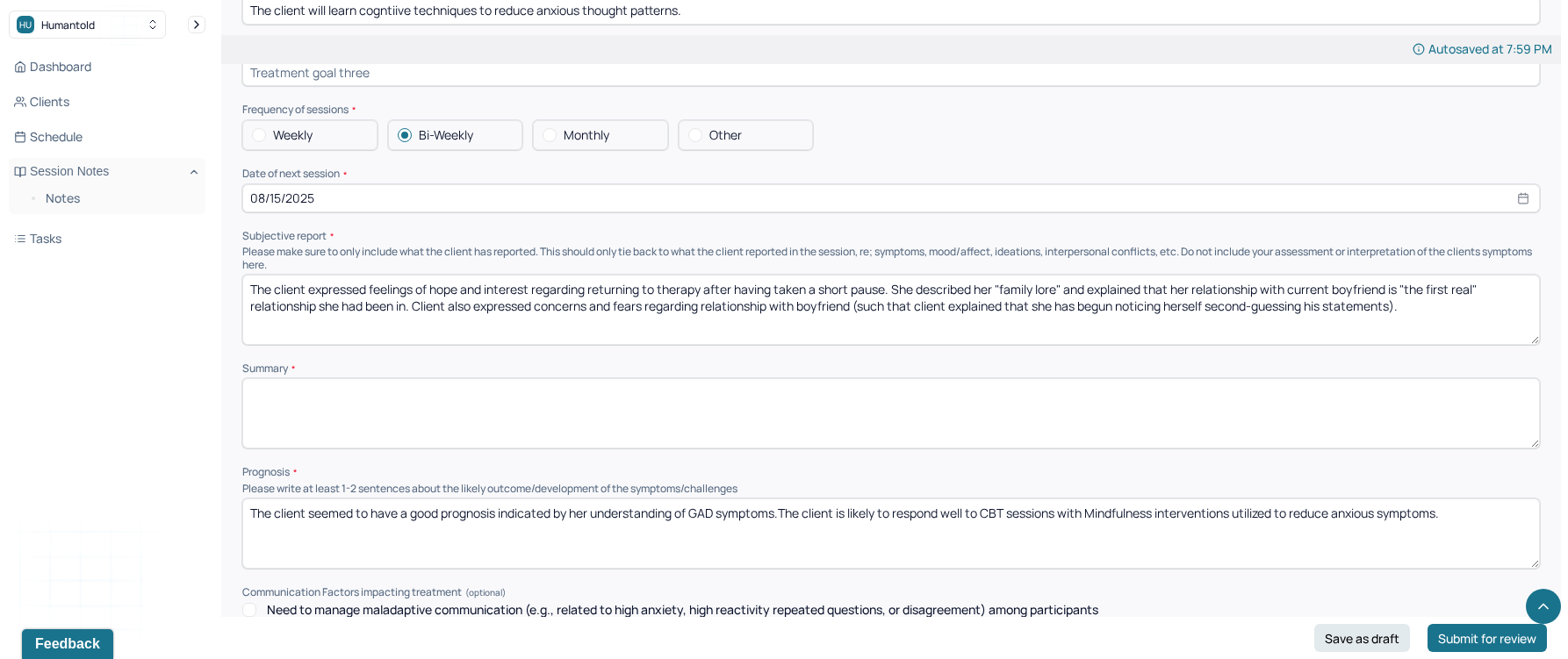 click on "The client seemed to have a good prognosis indicated by her understanding of GAD symptoms.The client is likely to respond well to CBT sessions with Mindfulness interventions utilized to reduce anxious symptoms." at bounding box center (891, 534) 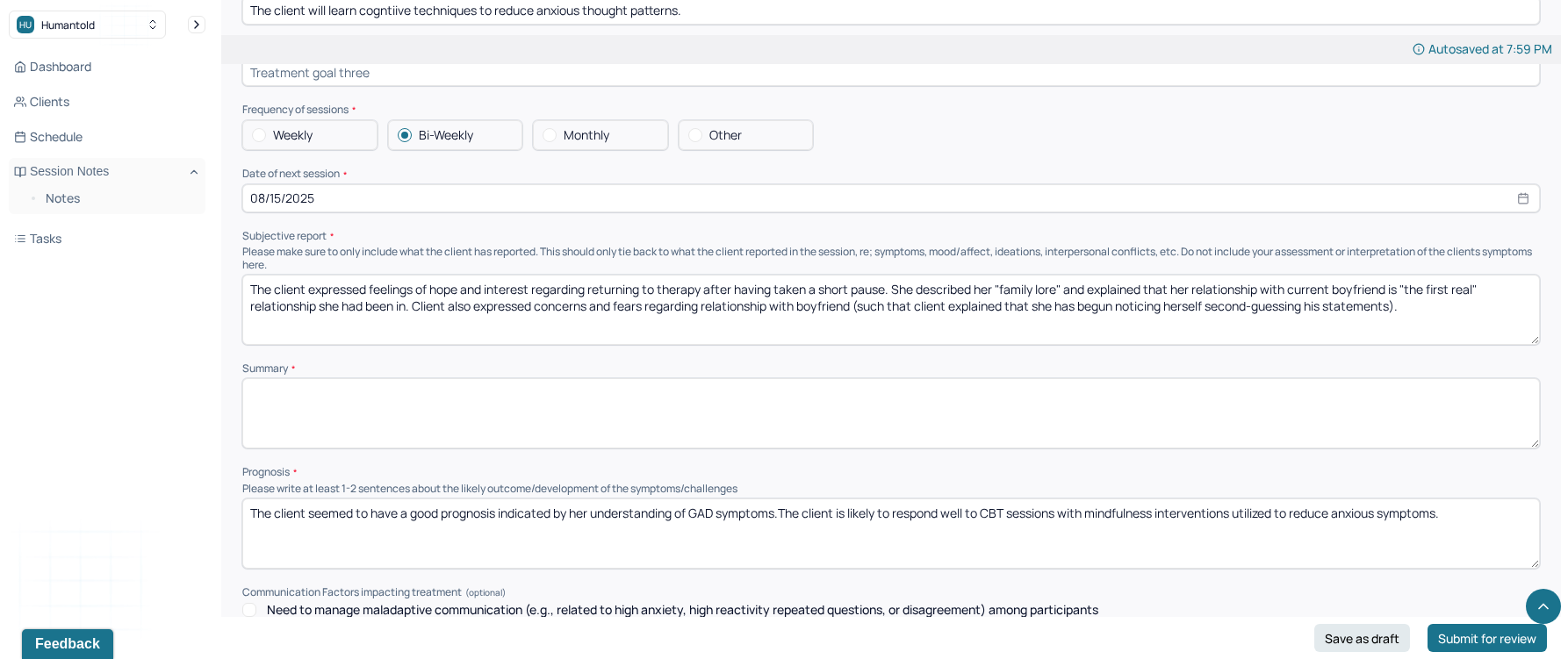 click on "The client seemed to have a good prognosis indicated by her understanding of GAD symptoms.The client is likely to respond well to CBT sessions with mindfulness interventions utilized to reduce anxious symptoms." at bounding box center [891, 534] 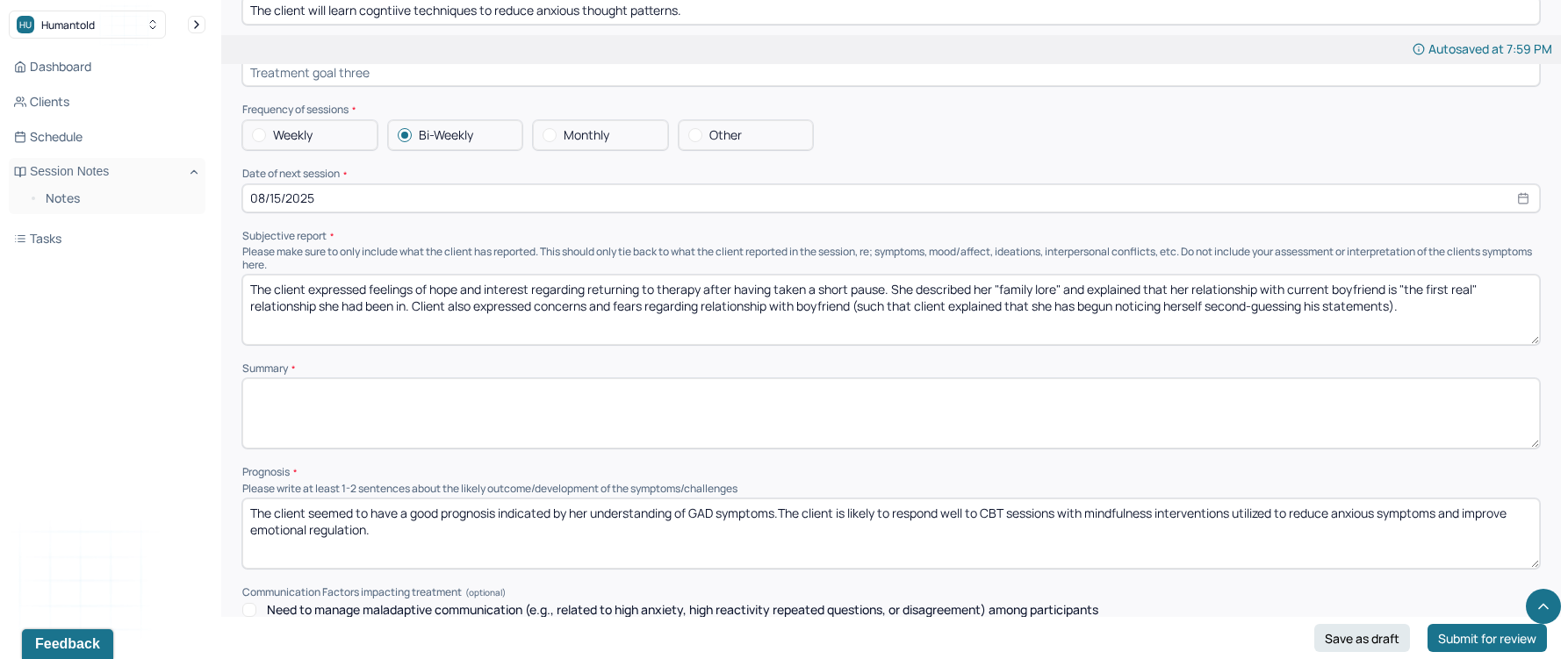 click on "The client seemed to have a good prognosis indicated by her understanding of GAD symptoms.The client is likely to respond well to CBT sessions with mindfulness interventions utilized to reduce anxious symptoms and" at bounding box center (891, 534) 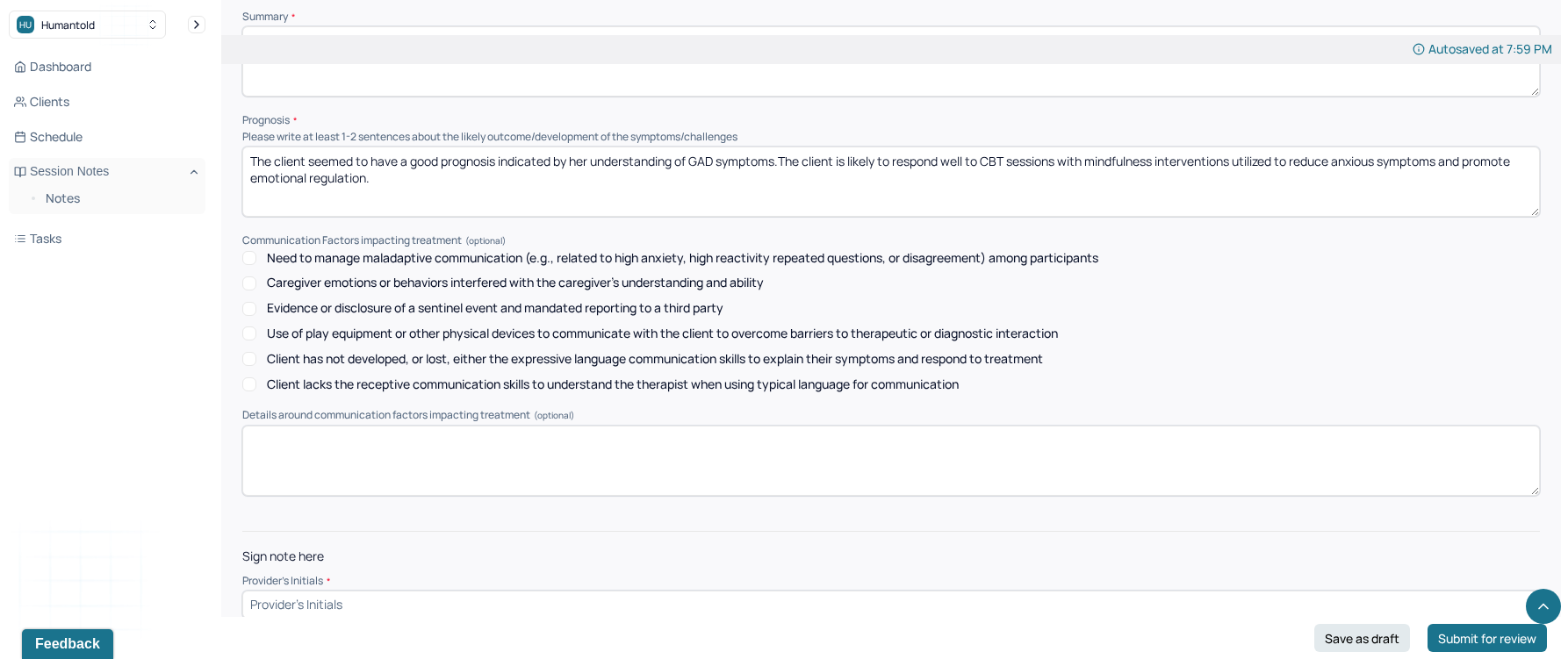 scroll, scrollTop: 6801, scrollLeft: 0, axis: vertical 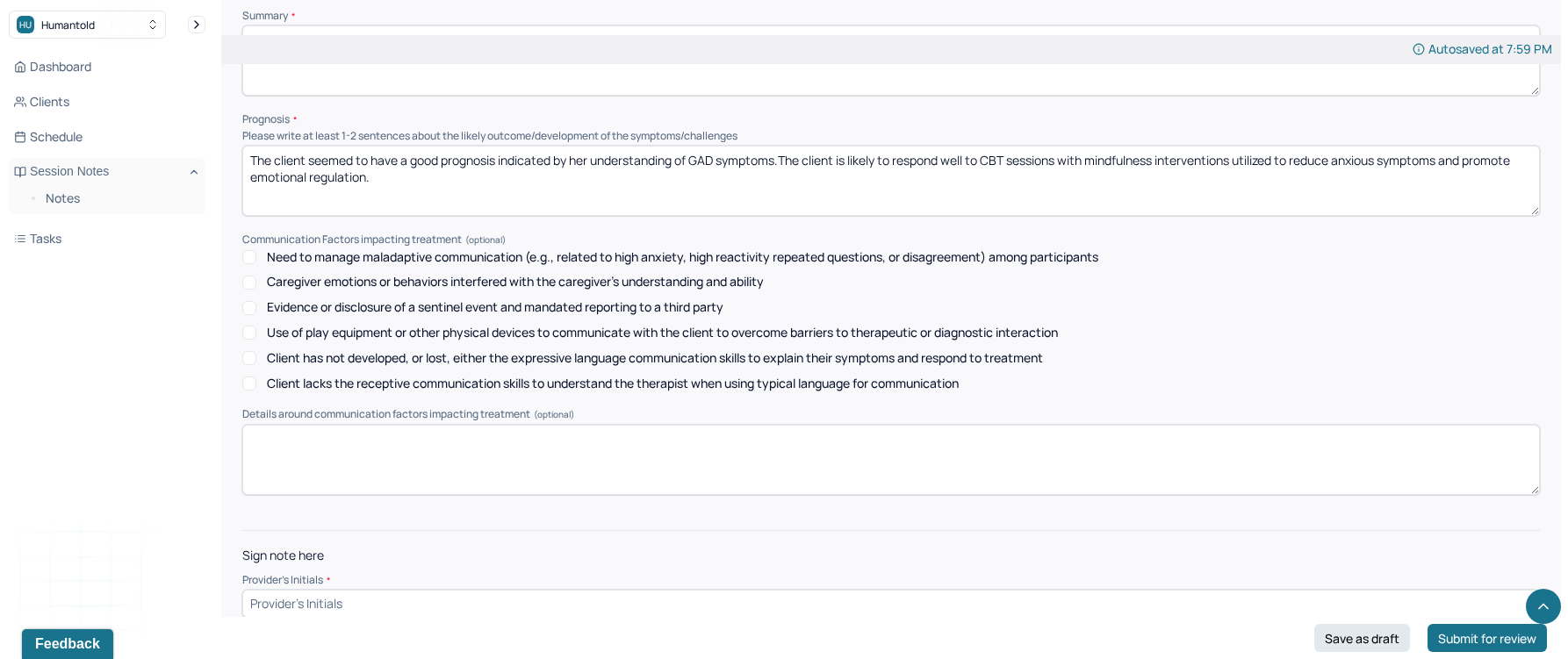 type on "The client seemed to have a good prognosis indicated by her understanding of GAD symptoms.The client is likely to respond well to CBT sessions with mindfulness interventions utilized to reduce anxious symptoms and promote emotional regulation." 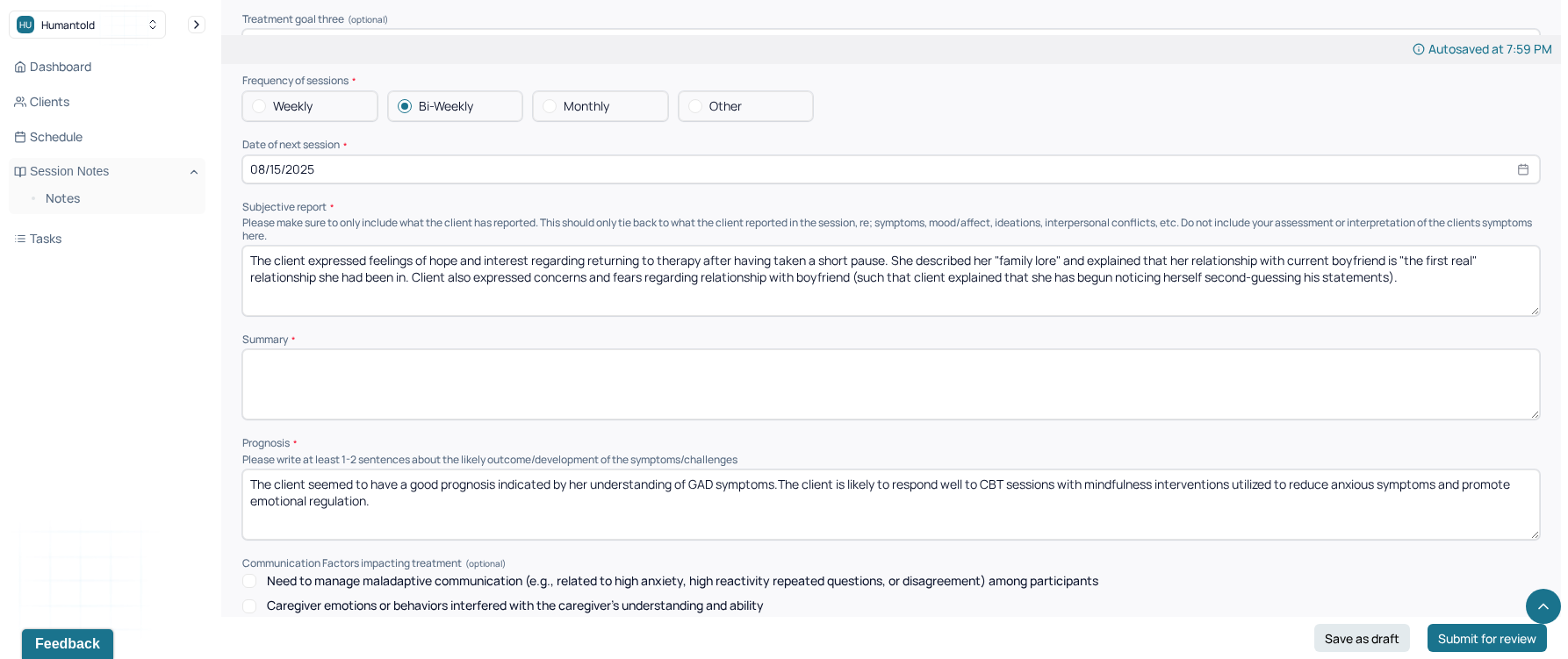 scroll, scrollTop: 6701, scrollLeft: 0, axis: vertical 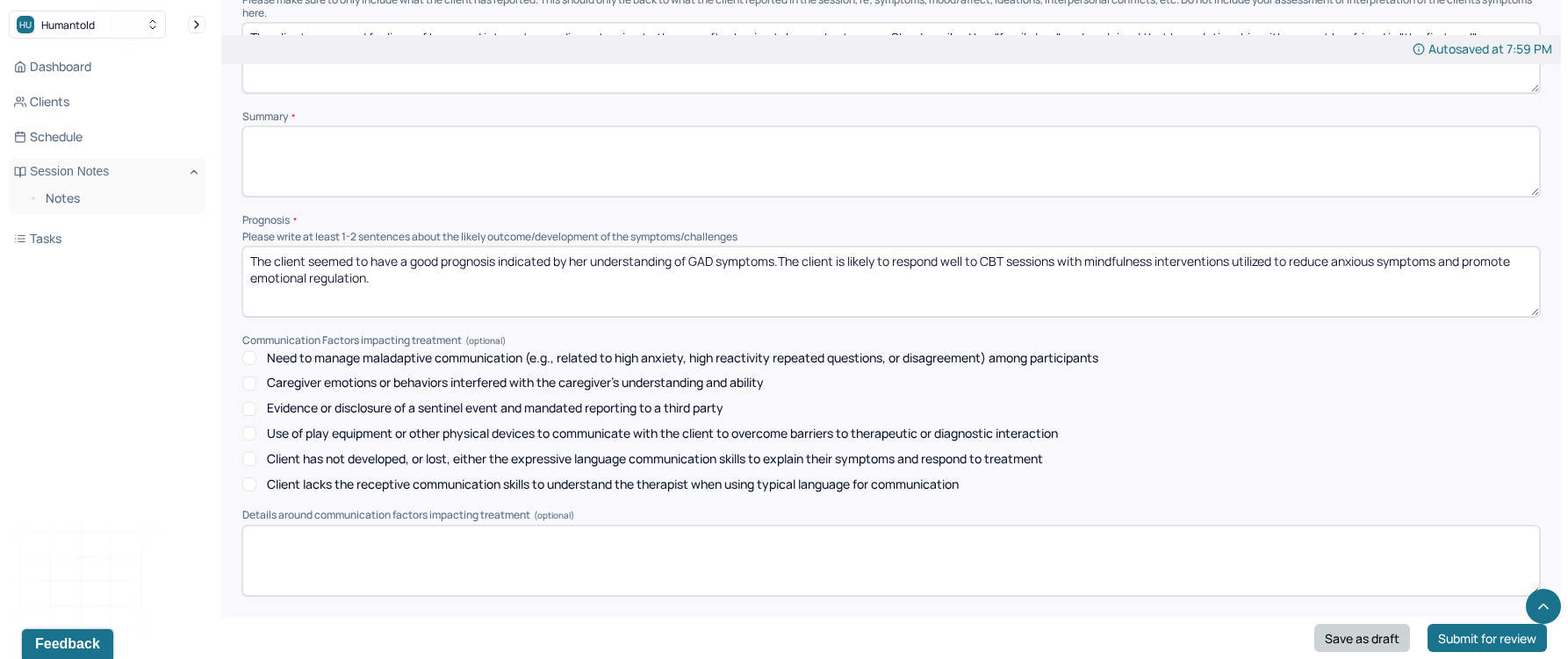 type on "E. D." 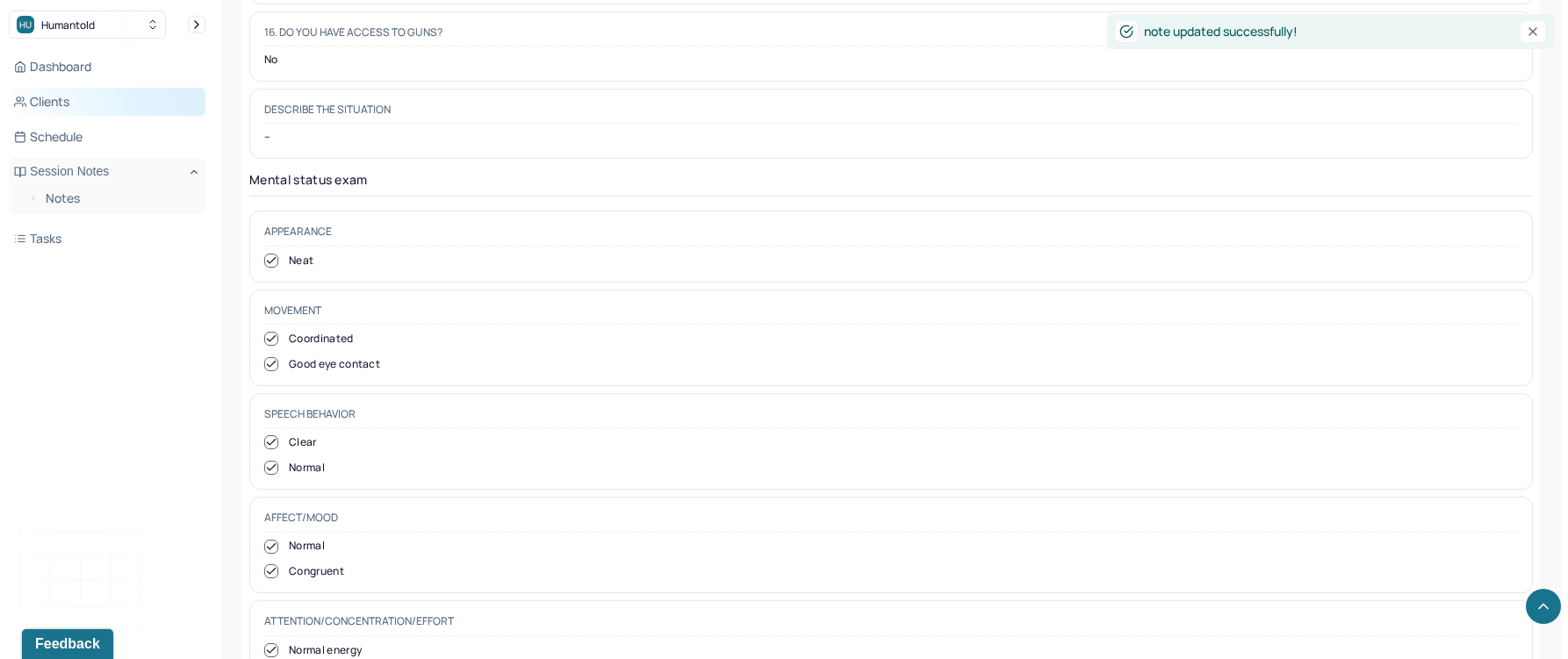 click on "Clients" at bounding box center (107, 102) 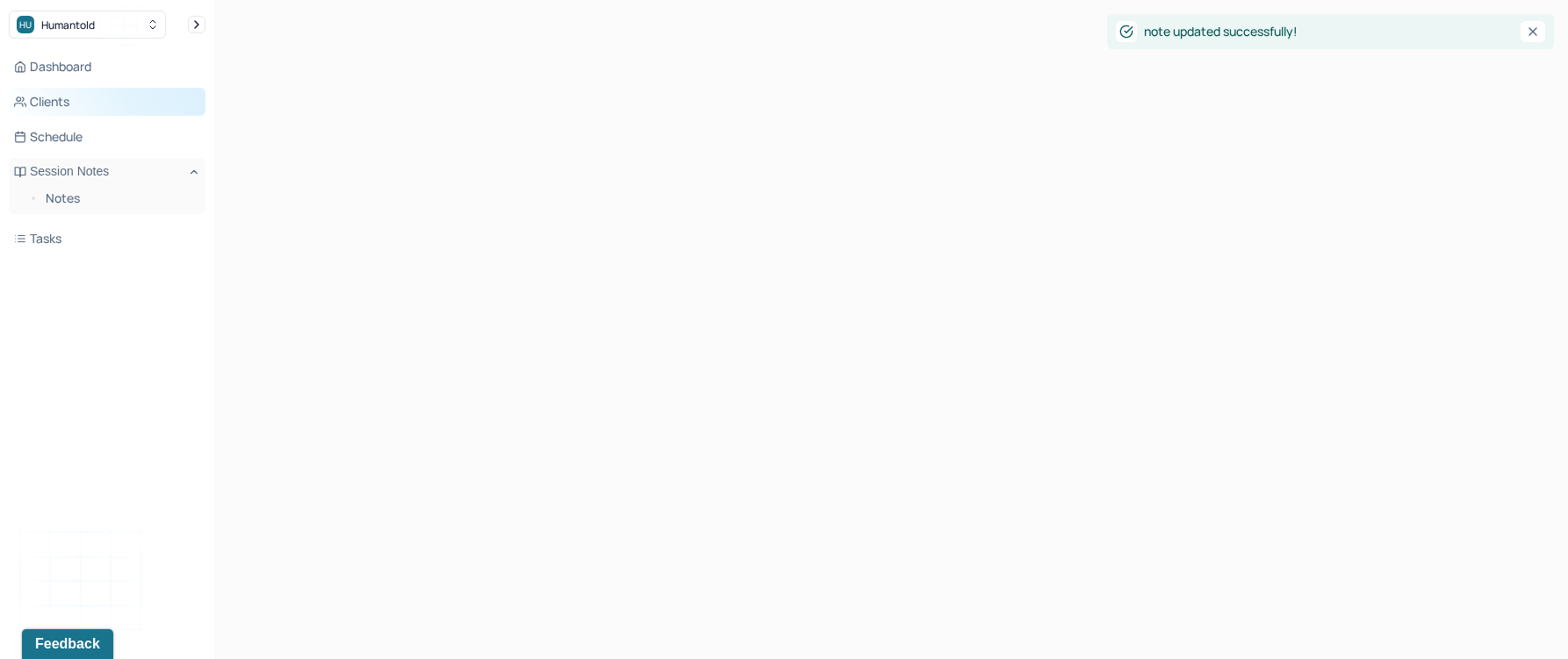 scroll, scrollTop: 0, scrollLeft: 0, axis: both 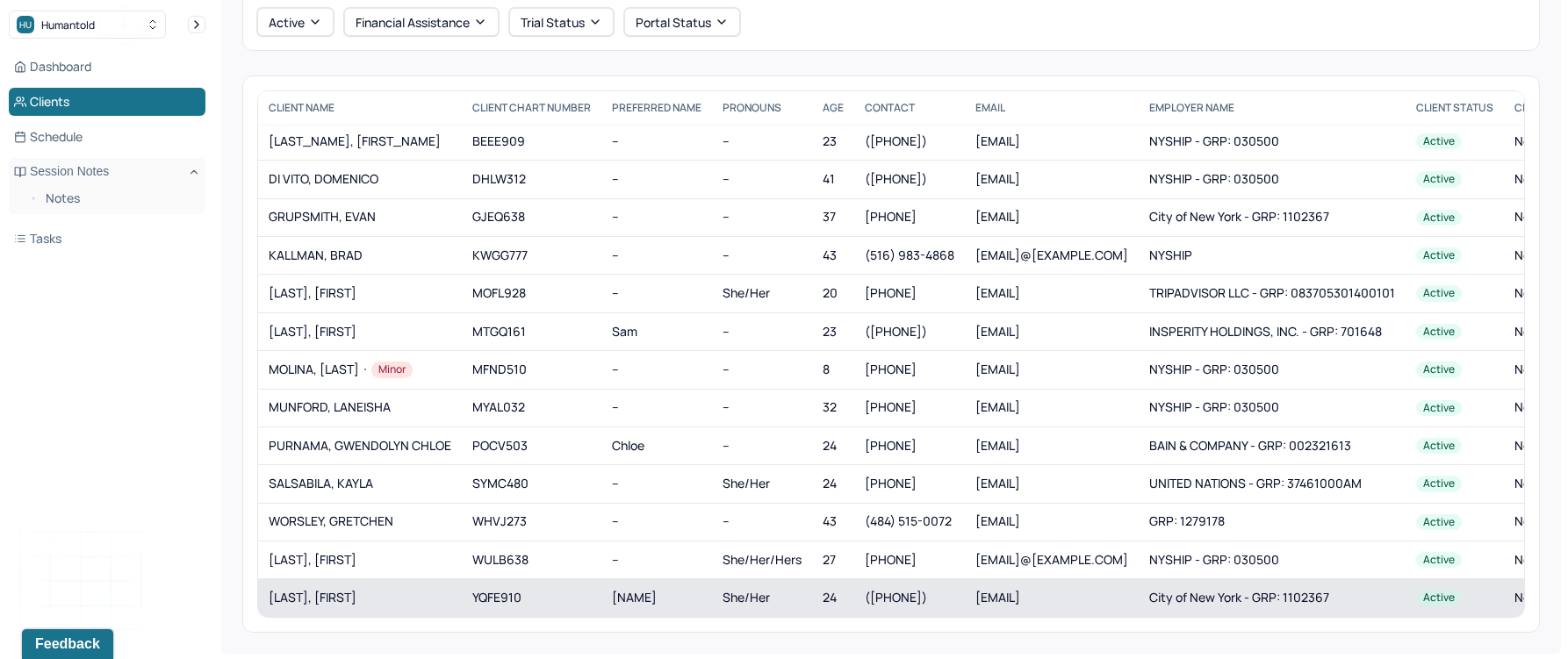 click on "[LAST], [FIRST]" at bounding box center [360, 598] 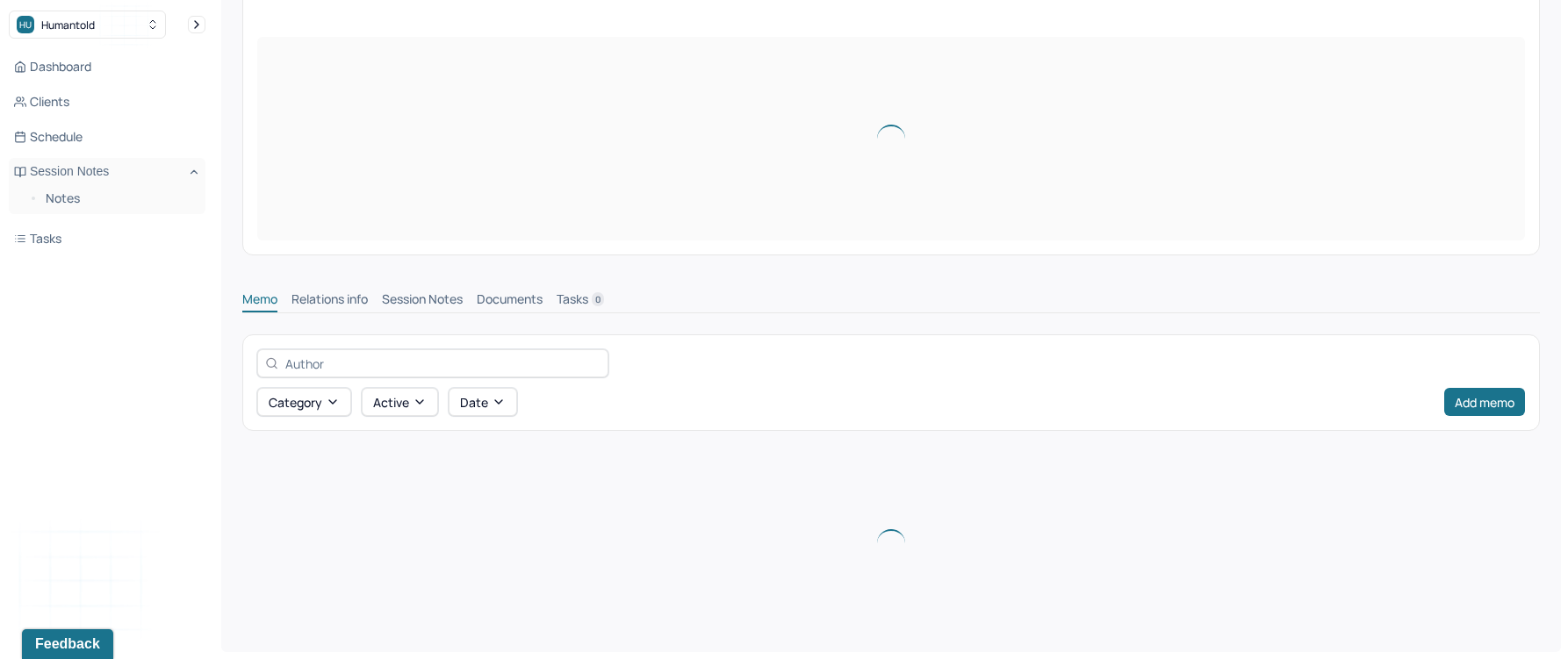 scroll, scrollTop: 0, scrollLeft: 0, axis: both 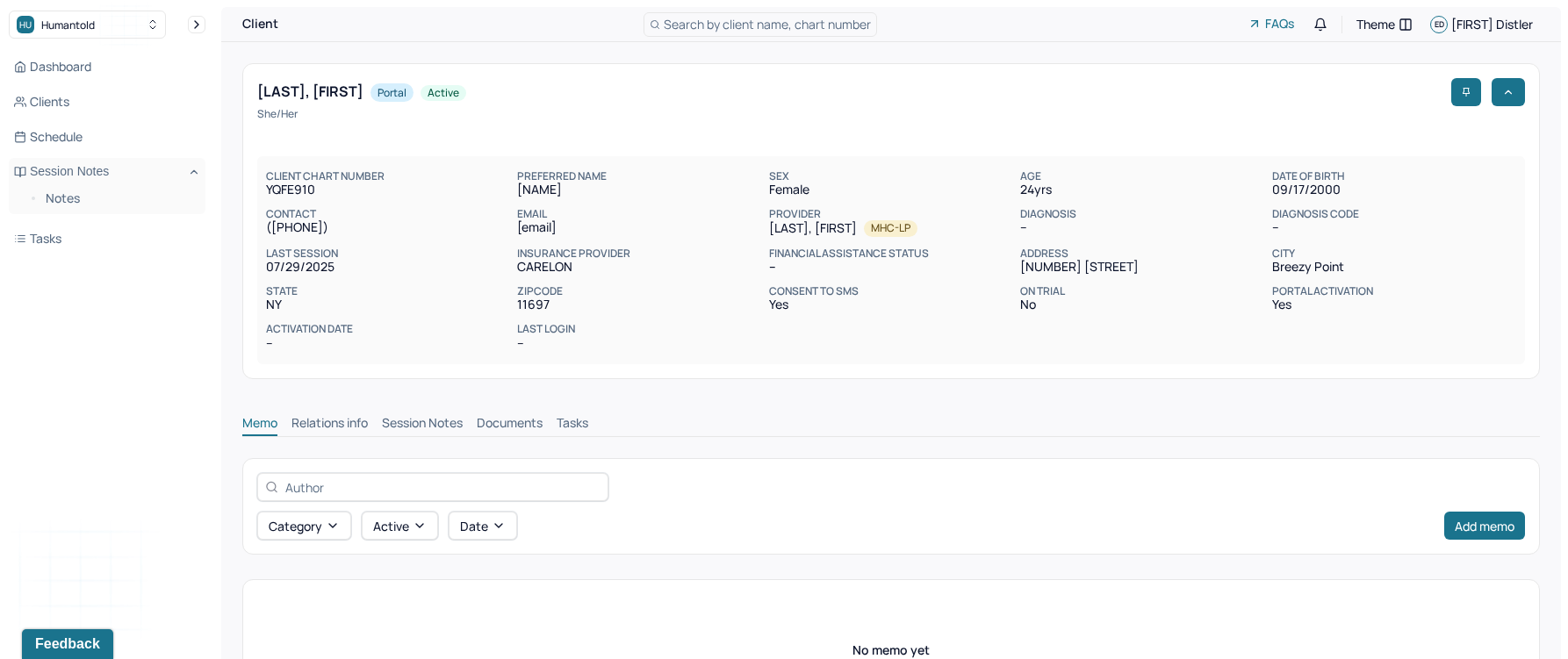click on "Session Notes" at bounding box center (422, 425) 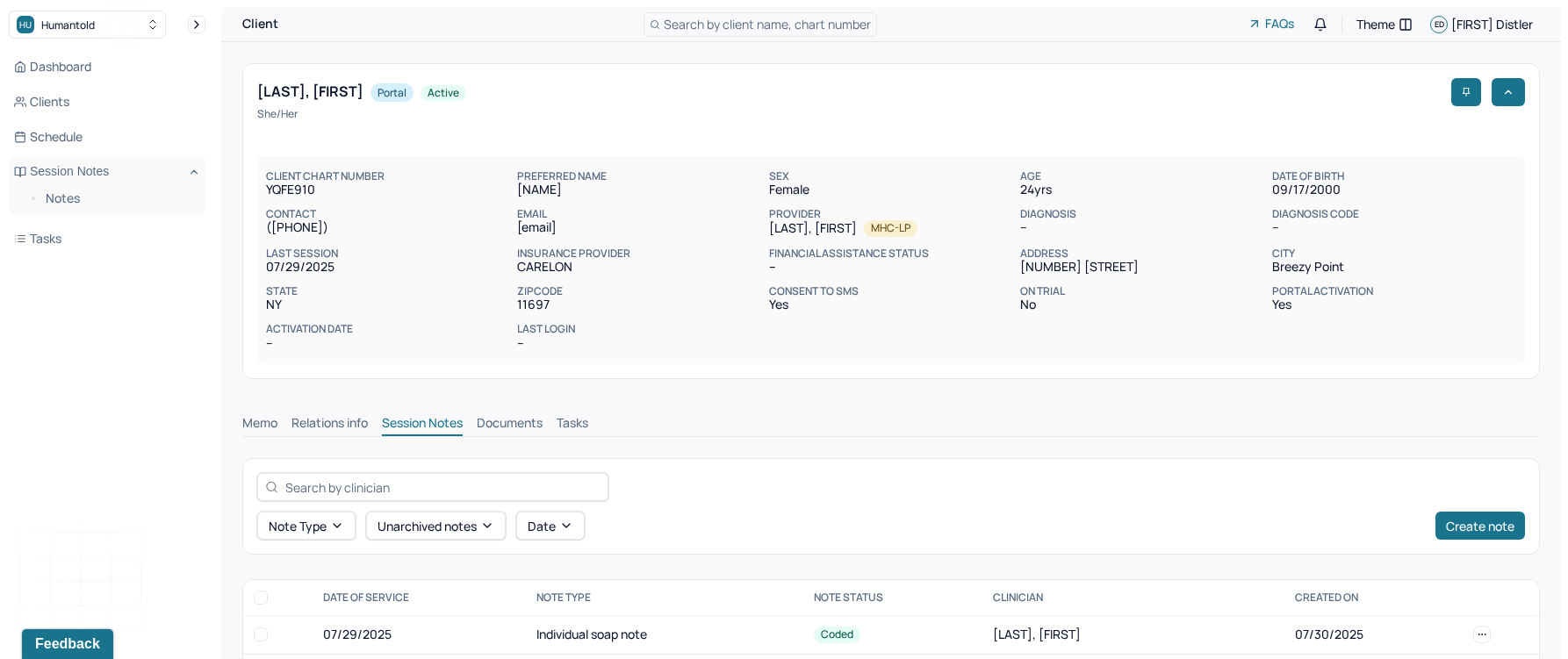 scroll, scrollTop: 140, scrollLeft: 0, axis: vertical 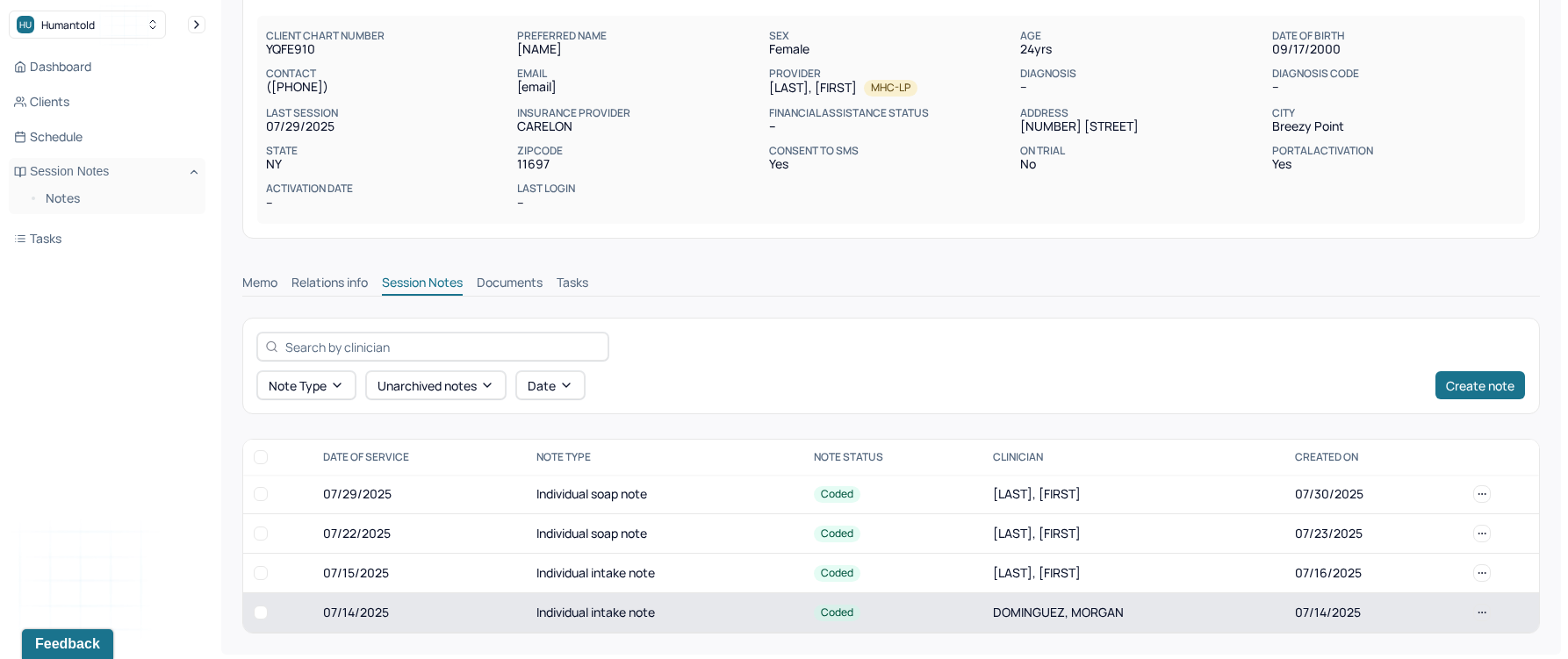 click on "Individual intake note" at bounding box center [665, 612] 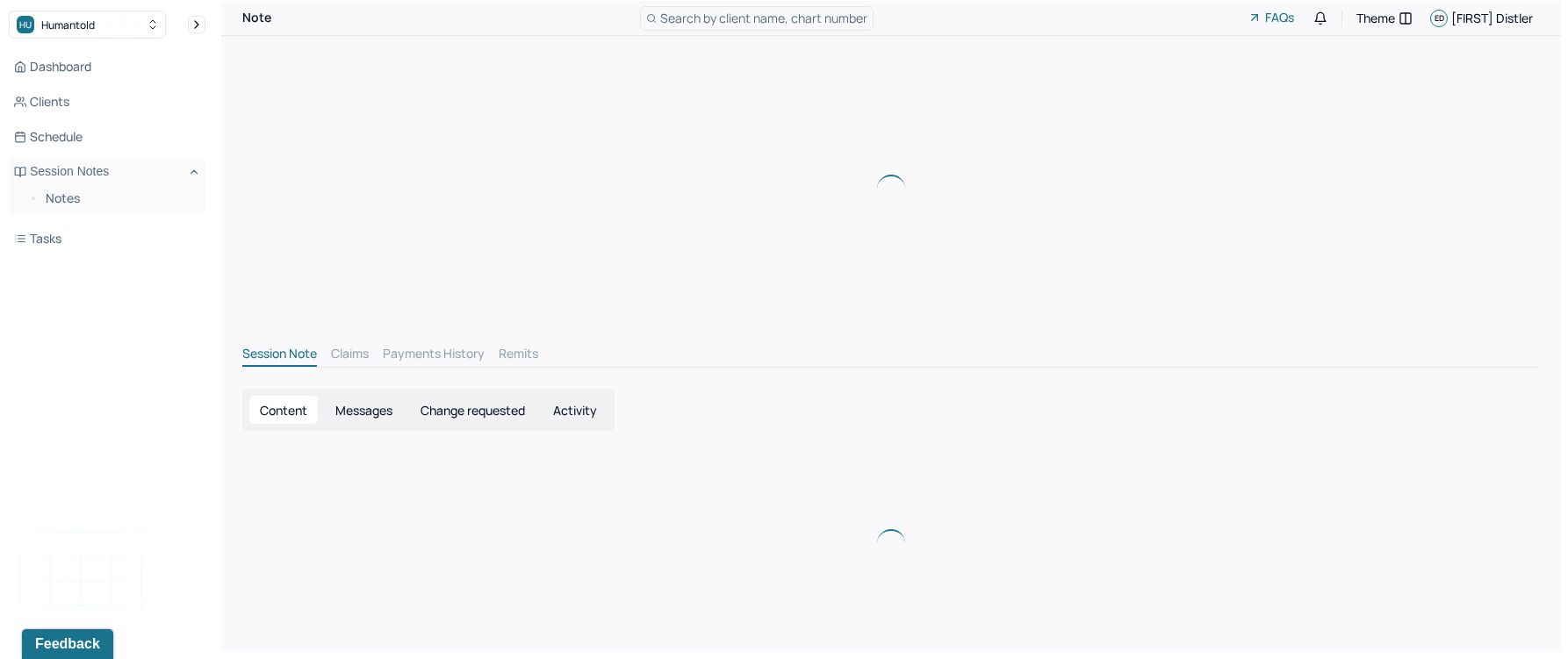 scroll, scrollTop: 140, scrollLeft: 0, axis: vertical 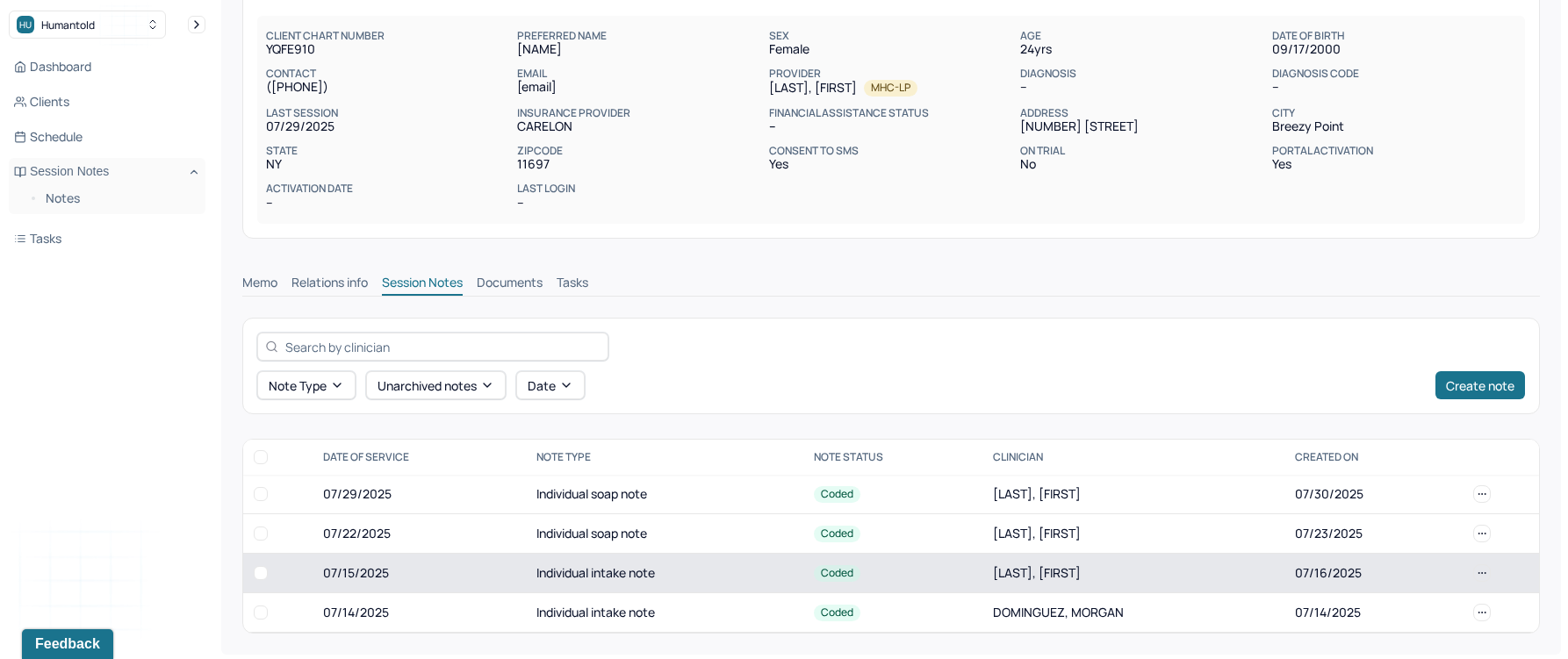 click on "Individual intake note" at bounding box center (665, 573) 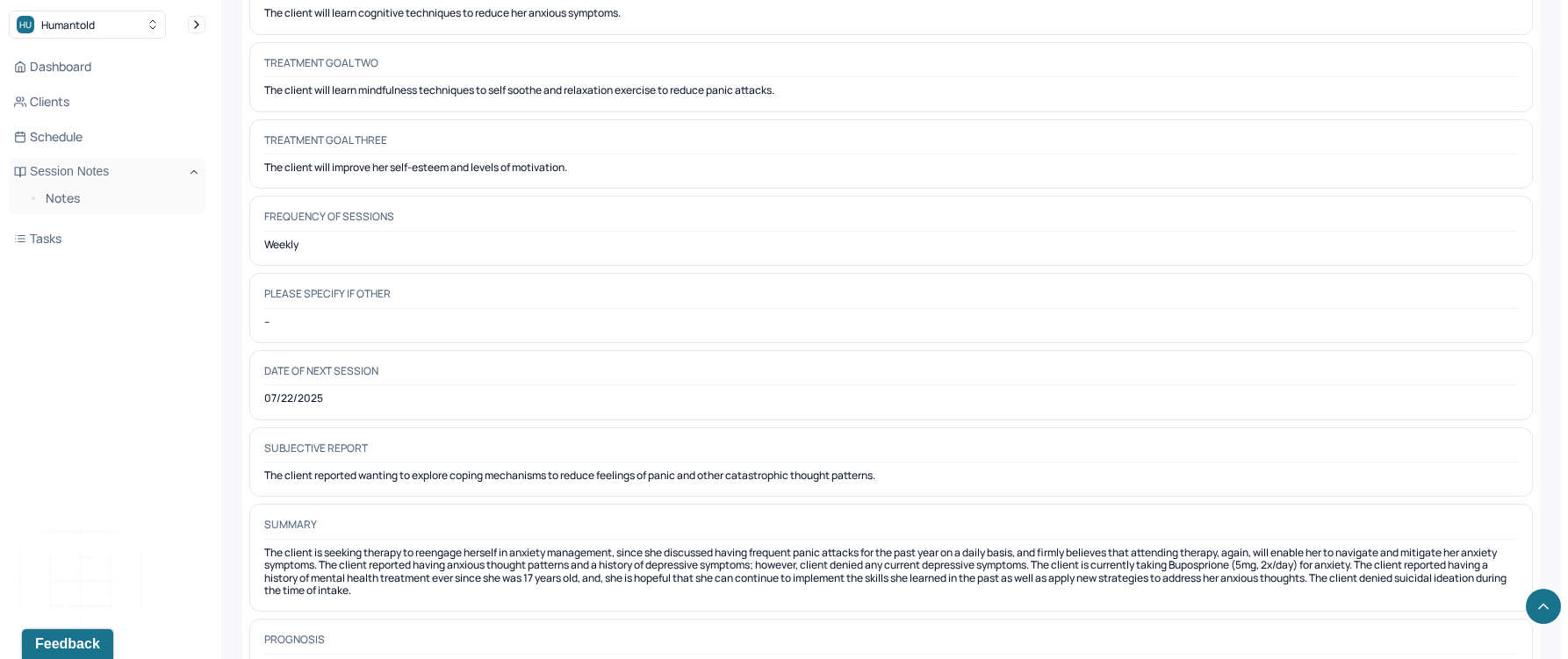 scroll, scrollTop: 8763, scrollLeft: 0, axis: vertical 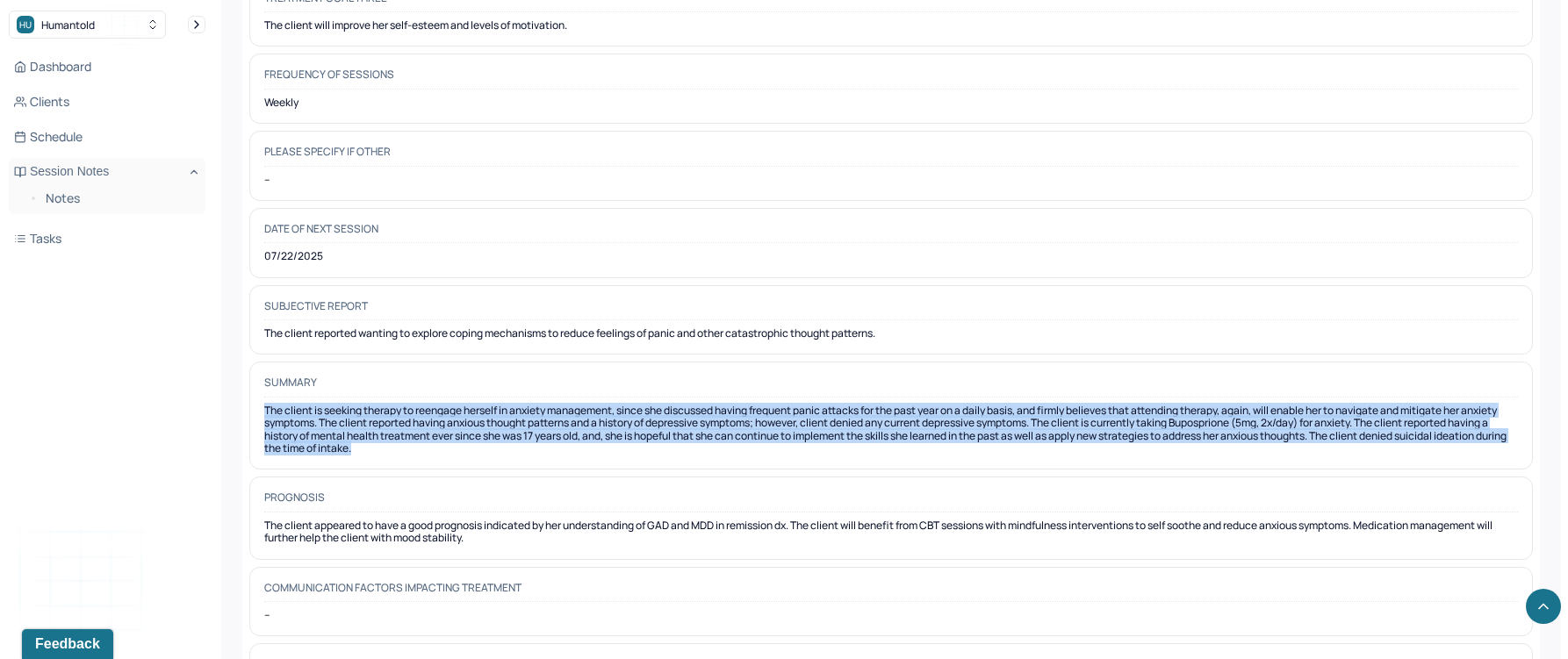 drag, startPoint x: 482, startPoint y: 366, endPoint x: 255, endPoint y: 324, distance: 230.85277 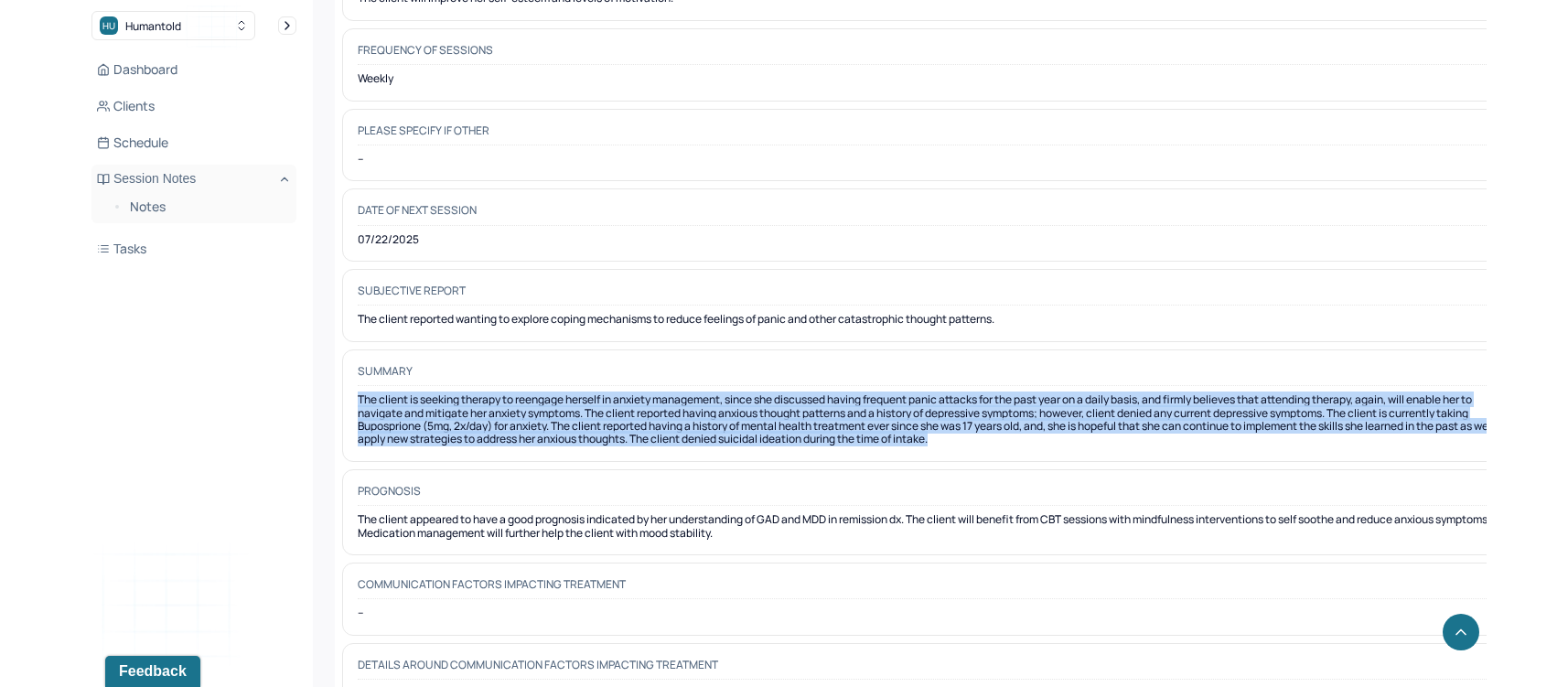 scroll, scrollTop: 9148, scrollLeft: 0, axis: vertical 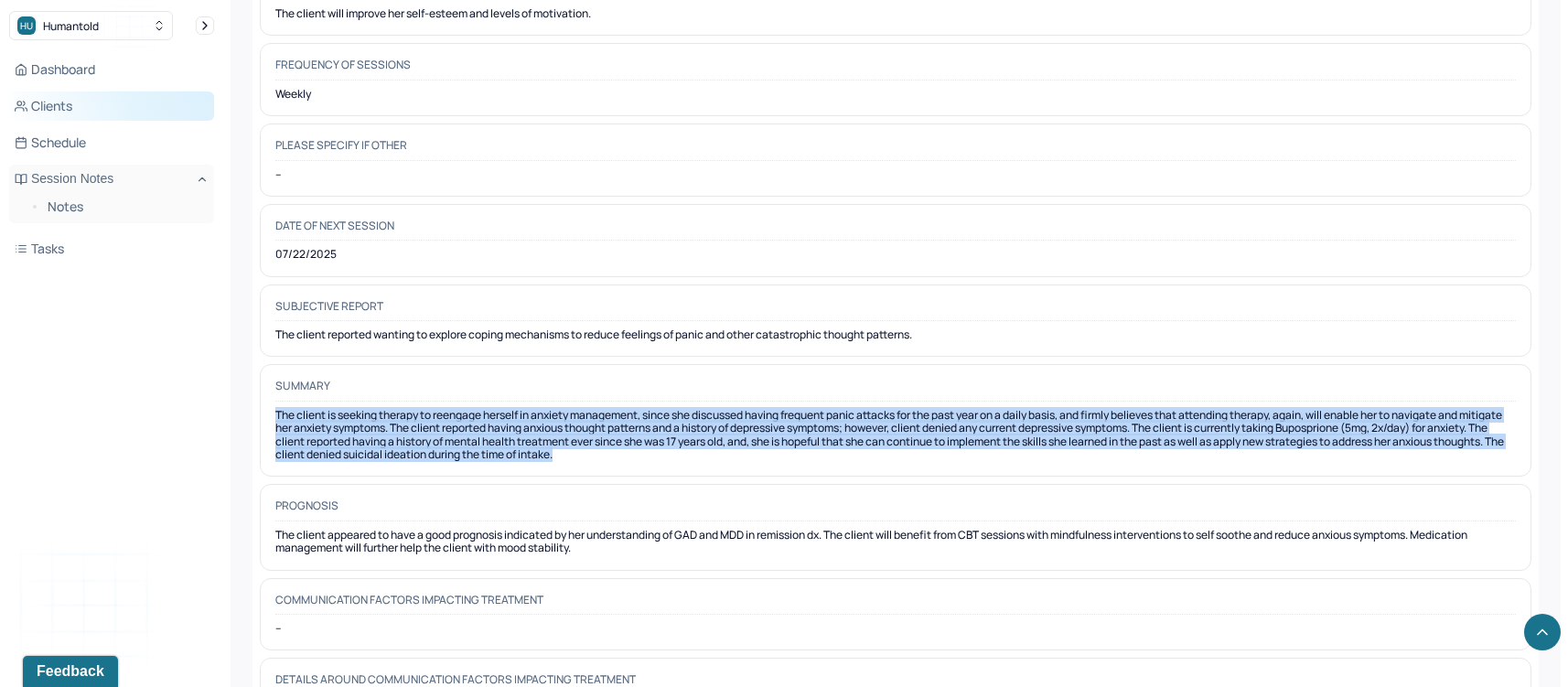 click on "Clients" at bounding box center (112, 106) 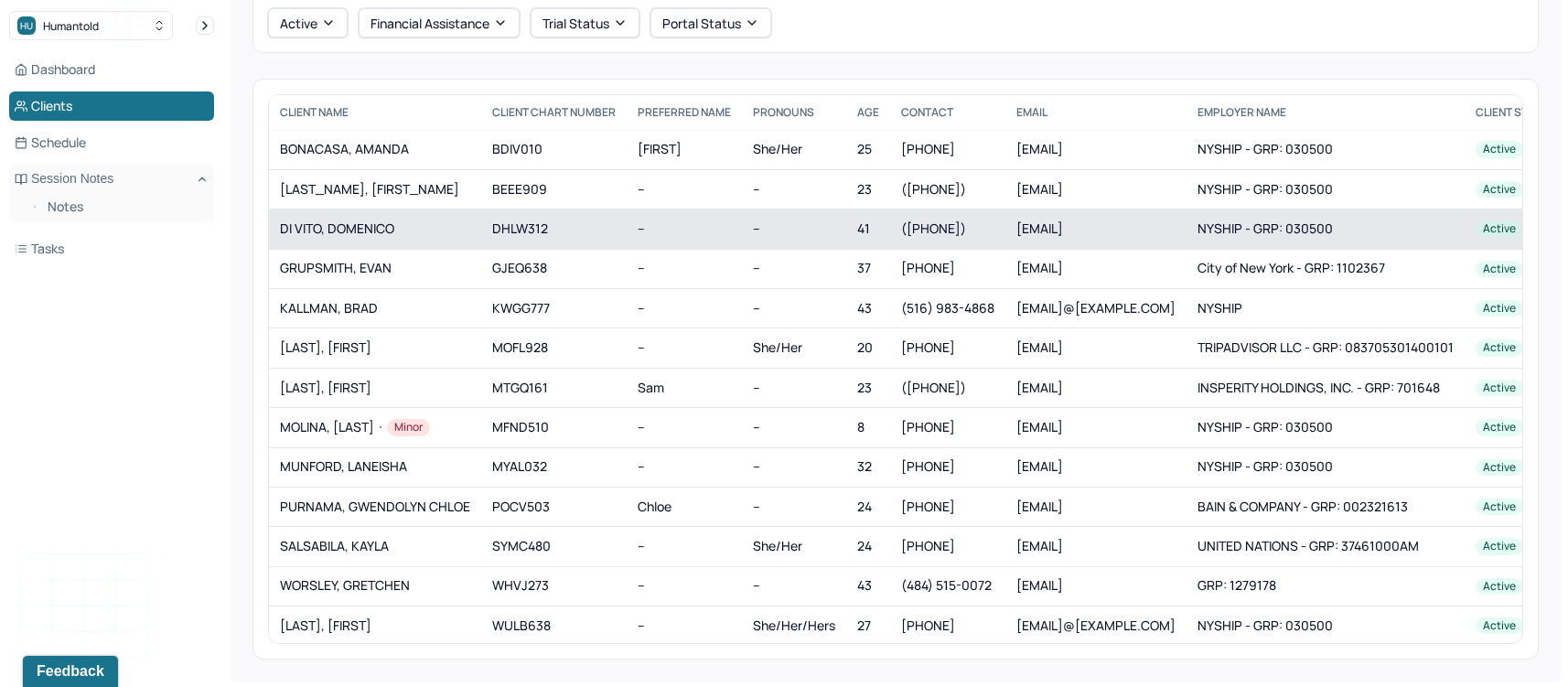 scroll, scrollTop: 0, scrollLeft: 0, axis: both 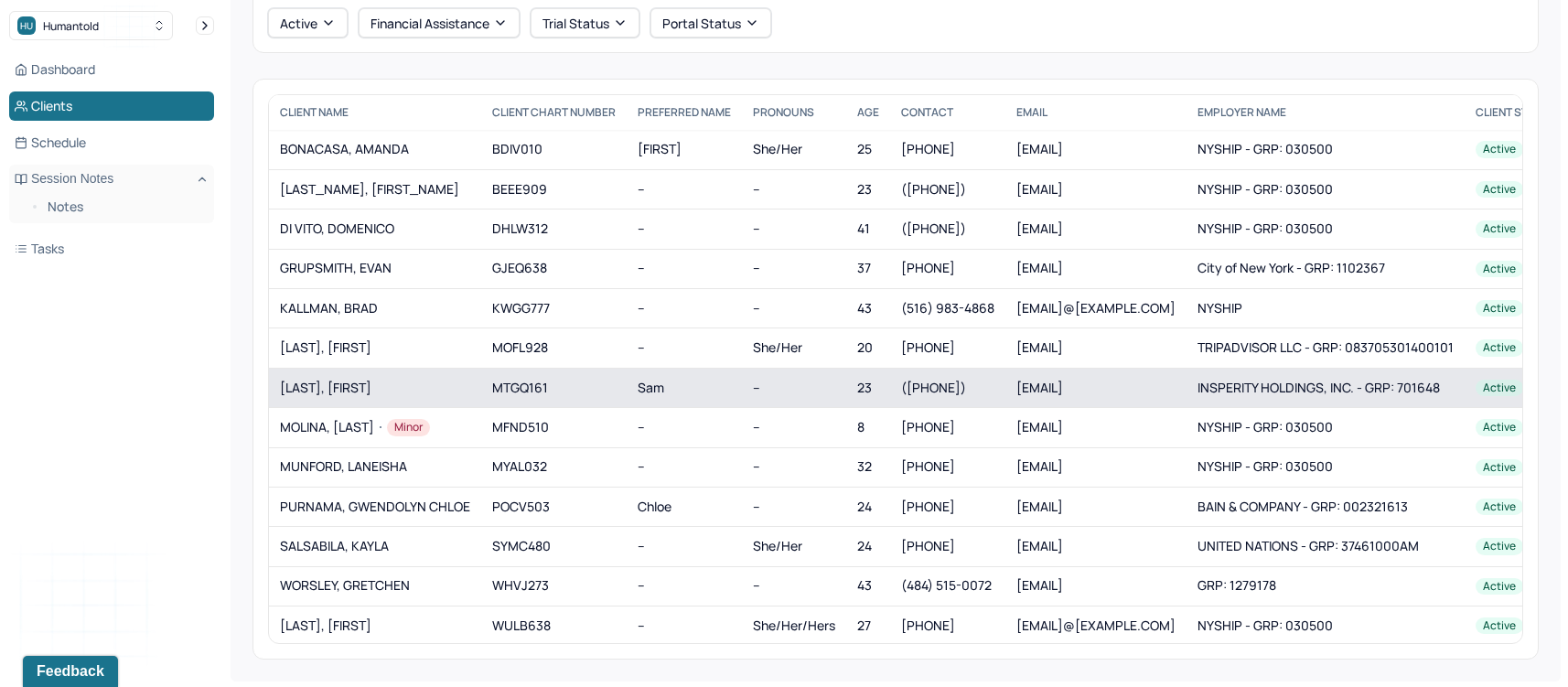 click on "[LAST], [FIRST]" at bounding box center (375, 388) 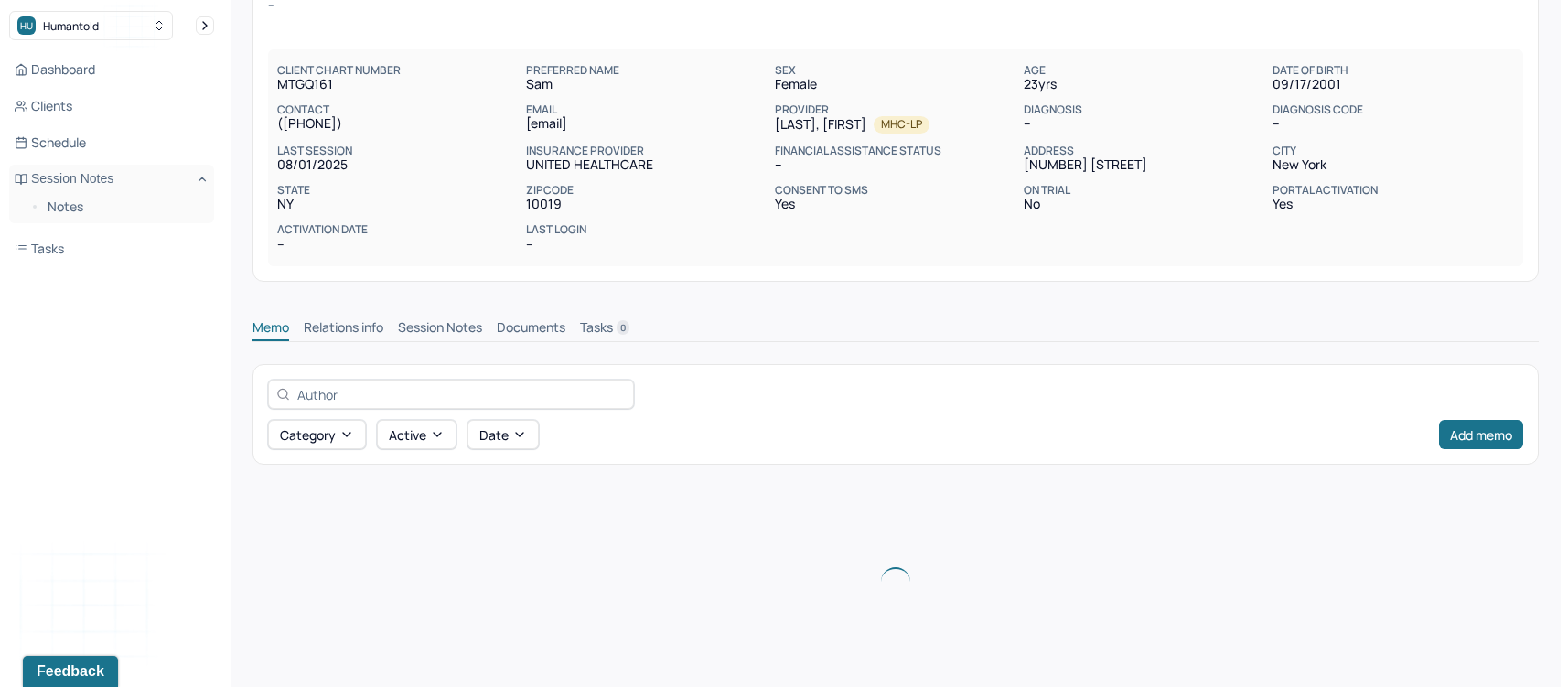 scroll, scrollTop: 0, scrollLeft: 0, axis: both 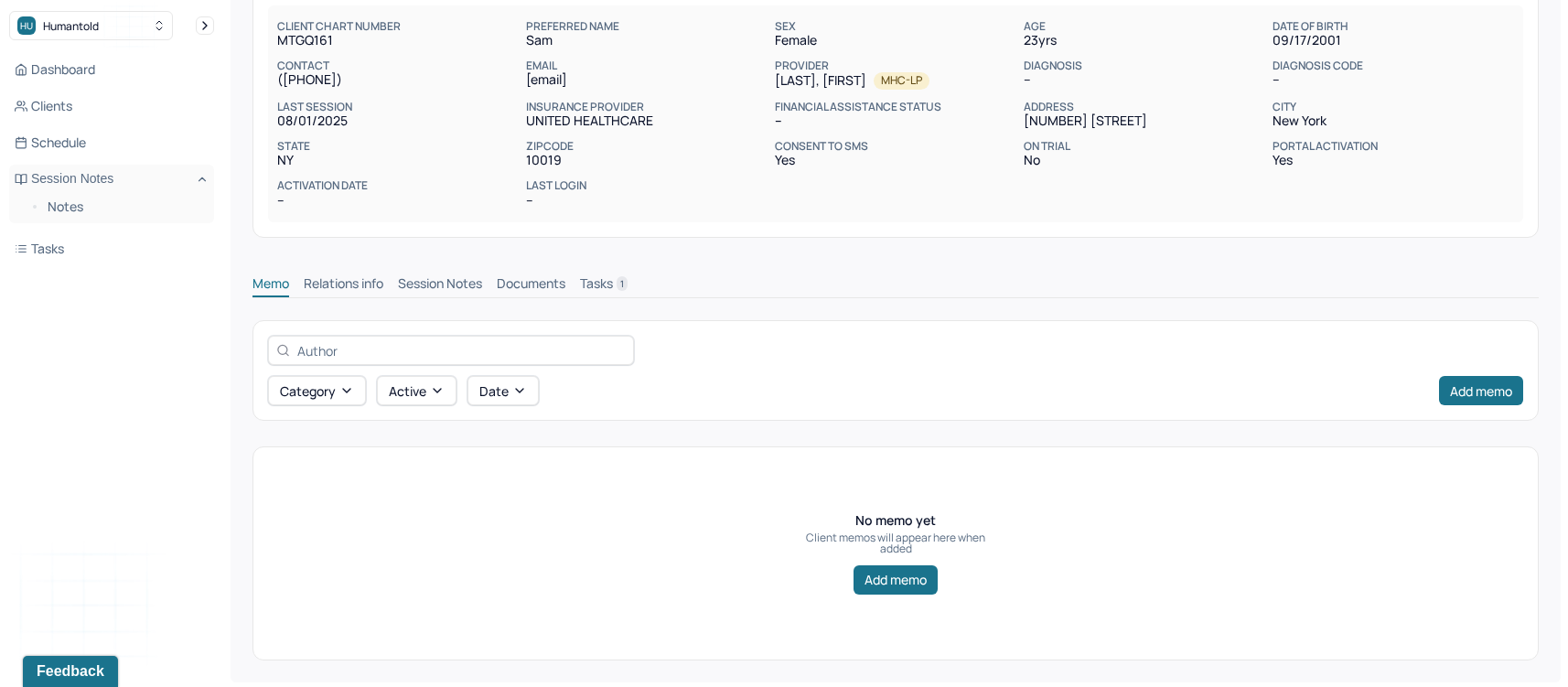 click on "Session Notes" at bounding box center [440, 285] 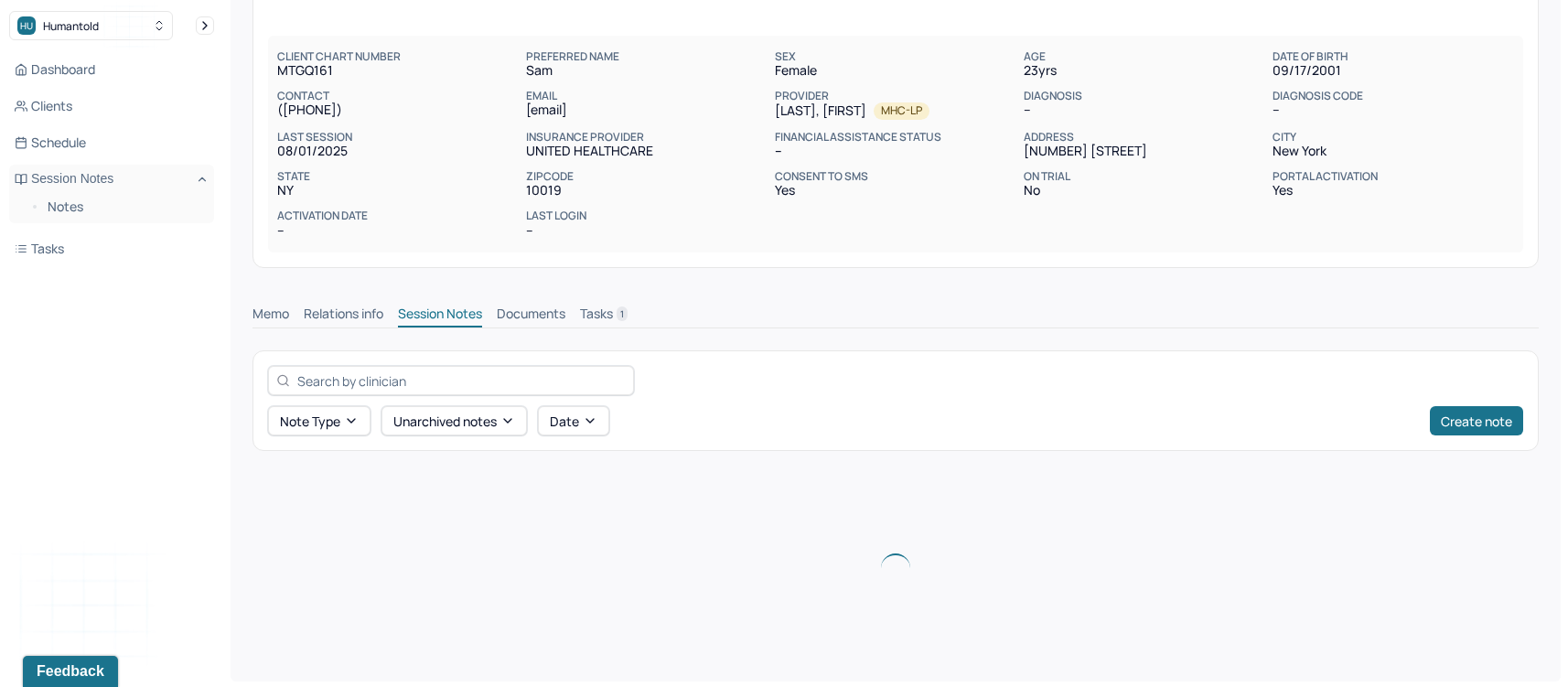 scroll, scrollTop: 64, scrollLeft: 0, axis: vertical 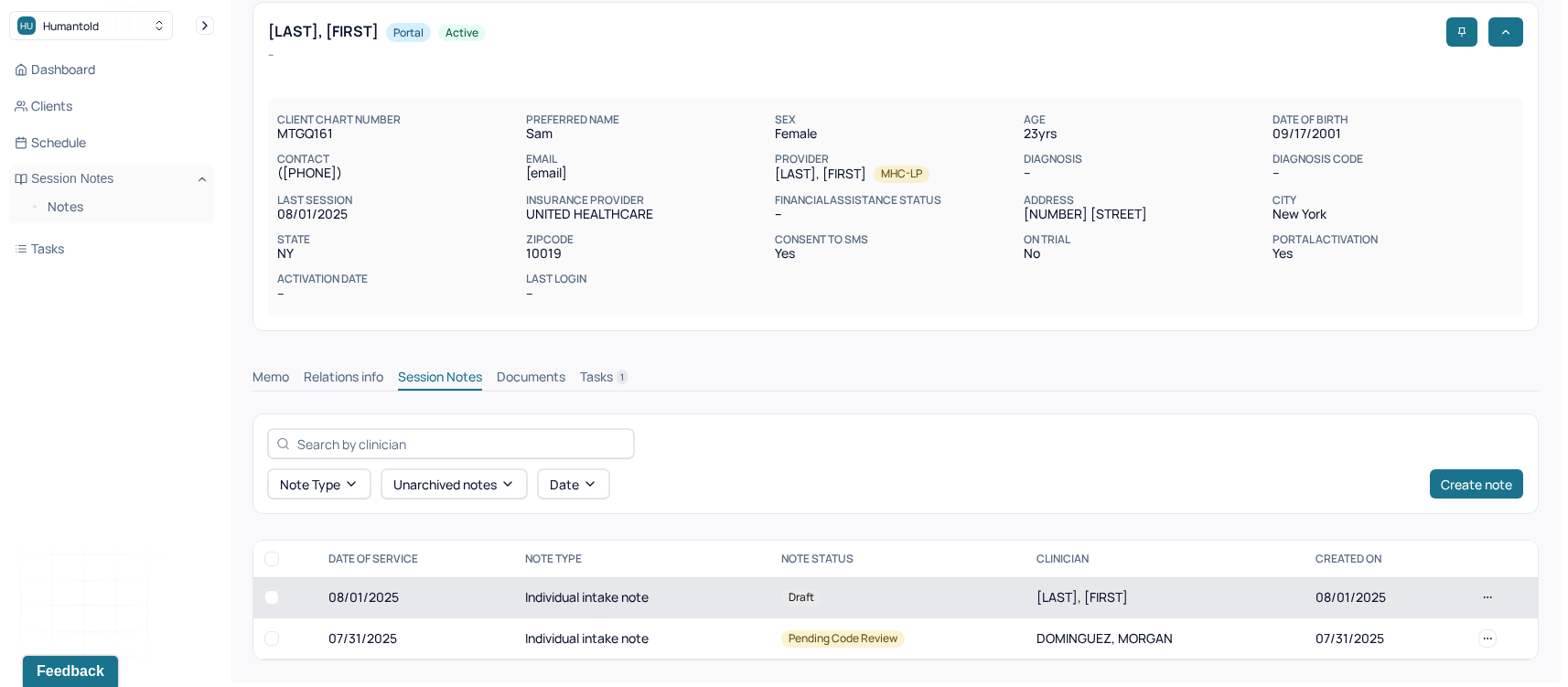 click on "Individual intake note" at bounding box center (642, 597) 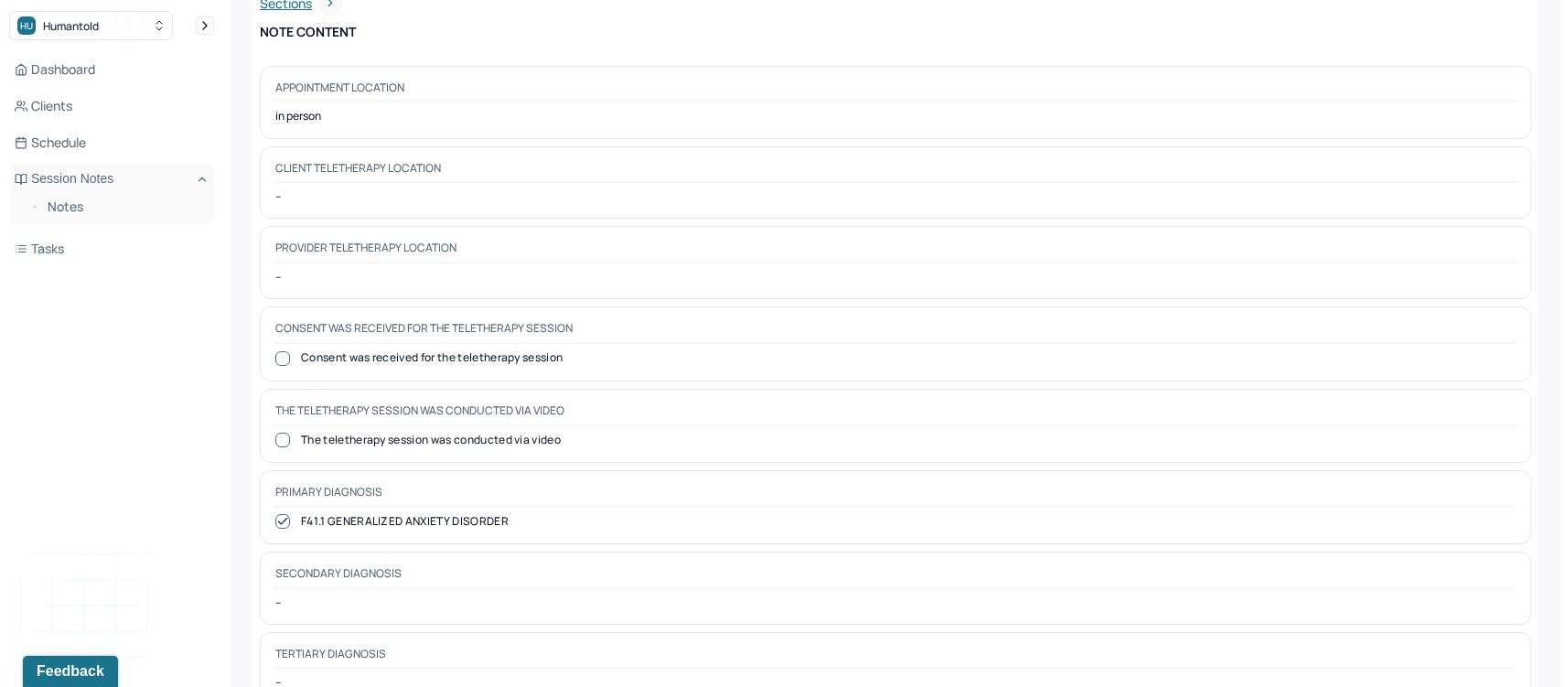 scroll, scrollTop: 0, scrollLeft: 0, axis: both 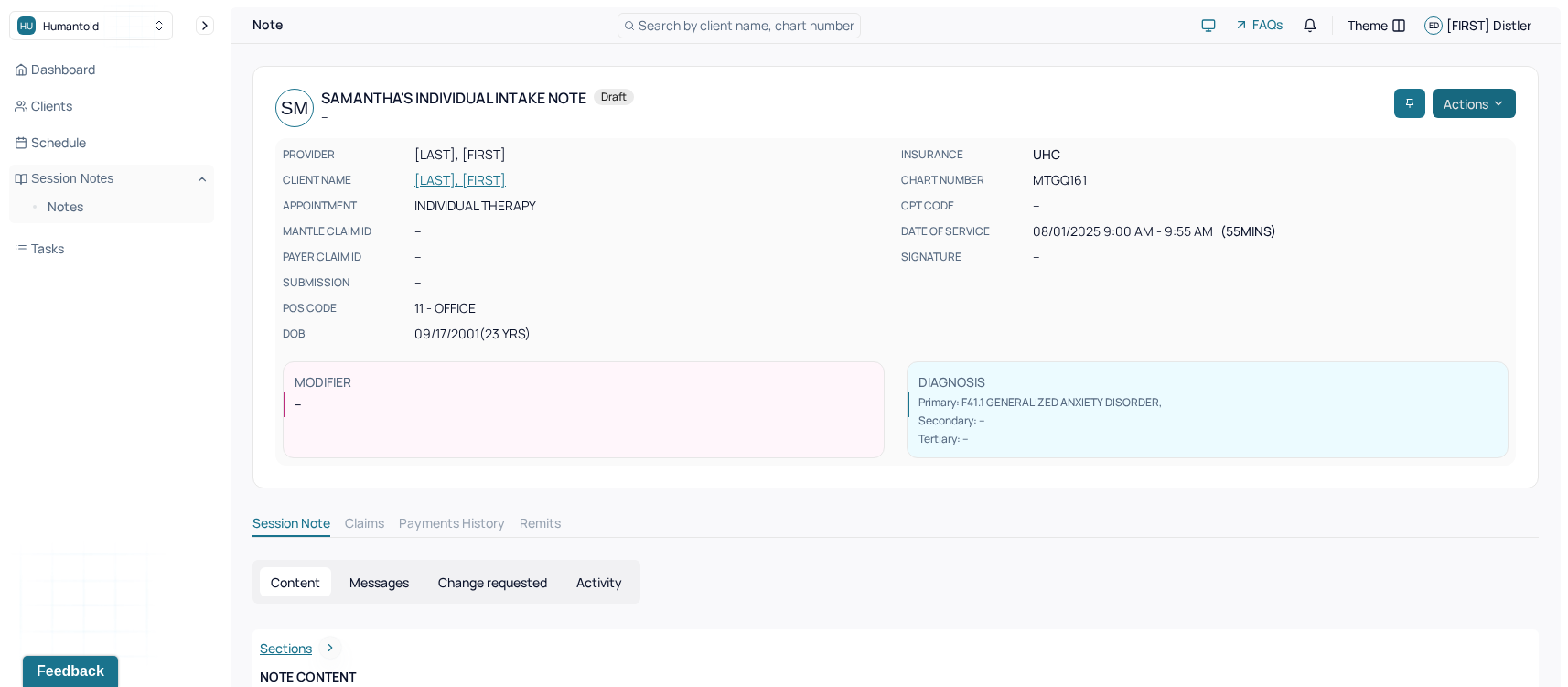 click 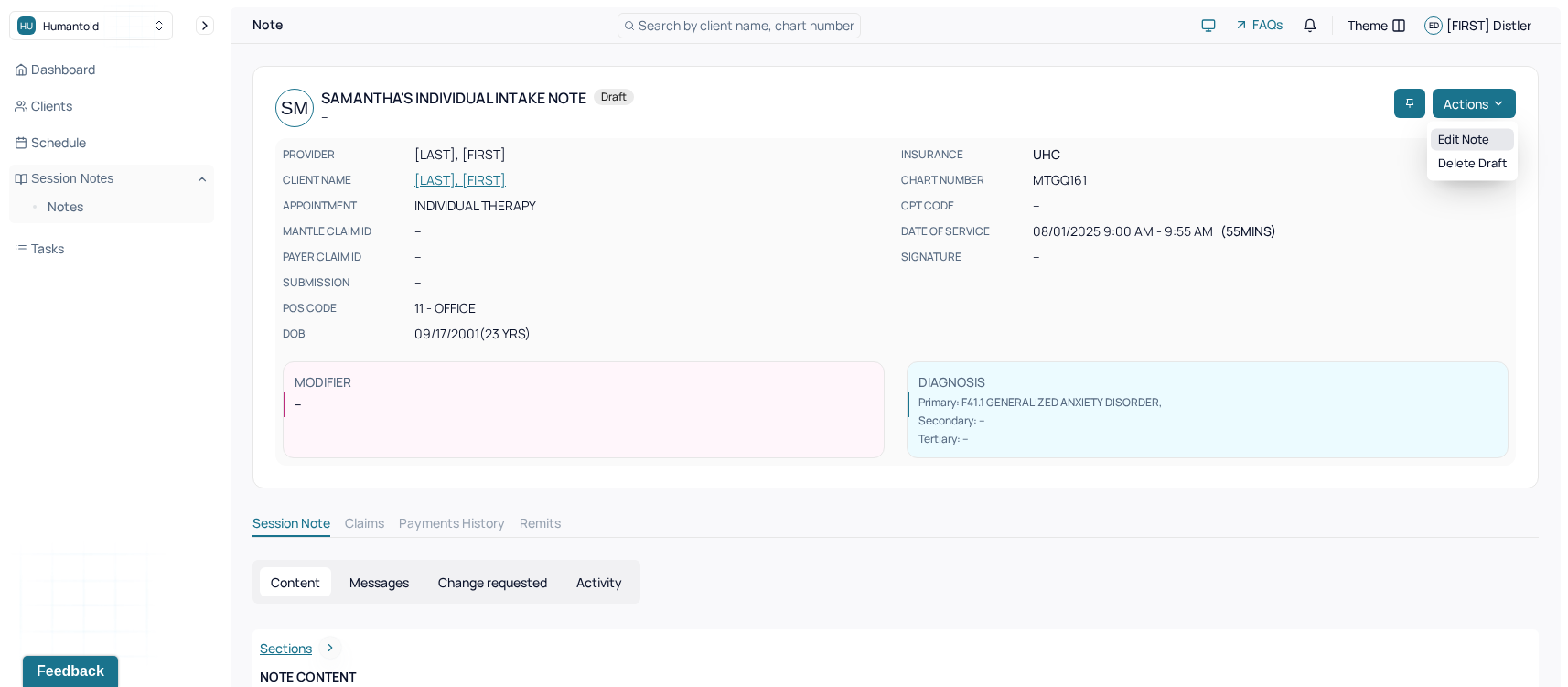 click on "Edit note" at bounding box center [1472, 140] 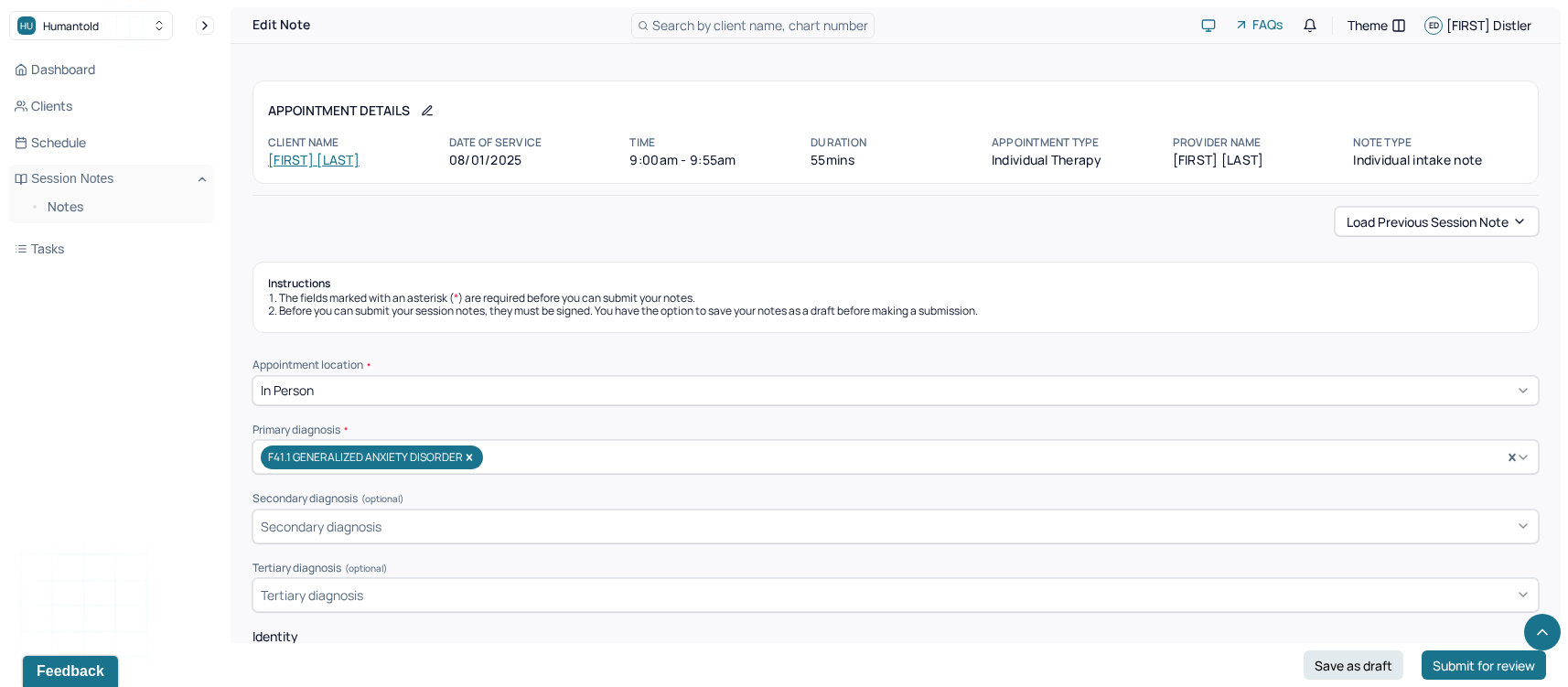 scroll, scrollTop: 6936, scrollLeft: 0, axis: vertical 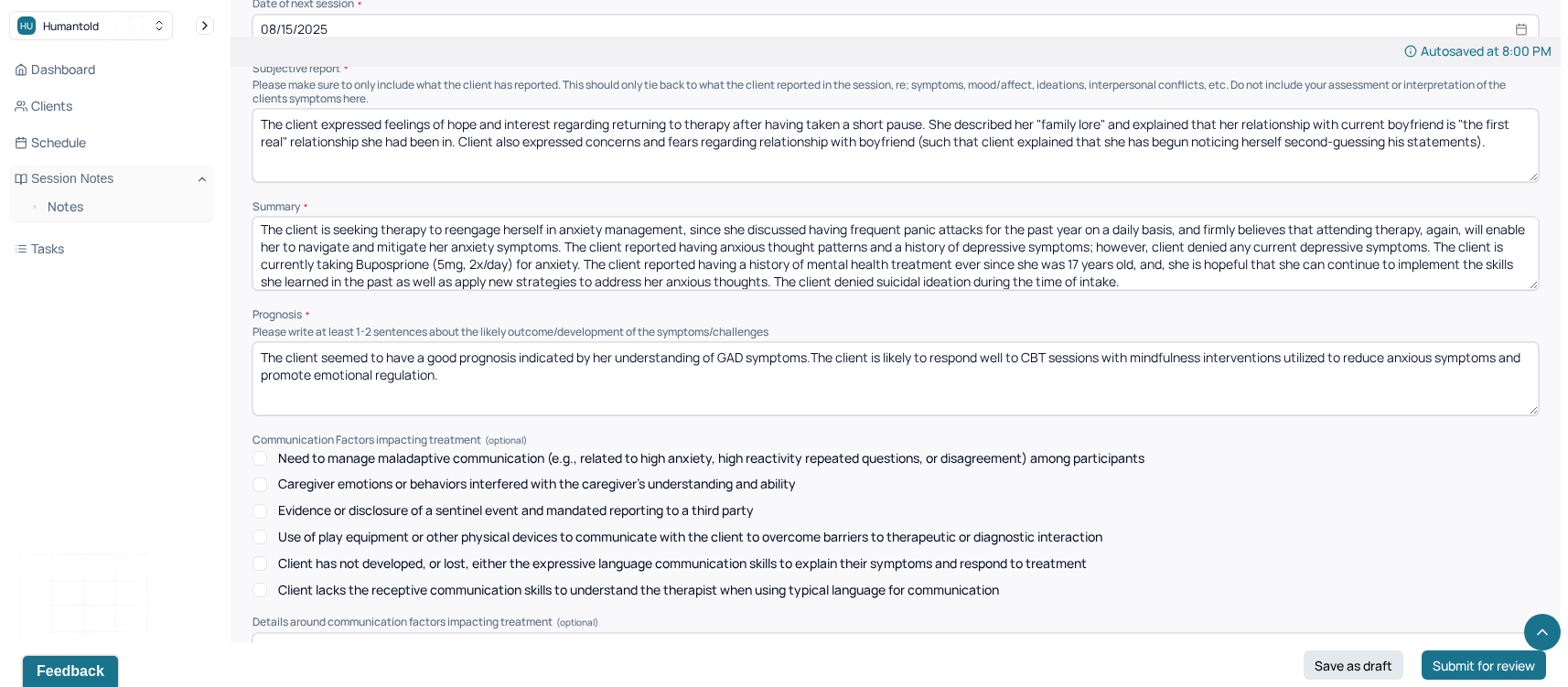 drag, startPoint x: 446, startPoint y: 204, endPoint x: 606, endPoint y: 219, distance: 160.70159 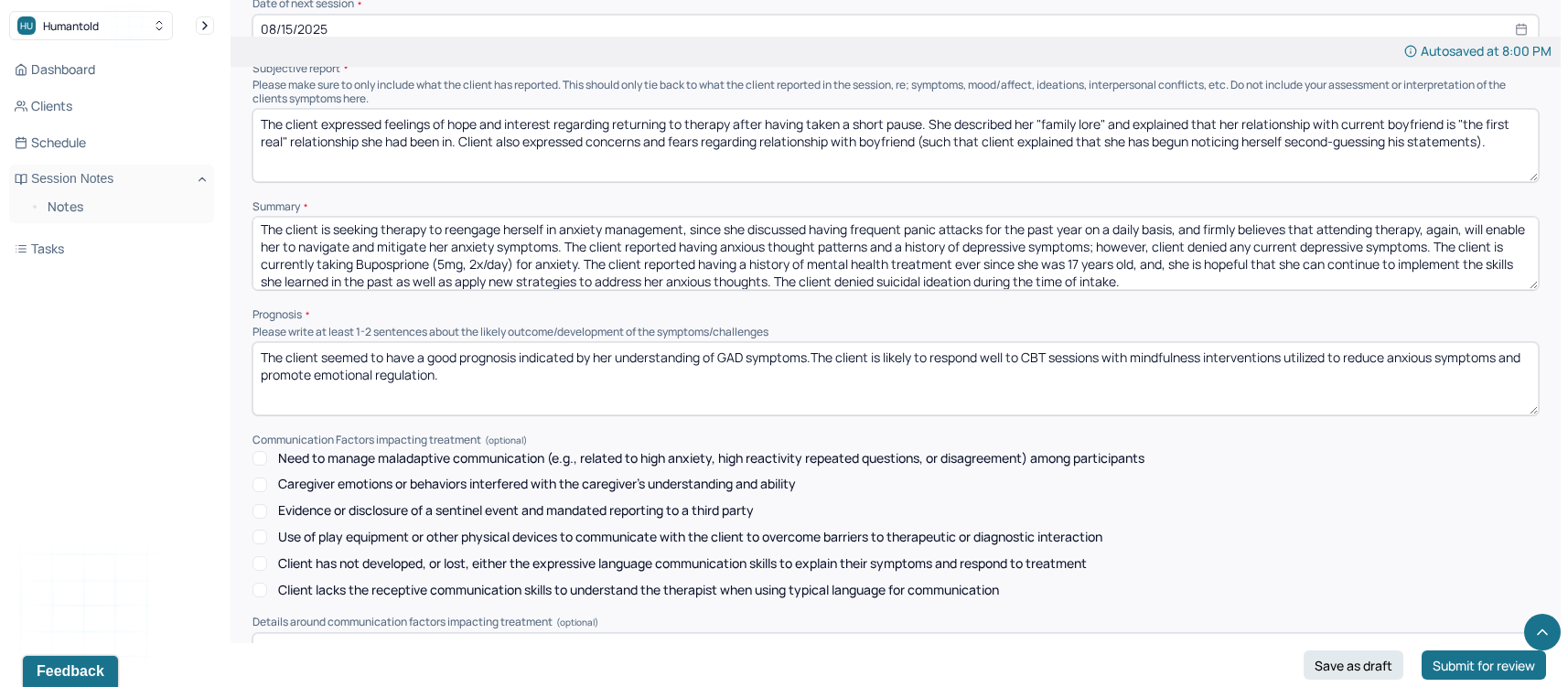 click on "The client is seeking therapy to reengage herself in anxiety management, since she discussed having frequent panic attacks for the past year on a daily basis, and firmly believes that attending therapy, again, will enable her to navigate and mitigate her anxiety symptoms. The client reported having anxious thought patterns and a history of depressive symptoms; however, client denied any current depressive symptoms. The client is currently taking Buposprione (5mg, 2x/day) for anxiety. The client reported having a history of mental health treatment ever since she was 17 years old, and, she is hopeful that she can continue to implement the skills she learned in the past as well as apply new strategies to address her anxious thoughts. The client denied suicidal ideation during the time of intake." at bounding box center [896, 253] 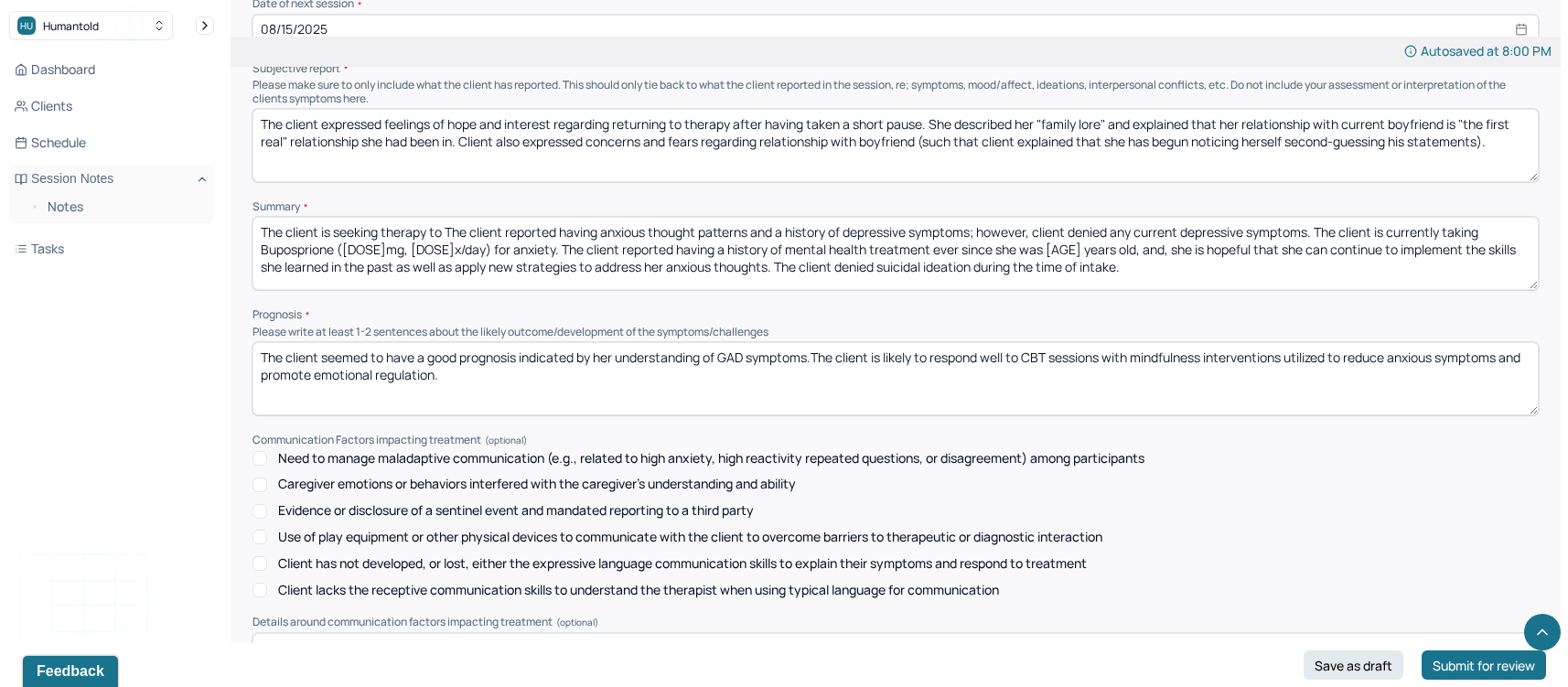 scroll, scrollTop: 0, scrollLeft: 0, axis: both 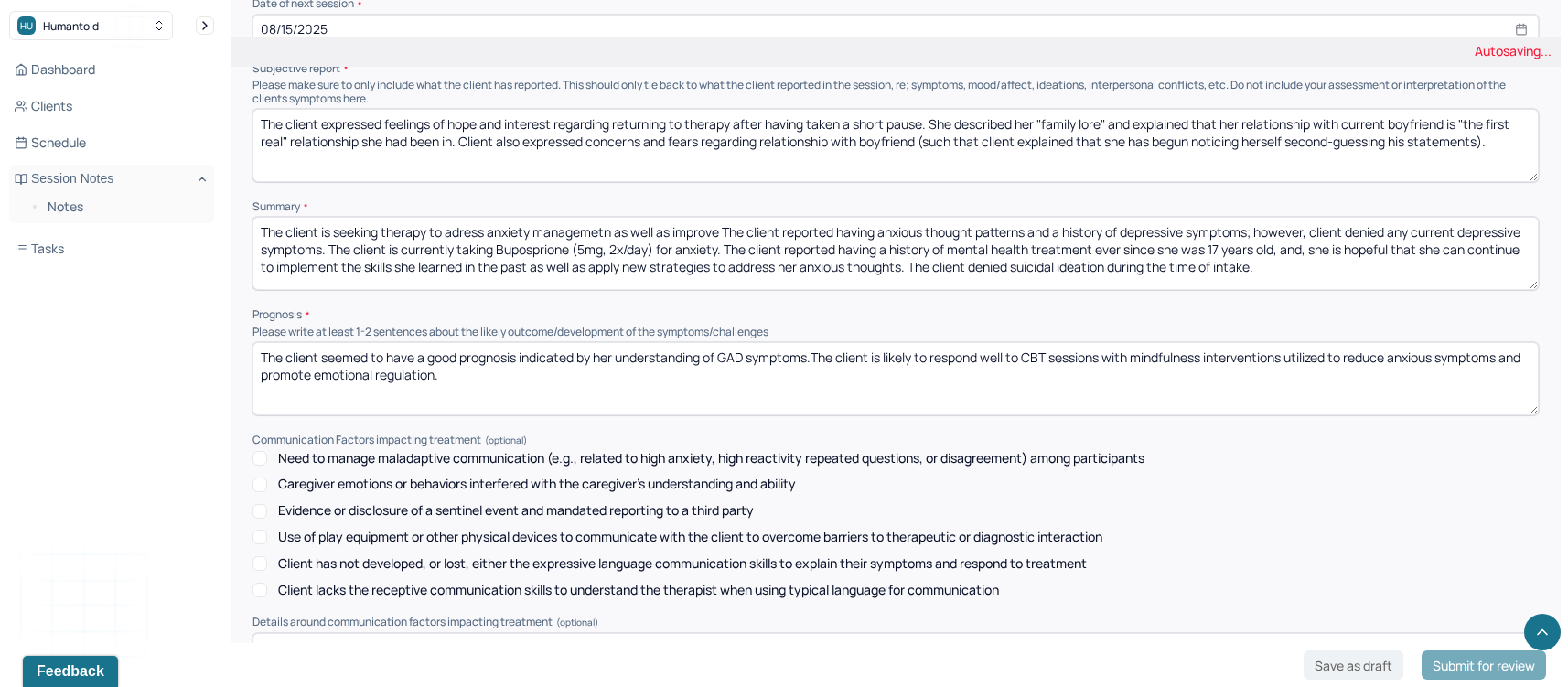 click on "The client is seeking therapy to The client reported having anxious thought patterns and a history of depressive symptoms; however, client denied any current depressive symptoms. The client is currently taking Buposprione ([DOSE]mg, [DOSE]x/day) for anxiety. The client reported having a history of mental health treatment ever since she was [AGE] years old, and, she is hopeful that she can continue to implement the skills she learned in the past as well as apply new strategies to address her anxious thoughts. The client denied suicidal ideation during the time of intake." at bounding box center (896, 253) 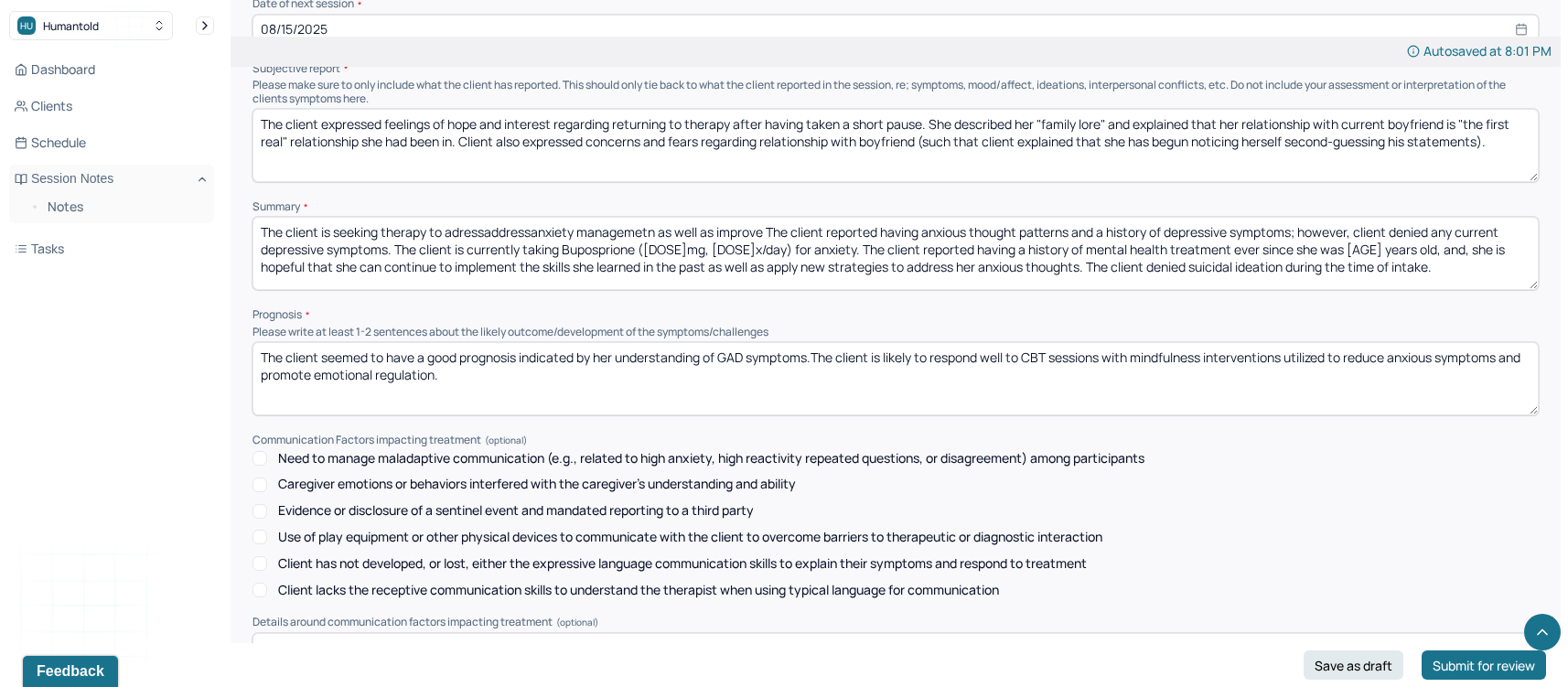 click on "The client is seeking therapy to adress anxiety managemetn as well as improve The client reported having anxious thought patterns and a history of depressive symptoms; however, client denied any current depressive symptoms. The client is currently taking Buposprione (5mg, 2x/day) for anxiety. The client reported having a history of mental health treatment ever since she was 17 years old, and, she is hopeful that she can continue to implement the skills she learned in the past as well as apply new strategies to address her anxious thoughts. The client denied suicidal ideation during the time of intake." at bounding box center [896, 253] 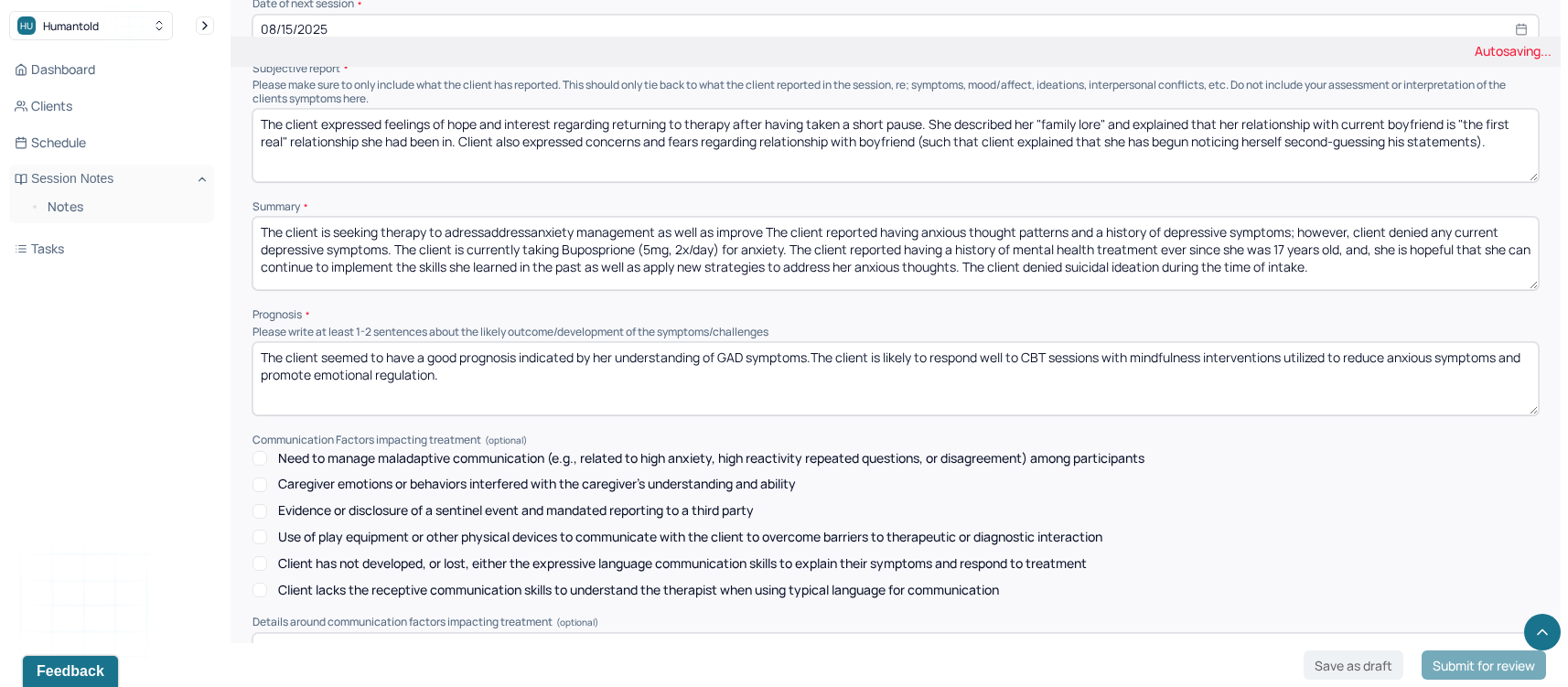 click on "The client is seeking therapy to adressaddressanxiety managemetn as well as improve The client reported having anxious thought patterns and a history of depressive symptoms; however, client denied any current depressive symptoms. The client is currently taking Buposprione ([DOSE]mg, [DOSE]x/day) for anxiety. The client reported having a history of mental health treatment ever since she was [AGE] years old, and, she is hopeful that she can continue to implement the skills she learned in the past as well as apply new strategies to address her anxious thoughts. The client denied suicidal ideation during the time of intake." at bounding box center [896, 253] 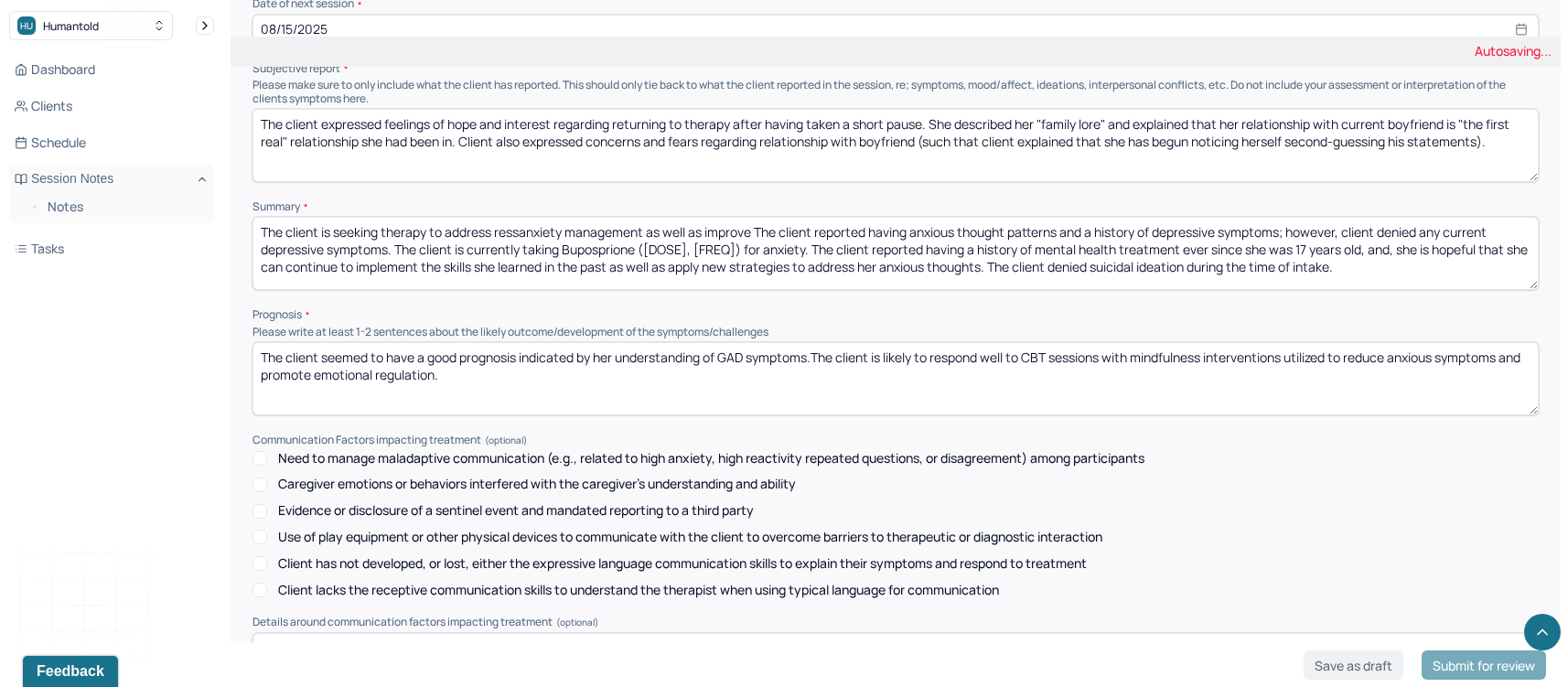 click on "The client is seeking therapy to adressaddressanxiety management as well as improve The client reported having anxious thought patterns and a history of depressive symptoms; however, client denied any current depressive symptoms. The client is currently taking Buposprione (5mg, 2x/day) for anxiety. The client reported having a history of mental health treatment ever since she was 17 years old, and, she is hopeful that she can continue to implement the skills she learned in the past as well as apply new strategies to address her anxious thoughts. The client denied suicidal ideation during the time of intake." at bounding box center (896, 253) 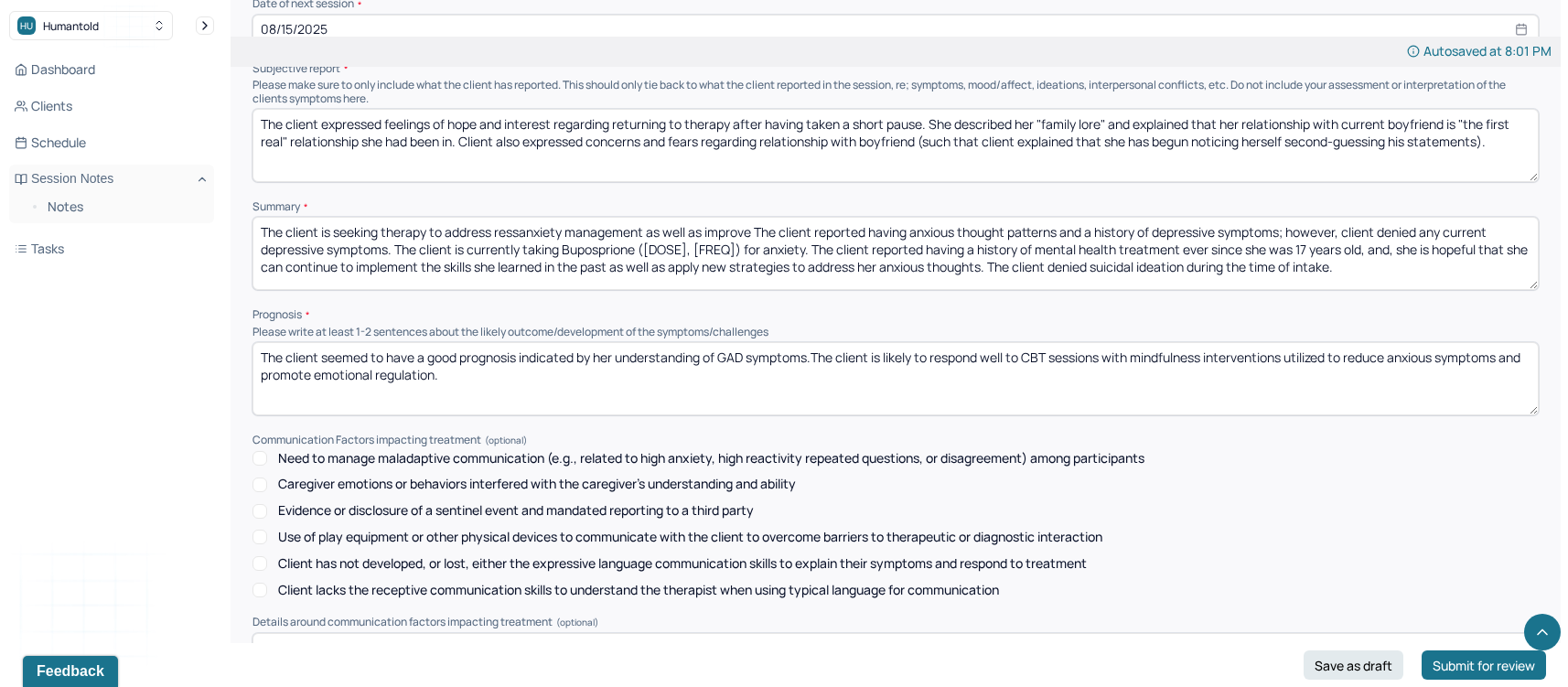 click on "The client is seeking therapy to adressaddressanxiety management as well as improve The client reported having anxious thought patterns and a history of depressive symptoms; however, client denied any current depressive symptoms. The client is currently taking Buposprione (5mg, 2x/day) for anxiety. The client reported having a history of mental health treatment ever since she was 17 years old, and, she is hopeful that she can continue to implement the skills she learned in the past as well as apply new strategies to address her anxious thoughts. The client denied suicidal ideation during the time of intake." at bounding box center [896, 253] 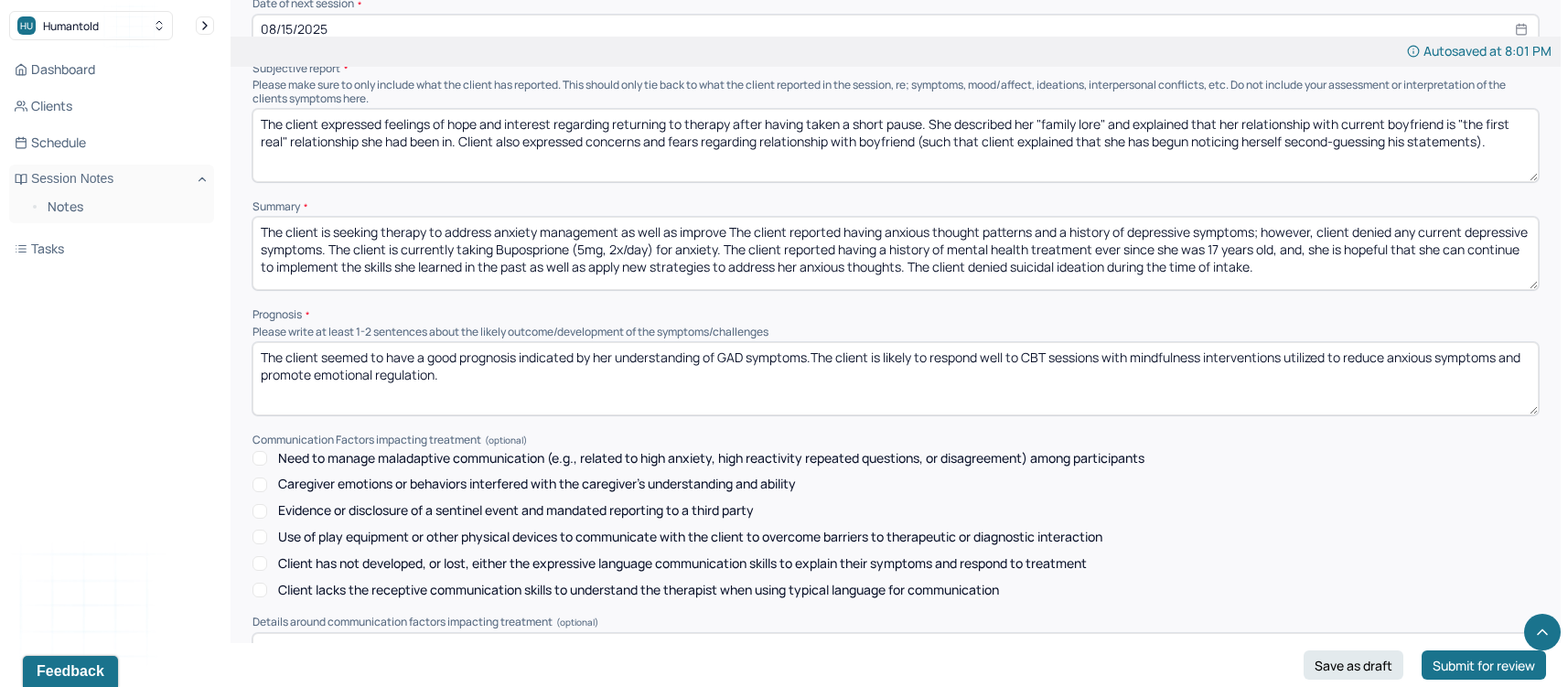 click on "The client is seeking therapy to address ressanxiety management as well as improve The client reported having anxious thought patterns and a history of depressive symptoms; however, client denied any current depressive symptoms. The client is currently taking Buposprione ([DOSE], [FREQ]) for anxiety. The client reported having a history of mental health treatment ever since she was 17 years old, and, she is hopeful that she can continue to implement the skills she learned in the past as well as apply new strategies to address her anxious thoughts. The client denied suicidal ideation during the time of intake." at bounding box center [896, 253] 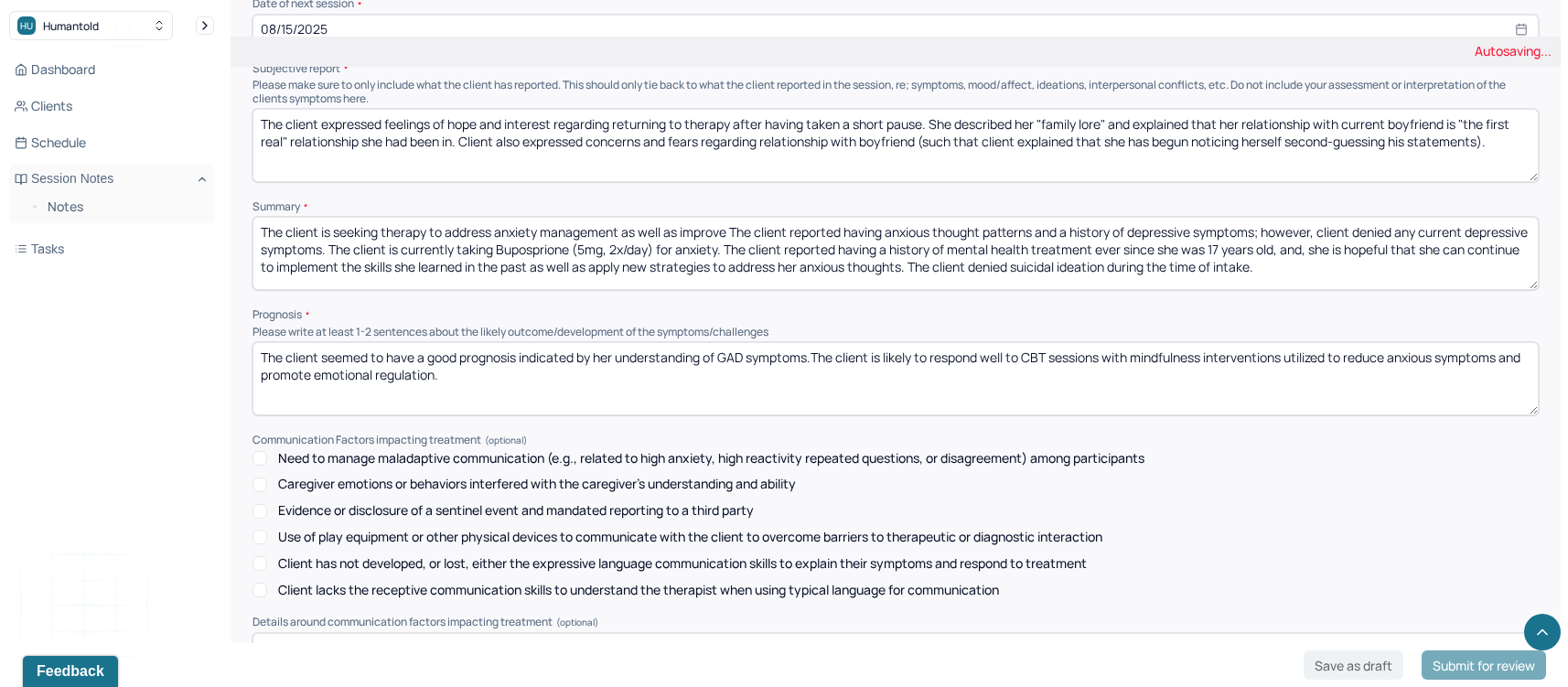 click on "The client is seeking therapy to address ressanxiety management as well as improve The client reported having anxious thought patterns and a history of depressive symptoms; however, client denied any current depressive symptoms. The client is currently taking Buposprione ([DOSE], [FREQ]) for anxiety. The client reported having a history of mental health treatment ever since she was 17 years old, and, she is hopeful that she can continue to implement the skills she learned in the past as well as apply new strategies to address her anxious thoughts. The client denied suicidal ideation during the time of intake." at bounding box center (896, 253) 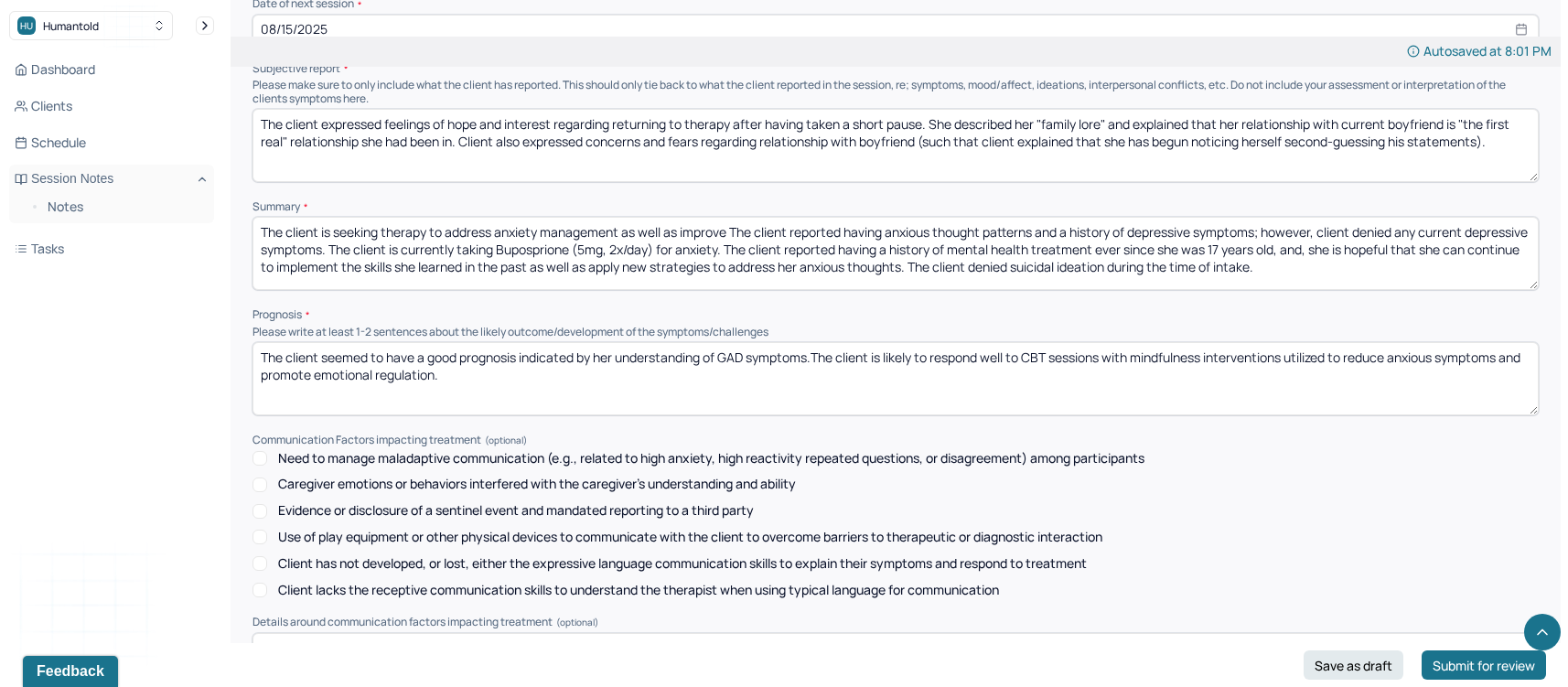 click on "The client is seeking therapy to address anxiety management as well as improve The client reported having anxious thought patterns and a history of depressive symptoms; however, client denied any current depressive symptoms. The client is currently taking Buposprione (5mg, 2x/day) for anxiety. The client reported having a history of mental health treatment ever since she was 17 years old, and, she is hopeful that she can continue to implement the skills she learned in the past as well as apply new strategies to address her anxious thoughts. The client denied suicidal ideation during the time of intake." at bounding box center (896, 253) 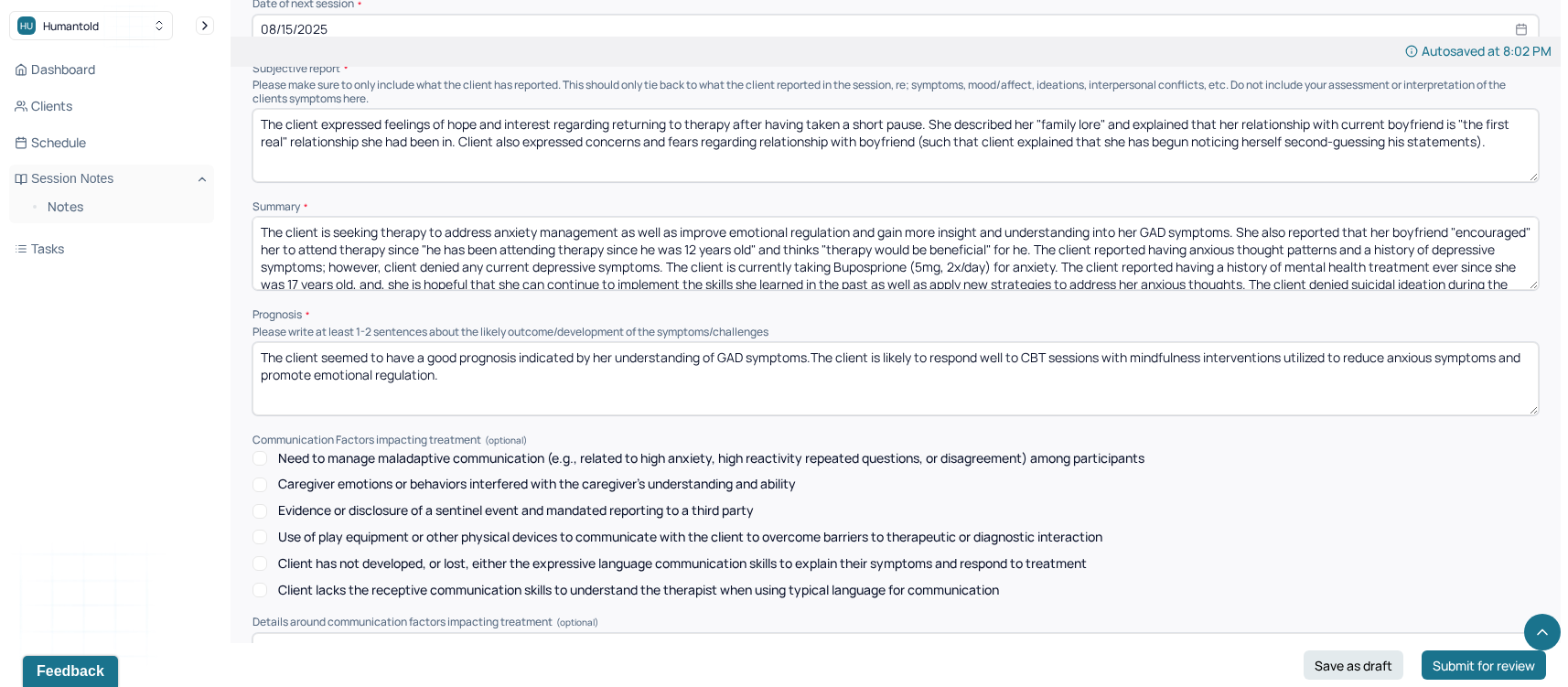click on "The client is seeking therapy to address anxiety management as well as improve emotional regulation and gain more insight and understanding into her GAD symptoms. She also reported that her boyfriend "encouraged" her to attend therapy since "he has been attending therapy since he was 12 years old" and thinks "therapy would be beneficial" for he. The client reported having anxious thought patterns and a history of depressive symptoms; however, client denied any current depressive symptoms. The client is currently taking Buposprione (5mg, 2x/day) for anxiety. The client reported having a history of mental health treatment ever since she was 17 years old, and, she is hopeful that she can continue to implement the skills she learned in the past as well as apply new strategies to address her anxious thoughts. The client denied suicidal ideation during the time of intake." at bounding box center (896, 253) 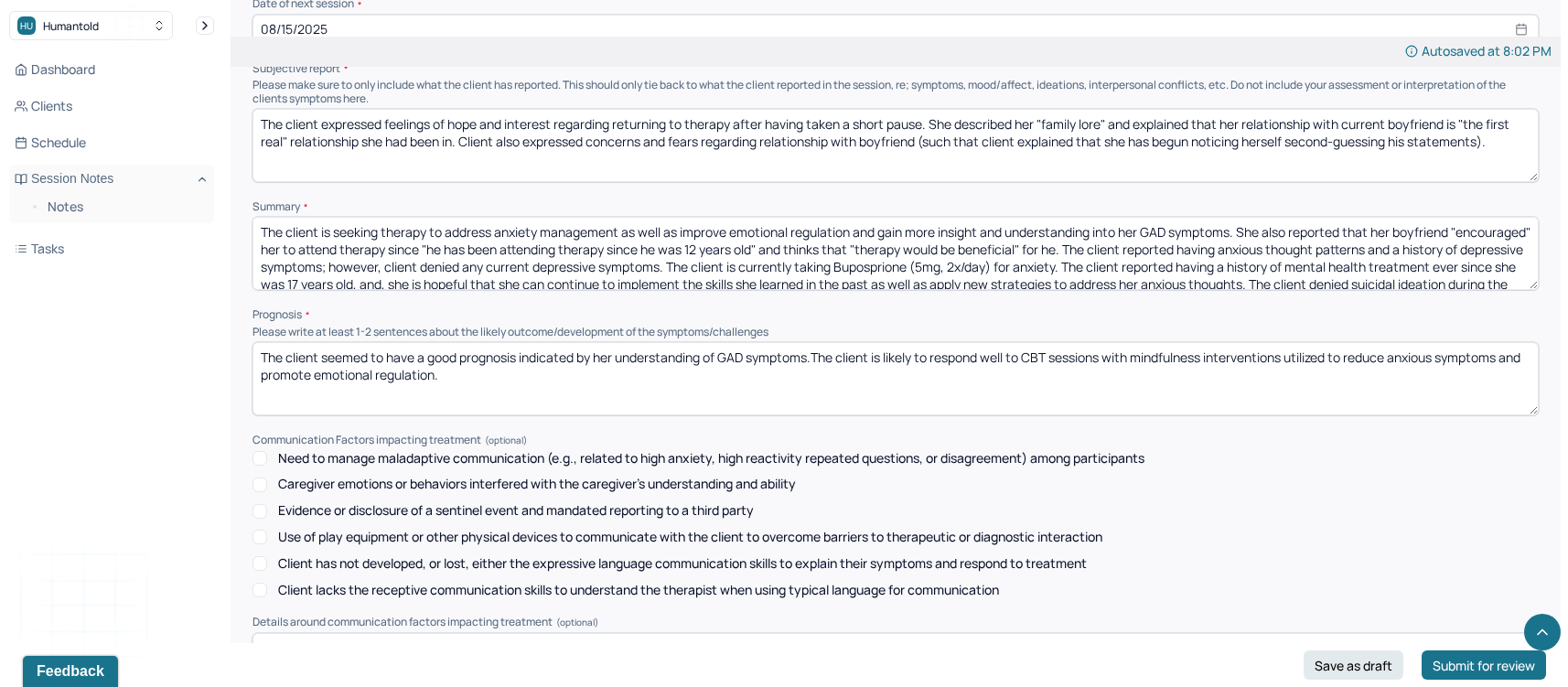 click on "The client is seeking therapy to address anxiety management as well as improve emotional regulation and gain more insight and understanding into her GAD symptoms. She also reported that her boyfriend "encouraged" her to attend therapy since "he has been attending therapy since he was 12 years old" and thinks that "therapy would be beneficial" for he. The client reported having anxious thought patterns and a history of depressive symptoms; however, client denied any current depressive symptoms. The client is currently taking Buposprione (5mg, 2x/day) for anxiety. The client reported having a history of mental health treatment ever since she was 17 years old, and, she is hopeful that she can continue to implement the skills she learned in the past as well as apply new strategies to address her anxious thoughts. The client denied suicidal ideation during the time of intake." at bounding box center (896, 253) 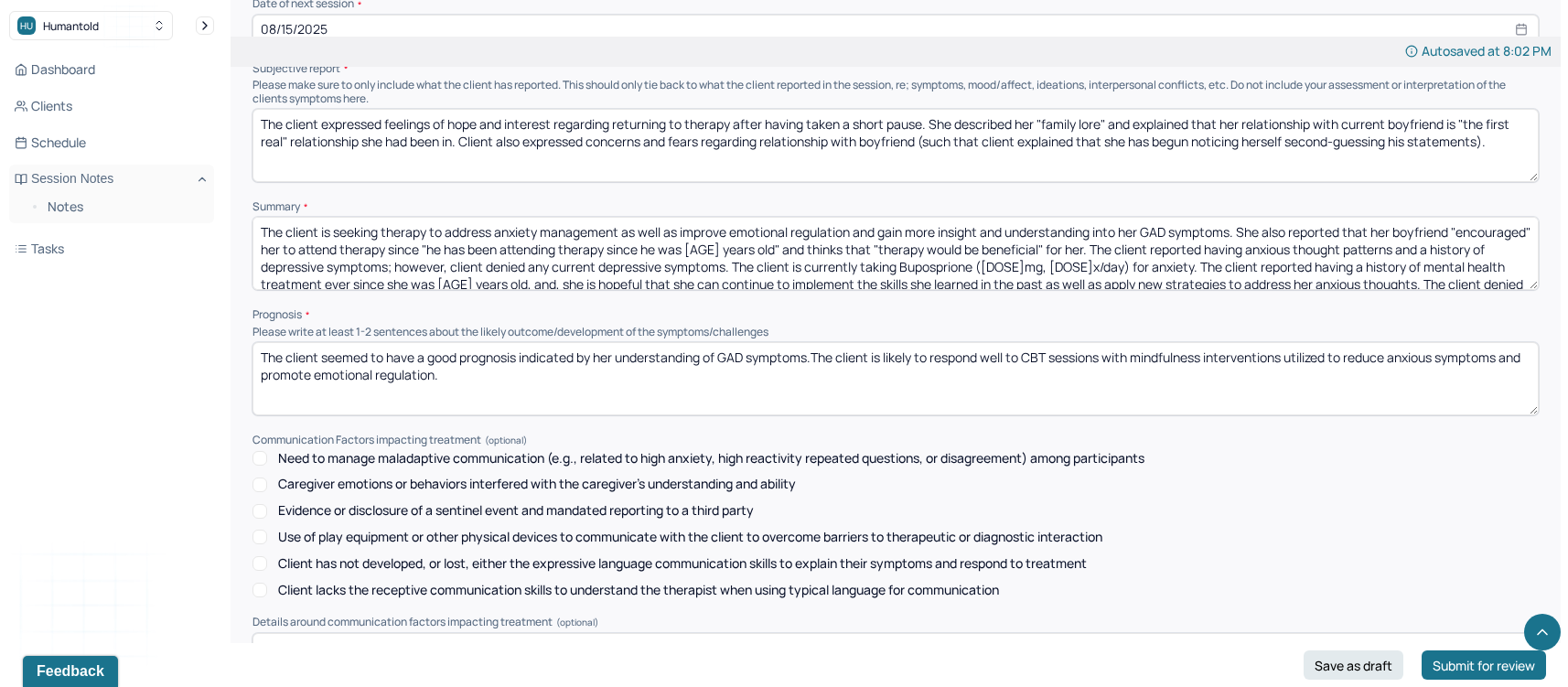 click on "The client is seeking therapy to address anxiety management as well as improve emotional regulation and gain more insight and understanding into her GAD symptoms. She also reported that her boyfriend "encouraged" her to attend therapy since "he has been attending therapy since he was 12 years old" and thinks that "therapy would be beneficial" for he. The client reported having anxious thought patterns and a history of depressive symptoms; however, client denied any current depressive symptoms. The client is currently taking Buposprione (5mg, 2x/day) for anxiety. The client reported having a history of mental health treatment ever since she was 17 years old, and, she is hopeful that she can continue to implement the skills she learned in the past as well as apply new strategies to address her anxious thoughts. The client denied suicidal ideation during the time of intake." at bounding box center (896, 253) 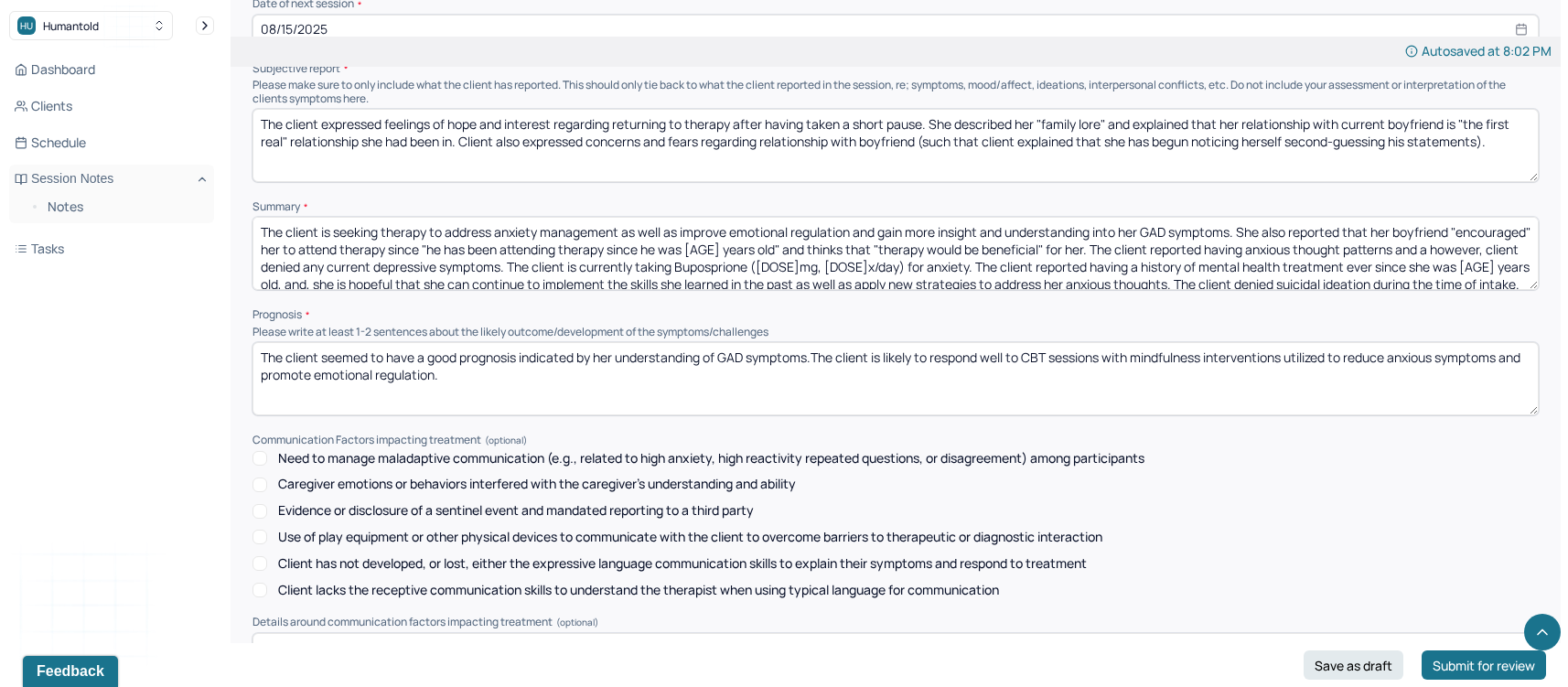 click on "The client is seeking therapy to address anxiety management as well as improve emotional regulation and gain more insight and understanding into her GAD symptoms. She also reported that her boyfriend "encouraged" her to attend therapy since "he has been attending therapy since he was [AGE] years old" and thinks that "therapy would be beneficial" for her. The client reported having anxious thought patterns and a however, client denied any current depressive symptoms. The client is currently taking Buposprione ([DOSE]mg, [DOSE]x/day) for anxiety. The client reported having a history of mental health treatment ever since she was [AGE] years old, and, she is hopeful that she can continue to implement the skills she learned in the past as well as apply new strategies to address her anxious thoughts. The client denied suicidal ideation during the time of intake." at bounding box center [896, 253] 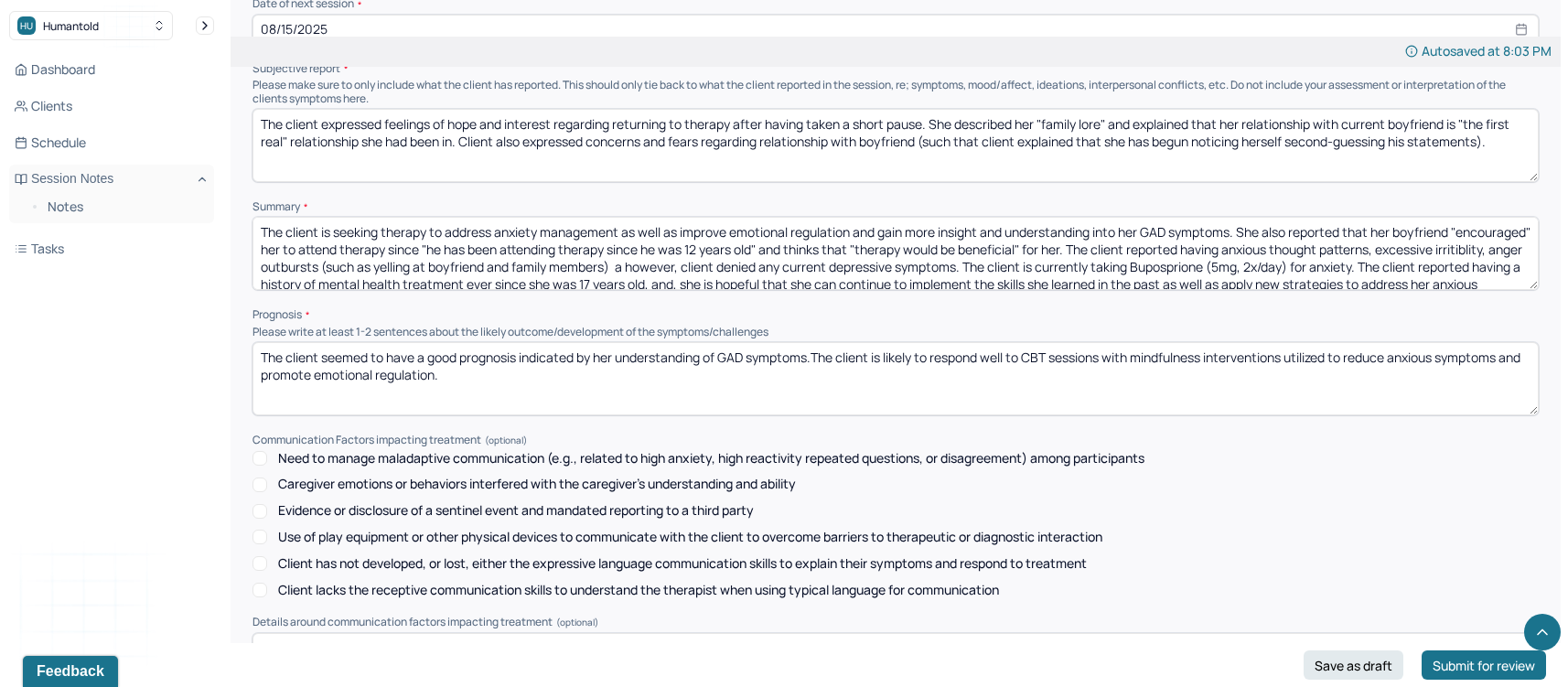 click on "The client is seeking therapy to address anxiety management as well as improve emotional regulation and gain more insight and understanding into her GAD symptoms. She also reported that her boyfriend "encouraged" her to attend therapy since "he has been attending therapy since he was 12 years old" and thinks that "therapy would be beneficial" for her. The client reported having anxious thought patterns, excessive irritiblity, anger outb a however, client denied any current depressive symptoms. The client is currently taking Buposprione (5mg, 2x/day) for anxiety. The client reported having a history of mental health treatment ever since she was 17 years old, and, she is hopeful that she can continue to implement the skills she learned in the past as well as apply new strategies to address her anxious thoughts. The client denied suicidal ideation during the time of intake." at bounding box center [896, 253] 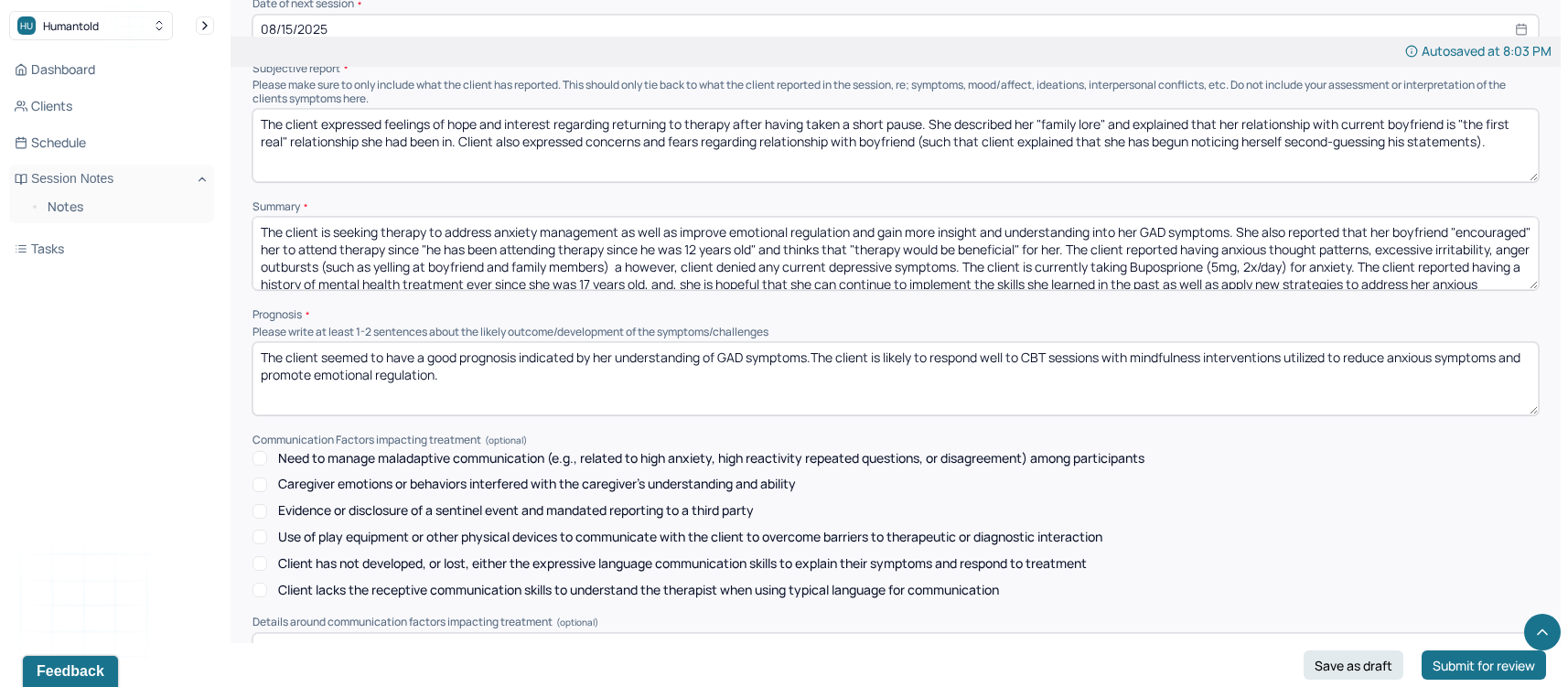 click on "The client is seeking therapy to address anxiety management as well as improve emotional regulation and gain more insight and understanding into her GAD symptoms. She also reported that her boyfriend "encouraged" her to attend therapy since "he has been attending therapy since he was 12 years old" and thinks that "therapy would be beneficial" for her. The client reported having anxious thought patterns, excessive irritability, anger outbursts (such as yelling at boyfriend and family members)  a however, client denied any current depressive symptoms. The client is currently taking Buposprione (5mg, 2x/day) for anxiety. The client reported having a history of mental health treatment ever since she was 17 years old, and, she is hopeful that she can continue to implement the skills she learned in the past as well as apply new strategies to address her anxious thoughts. The client denied suicidal ideation during the time of intake." at bounding box center (896, 253) 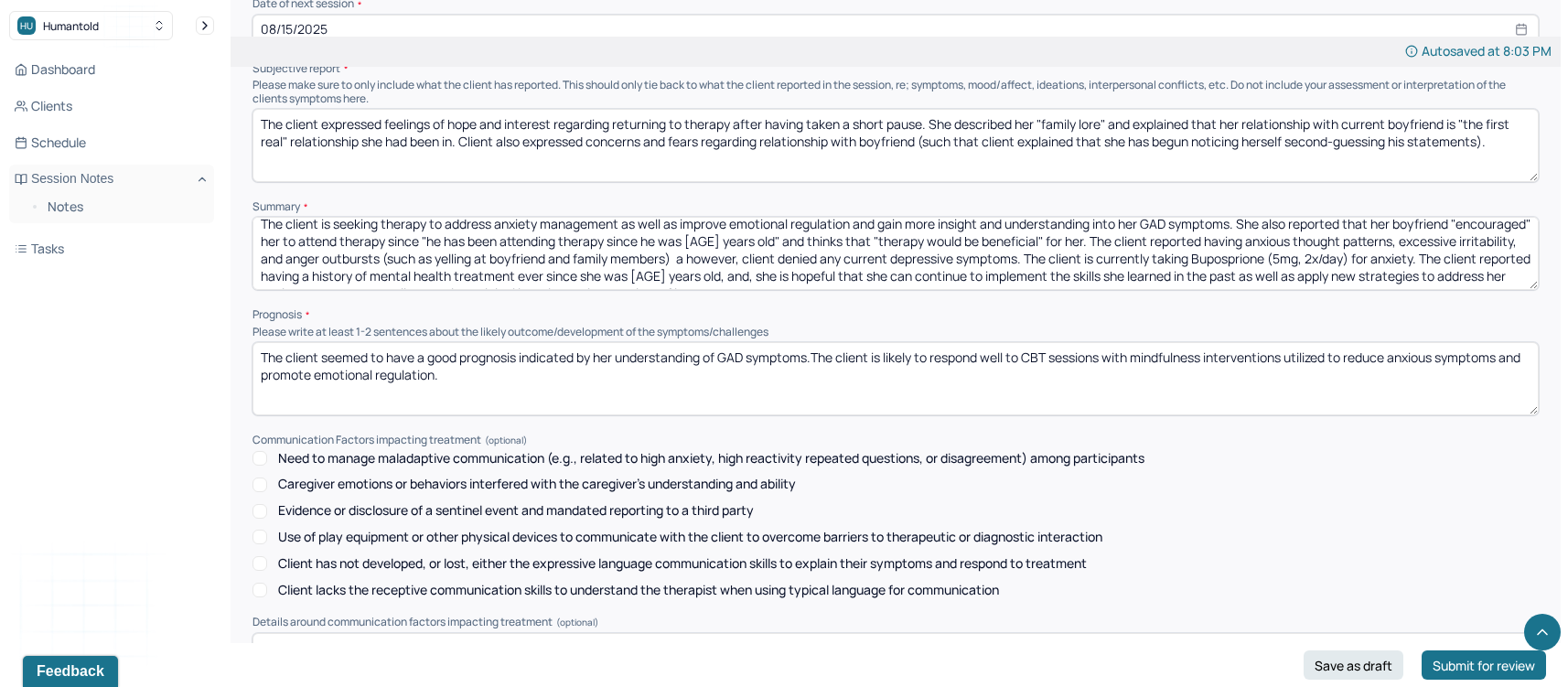 scroll, scrollTop: 16, scrollLeft: 0, axis: vertical 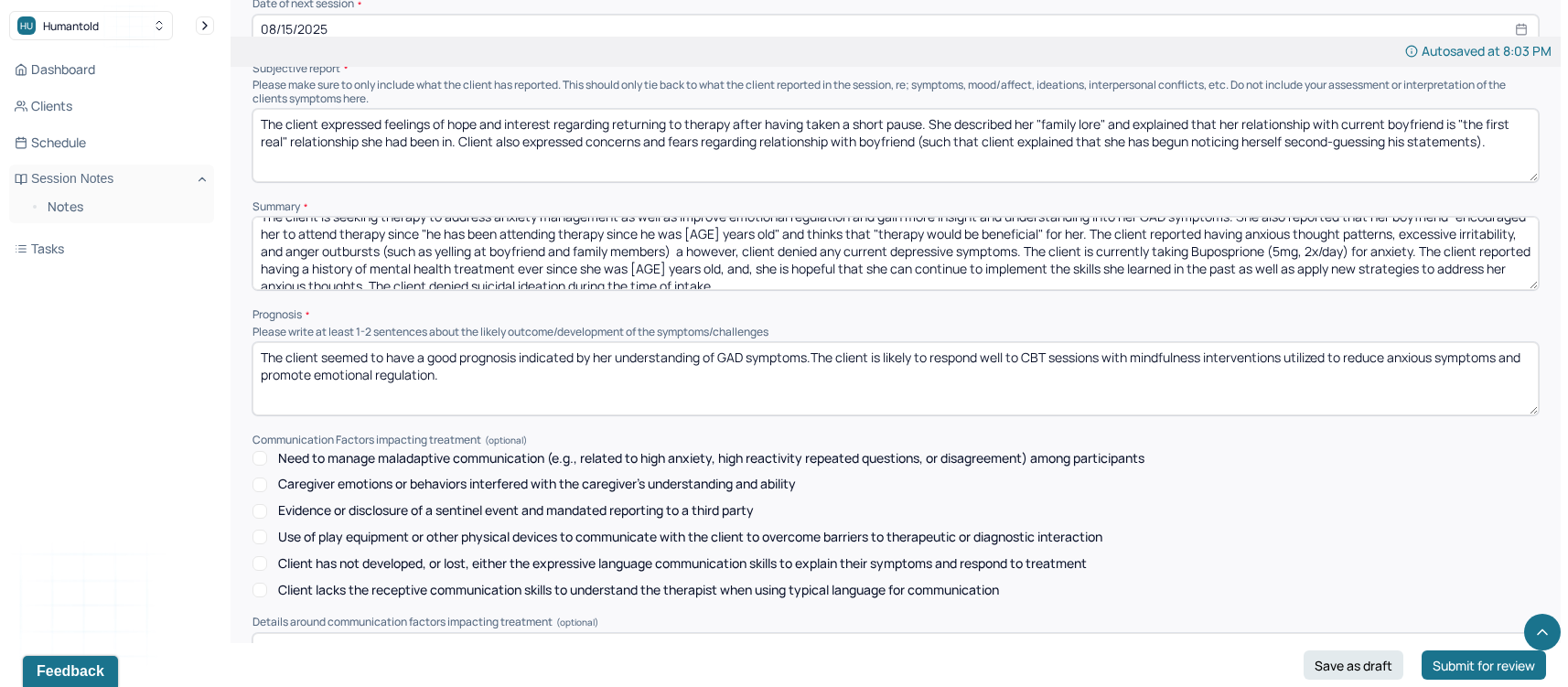 drag, startPoint x: 739, startPoint y: 241, endPoint x: 1082, endPoint y: 229, distance: 343.20985 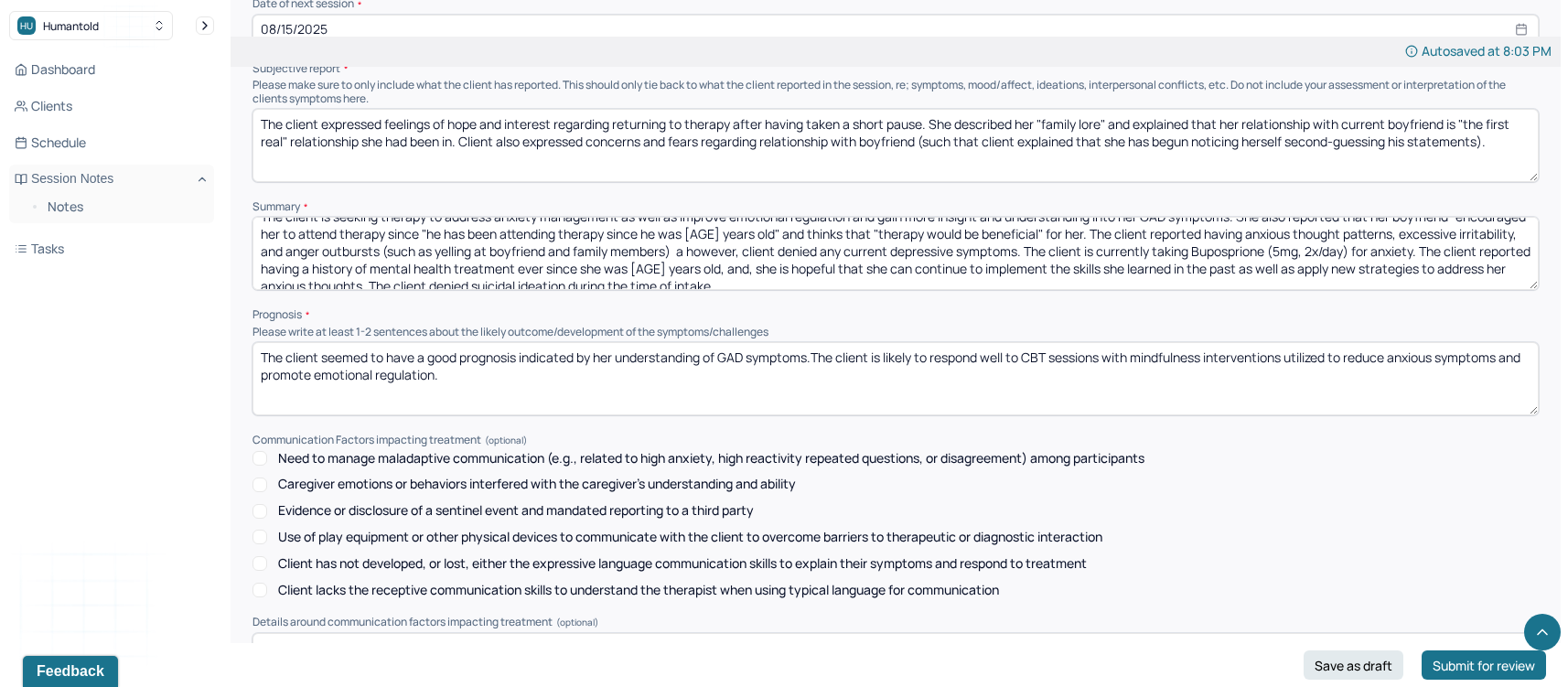 click on "The client is seeking therapy to address anxiety management as well as improve emotional regulation and gain more insight and understanding into her GAD symptoms. She also reported that her boyfriend "encouraged" her to attend therapy since "he has been attending therapy since he was [AGE] years old" and thinks that "therapy would be beneficial" for her. The client reported having anxious thought patterns, excessive irritability, and anger outbursts (such as yelling at boyfriend and family members)  a however, client denied any current depressive symptoms. The client is currently taking Buposprione (5mg, 2x/day) for anxiety. The client reported having a history of mental health treatment ever since she was [AGE] years old, and, she is hopeful that she can continue to implement the skills she learned in the past as well as apply new strategies to address her anxious thoughts. The client denied suicidal ideation during the time of intake." at bounding box center [896, 253] 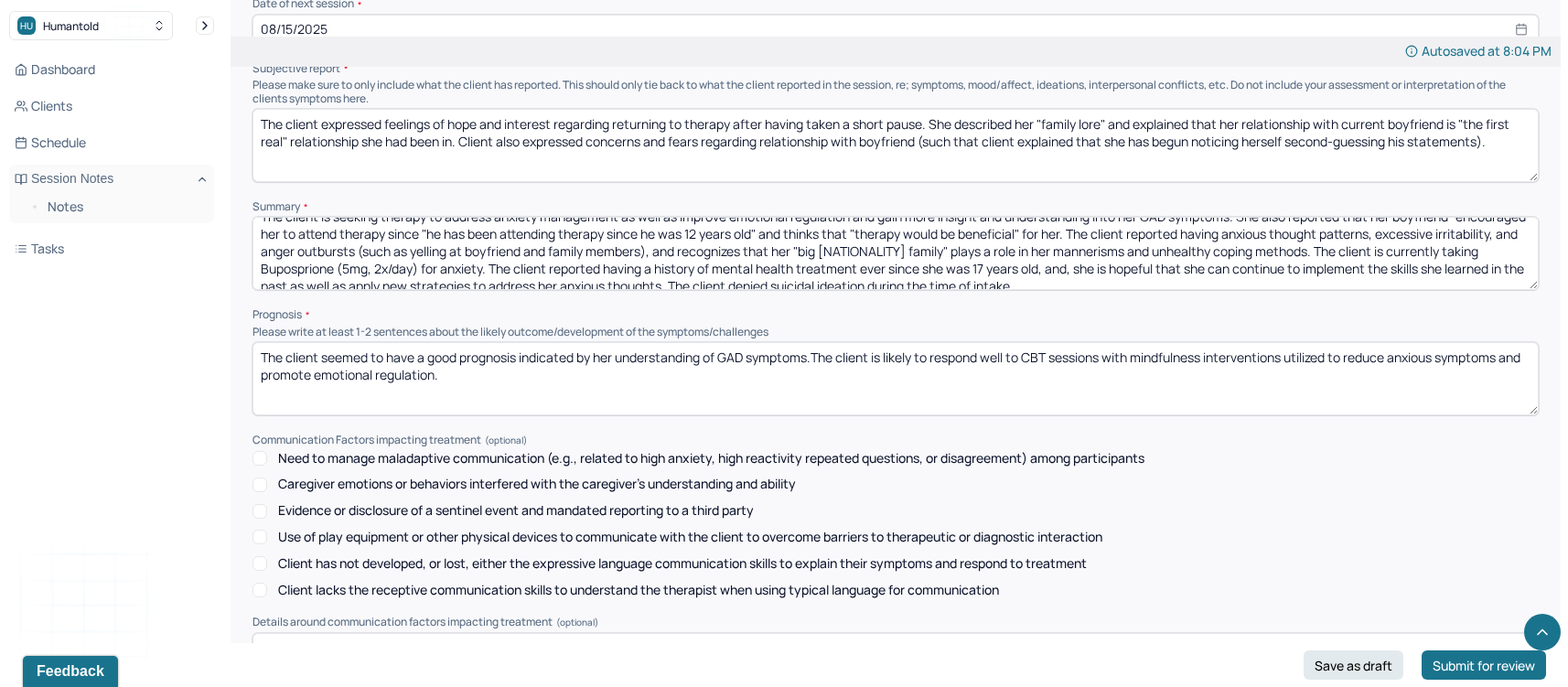 drag, startPoint x: 260, startPoint y: 244, endPoint x: 485, endPoint y: 244, distance: 225 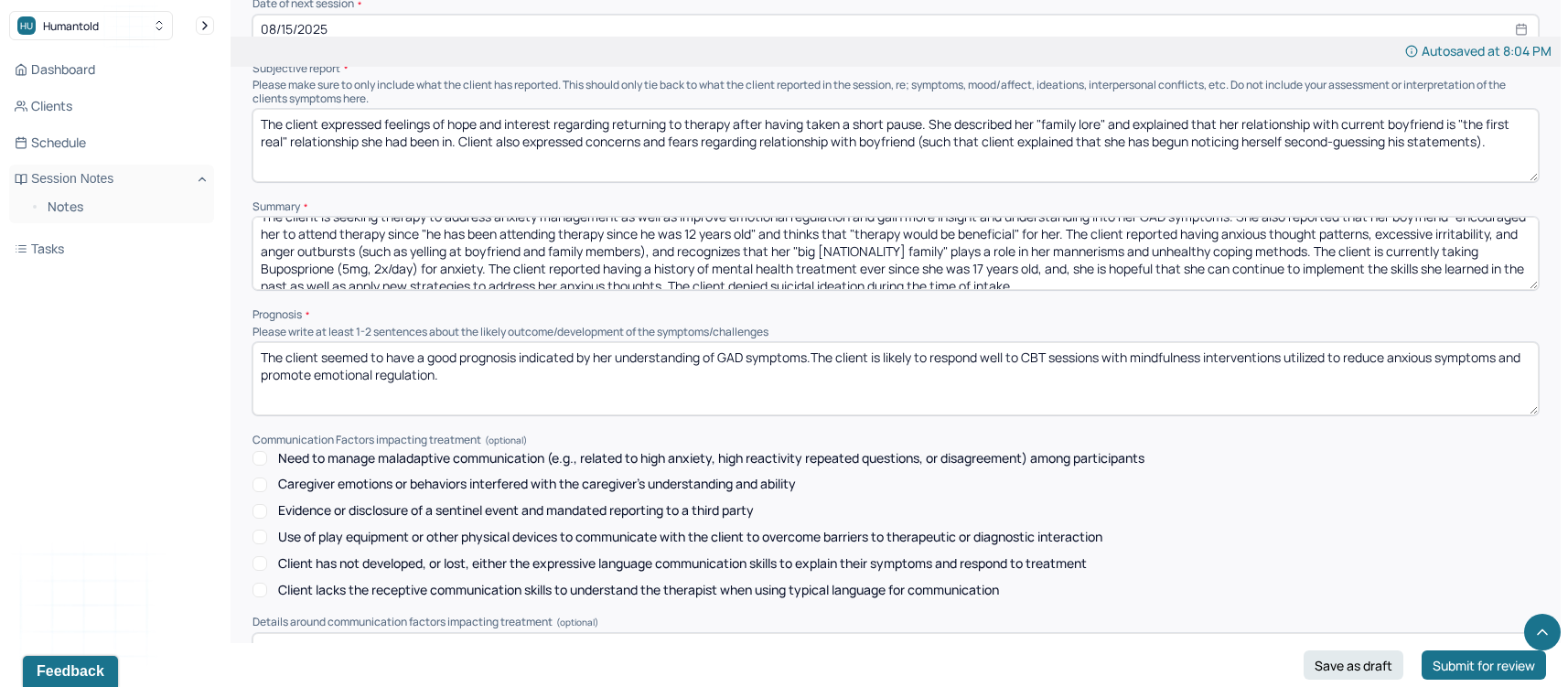 click on "The client is seeking therapy to address anxiety management as well as improve emotional regulation and gain more insight and understanding into her GAD symptoms. She also reported that her boyfriend "encouraged" her to attend therapy since "he has been attending therapy since he was 12 years old" and thinks that "therapy would be beneficial" for her. The client reported having anxious thought patterns, excessive irritability, and anger outbursts (such as yelling at boyfriend and family members), and recognizes that her "big [NATIONALITY] family" plays a role in her mannerisms and unhealthy coping methods. The client is currently taking Buposprione (5mg, 2x/day) for anxiety. The client reported having a history of mental health treatment ever since she was 17 years old, and, she is hopeful that she can continue to implement the skills she learned in the past as well as apply new strategies to address her anxious thoughts. The client denied suicidal ideation during the time of intake." at bounding box center (896, 253) 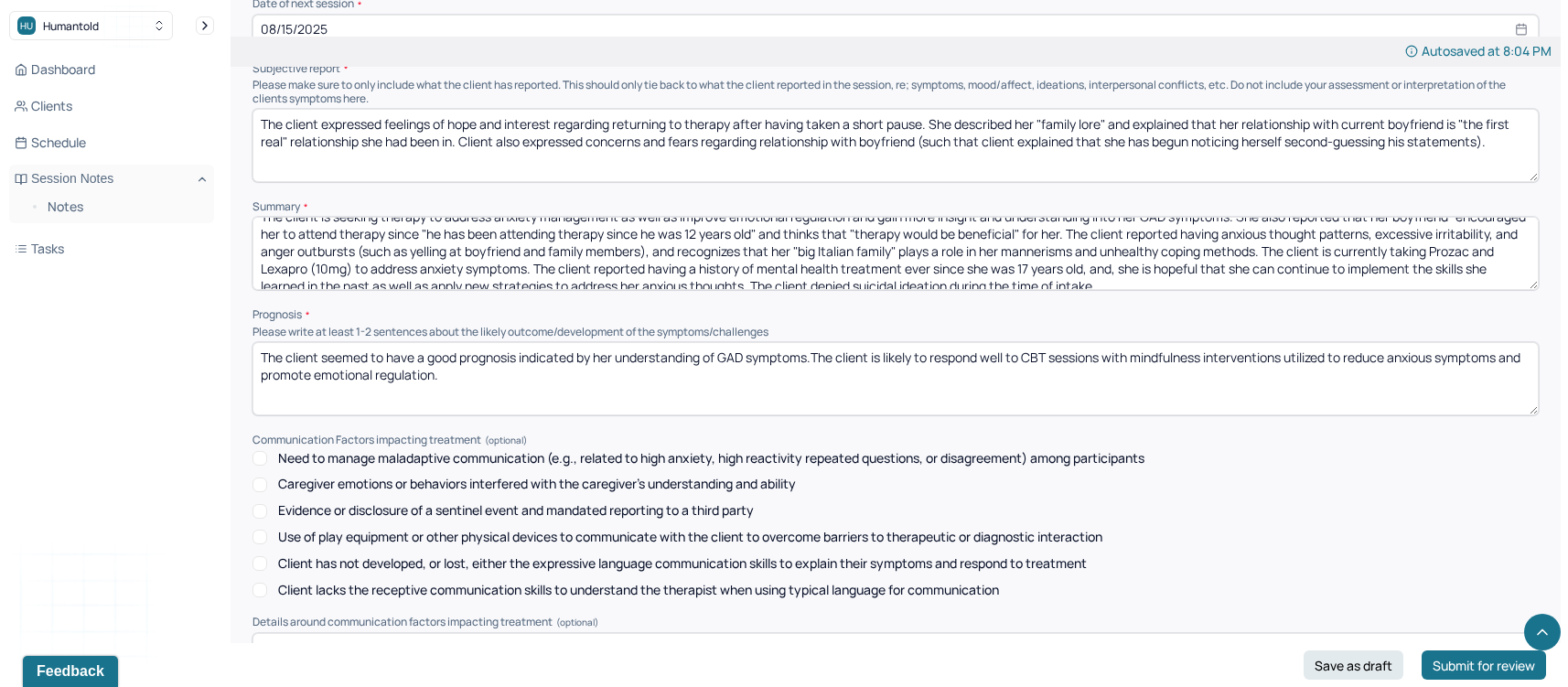 click on "The client is seeking therapy to address anxiety management as well as improve emotional regulation and gain more insight and understanding into her GAD symptoms. She also reported that her boyfriend "encouraged" her to attend therapy since "he has been attending therapy since he was 12 years old" and thinks that "therapy would be beneficial" for her. The client reported having anxious thought patterns, excessive irritability, and anger outbursts (such as yelling at boyfriend and family members), and recognizes that her "big Italian family" plays a role in her mannerisms and unhealthy coping methods. The client is currently taking Prozac and Lexapro (10mg) to address anxiety symptoms. The client reported having a history of mental health treatment ever since she was 17 years old, and, she is hopeful that she can continue to implement the skills she learned in the past as well as apply new strategies to address her anxious thoughts. The client denied suicidal ideation during the time of intake." at bounding box center (896, 253) 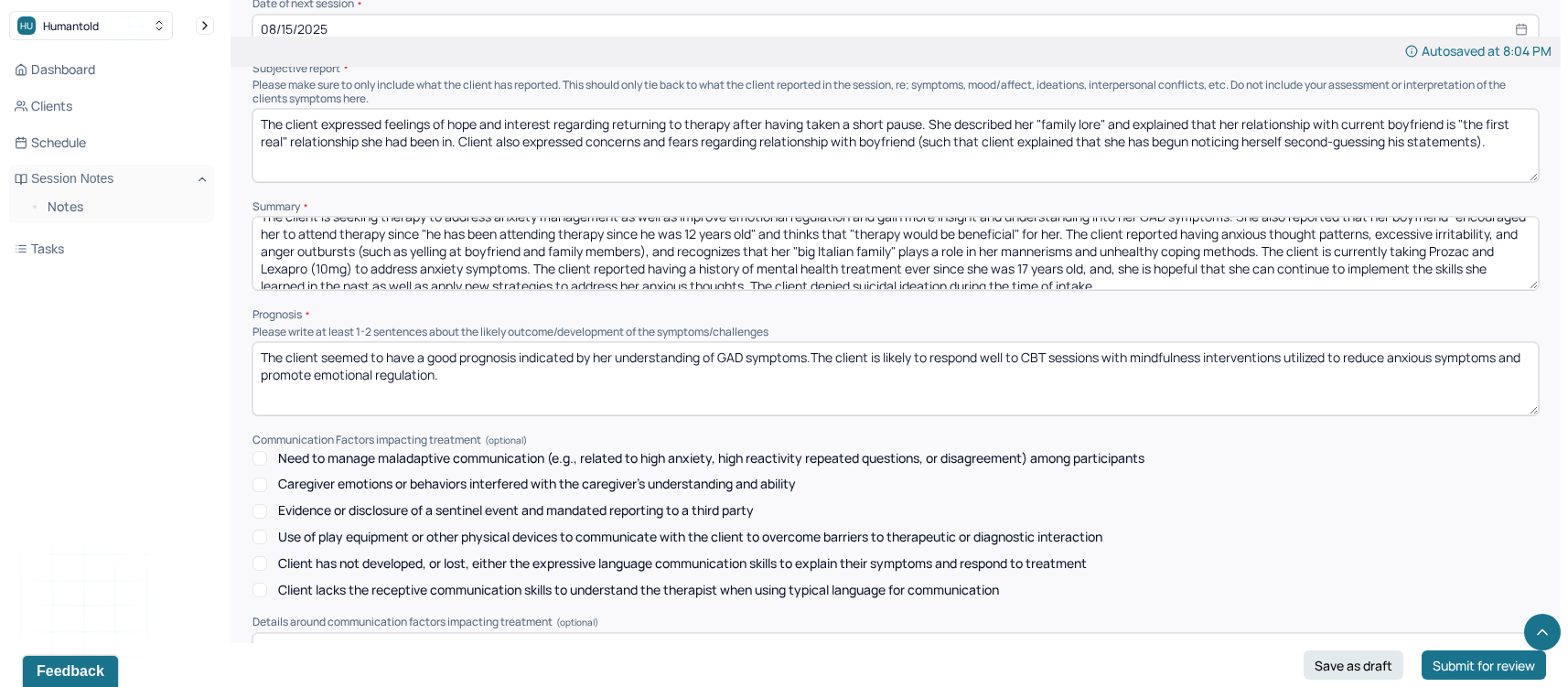 scroll, scrollTop: 26, scrollLeft: 0, axis: vertical 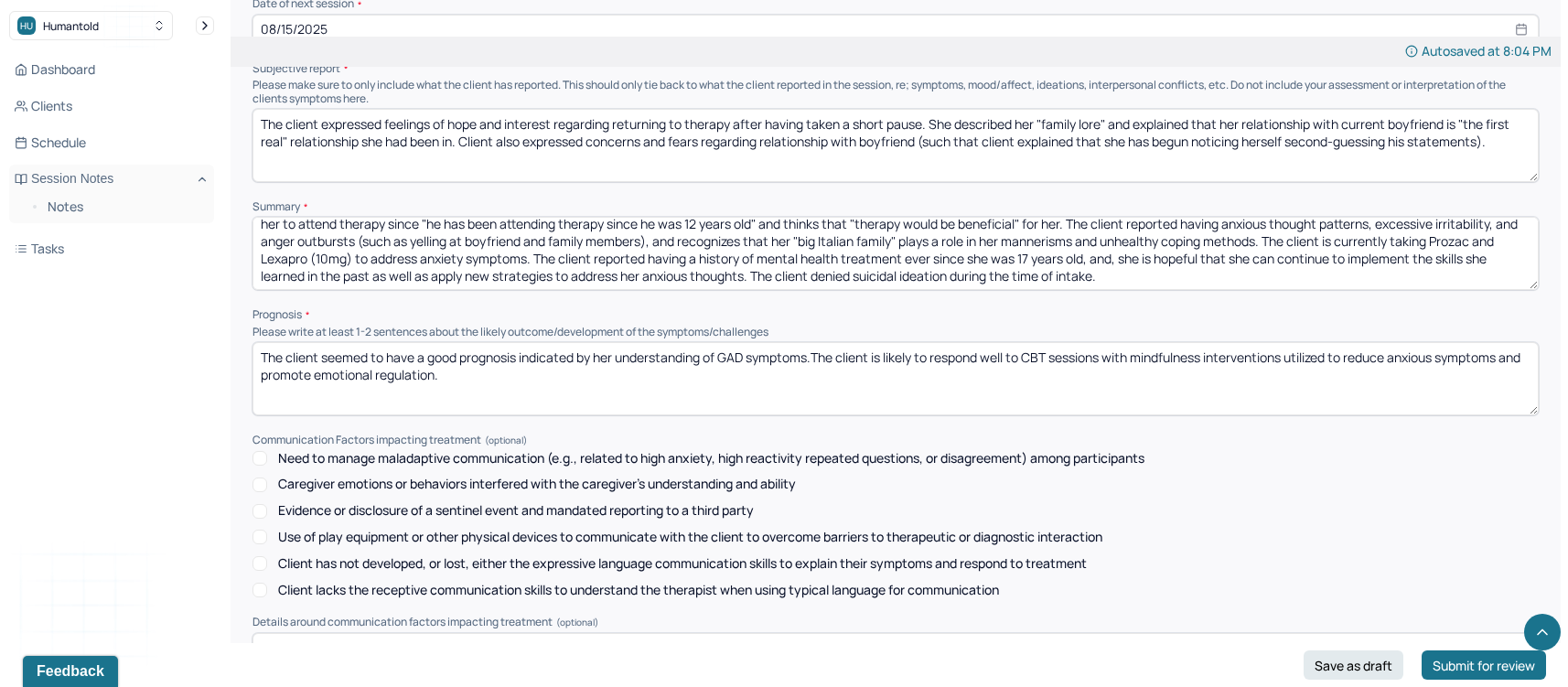 drag, startPoint x: 972, startPoint y: 243, endPoint x: 810, endPoint y: 250, distance: 162.15116 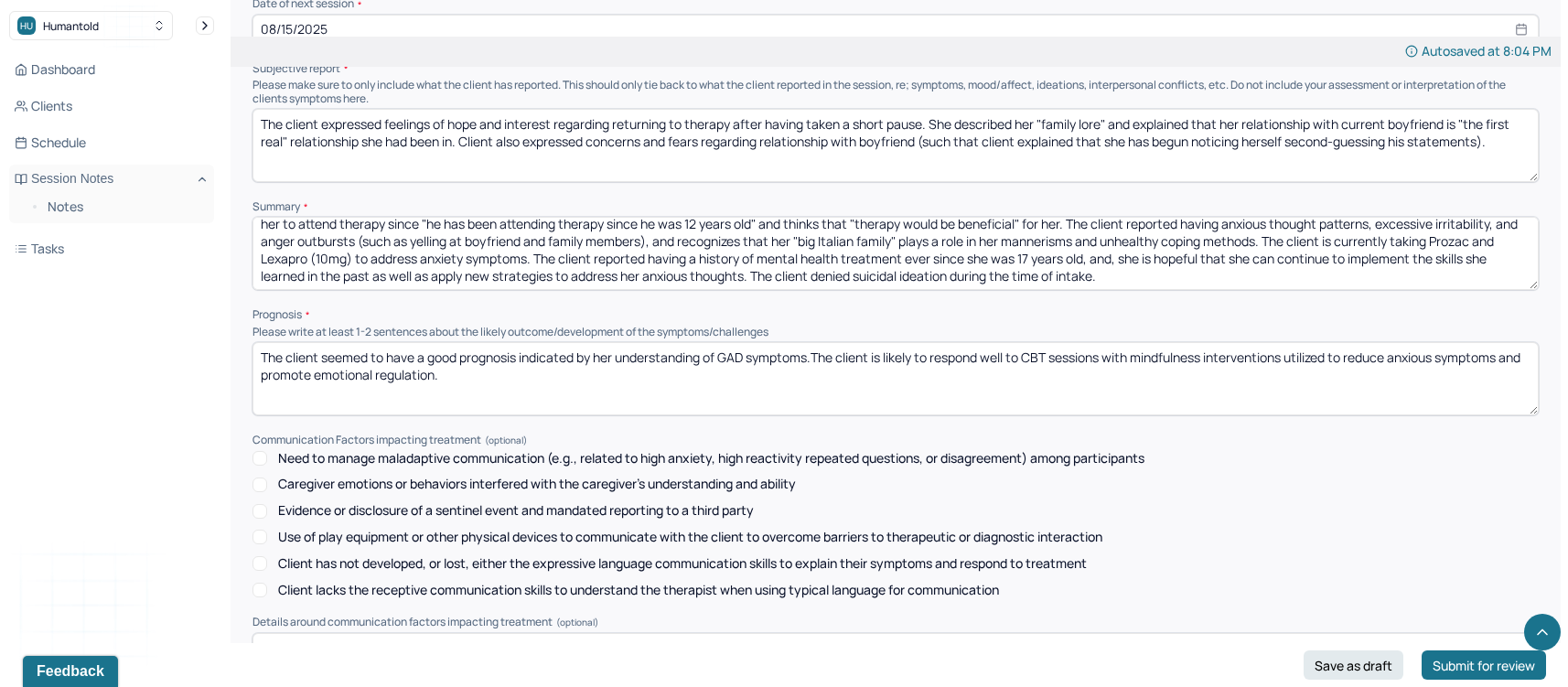 click on "The client is seeking therapy to address anxiety management as well as improve emotional regulation and gain more insight and understanding into her GAD symptoms. She also reported that her boyfriend "encouraged" her to attend therapy since "he has been attending therapy since he was 12 years old" and thinks that "therapy would be beneficial" for her. The client reported having anxious thought patterns, excessive irritability, and anger outbursts (such as yelling at boyfriend and family members), and recognizes that her "big Italian family" plays a role in her mannerisms and unhealthy coping methods. The client is currently taking Prozac and Lexapro (10mg) to address anxiety symptoms. The client reported having a history of mental health treatment ever since she was 17 years old, and, she is hopeful that she can continue to implement the skills she learned in the past as well as apply new strategies to address her anxious thoughts. The client denied suicidal ideation during the time of intake." at bounding box center (896, 253) 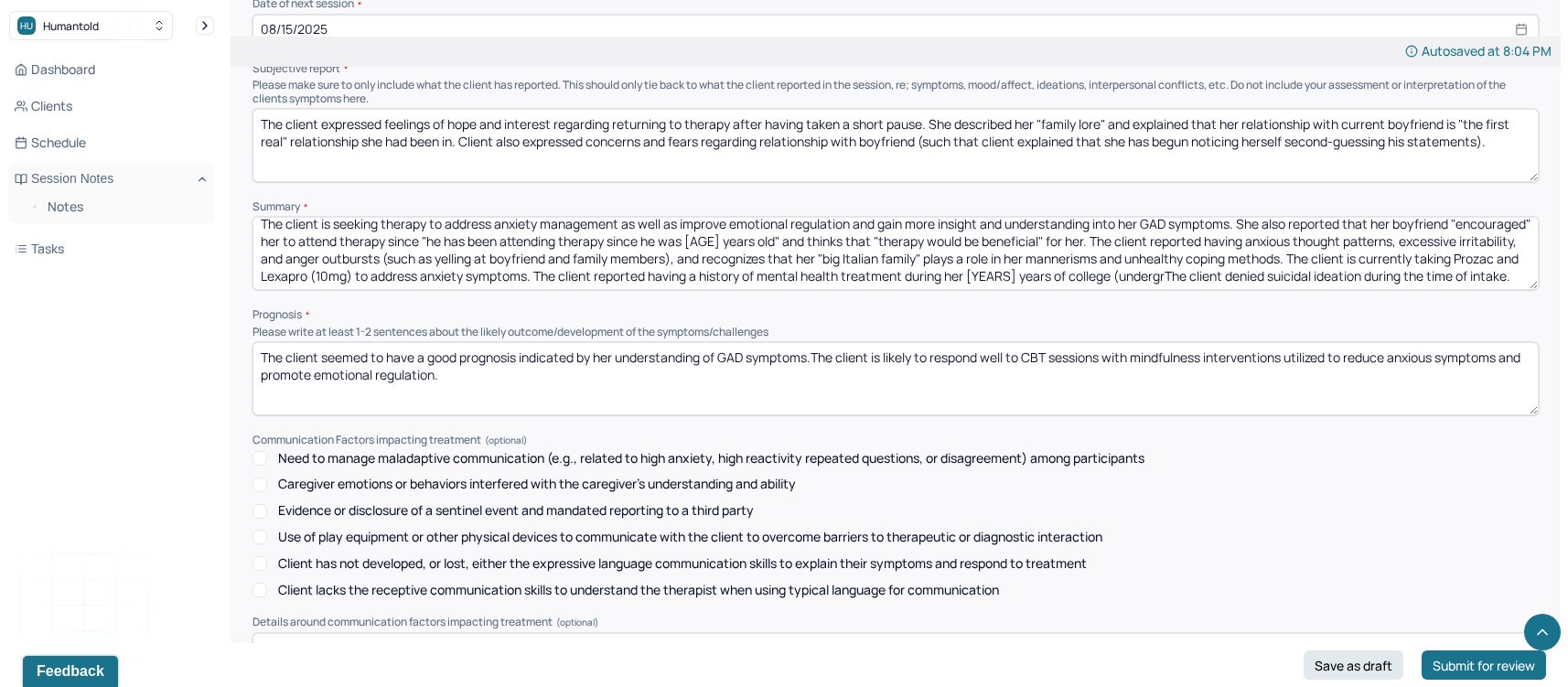 scroll, scrollTop: 26, scrollLeft: 0, axis: vertical 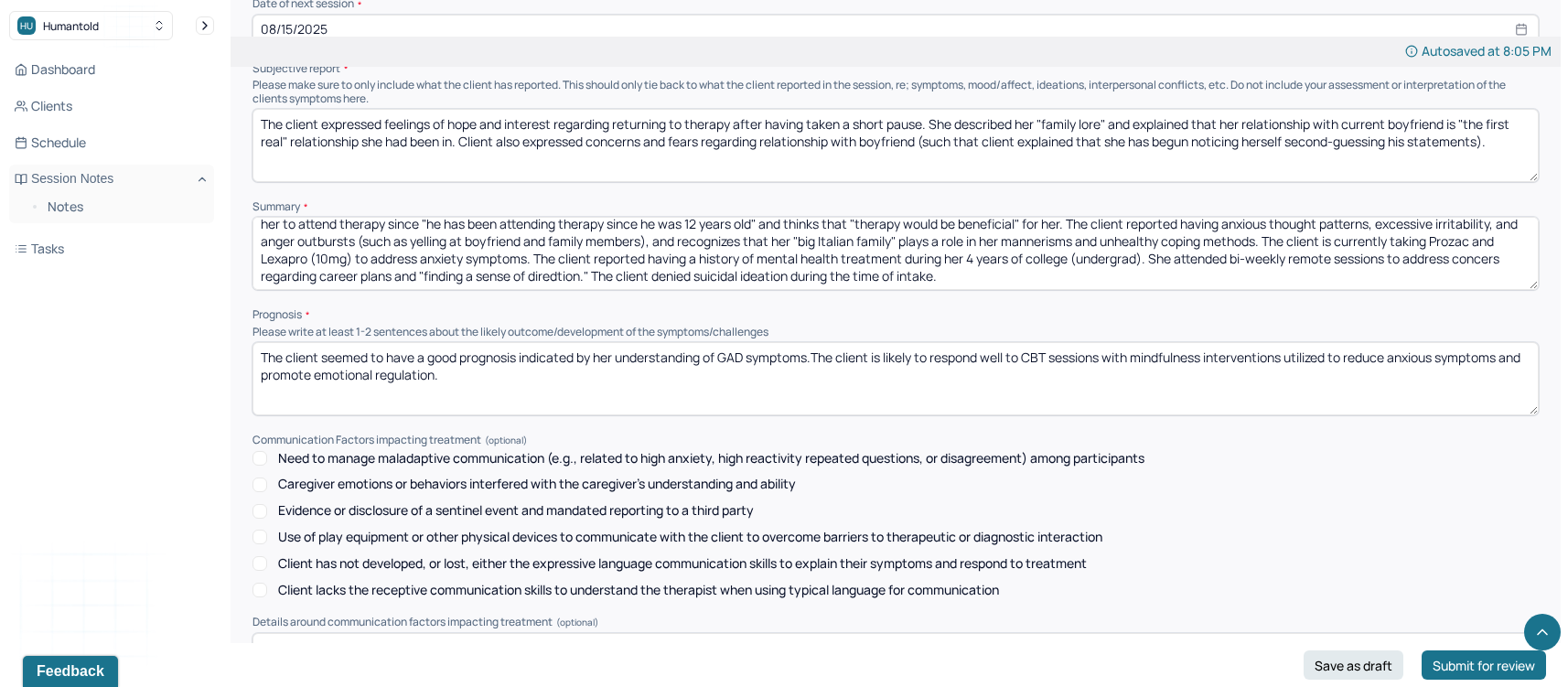 click on "The client is seeking therapy to address anxiety management as well as improve emotional regulation and gain more insight and understanding into her GAD symptoms. She also reported that her boyfriend "encouraged" her to attend therapy since "he has been attending therapy since he was 12 years old" and thinks that "therapy would be beneficial" for her. The client reported having anxious thought patterns, excessive irritability, and anger outbursts (such as yelling at boyfriend and family members), and recognizes that her "big Italian family" plays a role in her mannerisms and unhealthy coping methods. The client is currently taking Prozac and Lexapro (10mg) to address anxiety symptoms. The client reported having a history of mental health treatment during her 4 years of college (undergrad). She attended bi-weekly remote sessions to address concers regarding career plans and The client denied suicidal ideation during the time of intake." at bounding box center (896, 253) 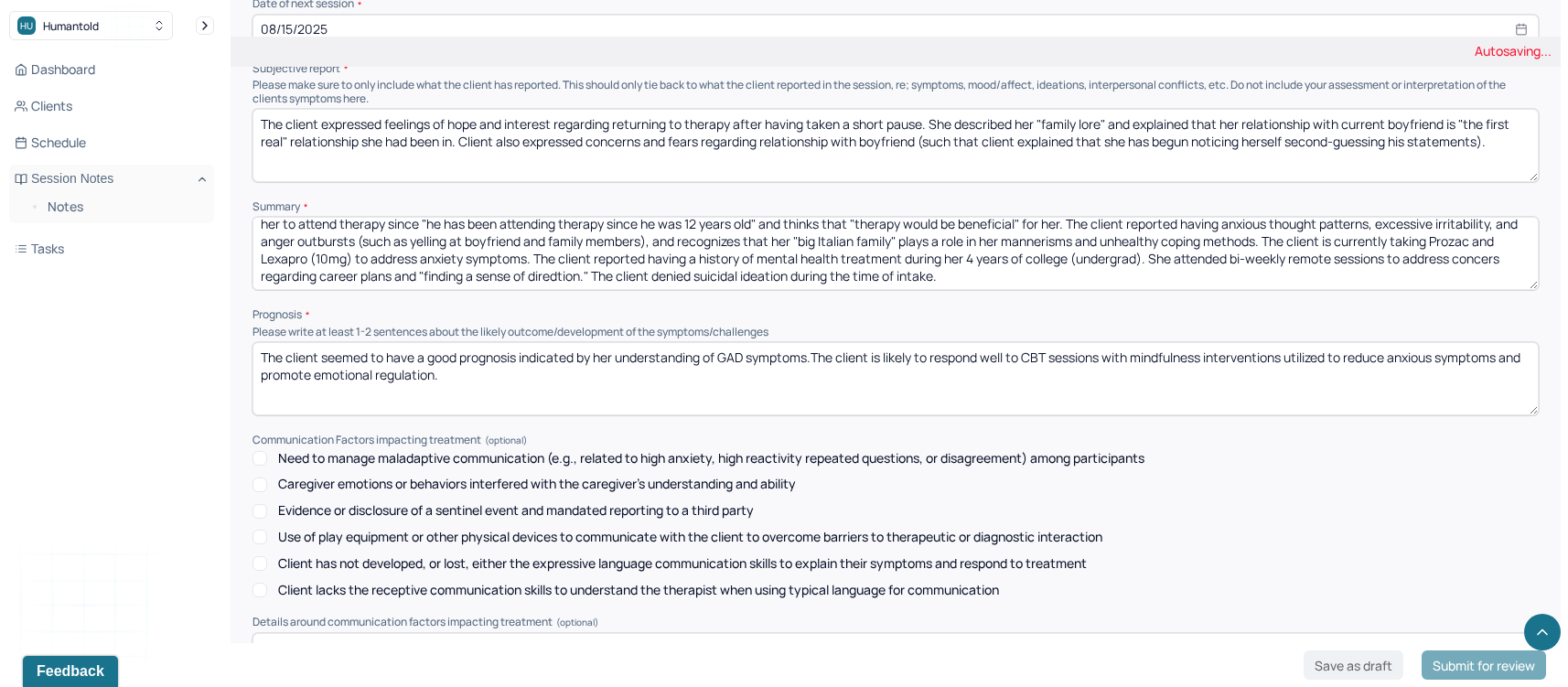 click on "The client is seeking therapy to address anxiety management as well as improve emotional regulation and gain more insight and understanding into her GAD symptoms. She also reported that her boyfriend "encouraged" her to attend therapy since "he has been attending therapy since he was 12 years old" and thinks that "therapy would be beneficial" for her. The client reported having anxious thought patterns, excessive irritability, and anger outbursts (such as yelling at boyfriend and family members), and recognizes that her "big Italian family" plays a role in her mannerisms and unhealthy coping methods. The client is currently taking Prozac and Lexapro (10mg) to address anxiety symptoms. The client reported having a history of mental health treatment during her 4 years of college (undergrad). She attended bi-weekly remote sessions to address concers regarding career plans and The client denied suicidal ideation during the time of intake." at bounding box center (896, 253) 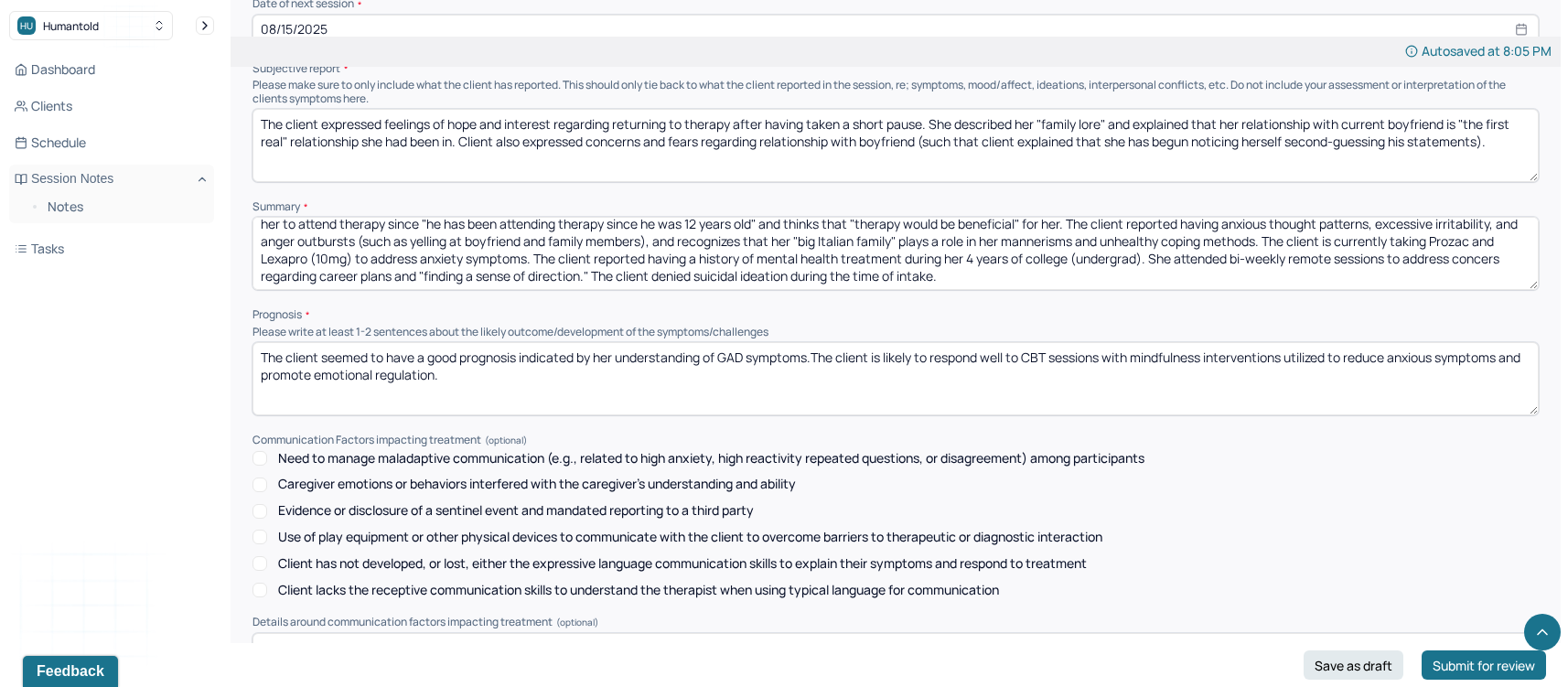 click on "The client is seeking therapy to address anxiety management as well as improve emotional regulation and gain more insight and understanding into her GAD symptoms. She also reported that her boyfriend "encouraged" her to attend therapy since "he has been attending therapy since he was 12 years old" and thinks that "therapy would be beneficial" for her. The client reported having anxious thought patterns, excessive irritability, and anger outbursts (such as yelling at boyfriend and family members), and recognizes that her "big Italian family" plays a role in her mannerisms and unhealthy coping methods. The client is currently taking Prozac and Lexapro (10mg) to address anxiety symptoms. The client reported having a history of mental health treatment during her 4 years of college (undergrad). She attended bi-weekly remote sessions to address concers regarding career plans and "finding a sense of direction." The client denied suicidal ideation during the time of intake." at bounding box center [896, 253] 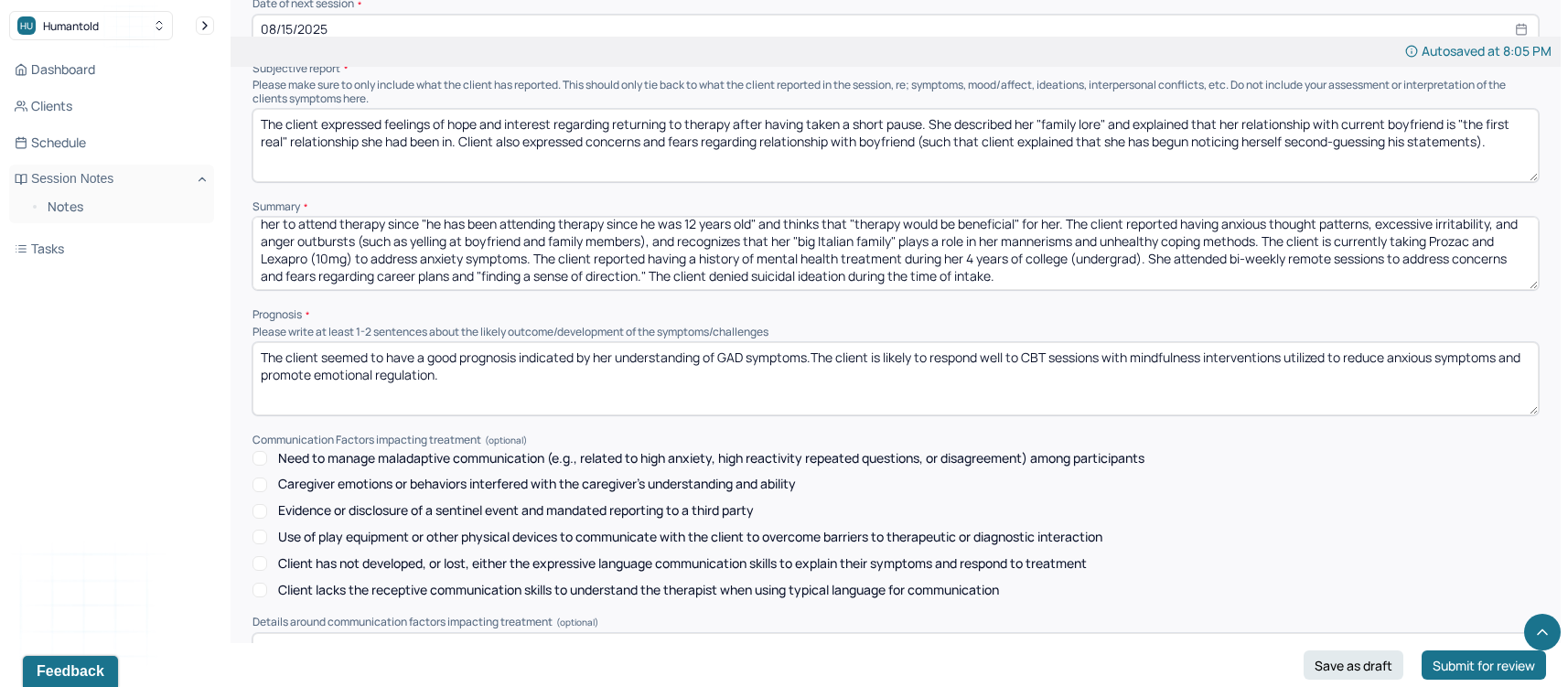 click on "The client is seeking therapy to address anxiety management as well as improve emotional regulation and gain more insight and understanding into her GAD symptoms. She also reported that her boyfriend "encouraged" her to attend therapy since "he has been attending therapy since he was 12 years old" and thinks that "therapy would be beneficial" for her. The client reported having anxious thought patterns, excessive irritability, and anger outbursts (such as yelling at boyfriend and family members), and recognizes that her "big Italian family" plays a role in her mannerisms and unhealthy coping methods. The client is currently taking Prozac and Lexapro (10mg) to address anxiety symptoms. The client reported having a history of mental health treatment during her 4 years of college (undergrad). She attended bi-weekly remote sessions to address concerns and fears regarding career plans and "finding a sense of direction." The client denied suicidal ideation during the time of intake." at bounding box center (896, 253) 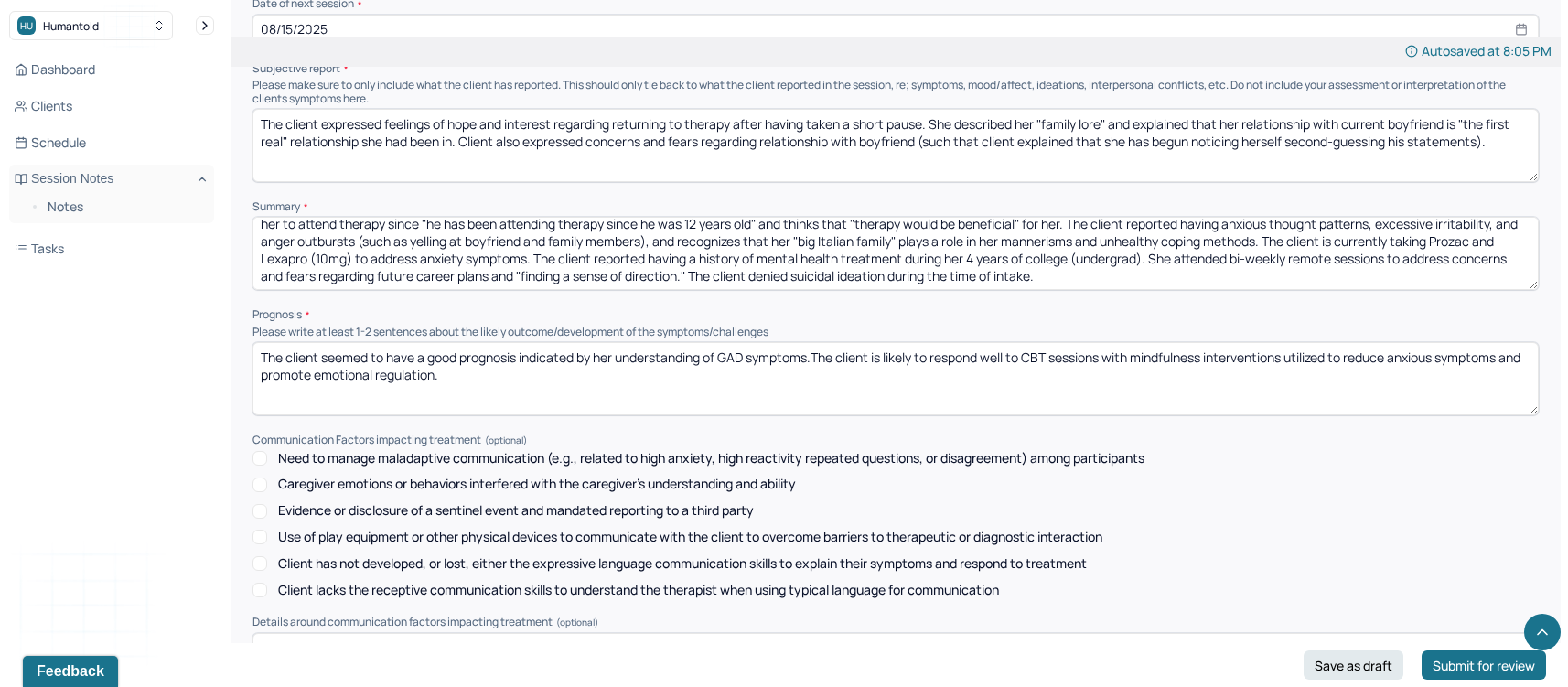 click on "The client is seeking therapy to address anxiety management as well as improve emotional regulation and gain more insight and understanding into her GAD symptoms. She also reported that her boyfriend "encouraged" her to attend therapy since "he has been attending therapy since he was 12 years old" and thinks that "therapy would be beneficial" for her. The client reported having anxious thought patterns, excessive irritability, and anger outbursts (such as yelling at boyfriend and family members), and recognizes that her "big Italian family" plays a role in her mannerisms and unhealthy coping methods. The client is currently taking Prozac and Lexapro (10mg) to address anxiety symptoms. The client reported having a history of mental health treatment during her 4 years of college (undergrad). She attended bi-weekly remote sessions to address concerns and fears regarding future career plans and "finding a sense of direction." The client denied suicidal ideation during the time of intake." at bounding box center [896, 253] 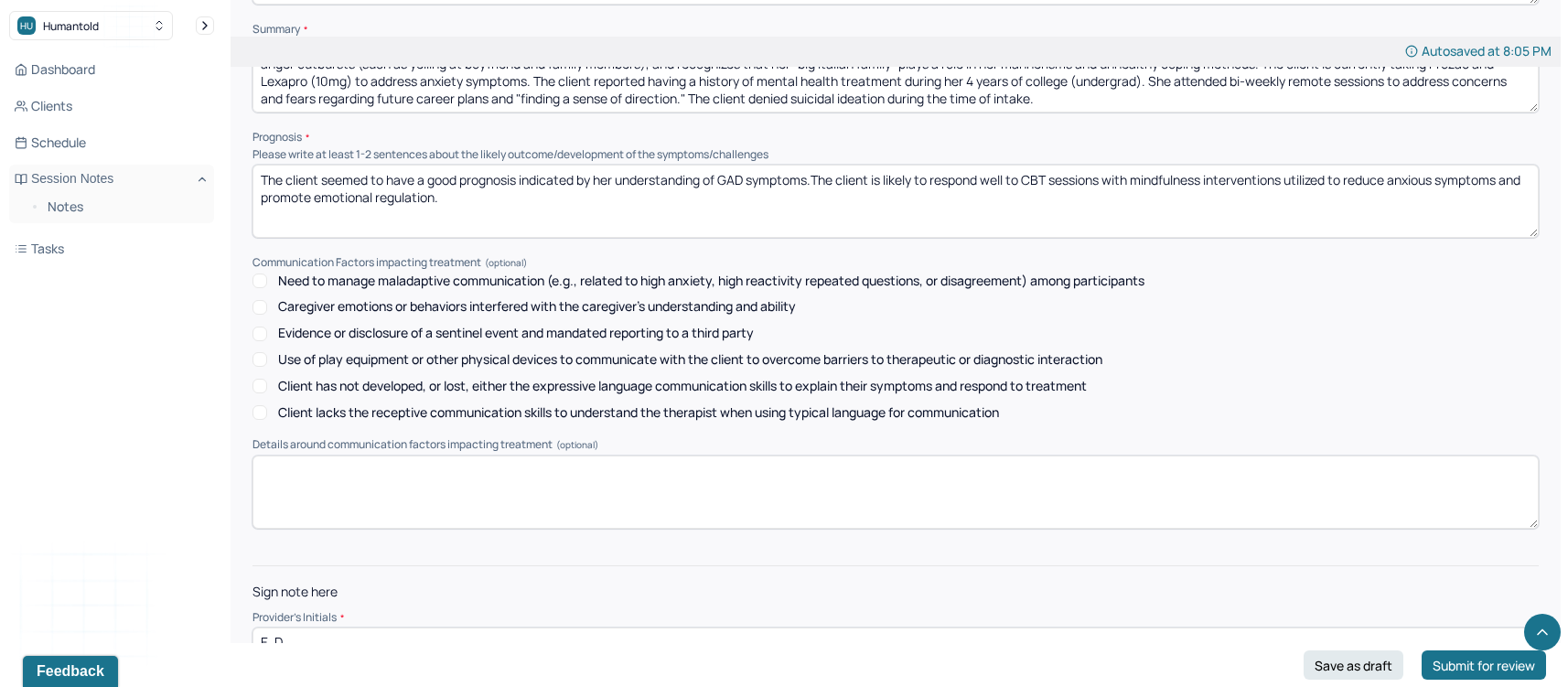 scroll, scrollTop: 7090, scrollLeft: 0, axis: vertical 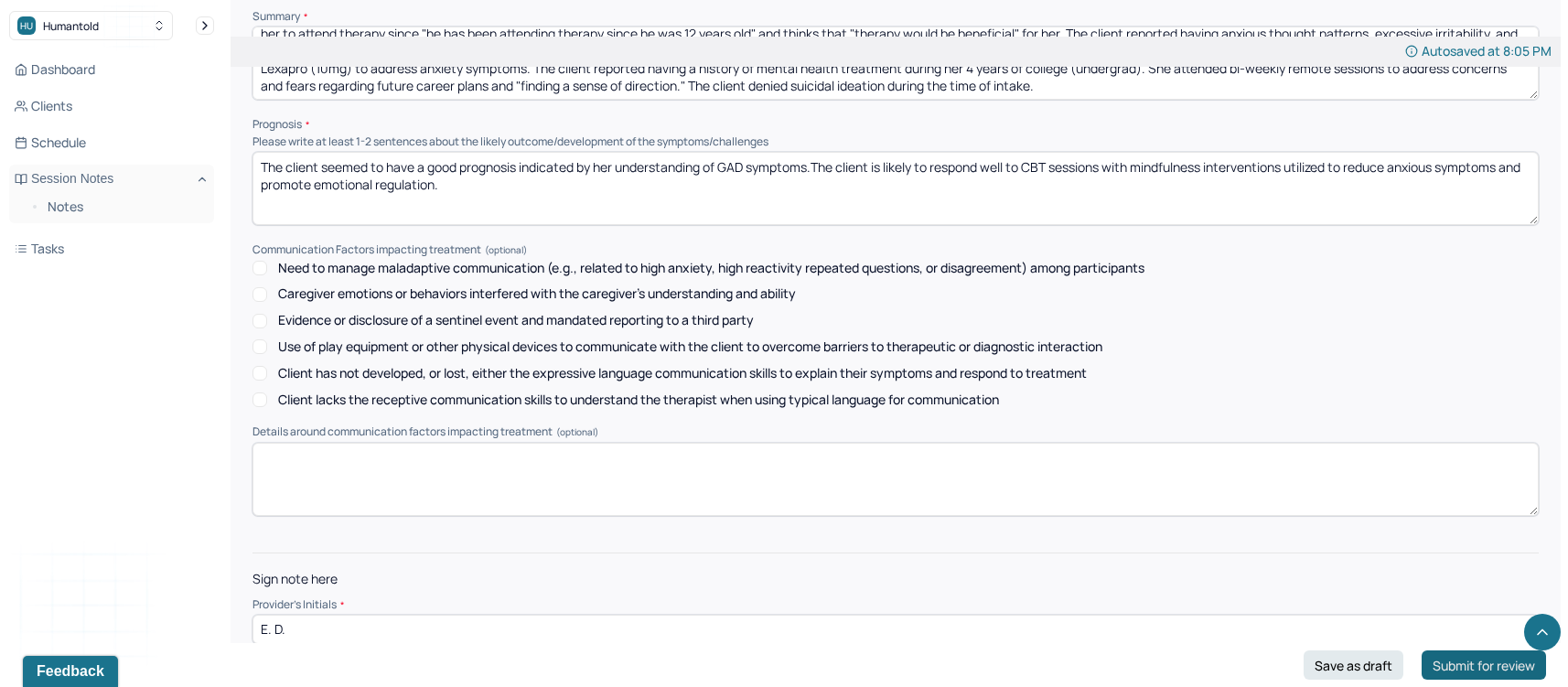 type on "The client is seeking therapy to address anxiety management as well as improve emotional regulation and gain more insight and understanding into her GAD symptoms. She also reported that her boyfriend "encouraged" her to attend therapy since "he has been attending therapy since he was 12 years old" and thinks that "therapy would be beneficial" for her. The client reported having anxious thought patterns, excessive irritability, and anger outbursts (such as yelling at boyfriend and family members), and recognizes that her "big Italian family" plays a role in her mannerisms and unhealthy coping methods. The client is currently taking Prozac and Lexapro (10mg) to address anxiety symptoms. The client reported having a history of mental health treatment during her 4 years of college (undergrad). She attended bi-weekly remote sessions to address concerns and fears regarding future career plans and "finding a sense of direction." The client denied suicidal ideation during the time of intake." 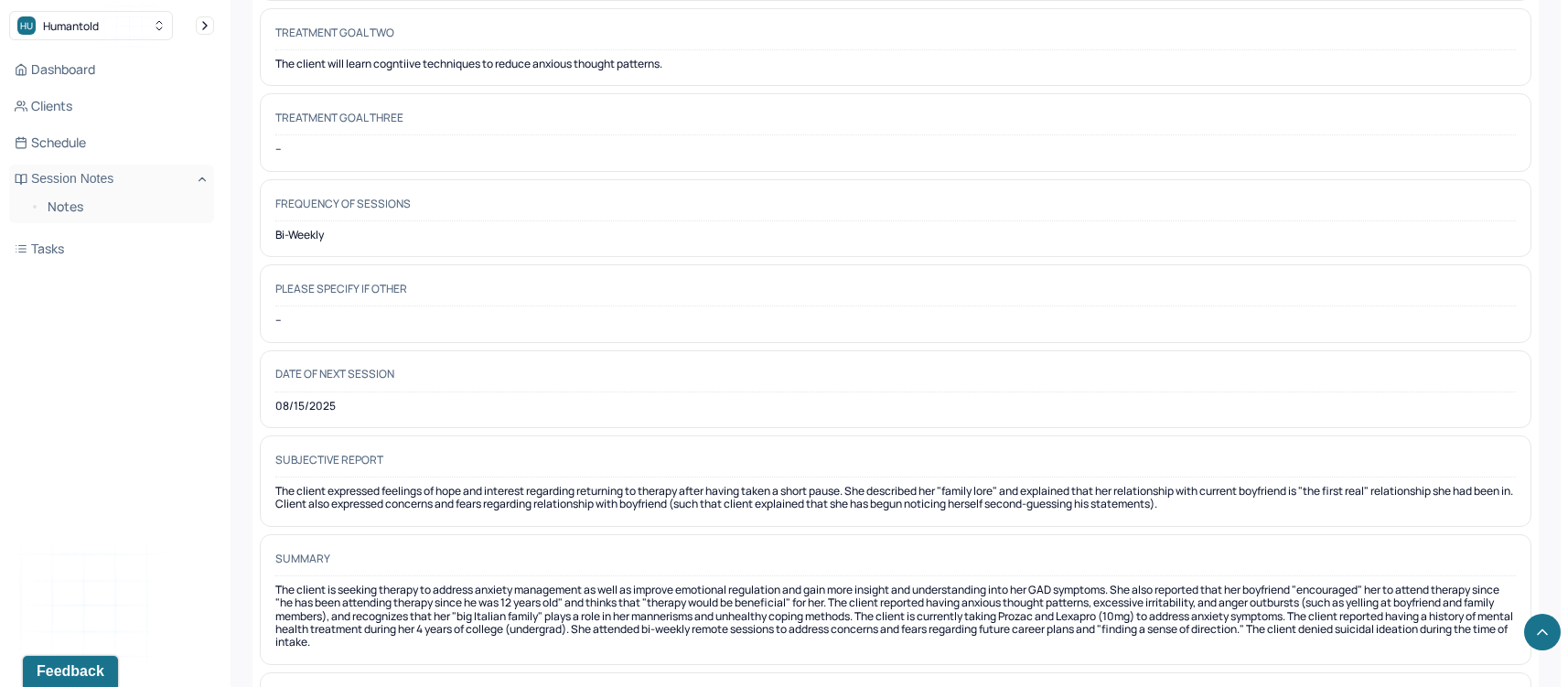 scroll, scrollTop: 9587, scrollLeft: 0, axis: vertical 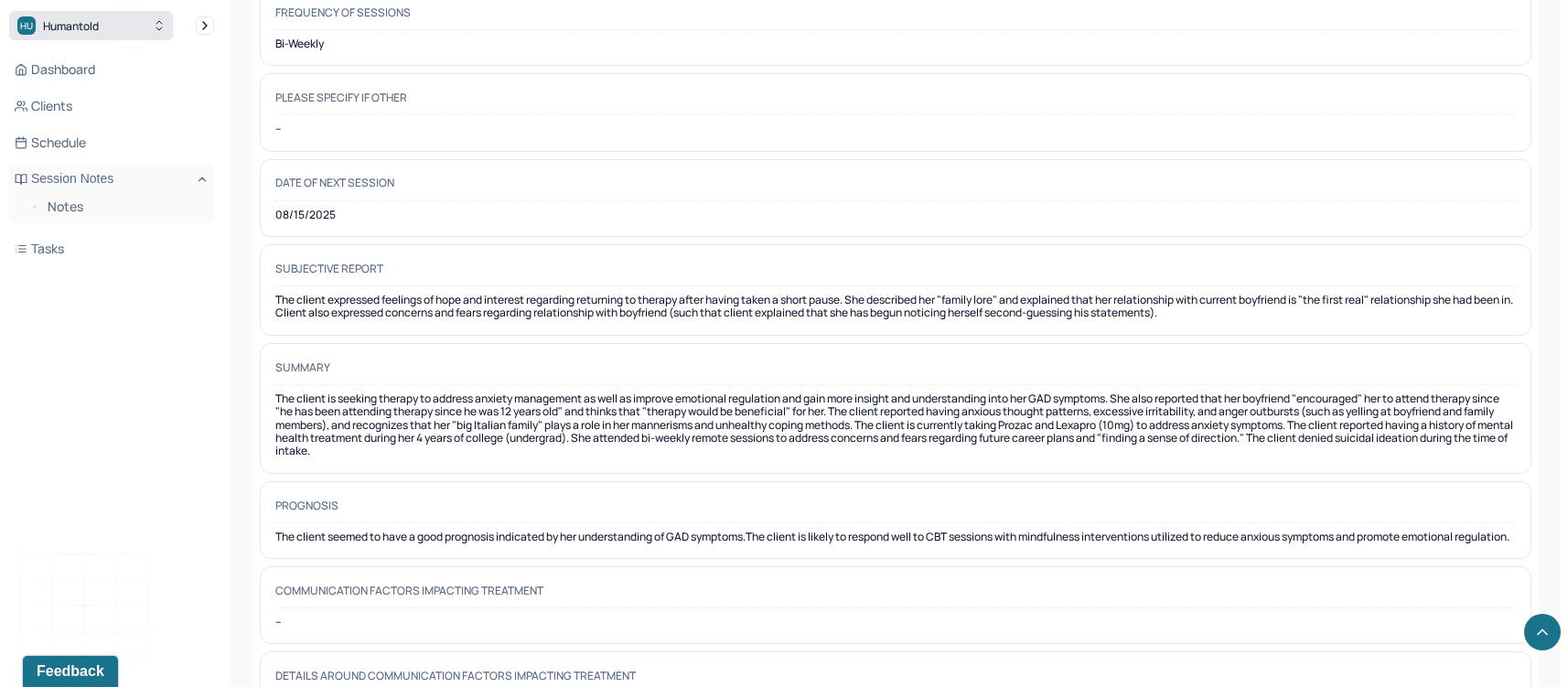 click on "Humantold" at bounding box center (70, 26) 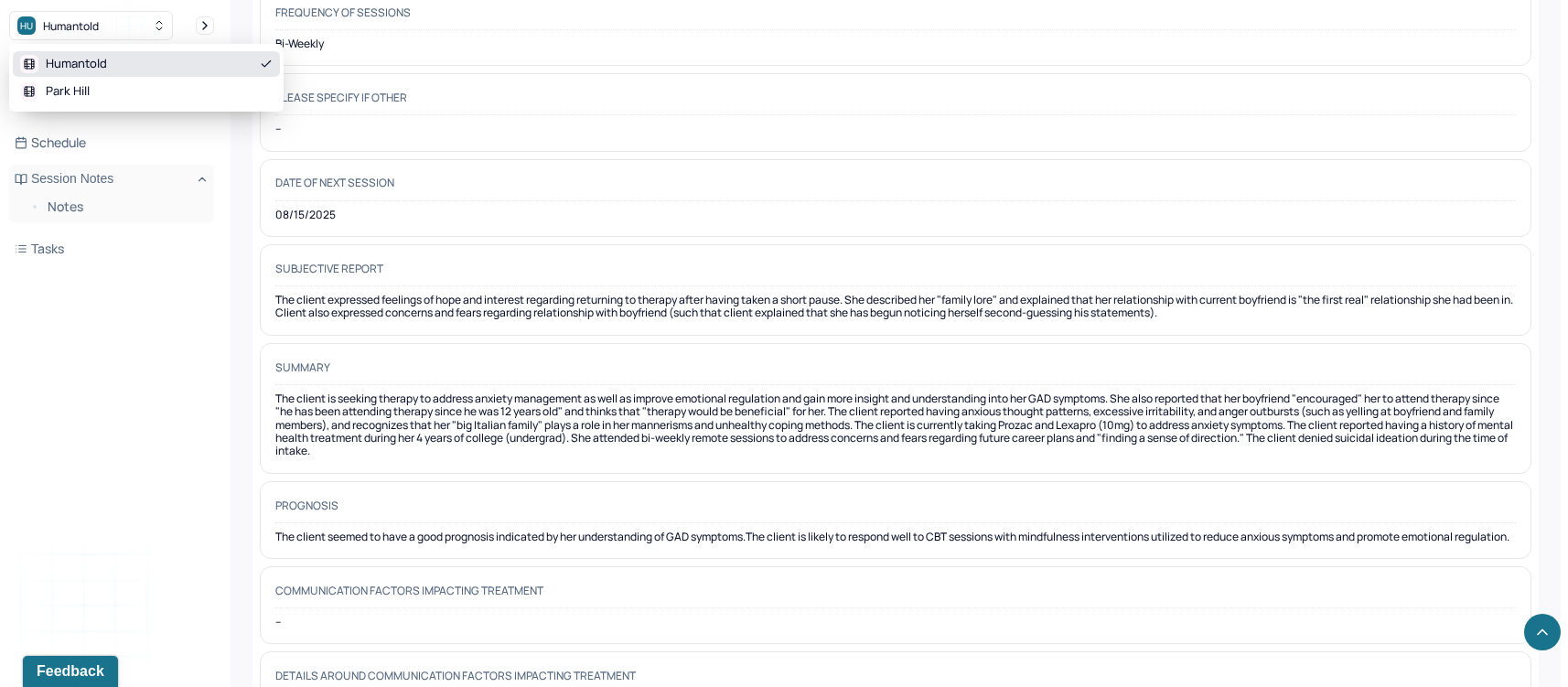 click on "Humantold" at bounding box center [76, 64] 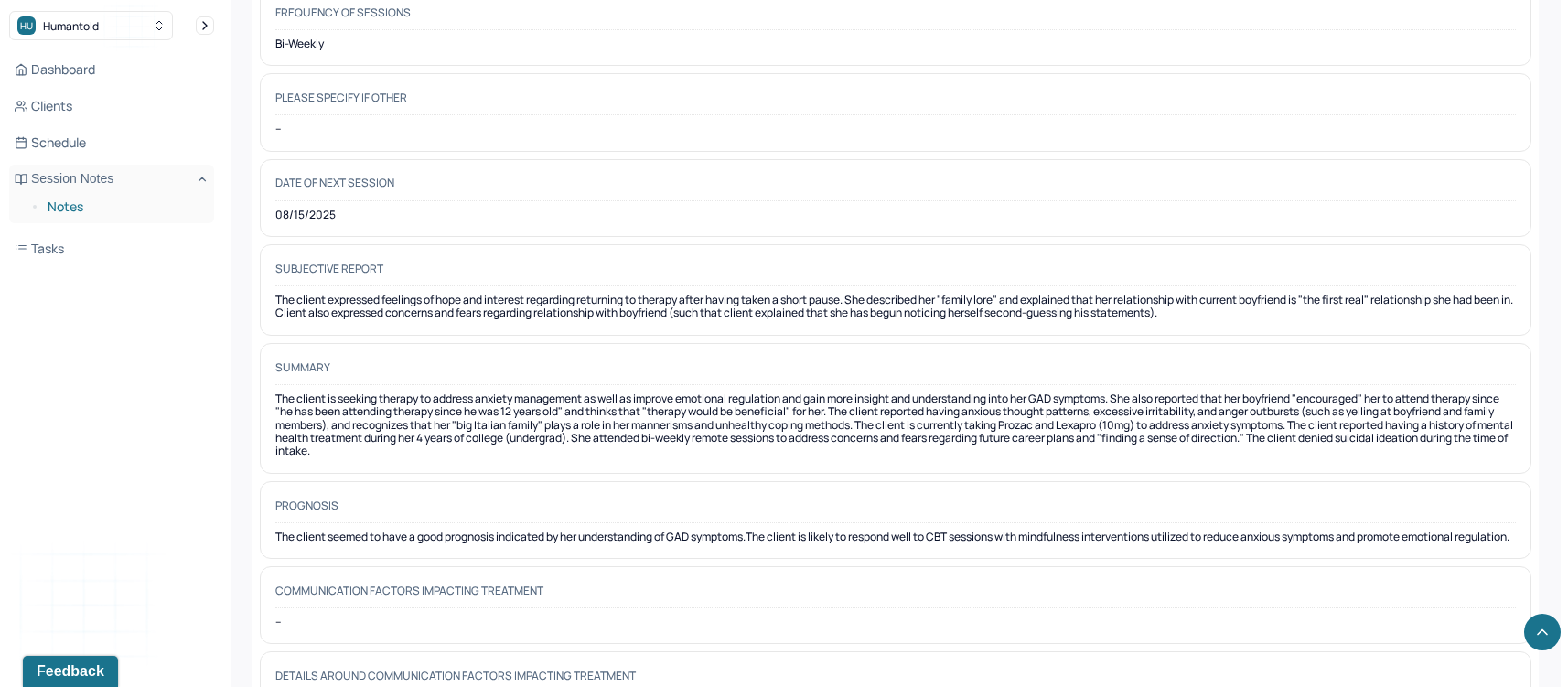 click on "Notes" at bounding box center (124, 207) 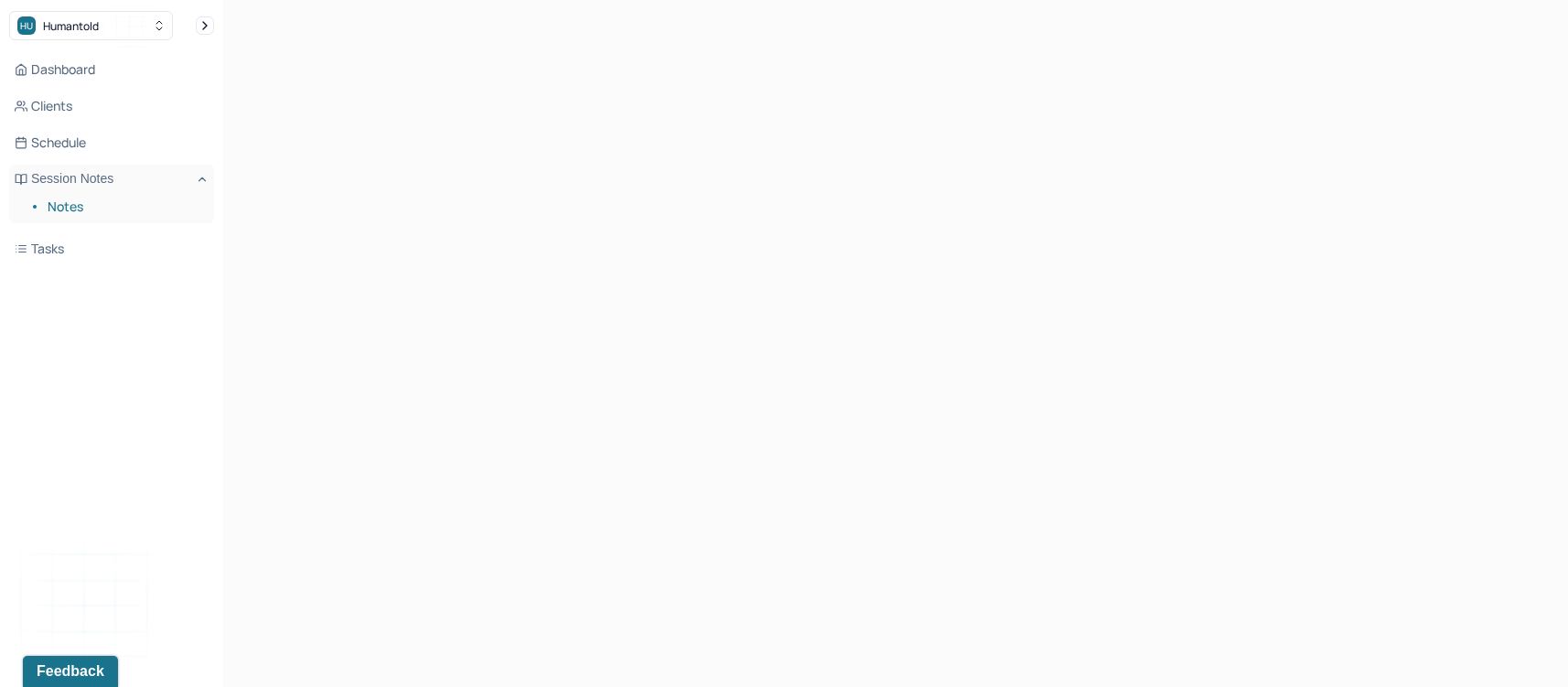 scroll, scrollTop: 0, scrollLeft: 0, axis: both 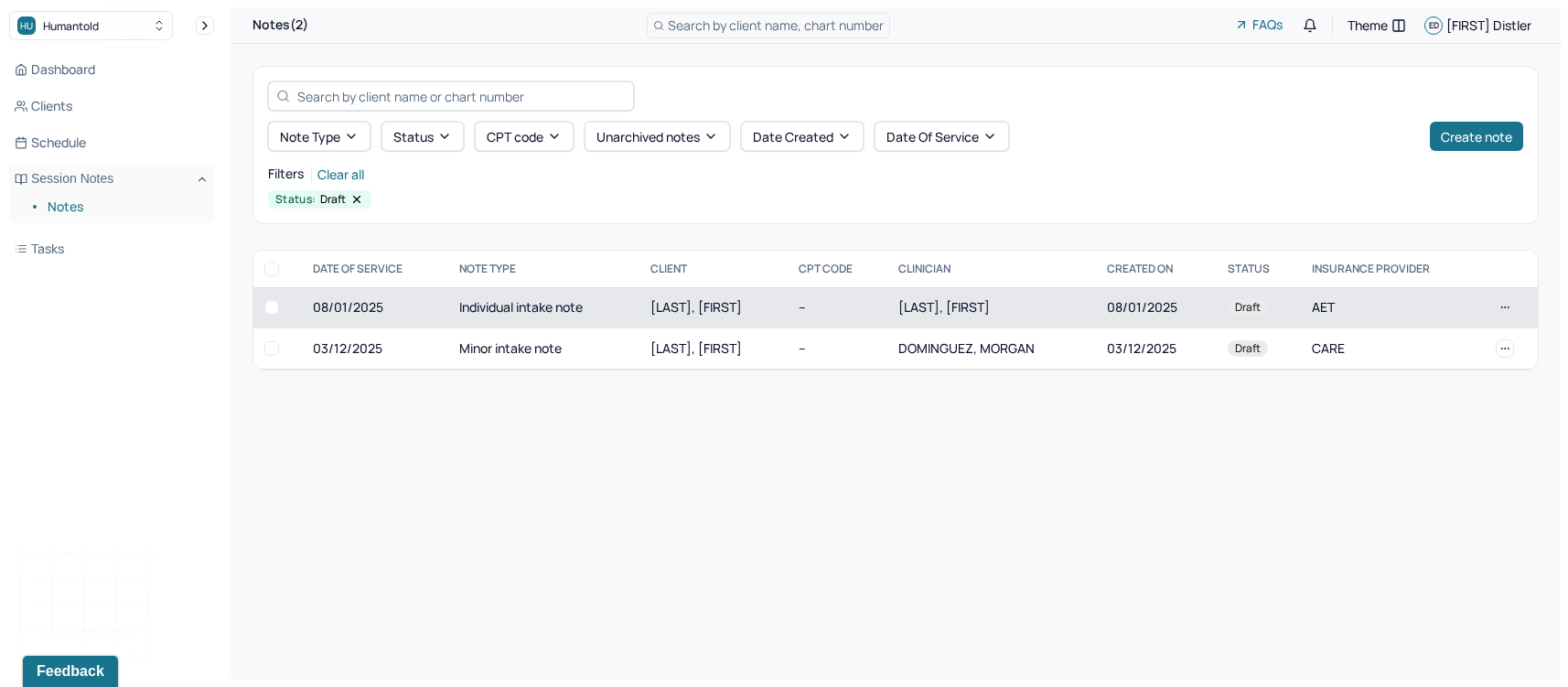 click on "[LAST], [FIRST]" at bounding box center [696, 306] 